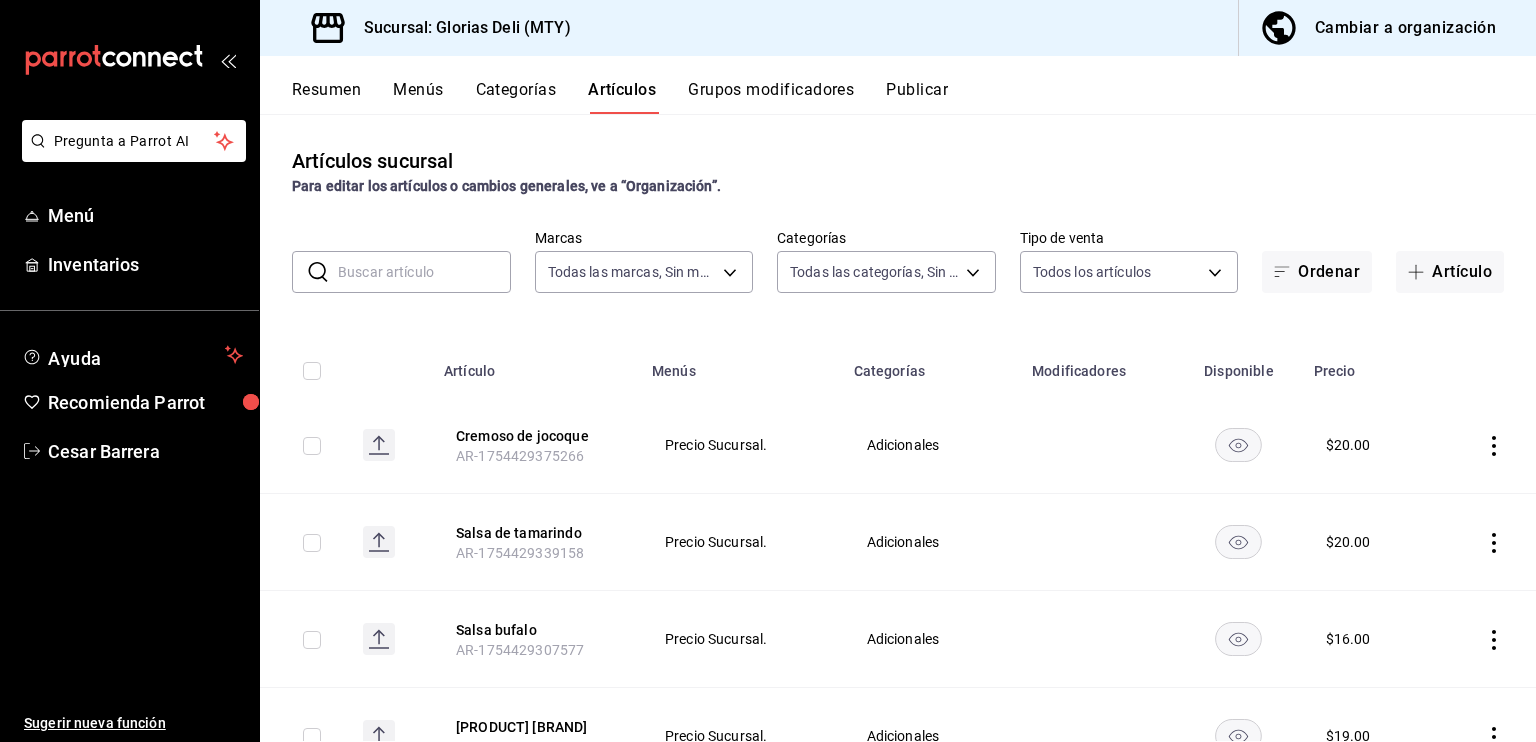 scroll, scrollTop: 0, scrollLeft: 0, axis: both 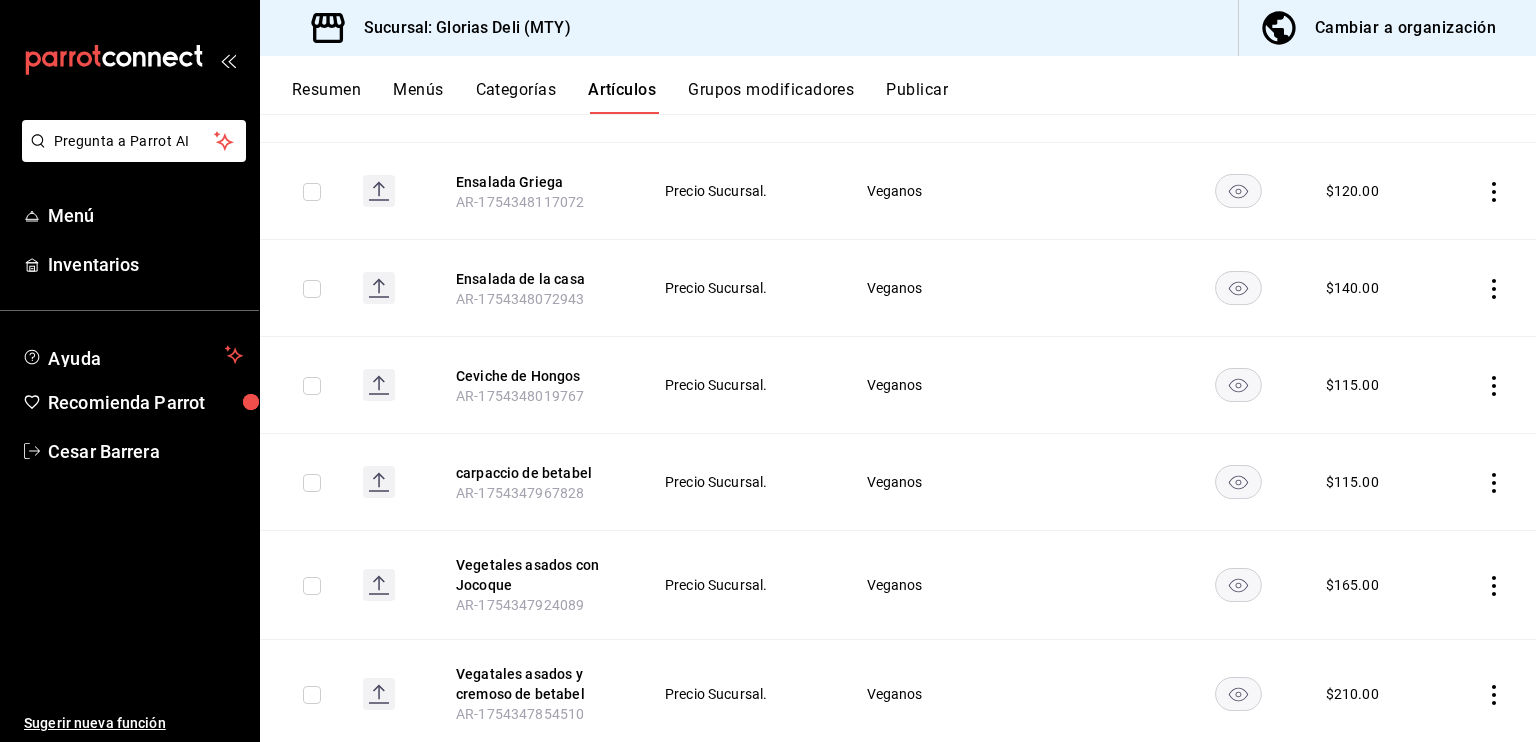 click 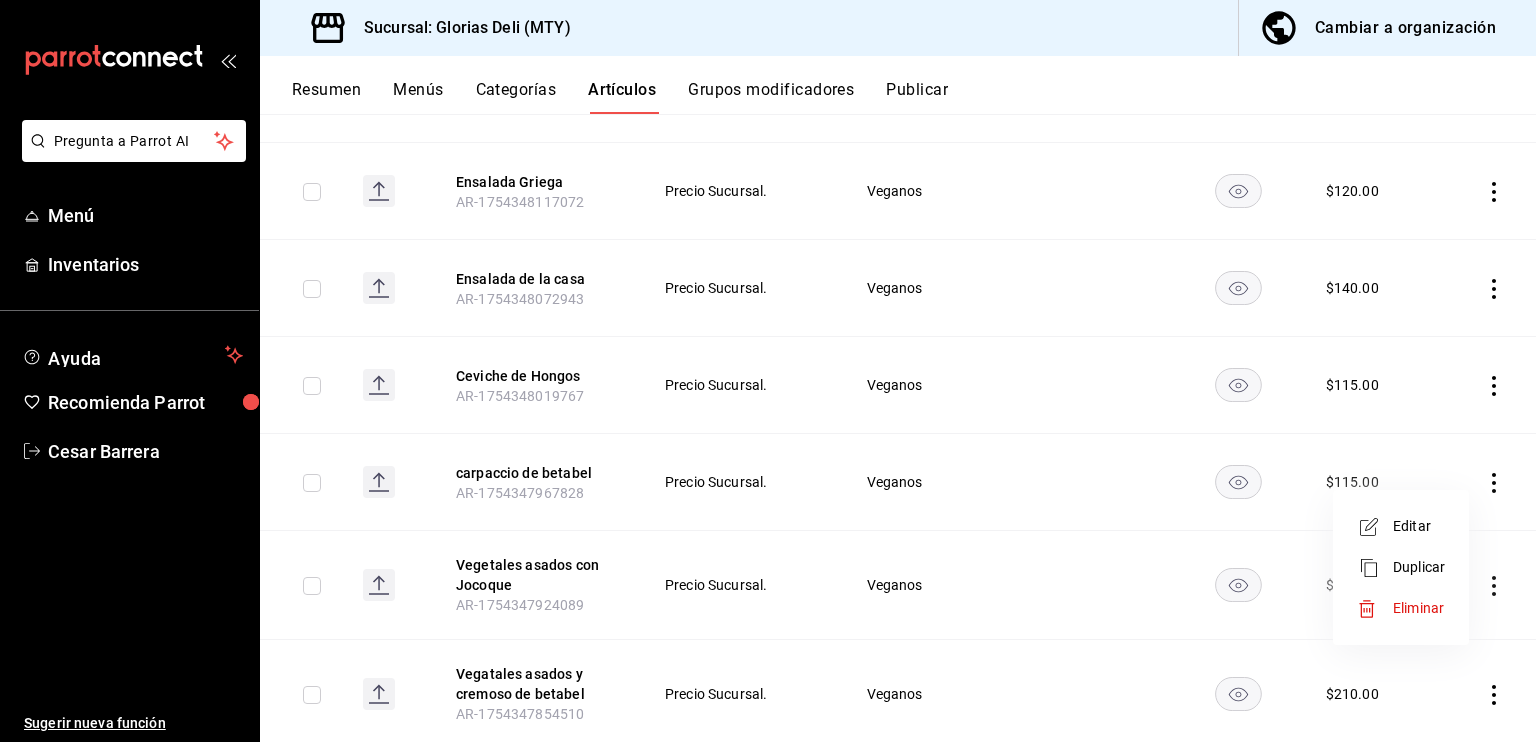 click on "Editar" at bounding box center [1419, 526] 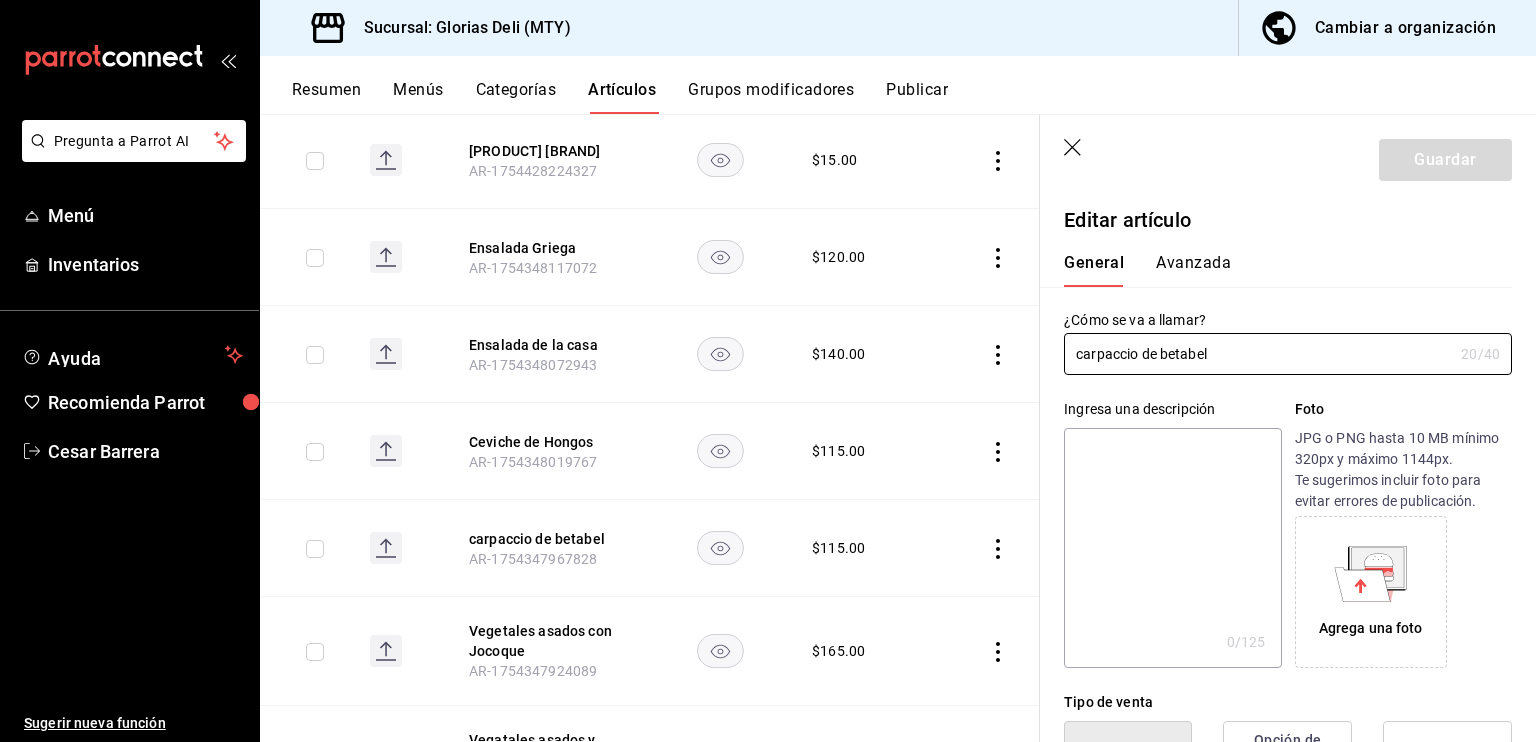 type on "$115.00" 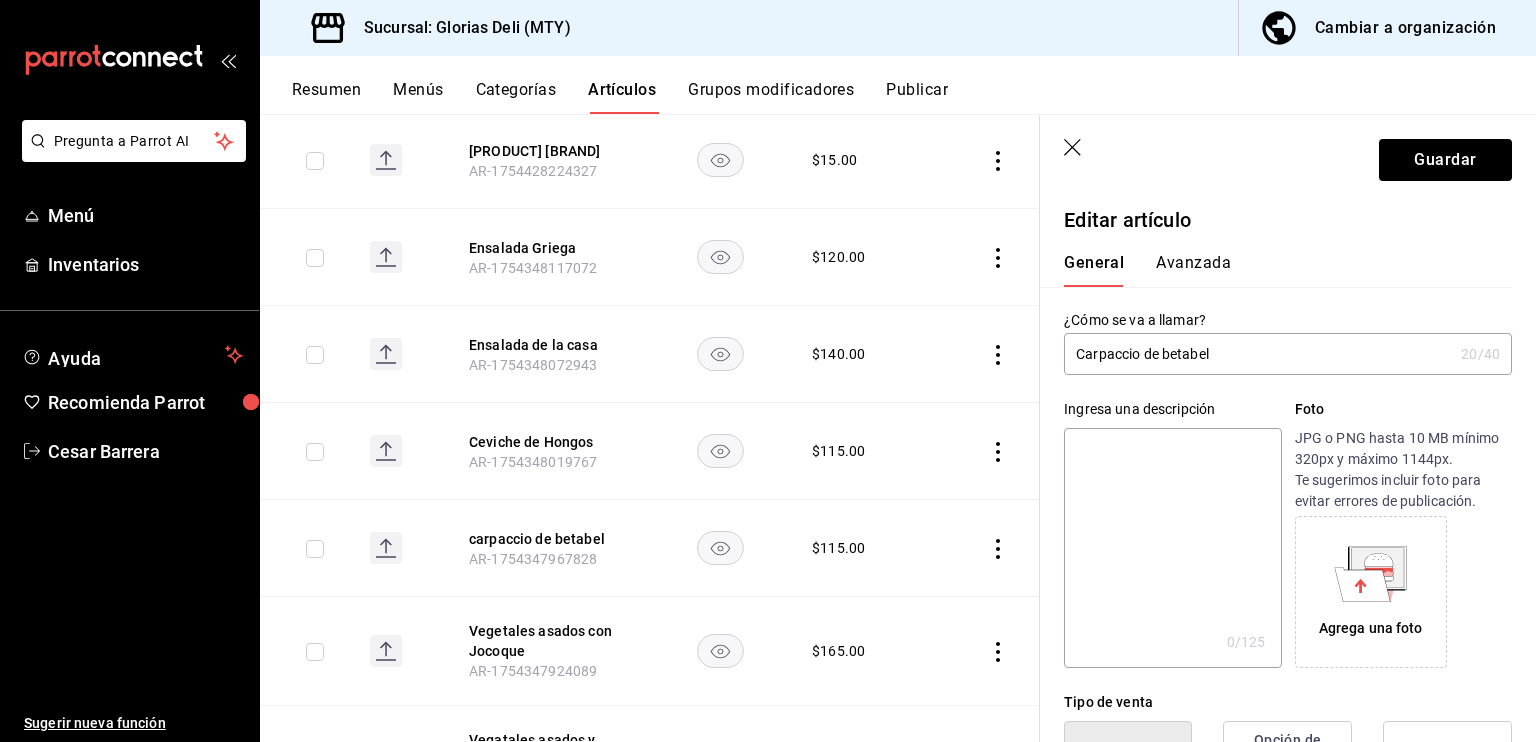 click on "Carpaccio de betabel" at bounding box center (1258, 354) 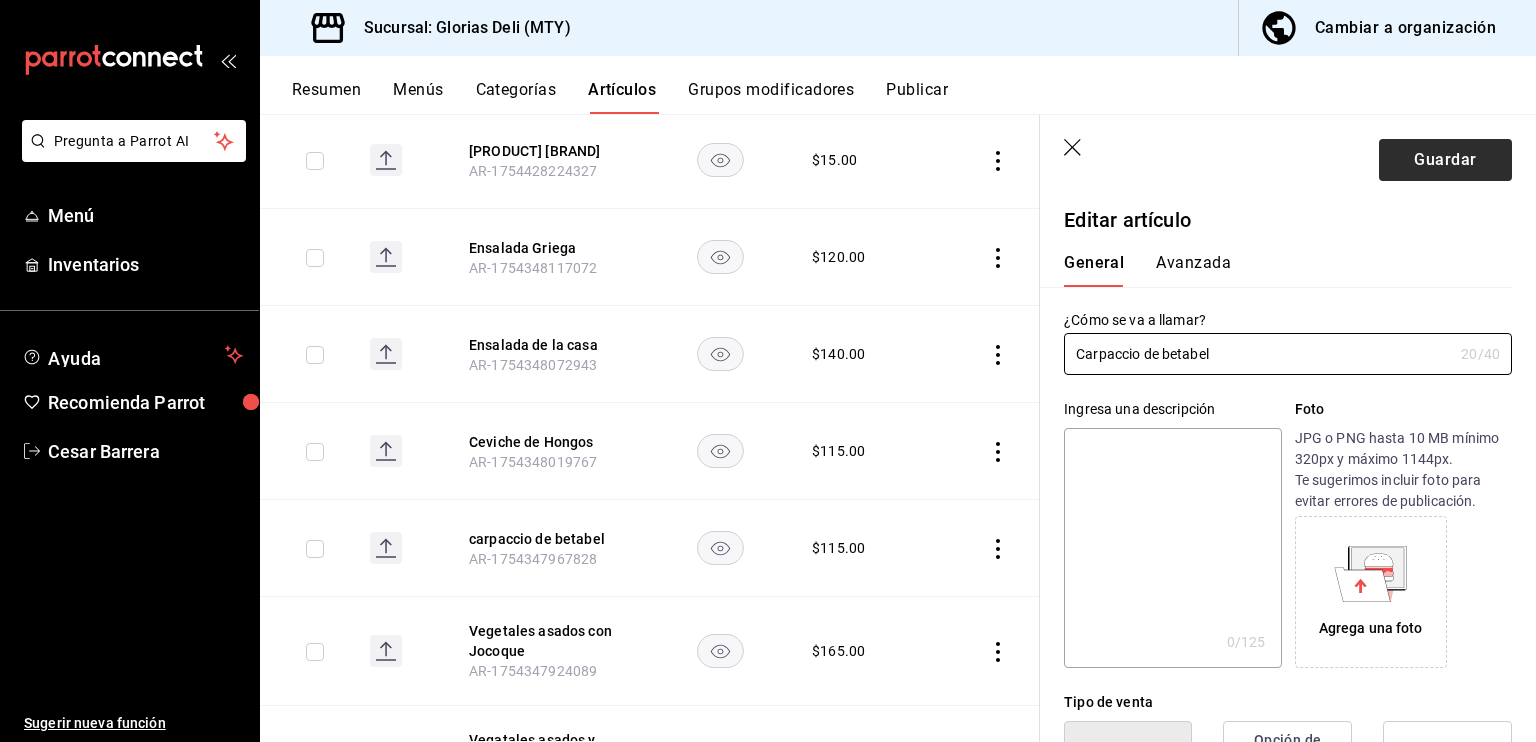 type on "Carpaccio de betabel" 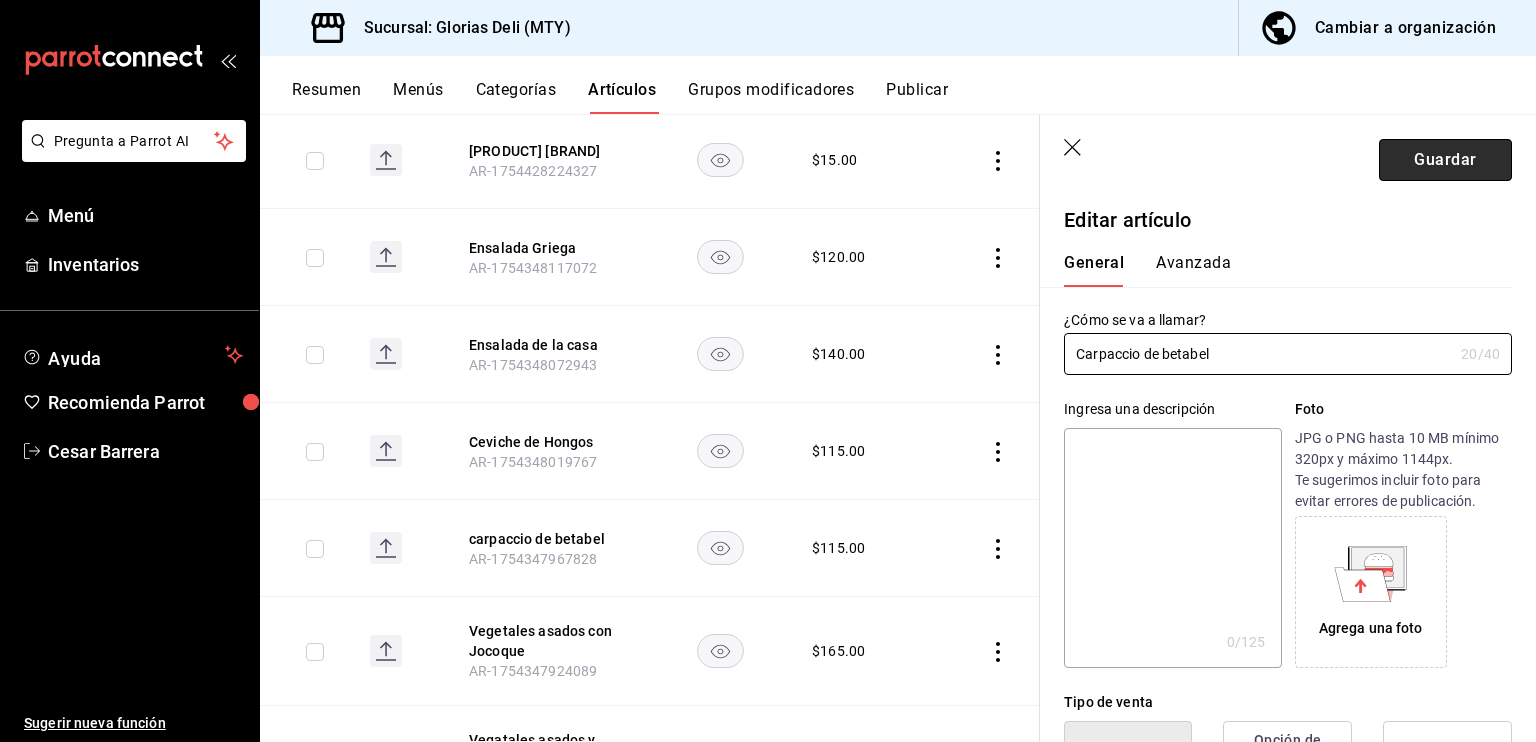 click on "Guardar" at bounding box center [1445, 160] 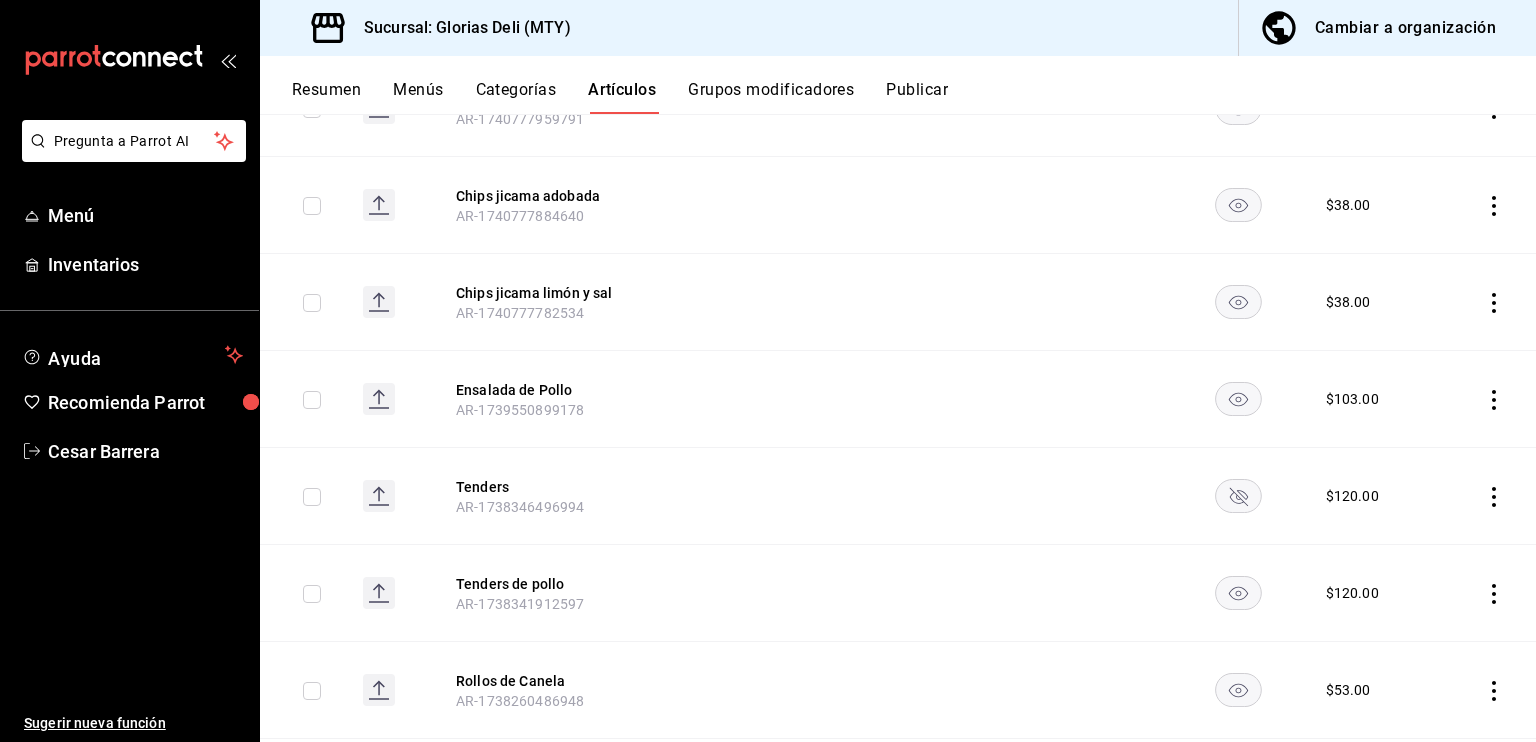 scroll, scrollTop: 5454, scrollLeft: 0, axis: vertical 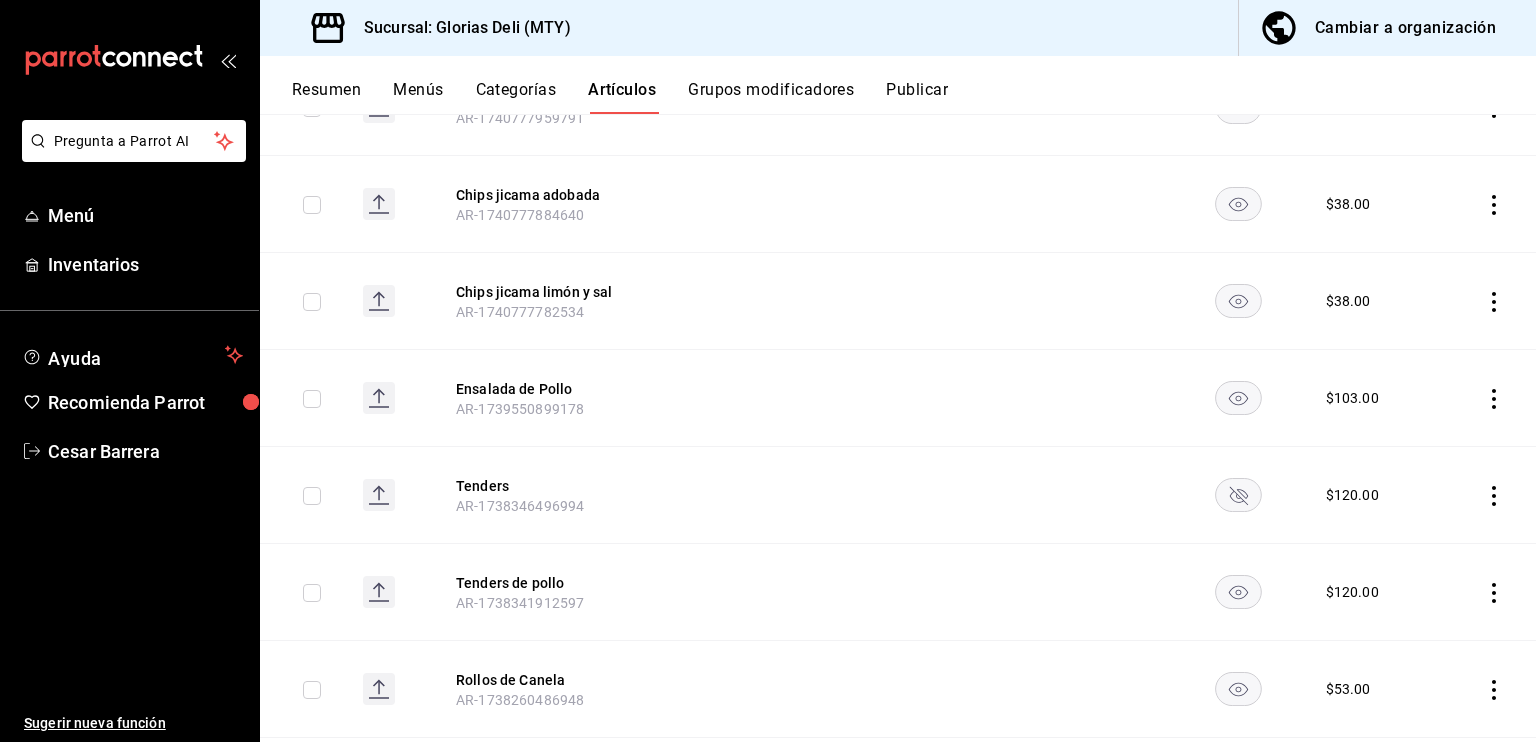 click 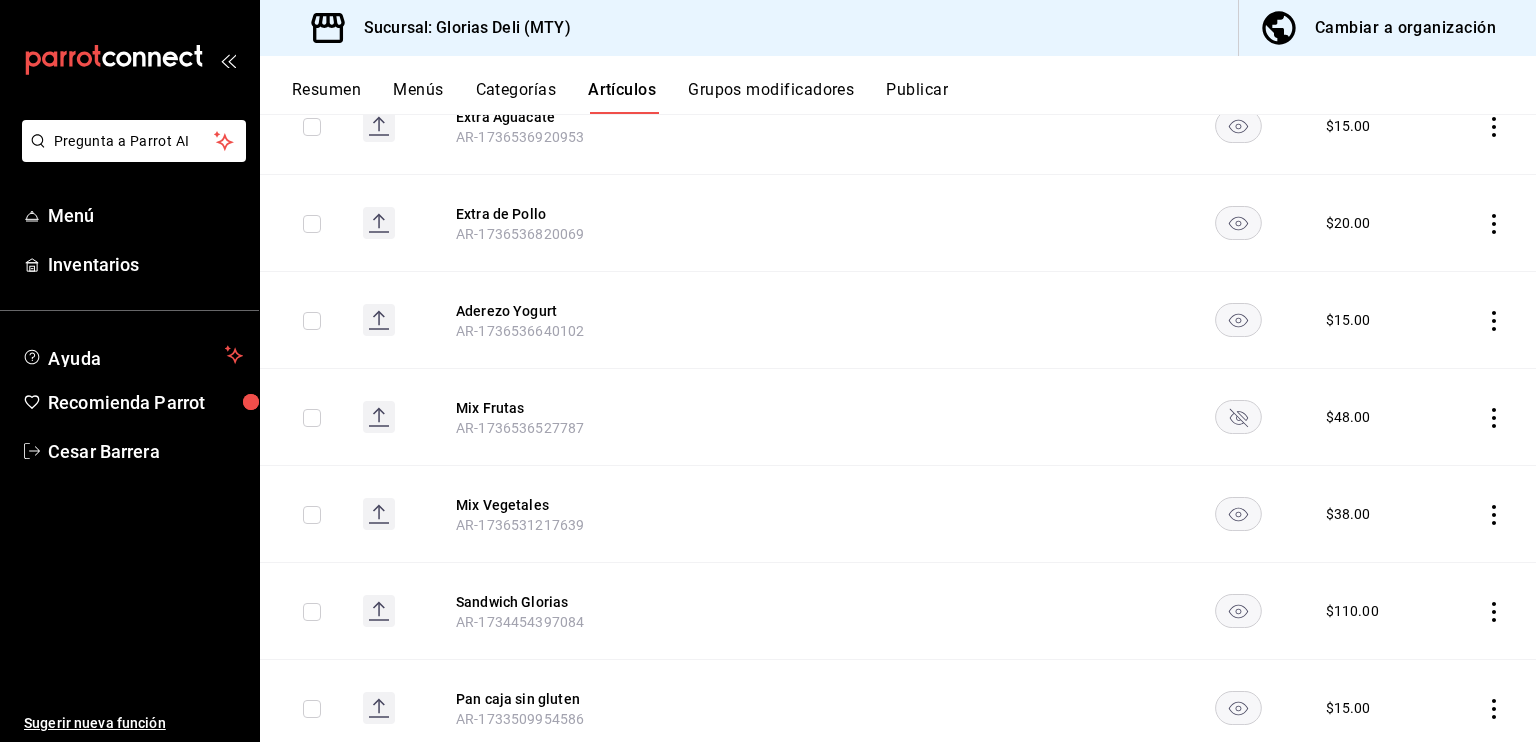 scroll, scrollTop: 6904, scrollLeft: 0, axis: vertical 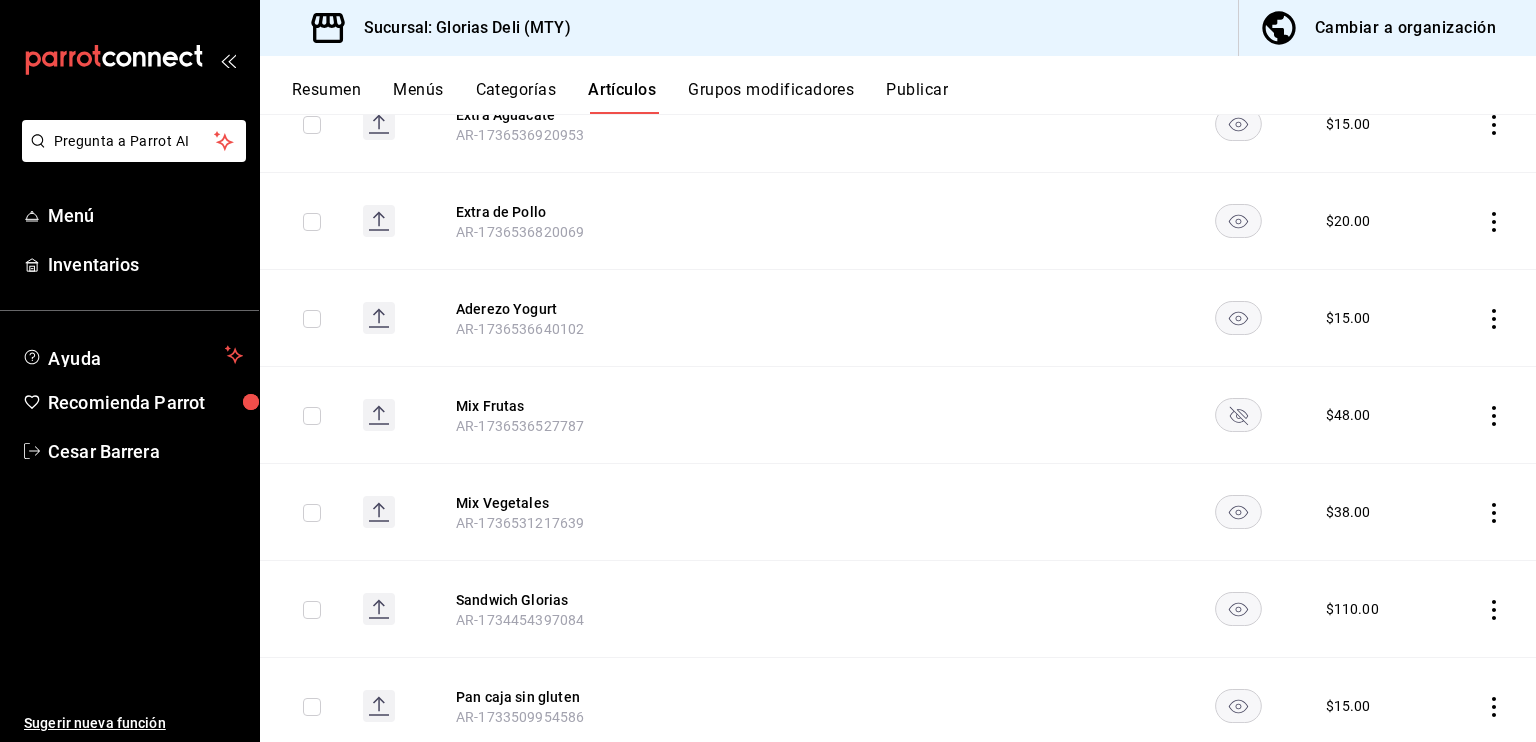 click 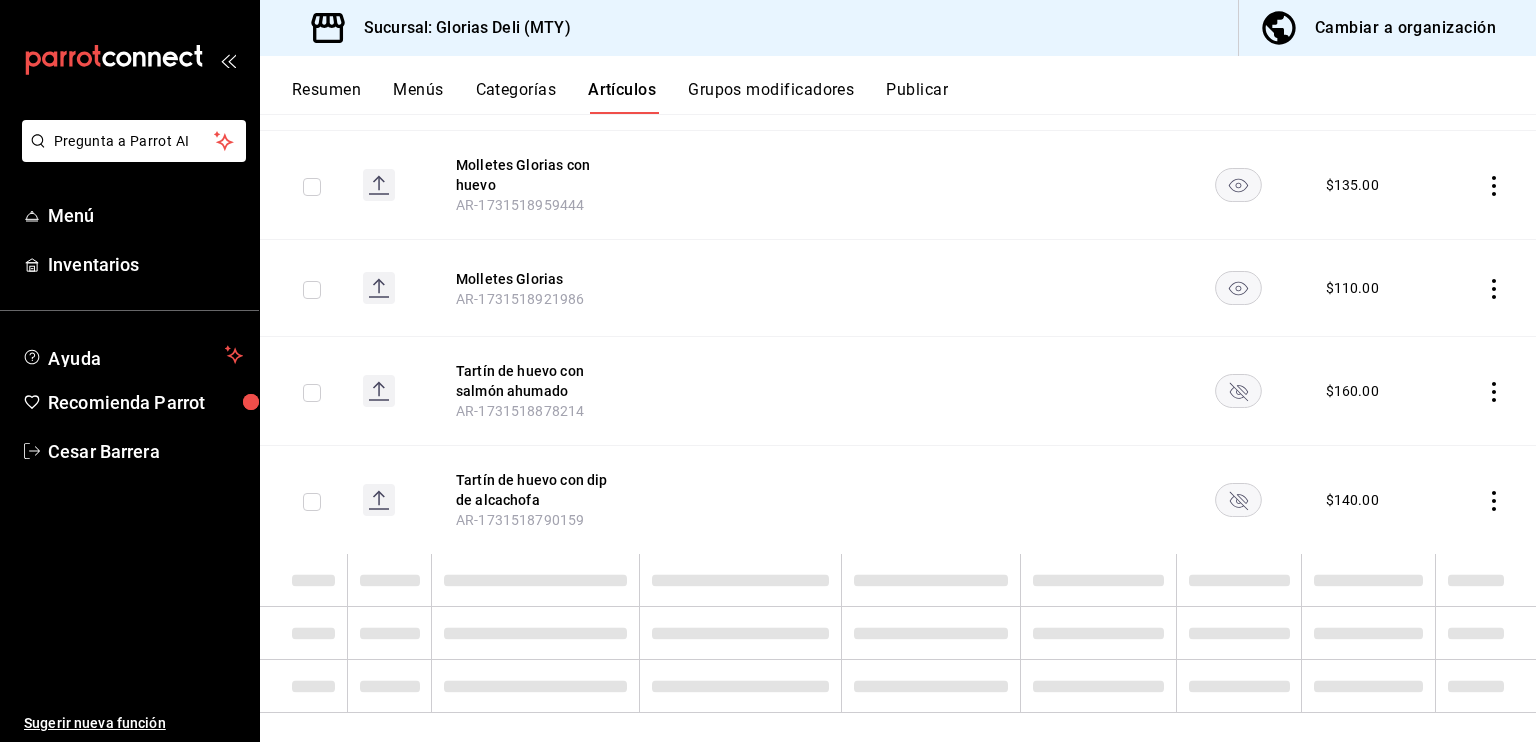 scroll, scrollTop: 7726, scrollLeft: 0, axis: vertical 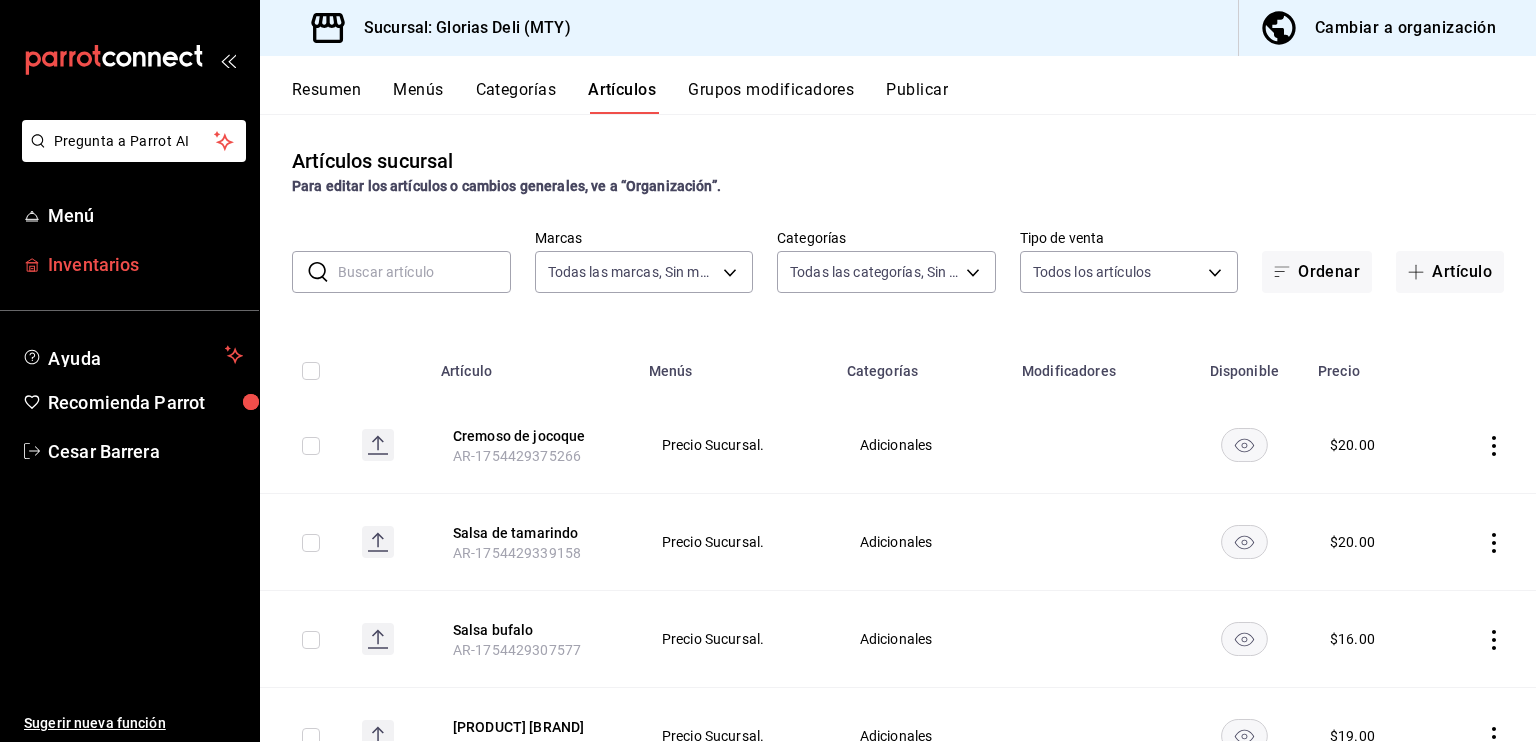 click on "Inventarios" at bounding box center (145, 264) 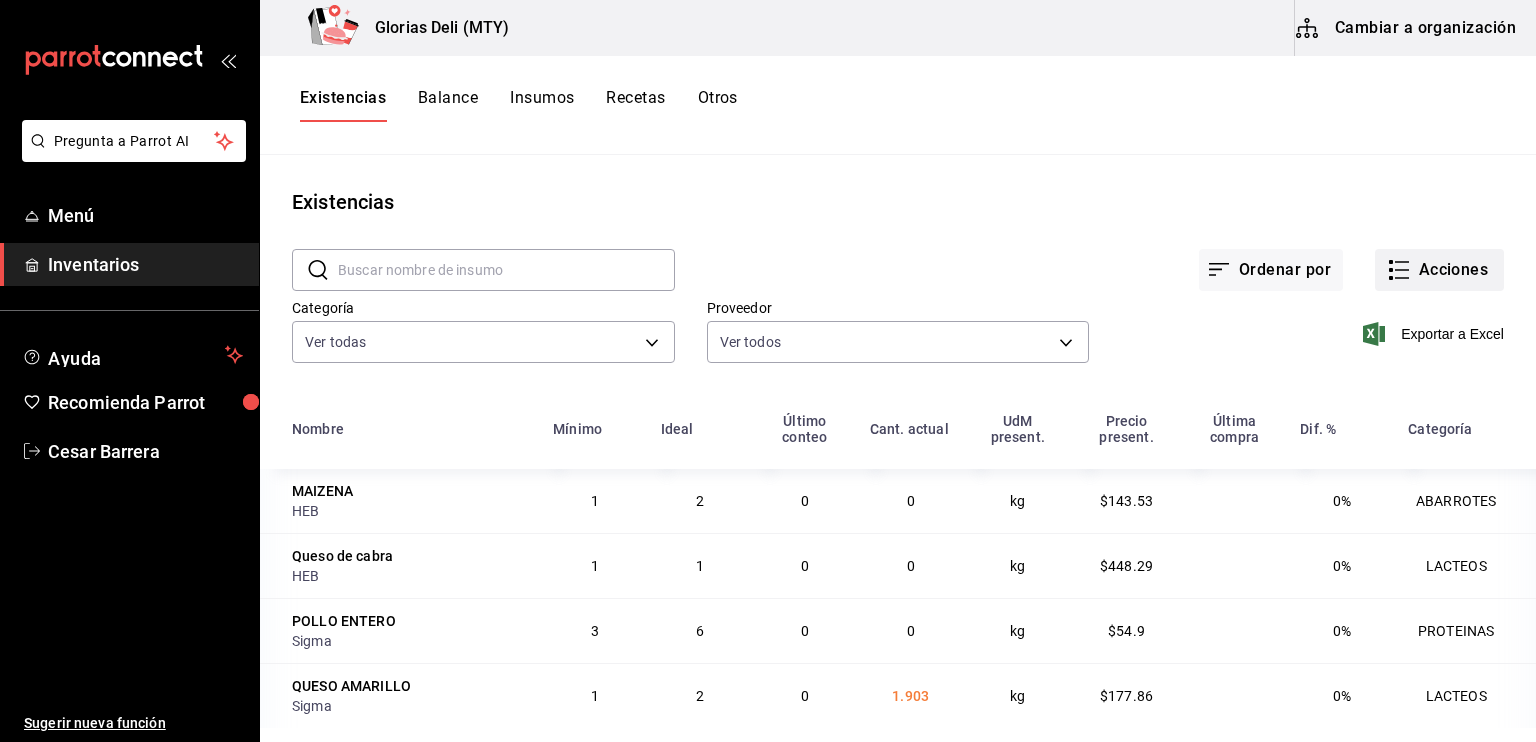 click 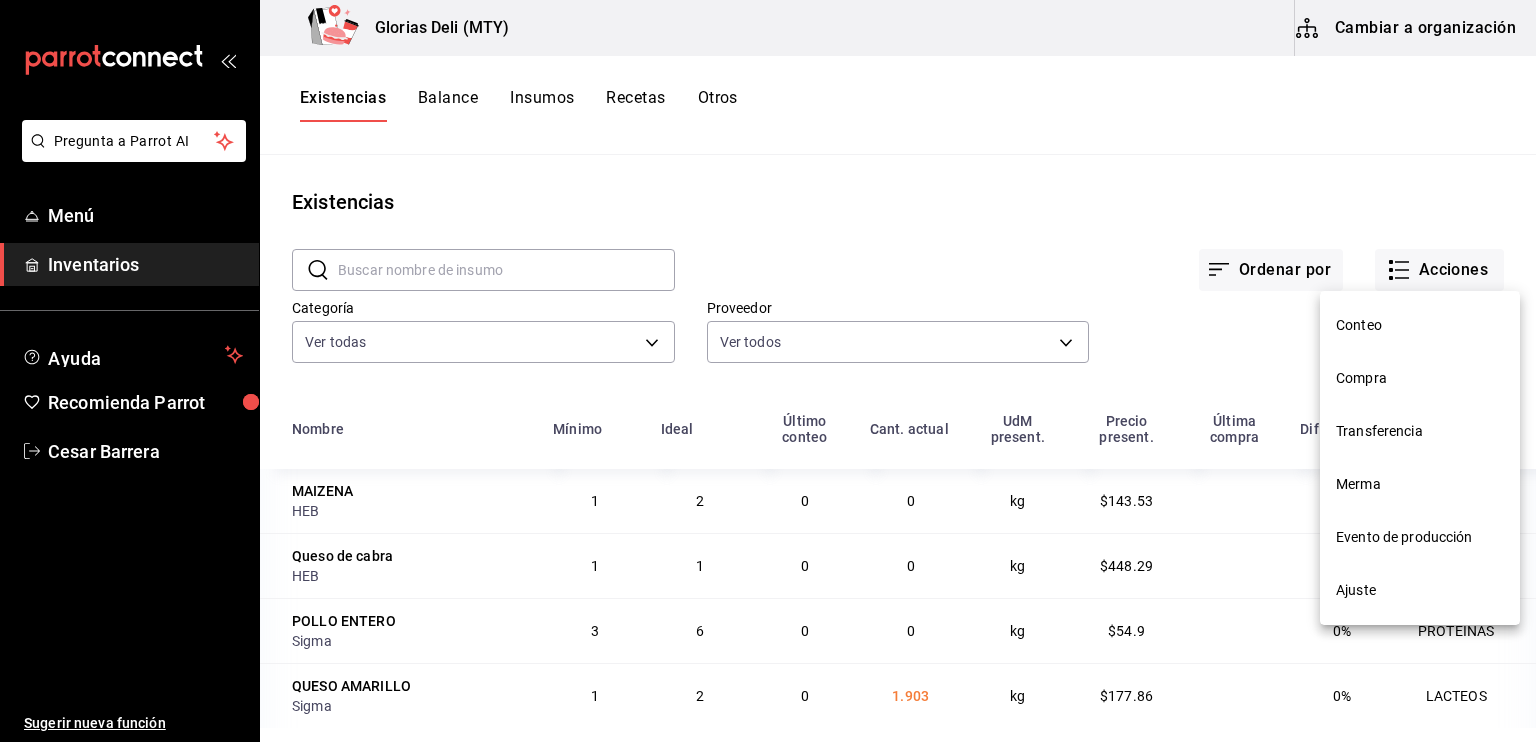 click on "Compra" at bounding box center [1420, 378] 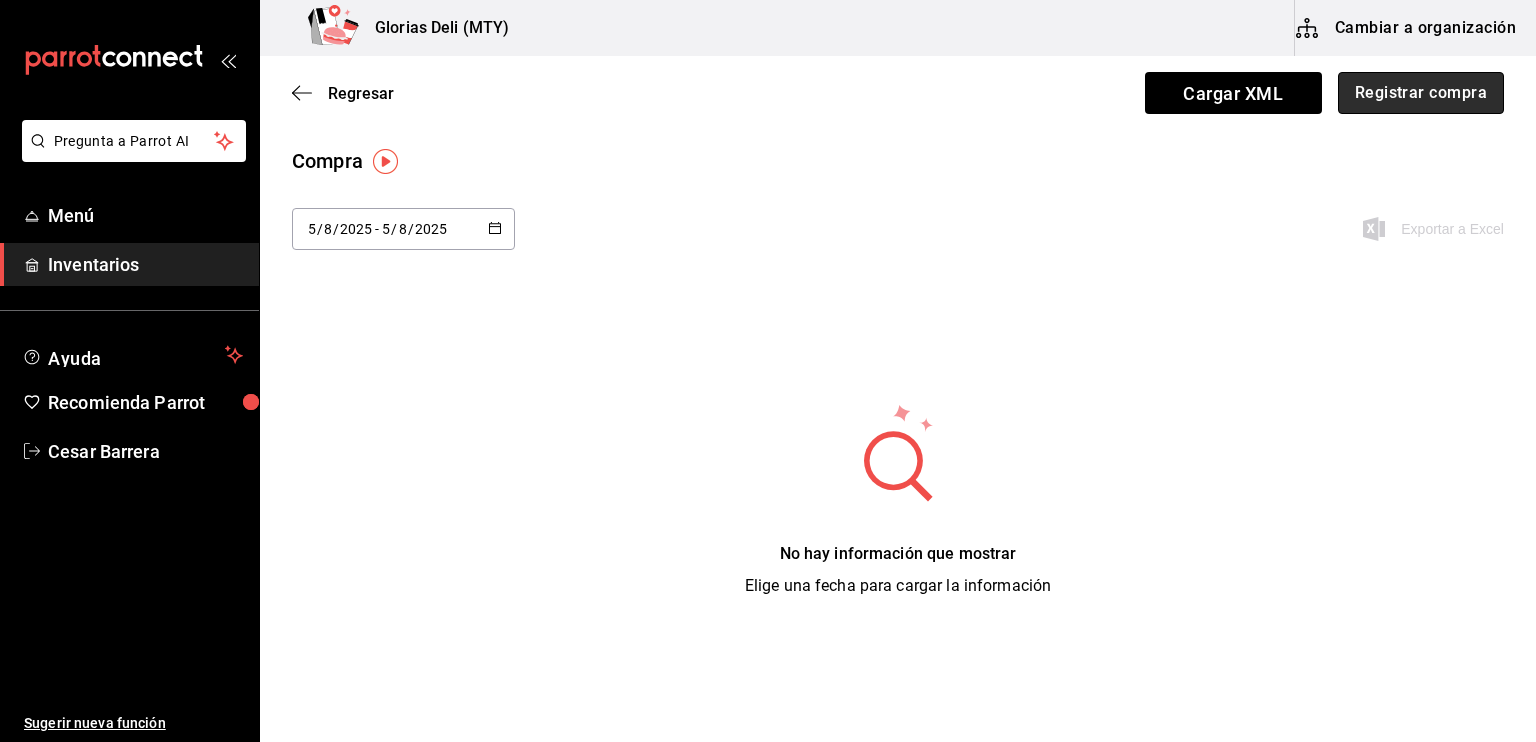 click on "Registrar compra" at bounding box center [1421, 93] 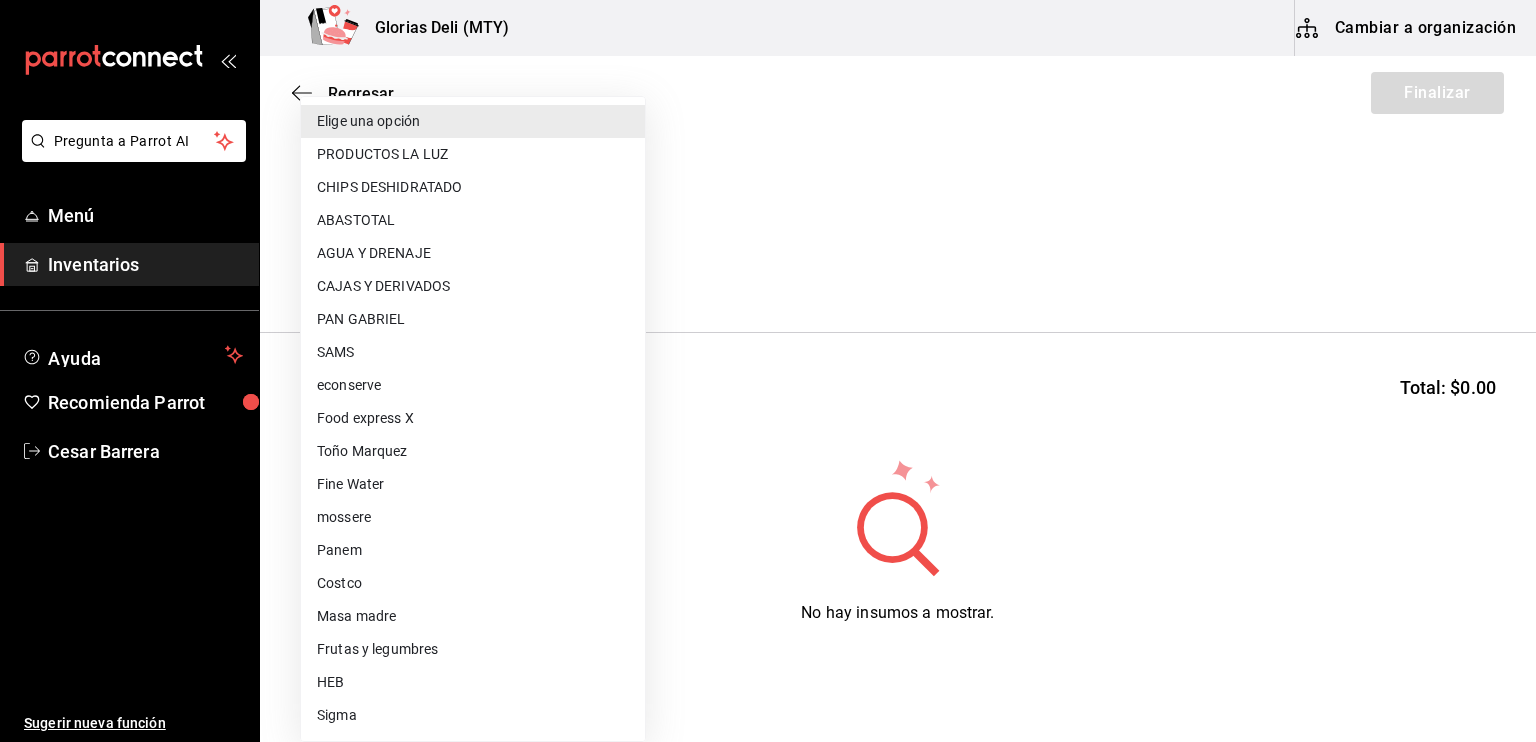 click on "Pregunta a Parrot AI Menú   Inventarios   Ayuda Recomienda Parrot   [PERSON]   Sugerir nueva función   [BRAND] ([LOCATION]) Cambiar a organización Regresar Finalizar Compra Proveedor Elige una opción default Buscar Total: $0.00 No hay insumos a mostrar. Busca un insumo para agregarlo a la lista GANA 1 MES GRATIS EN TU SUSCRIPCIÓN AQUÍ ¿Recuerdas cómo empezó tu restaurante?
Hoy puedes ayudar a un colega a tener el mismo cambio que tú viviste.
Recomienda Parrot directamente desde tu Portal Administrador.
Es fácil y rápido.
🎁 Por cada restaurante que se una, ganas 1 mes gratis. Ver video tutorial Ir a video Pregunta a Parrot AI Menú   Inventarios   Ayuda Recomienda Parrot   [PERSON]   Editar Eliminar Visitar centro de ayuda ([PHONE]) [EMAIL] Visitar centro de ayuda ([PHONE]) [EMAIL] Elige una opción PRODUCTOS LA LUZ CHIPS DESHIDRATADO ABASTOTAL AGUA Y DRENAJE CAJAS Y DERIVADOS PAN GABRIEL SAMS econserve Fine  Water" at bounding box center (768, 314) 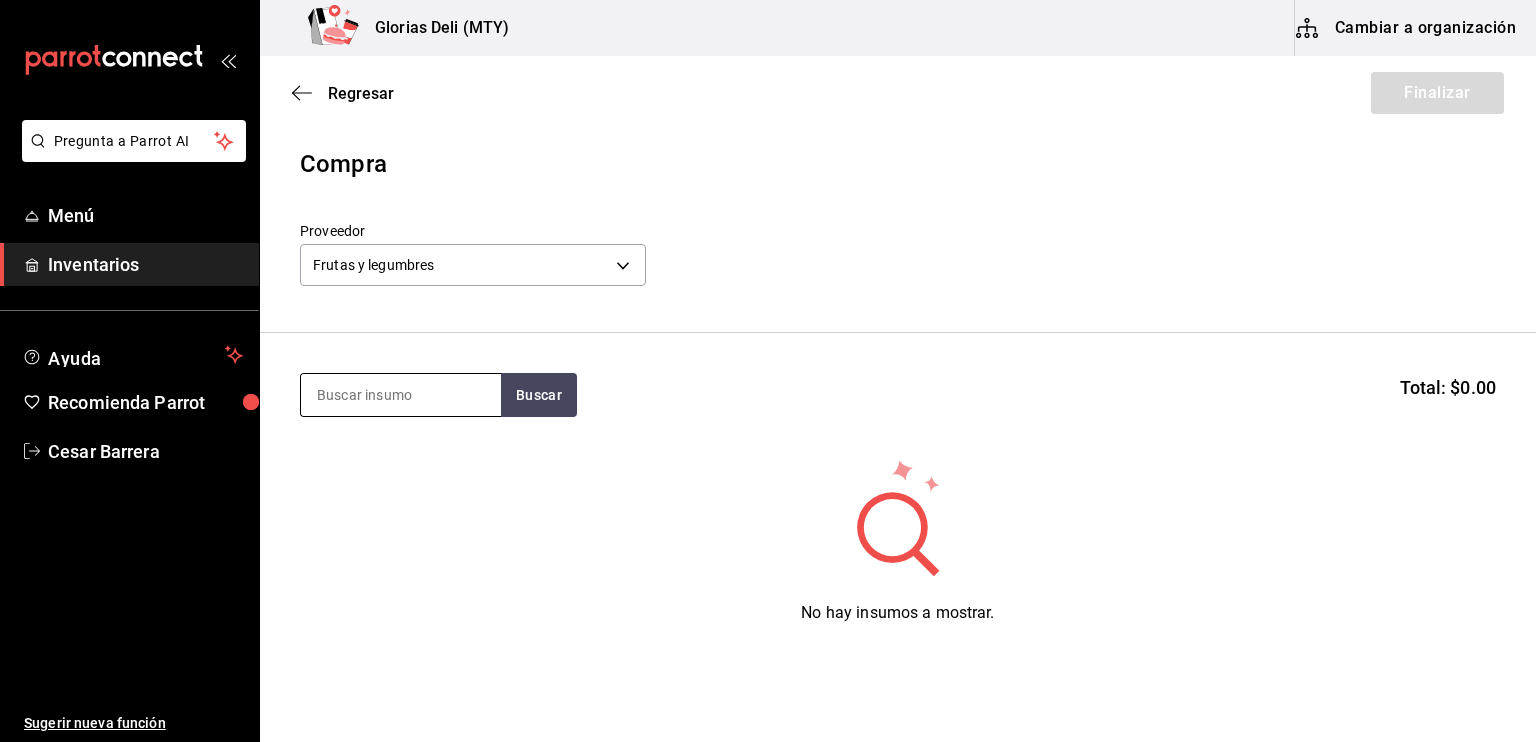 click at bounding box center (401, 395) 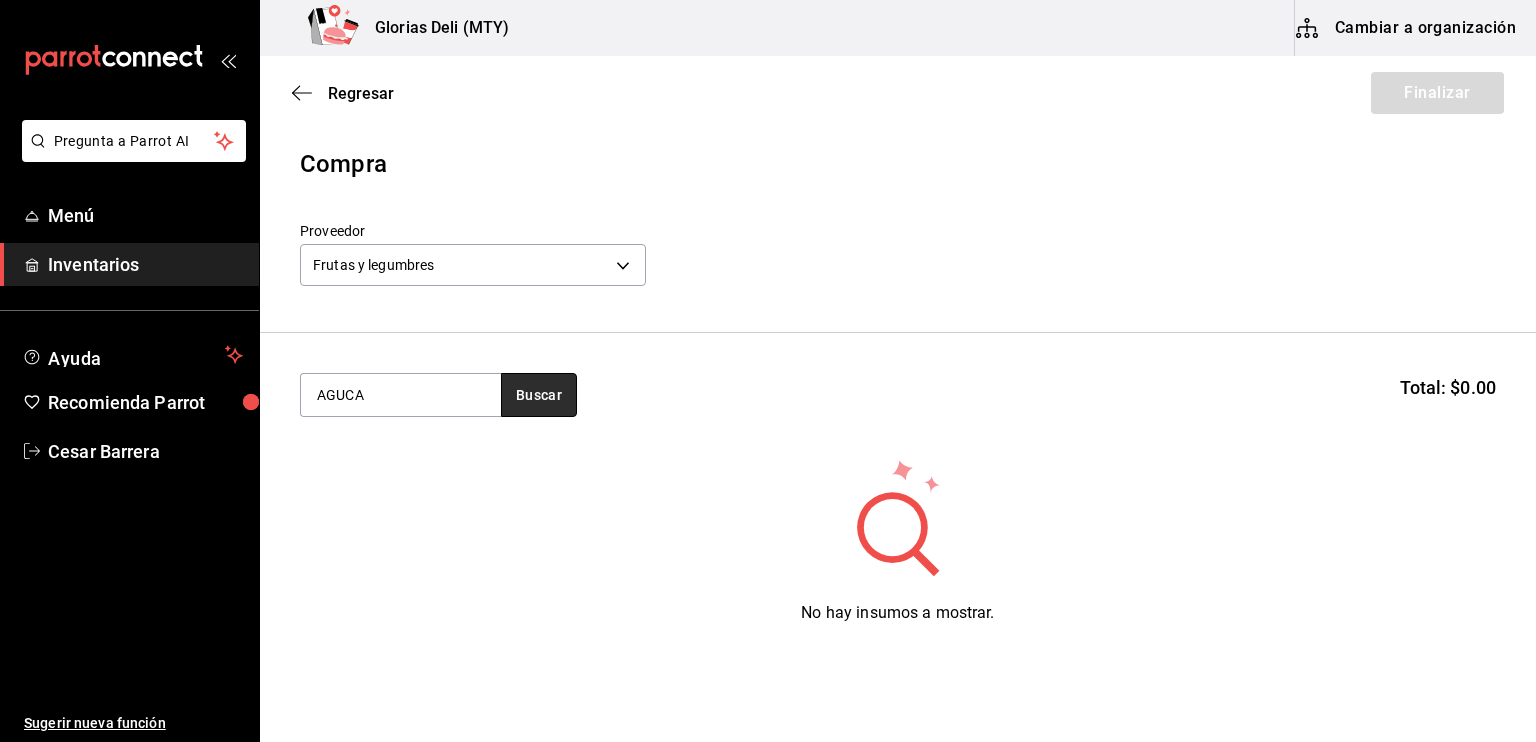 click on "Buscar" at bounding box center [539, 395] 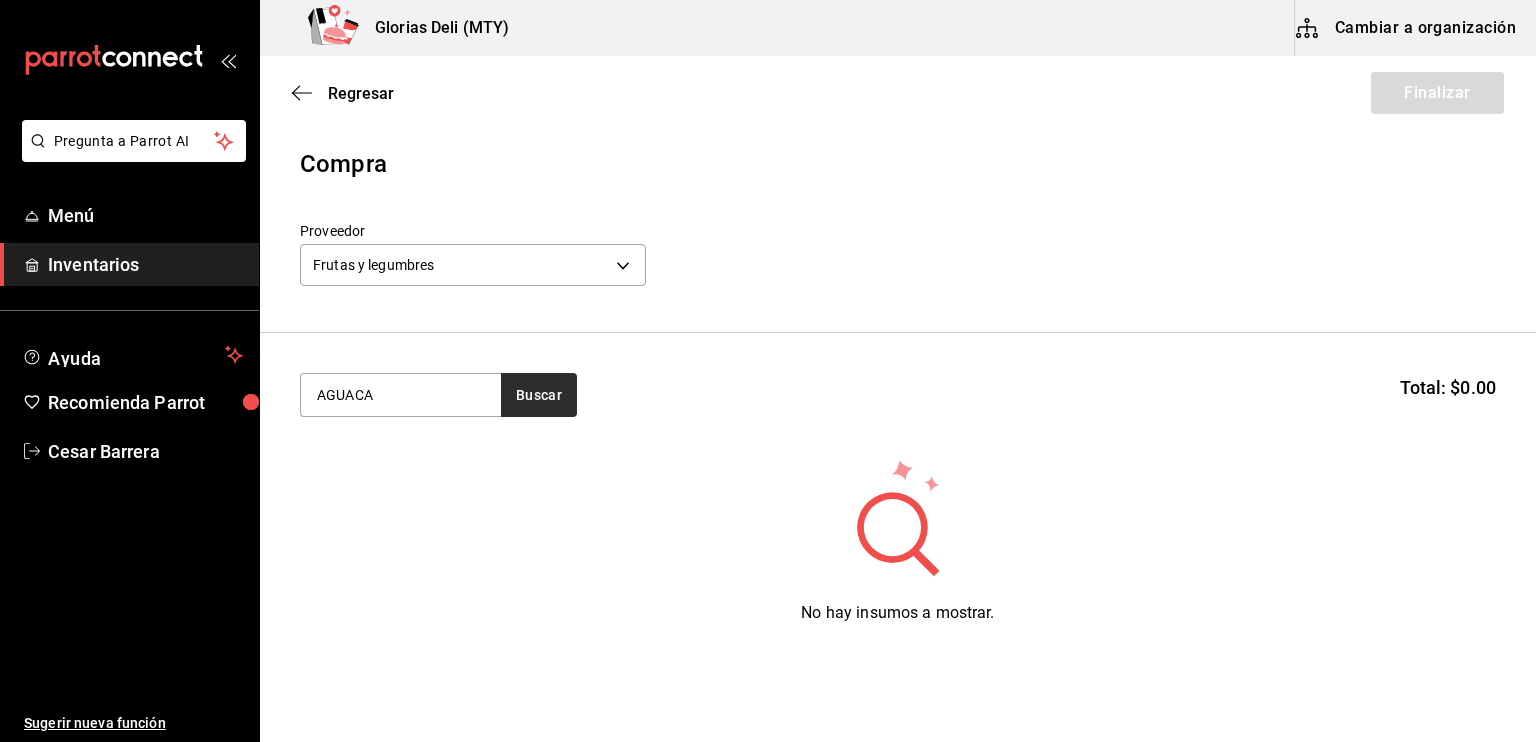 type on "AGUACA" 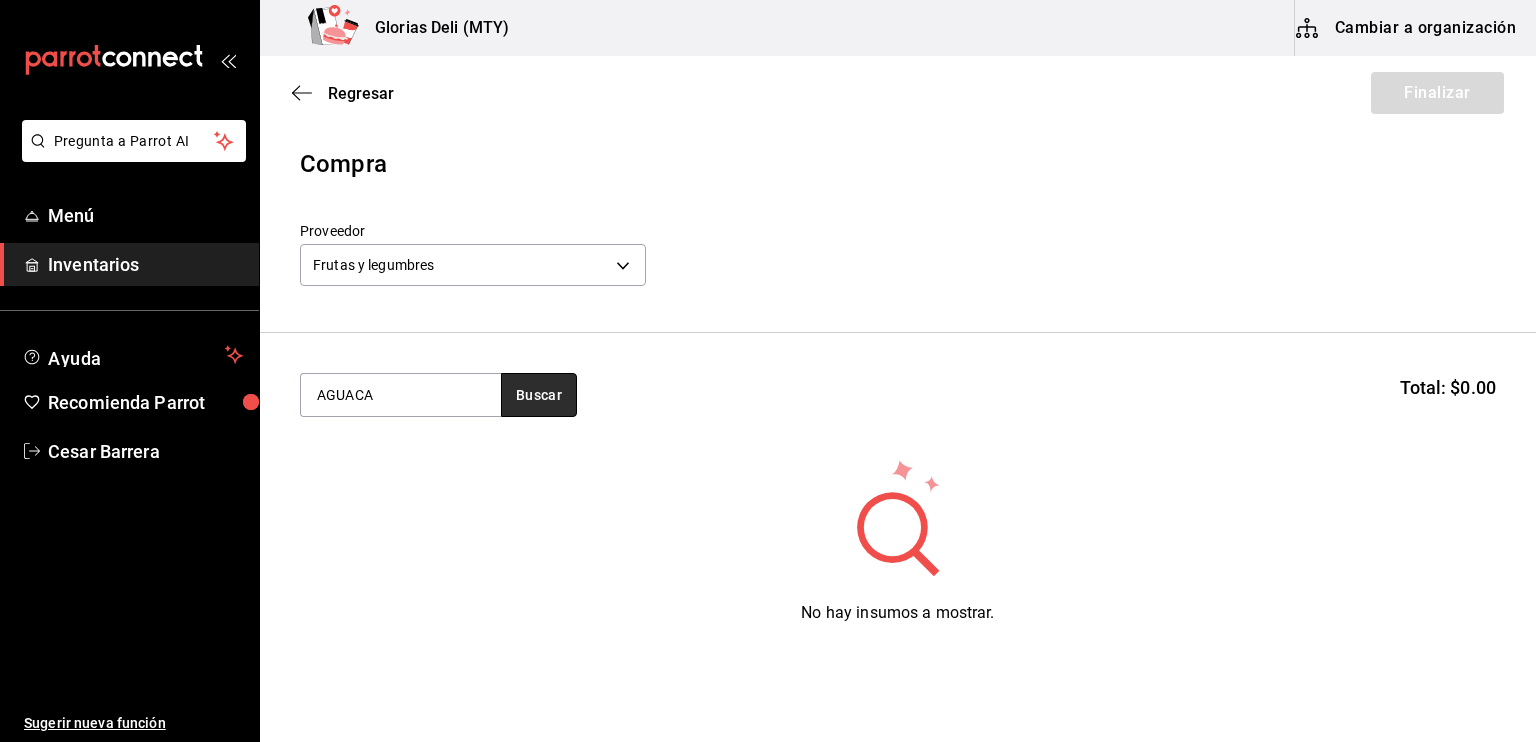 click on "Buscar" at bounding box center (539, 395) 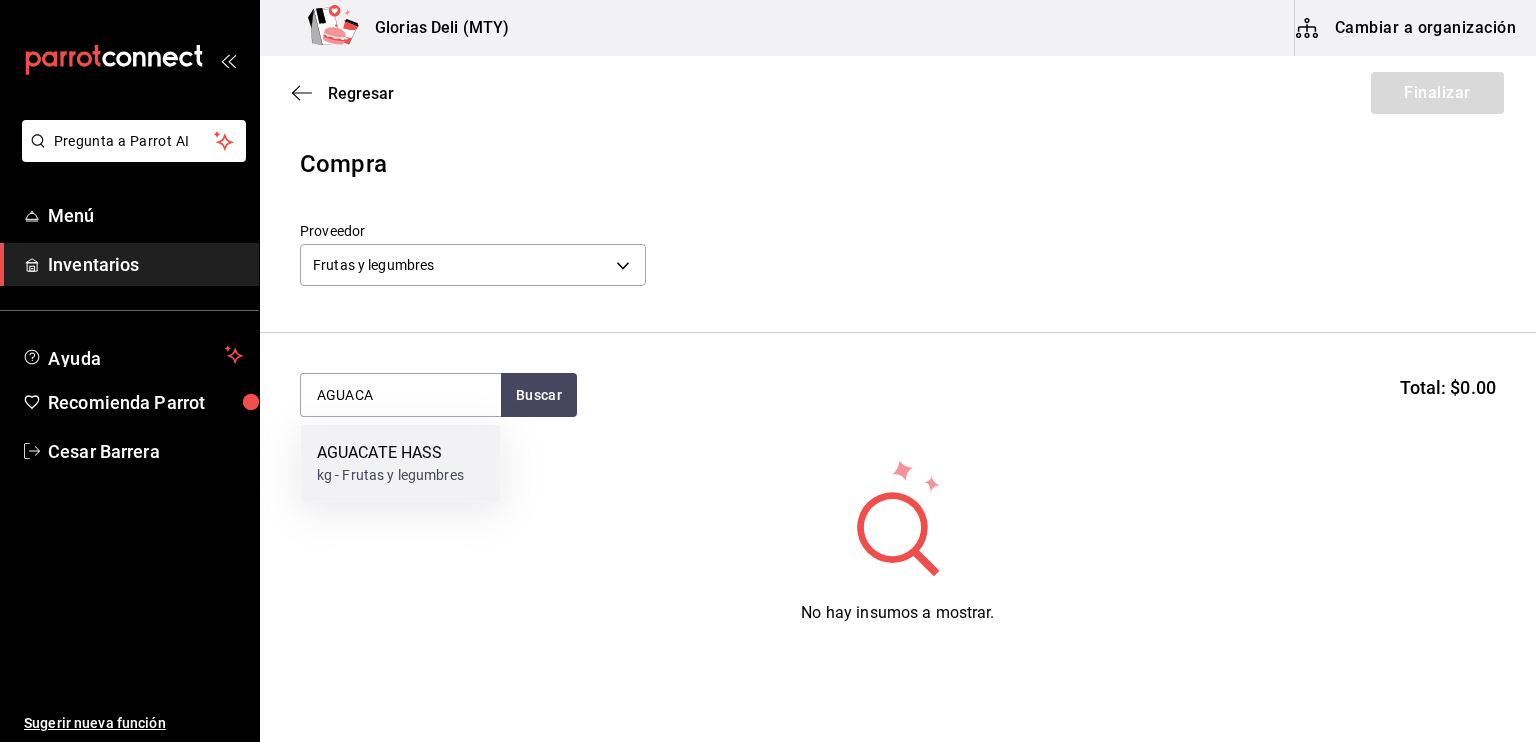 click on "kg - Frutas y legumbres" at bounding box center [390, 475] 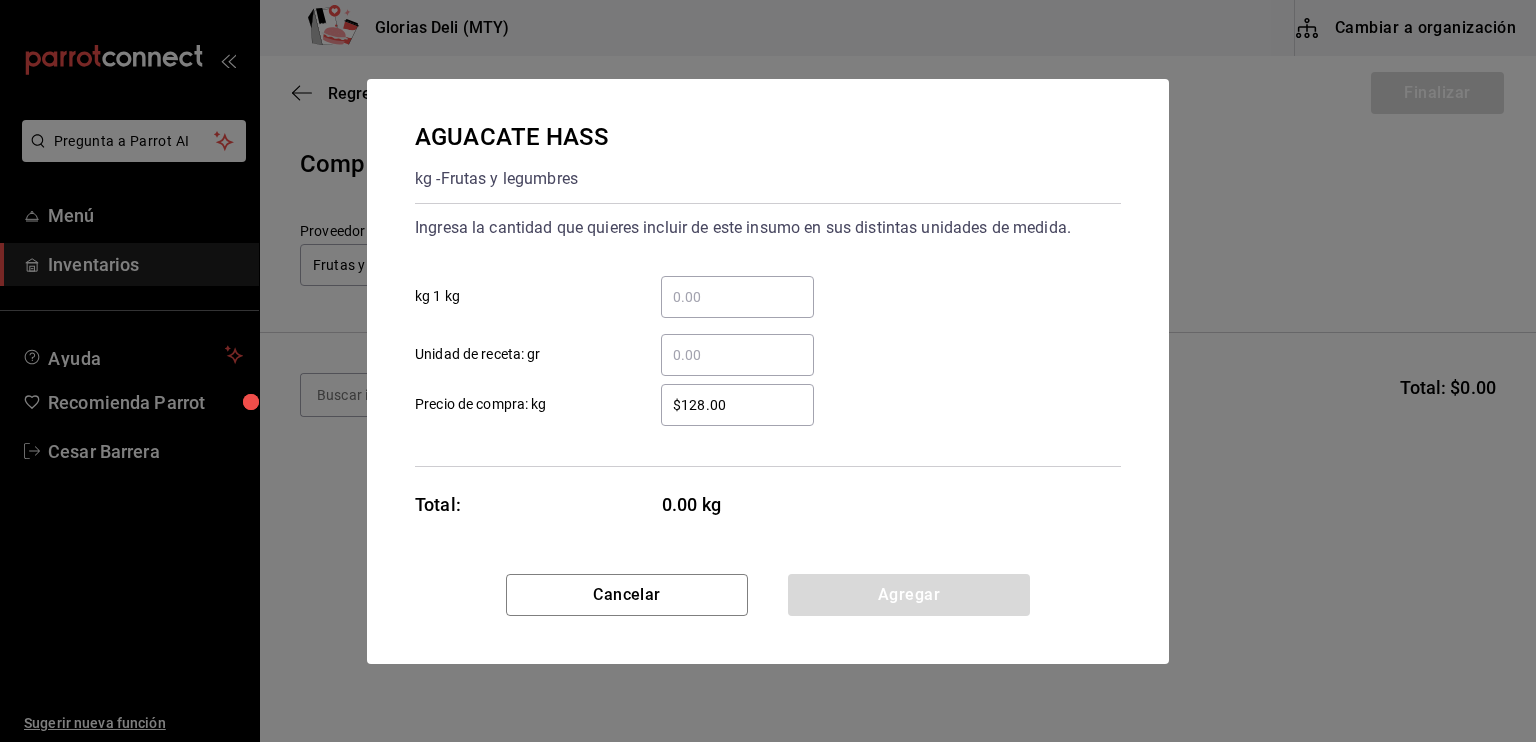 click on "​ kg 1 kg" at bounding box center [737, 297] 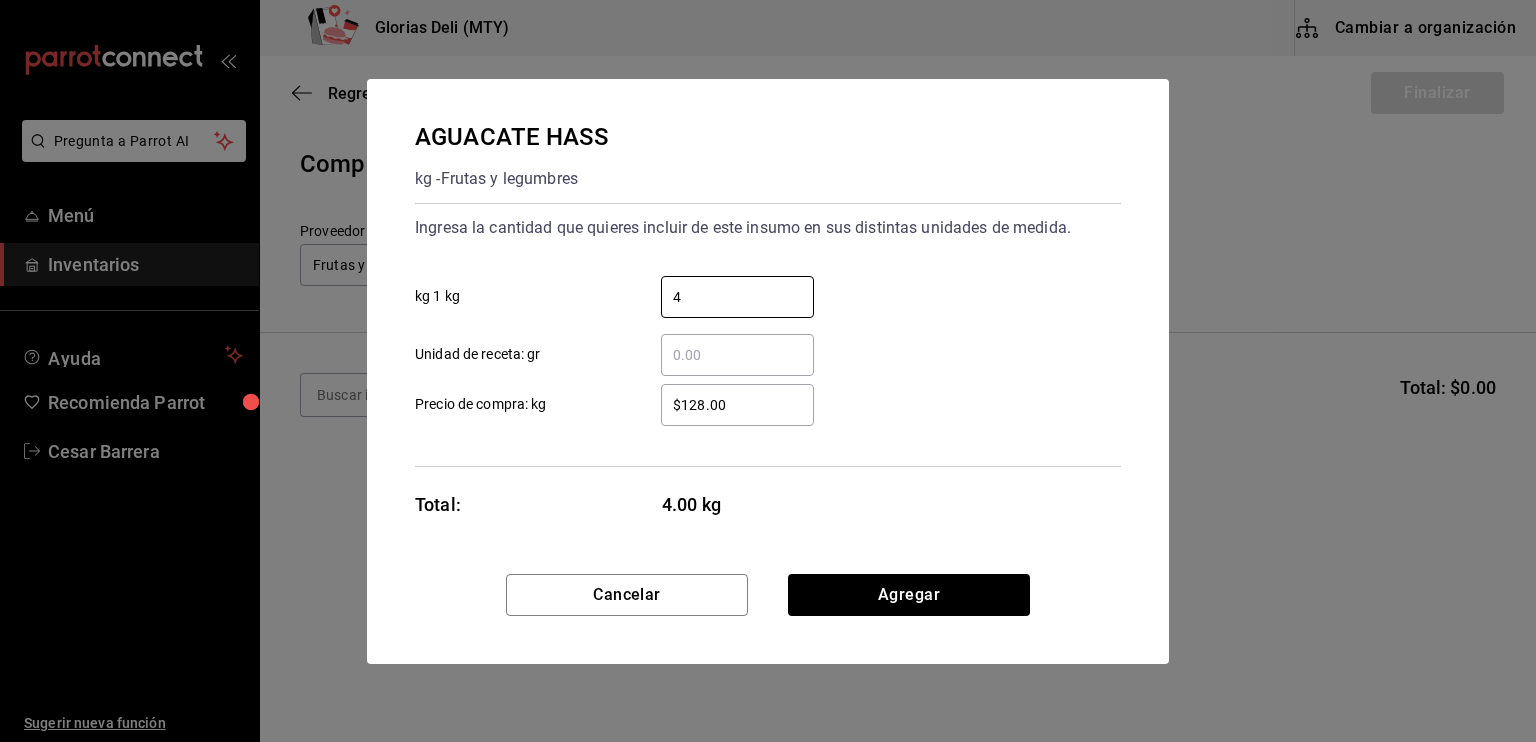 type on "4" 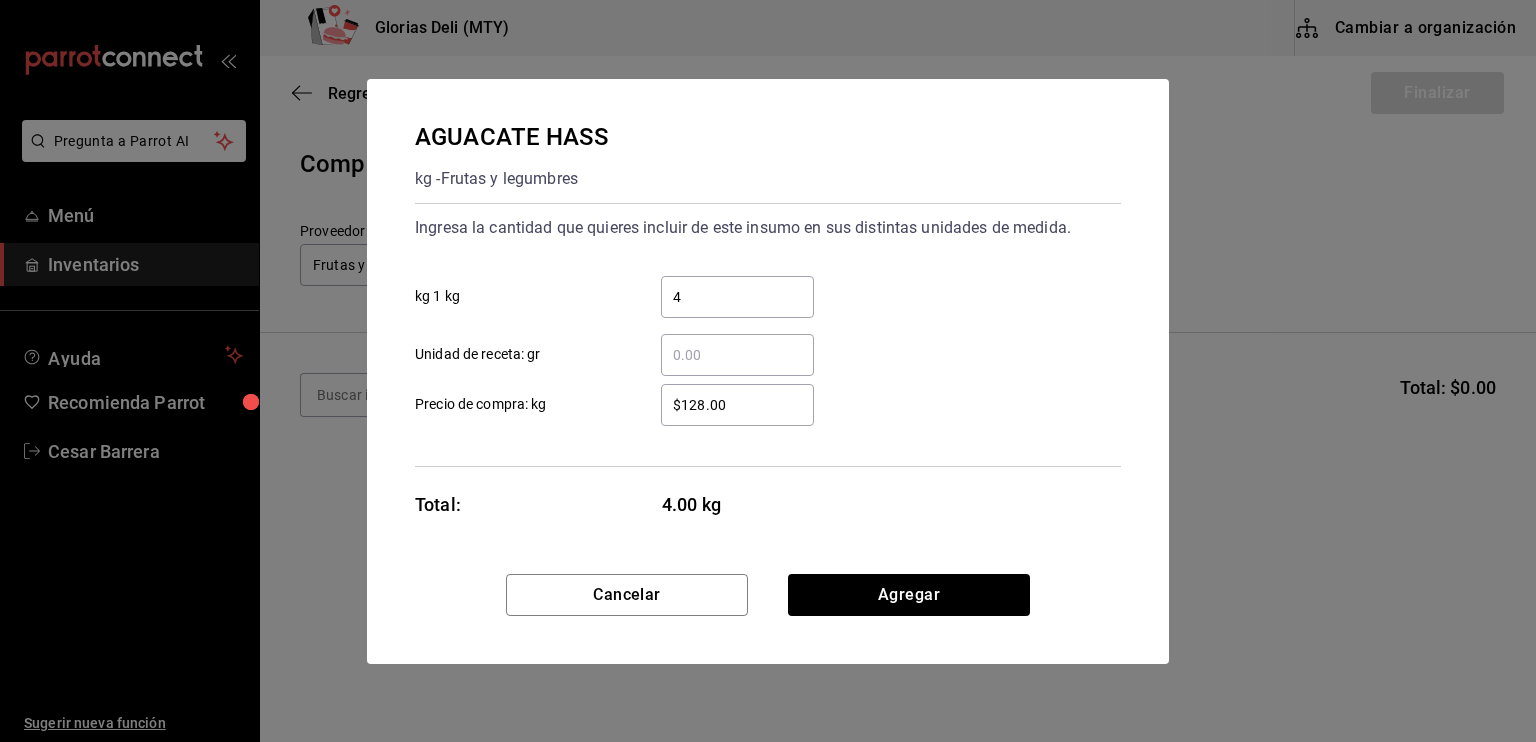 click on "​ Unidad de receta: gr" at bounding box center (737, 355) 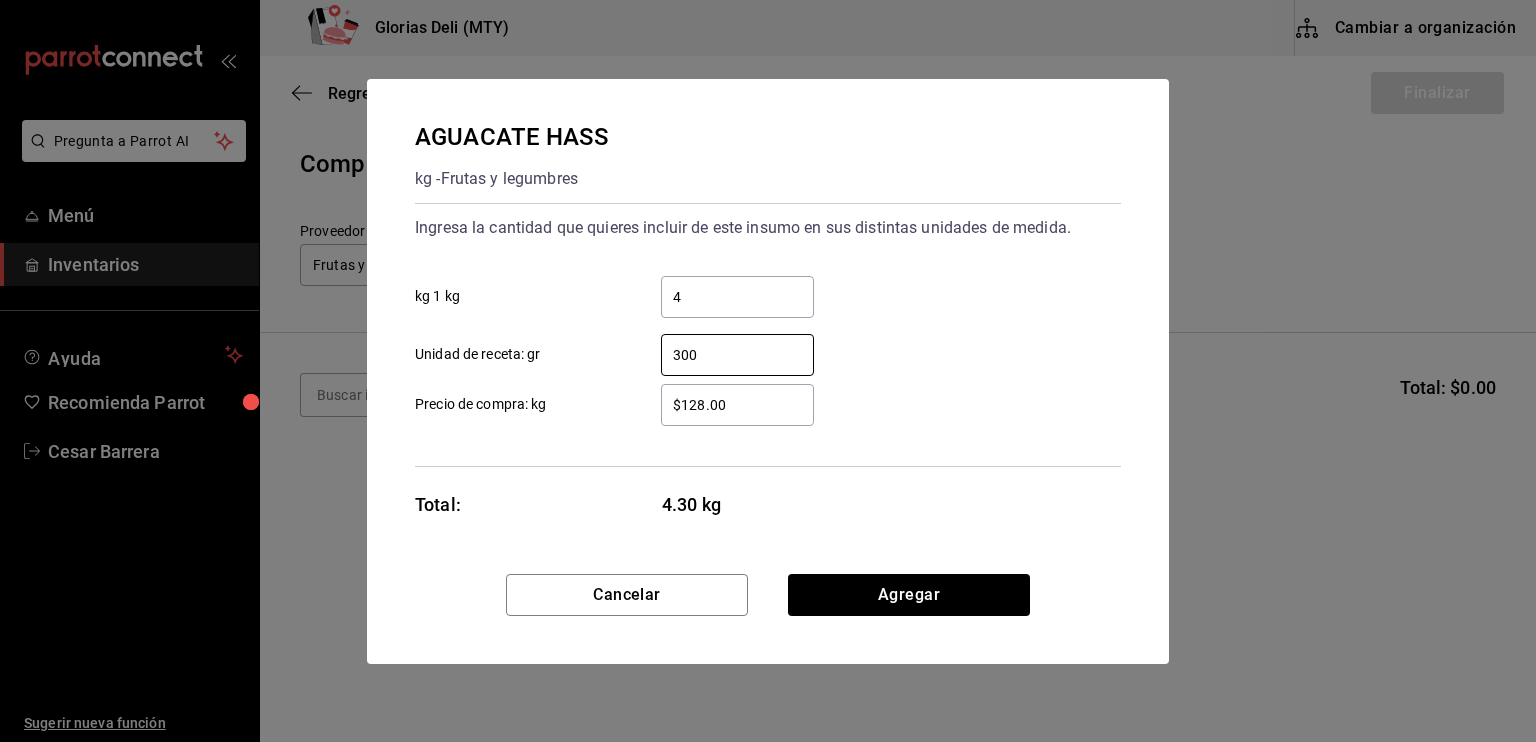 type on "300" 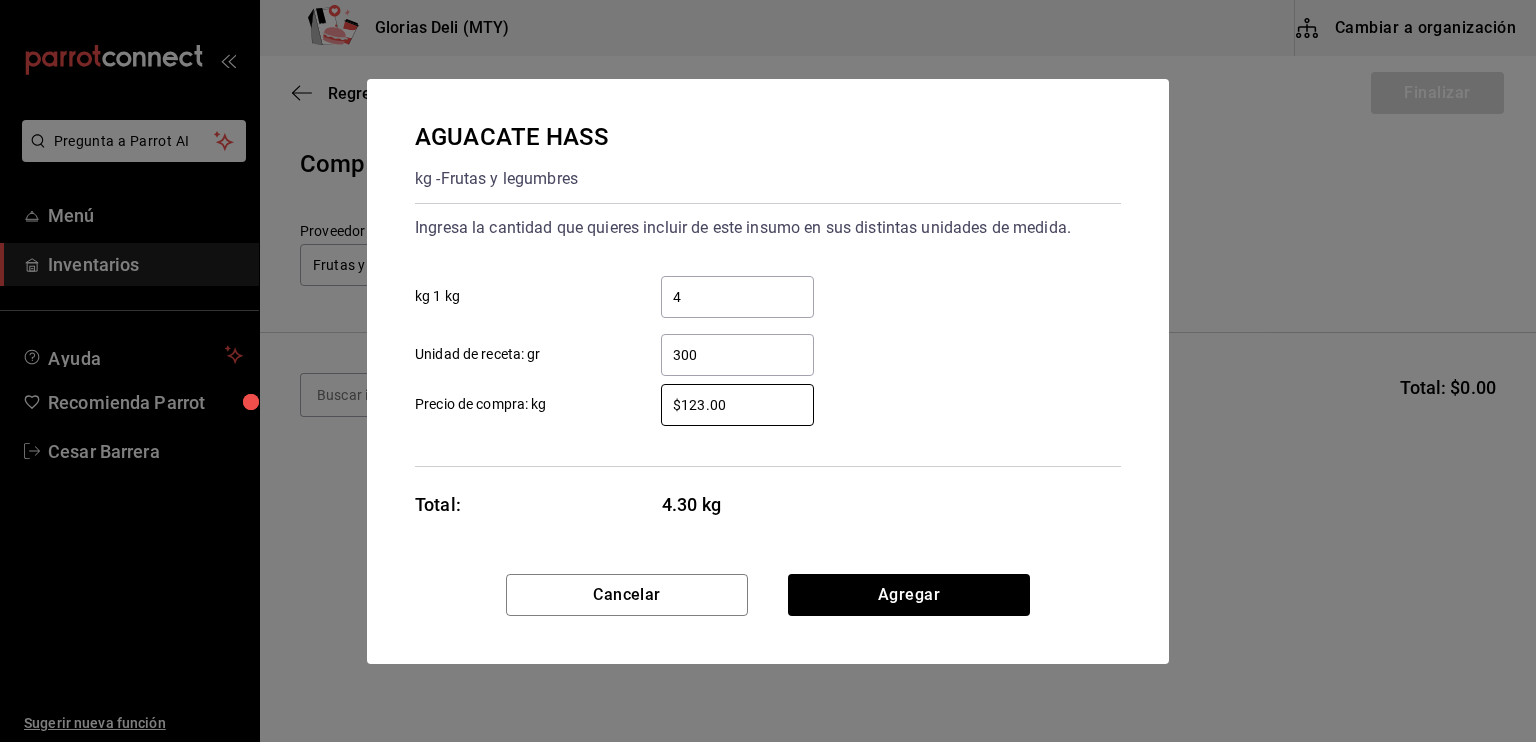 type on "$123.00" 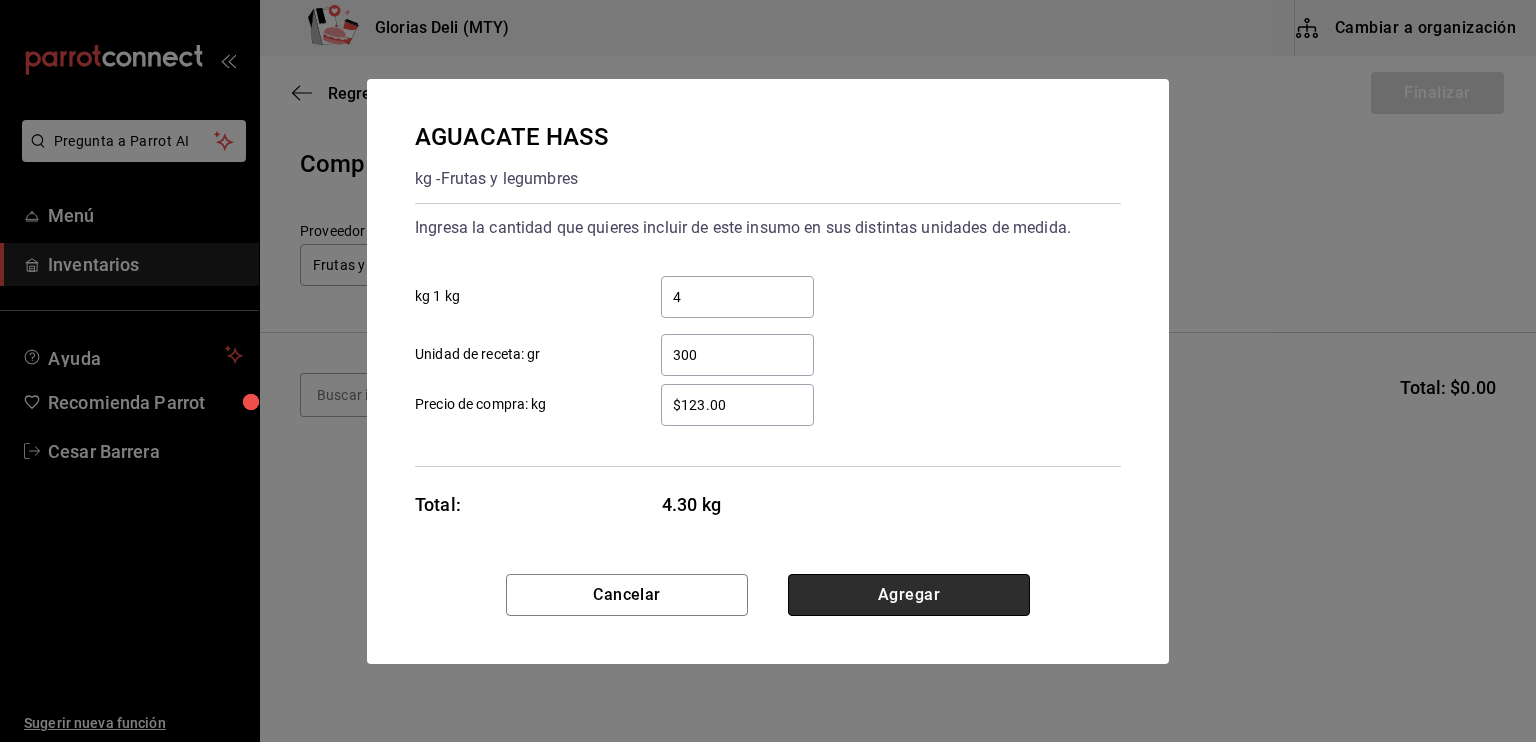 click on "Agregar" at bounding box center (909, 595) 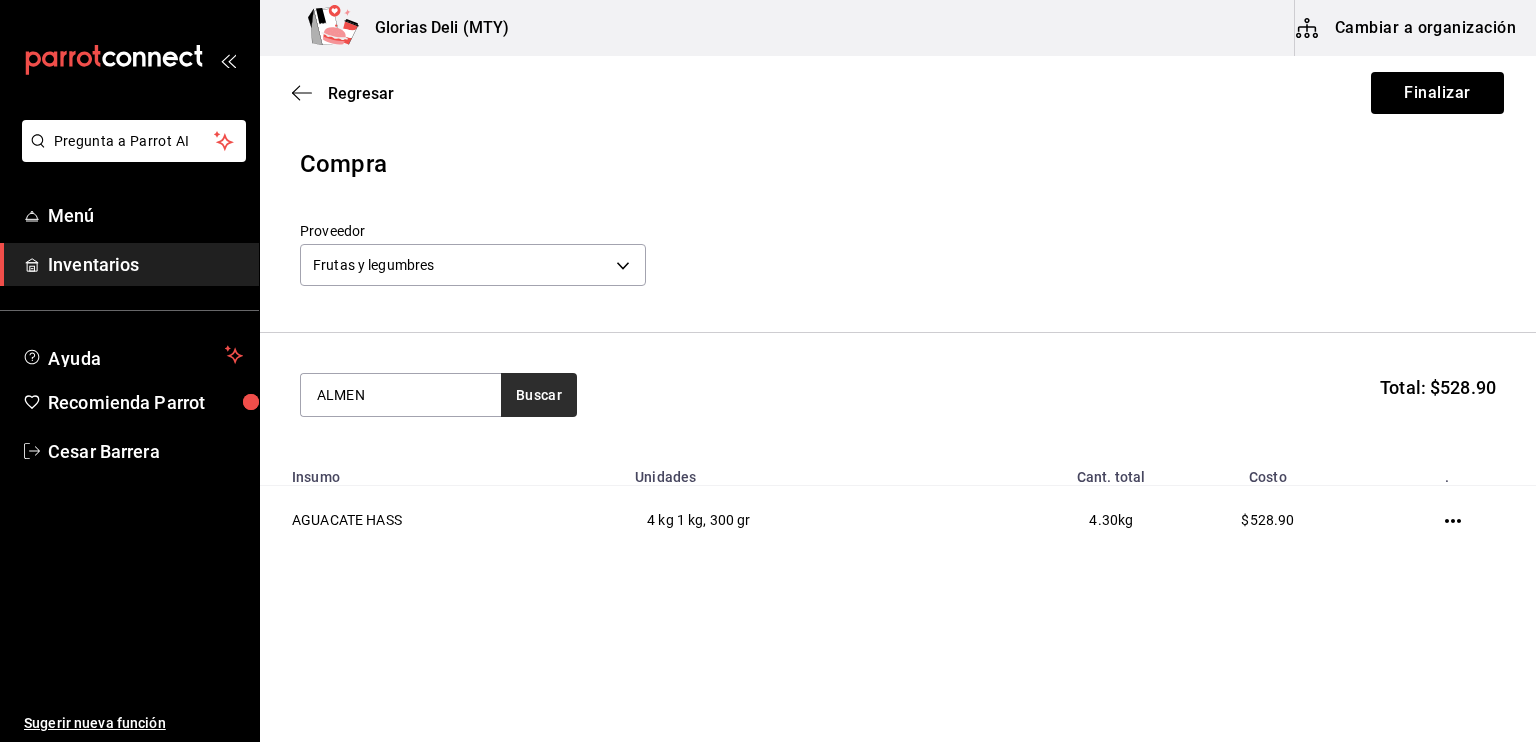 type on "ALMEN" 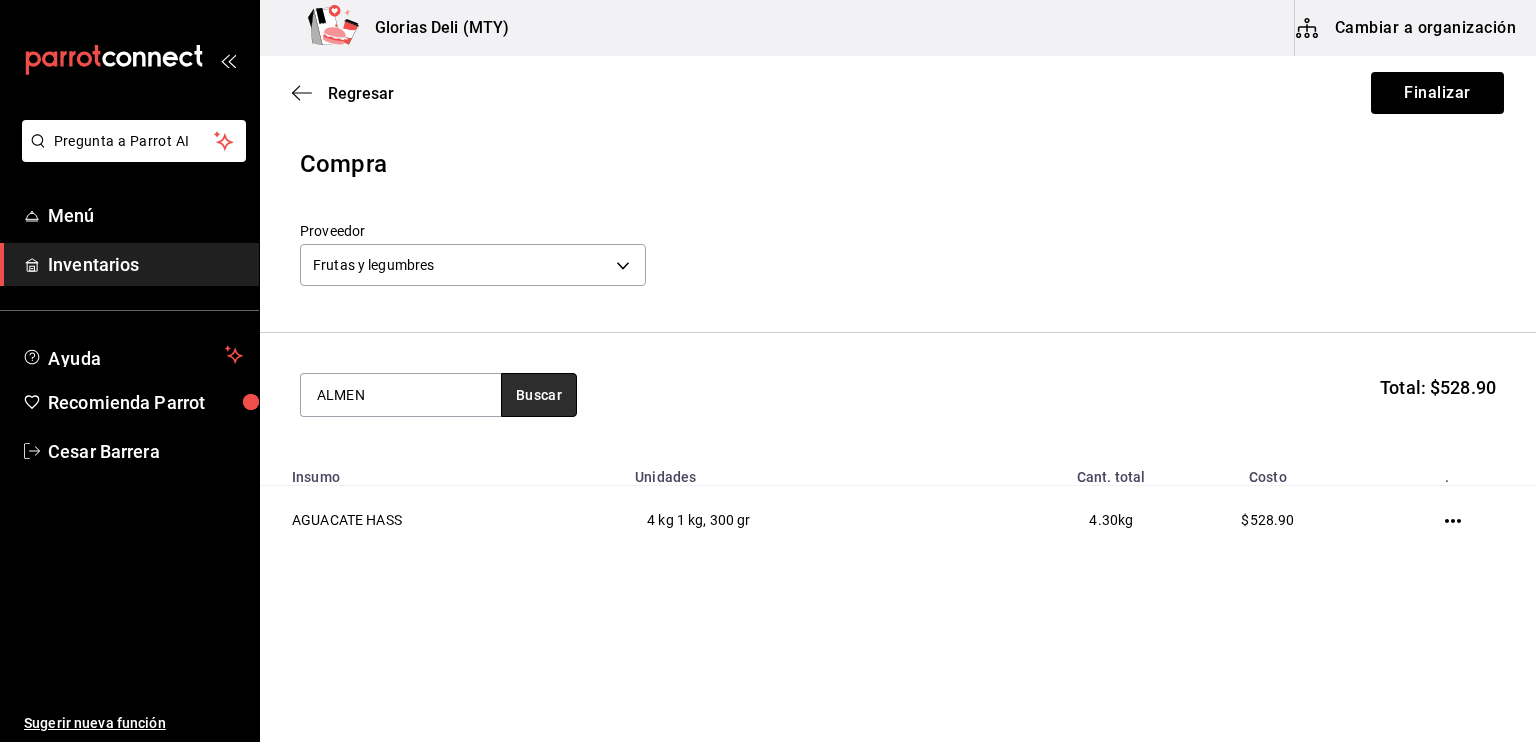click on "Buscar" at bounding box center [539, 395] 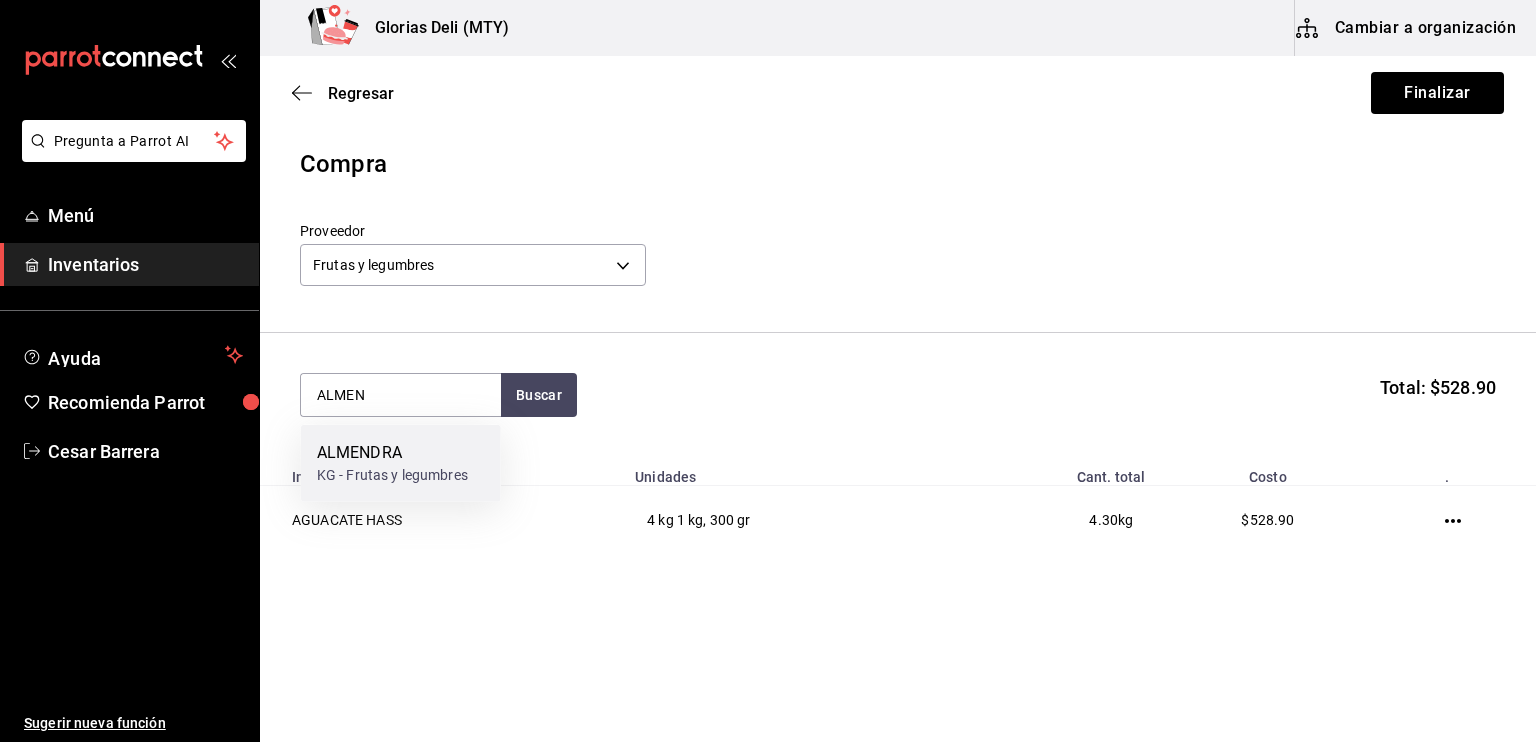 click on "ALMENDRA" at bounding box center [392, 453] 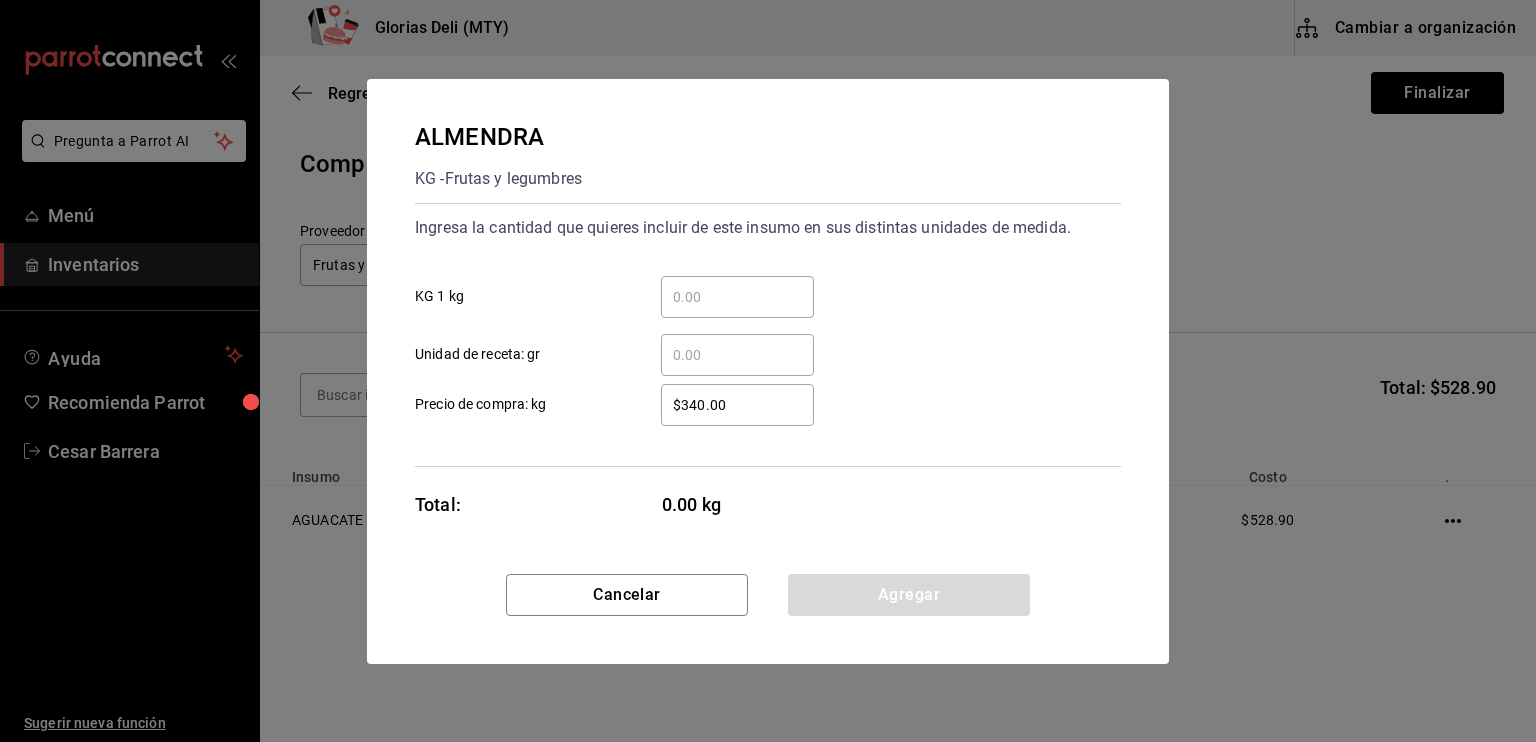 click on "​ KG 1 kg" at bounding box center [737, 297] 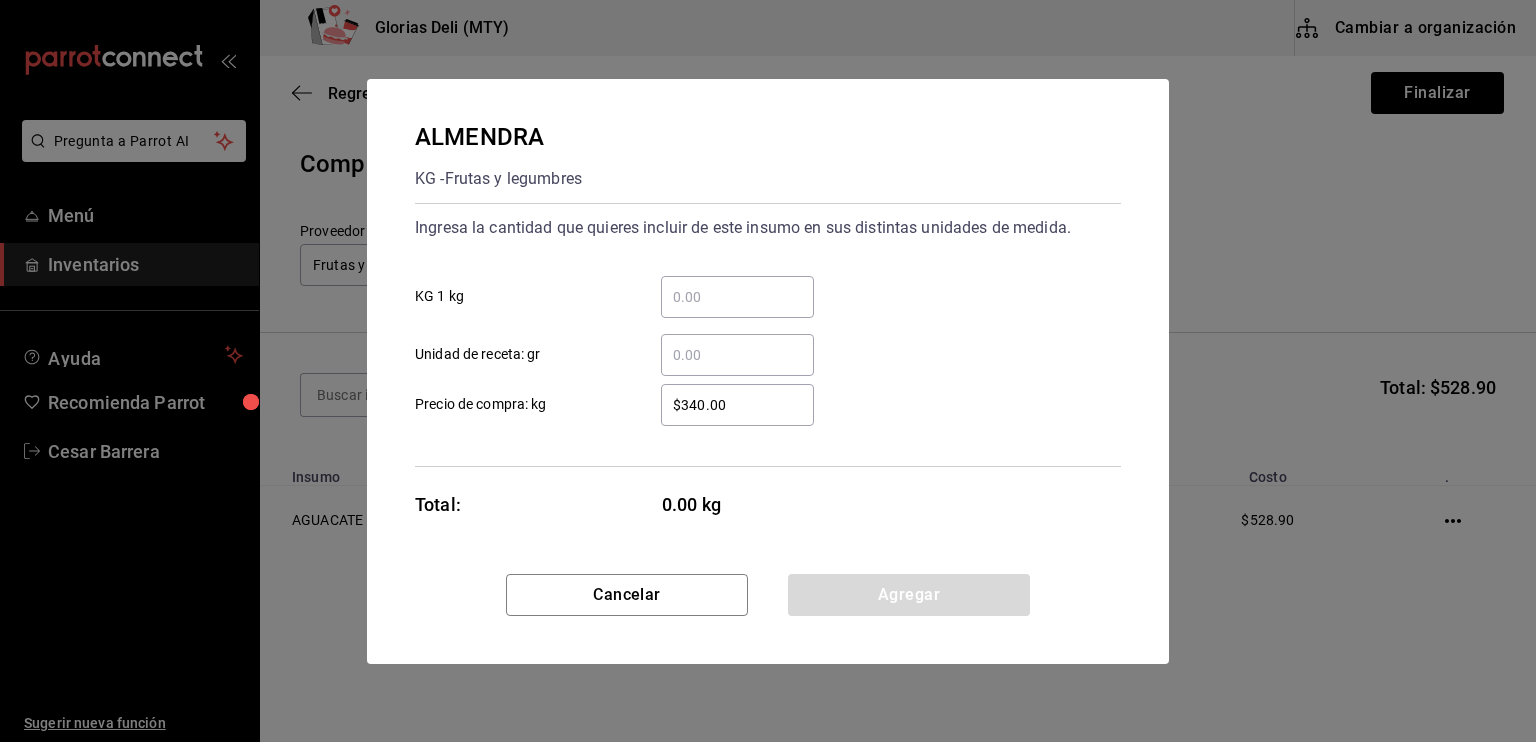 click on "​ Unidad de receta: gr" at bounding box center (737, 355) 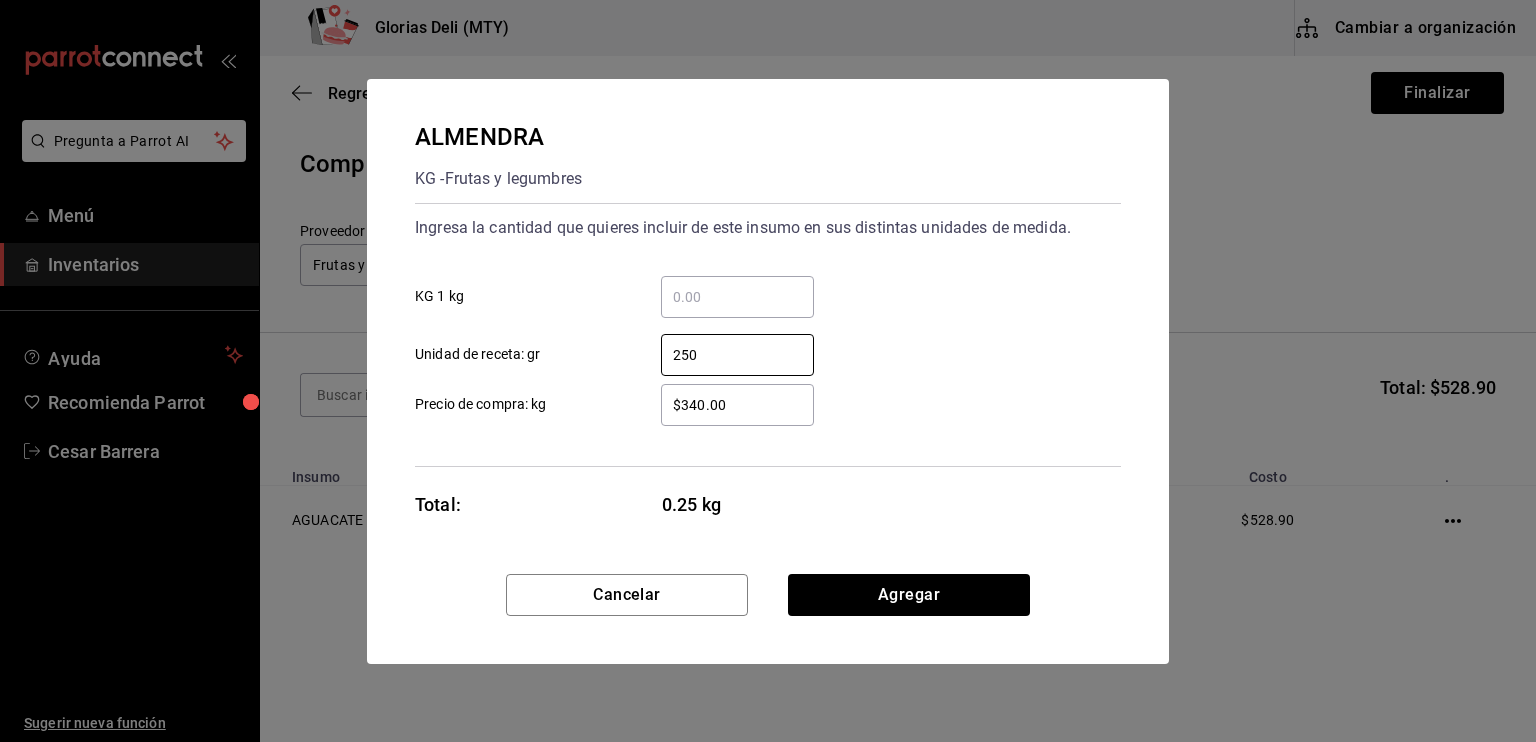 type on "250" 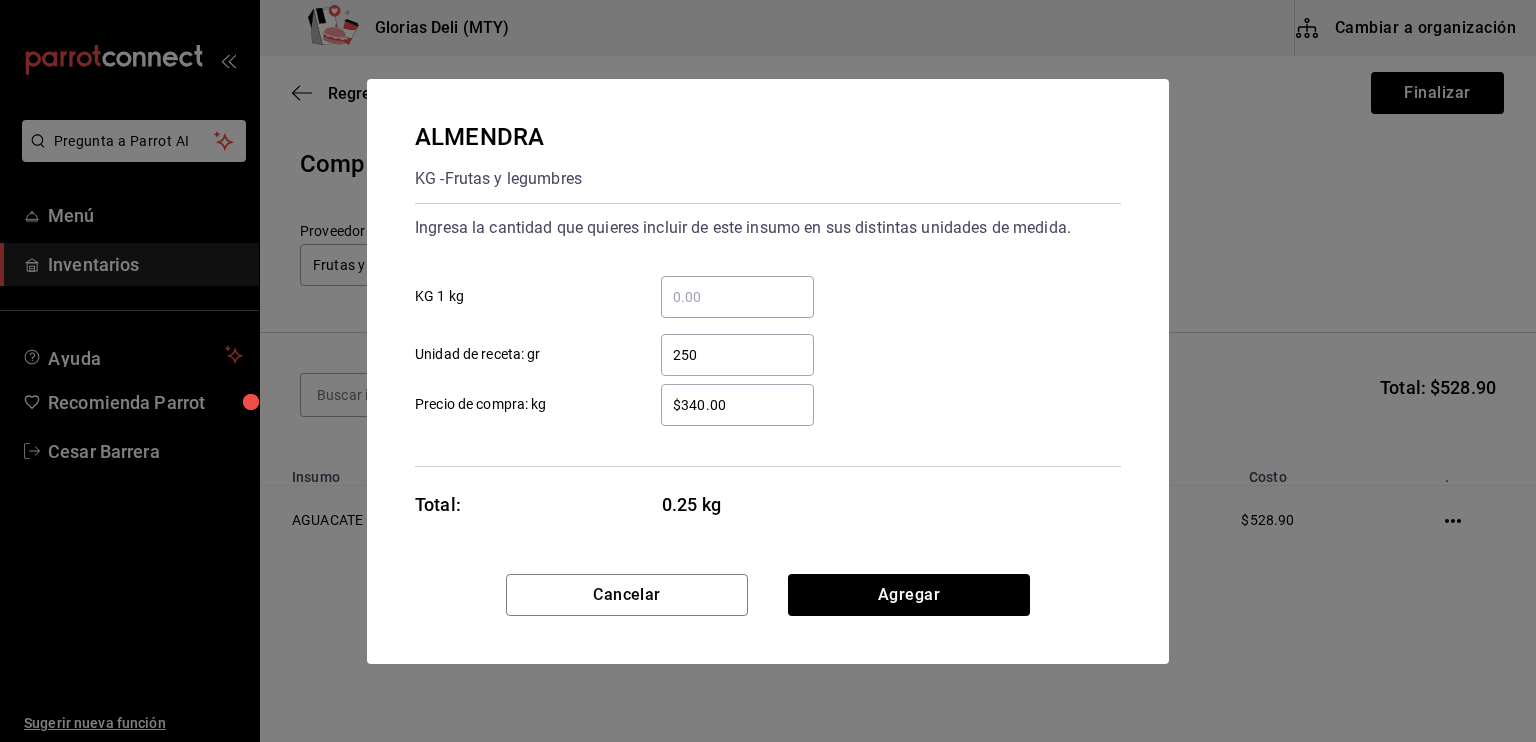 click on "$340.00" at bounding box center (737, 405) 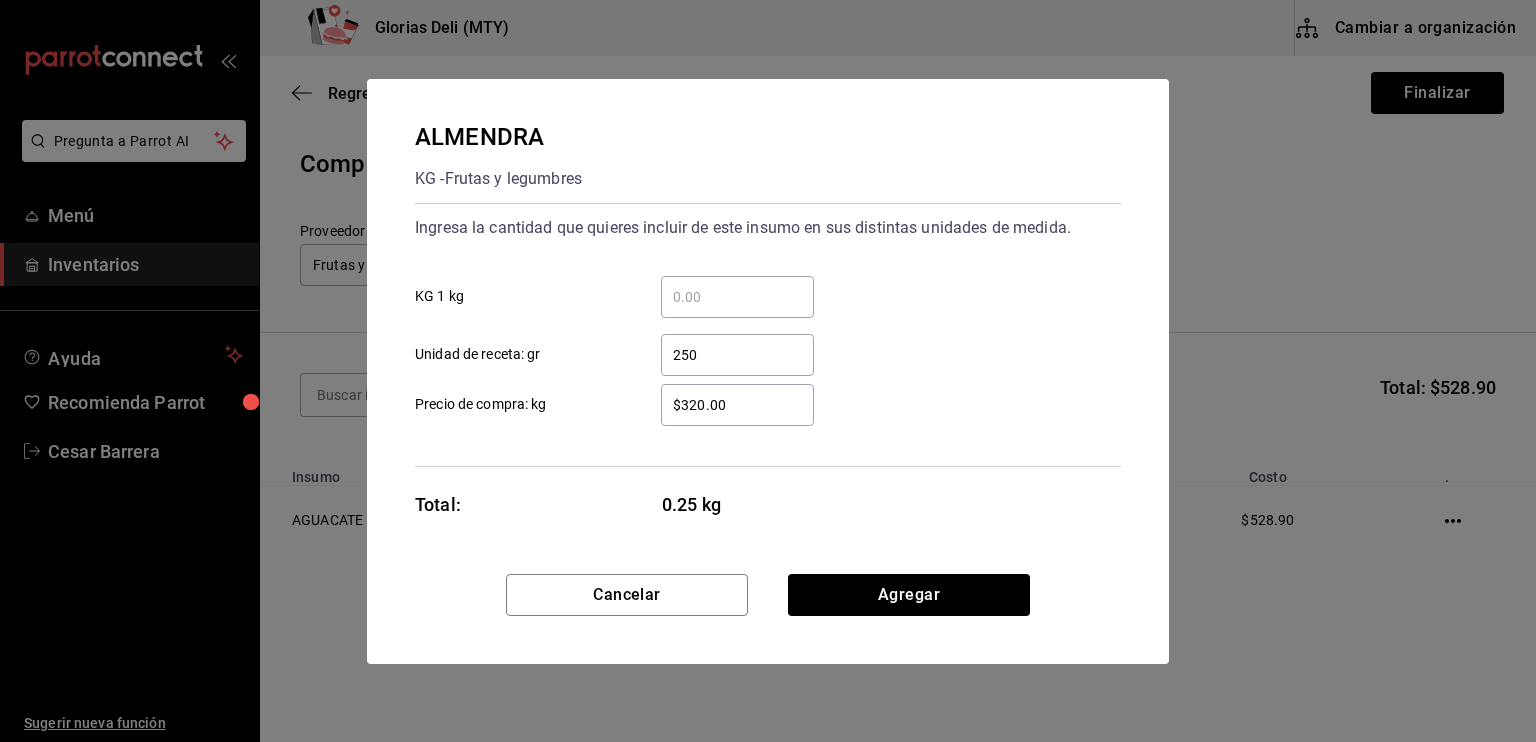 click on "$320.00" at bounding box center (737, 405) 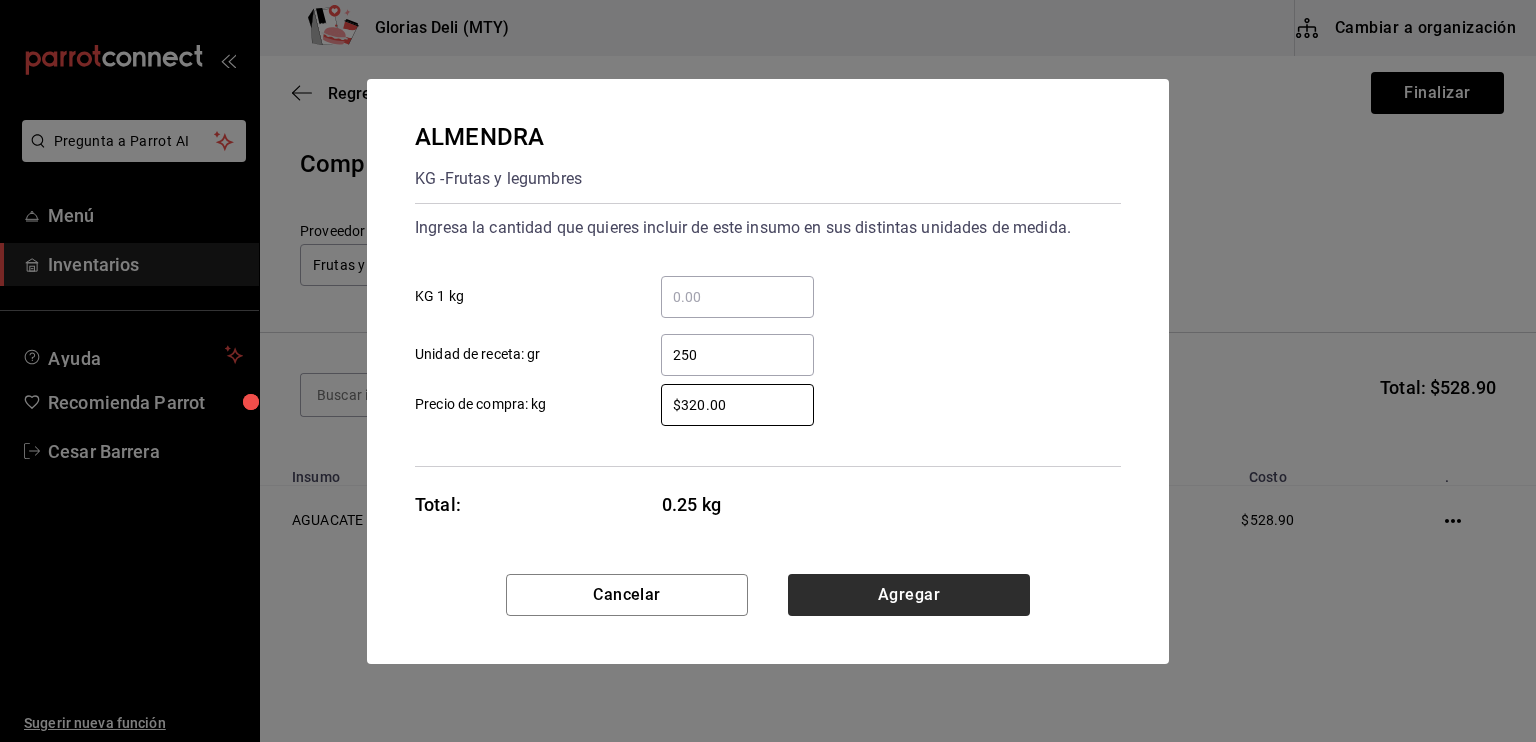 type on "$320.00" 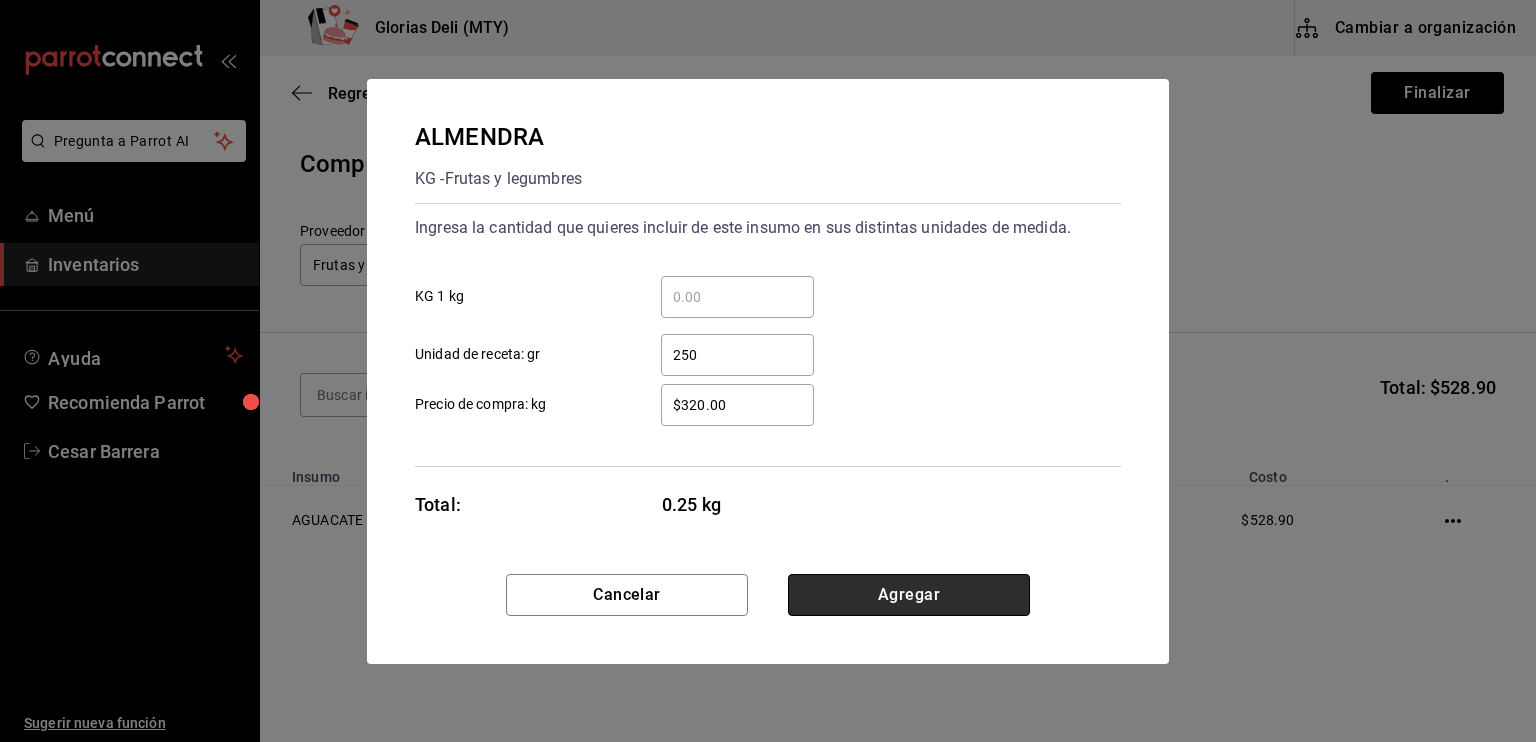 click on "Agregar" at bounding box center [909, 595] 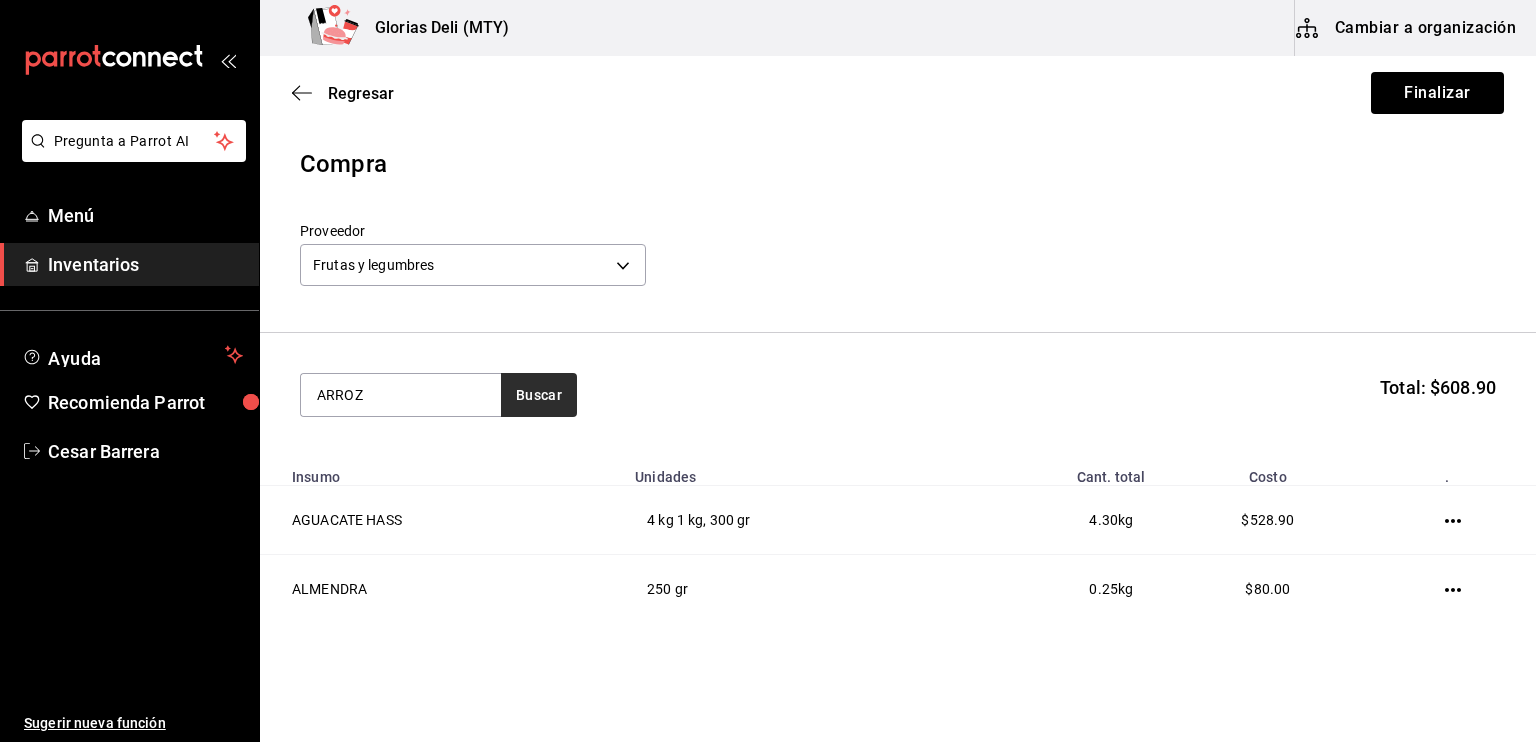 type on "ARROZ" 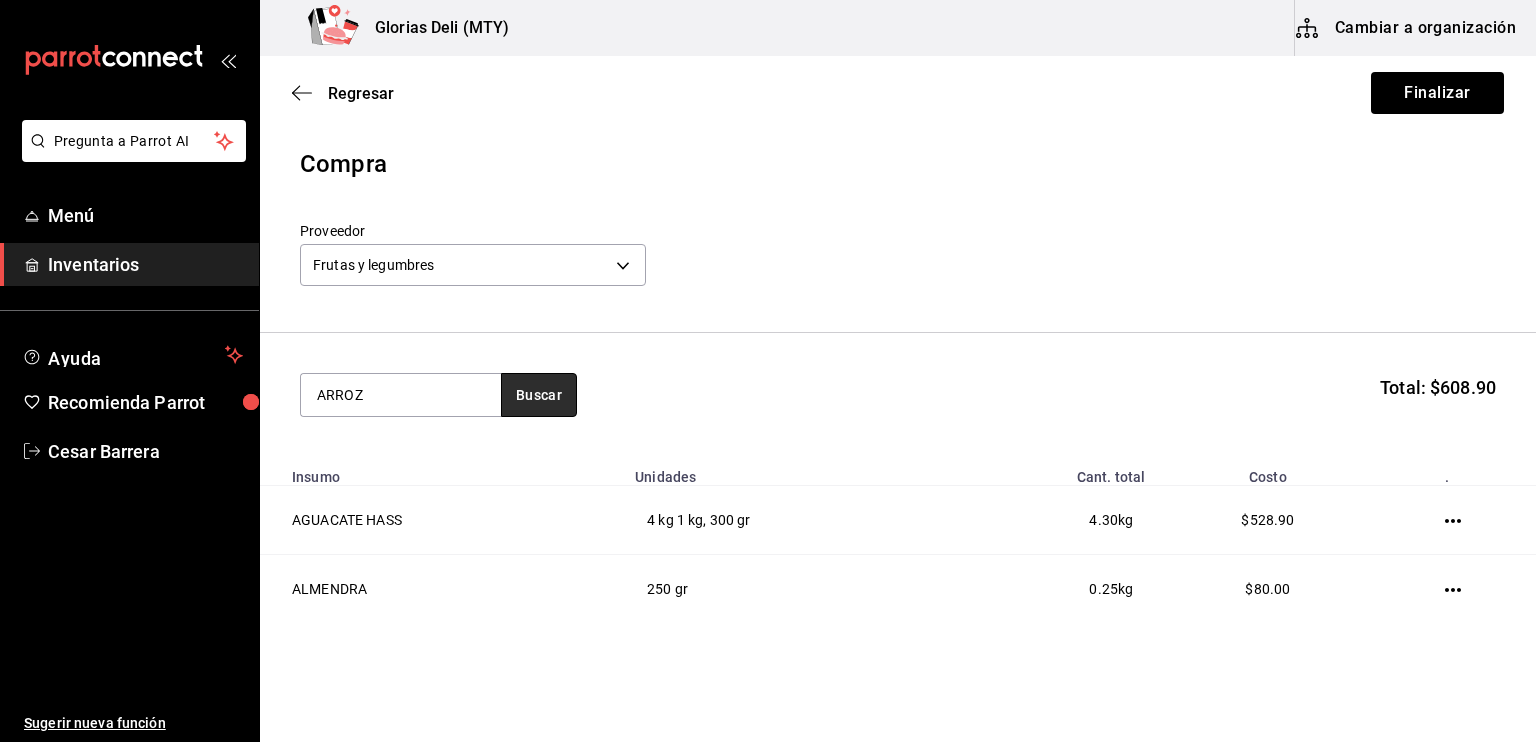 click on "Buscar" at bounding box center [539, 395] 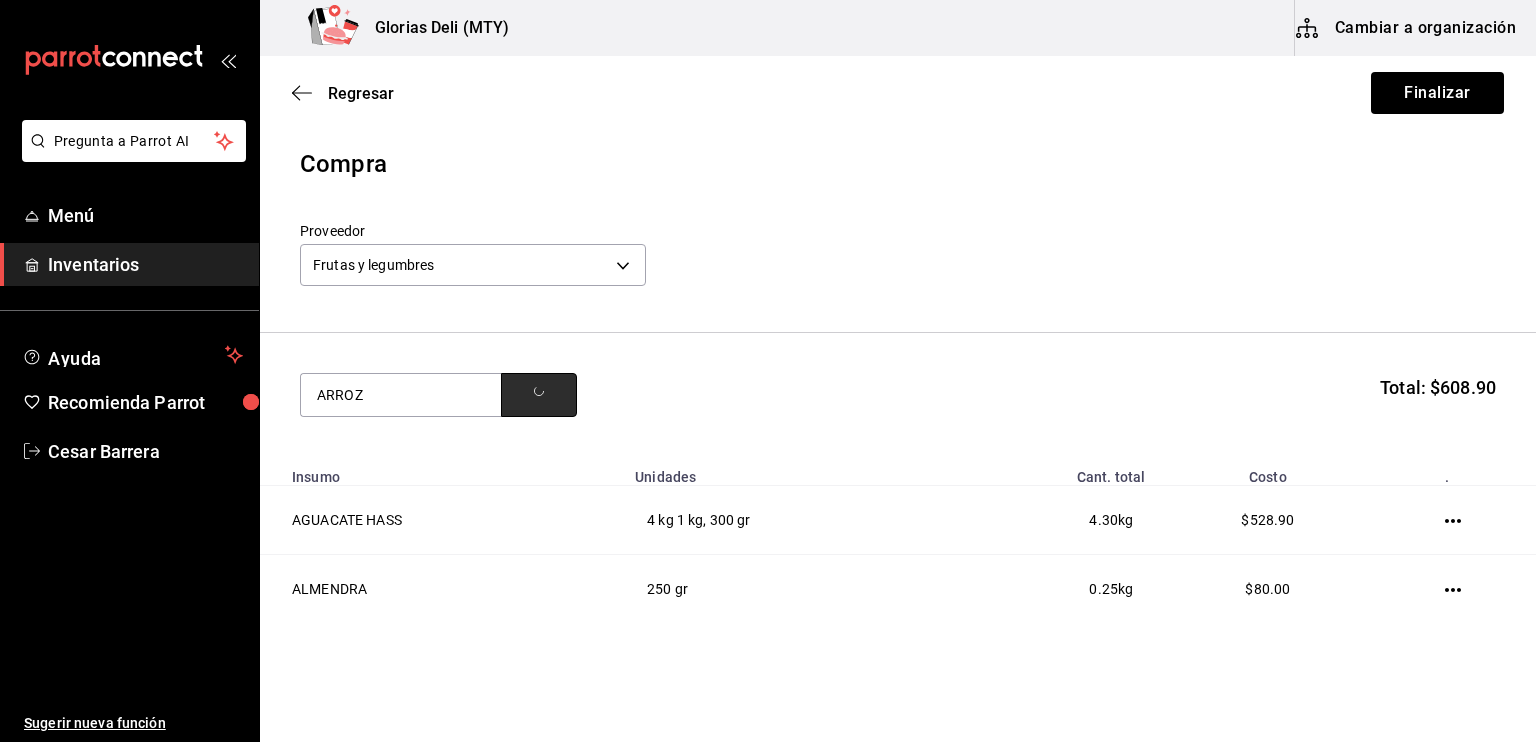 click 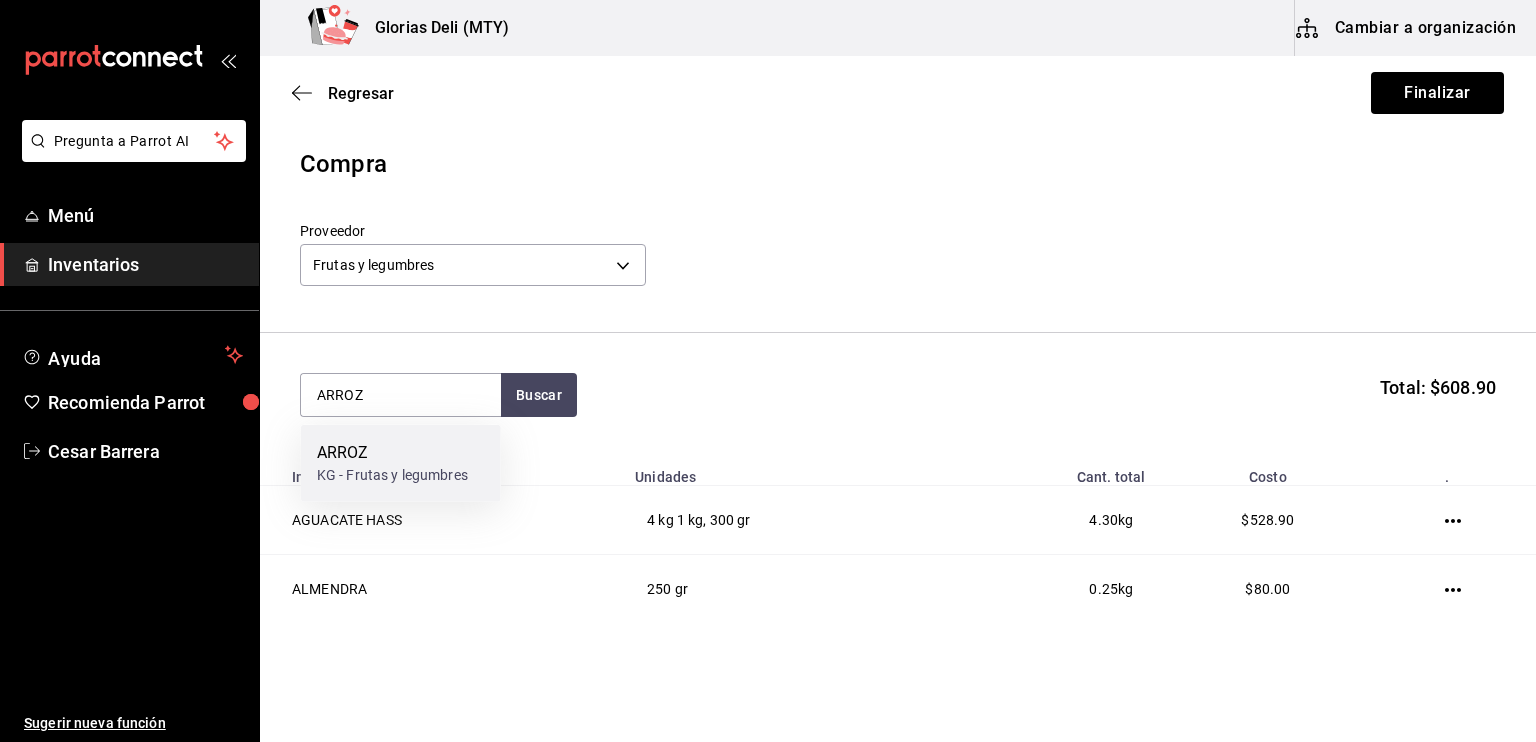 click on "ARROZ" at bounding box center (392, 453) 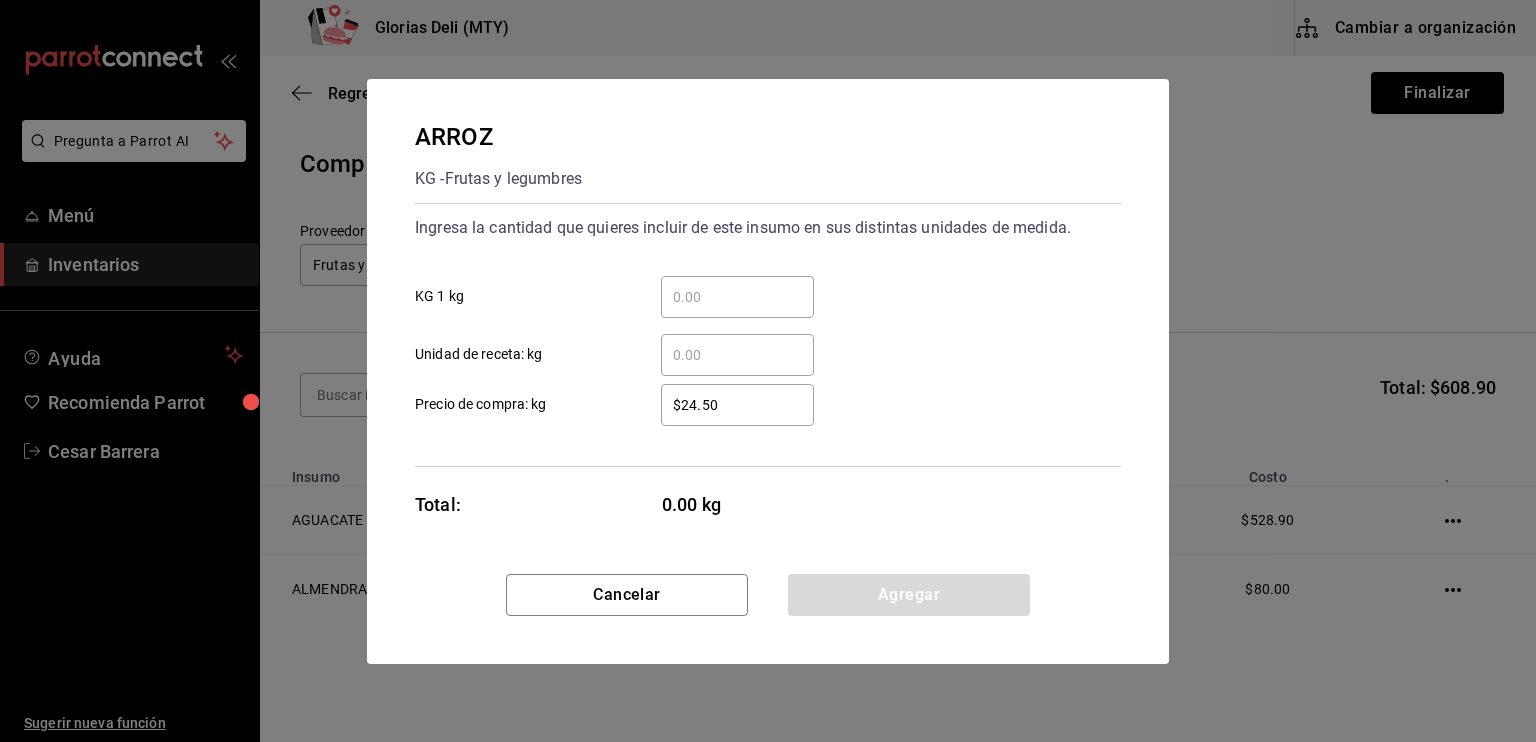 click on "​ KG 1 kg" at bounding box center [737, 297] 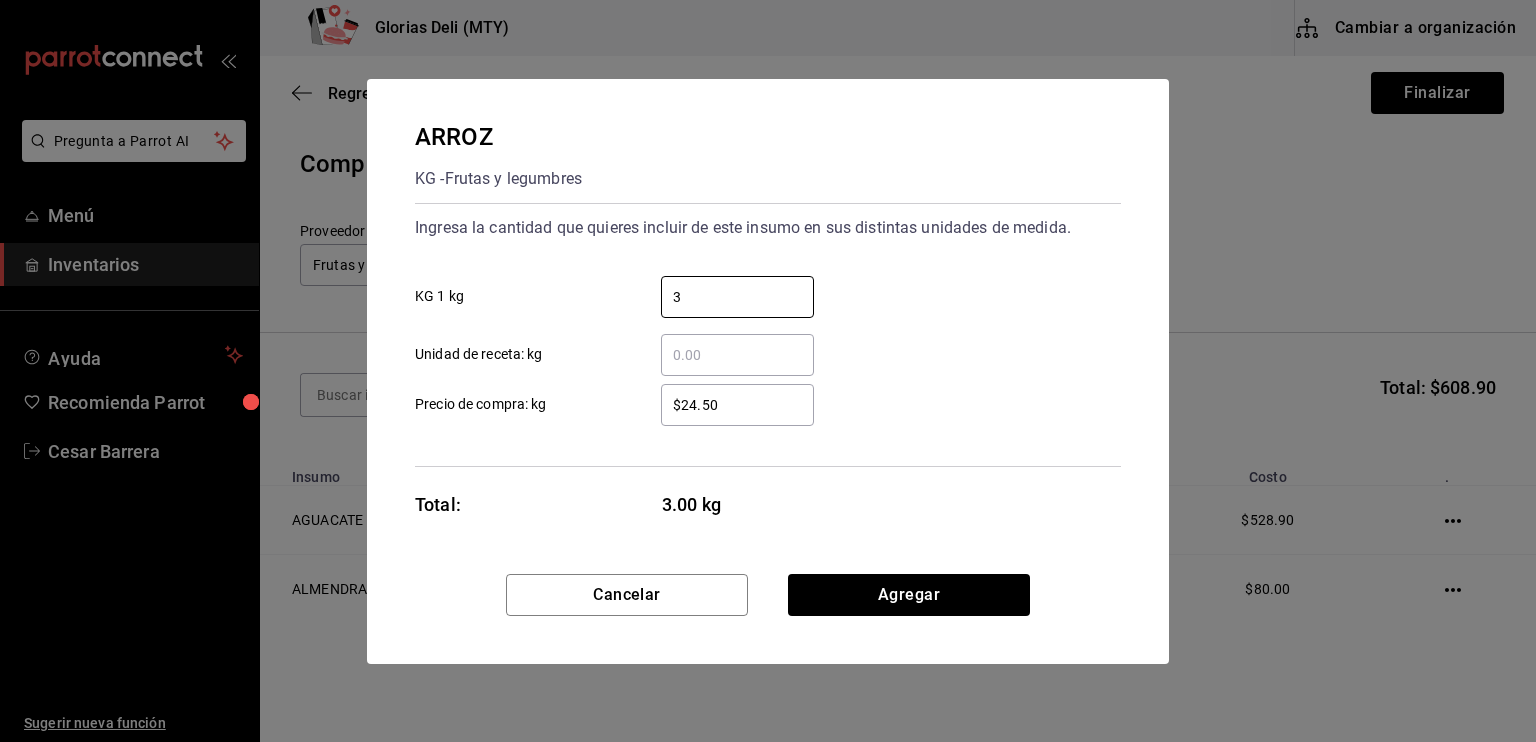 type on "3" 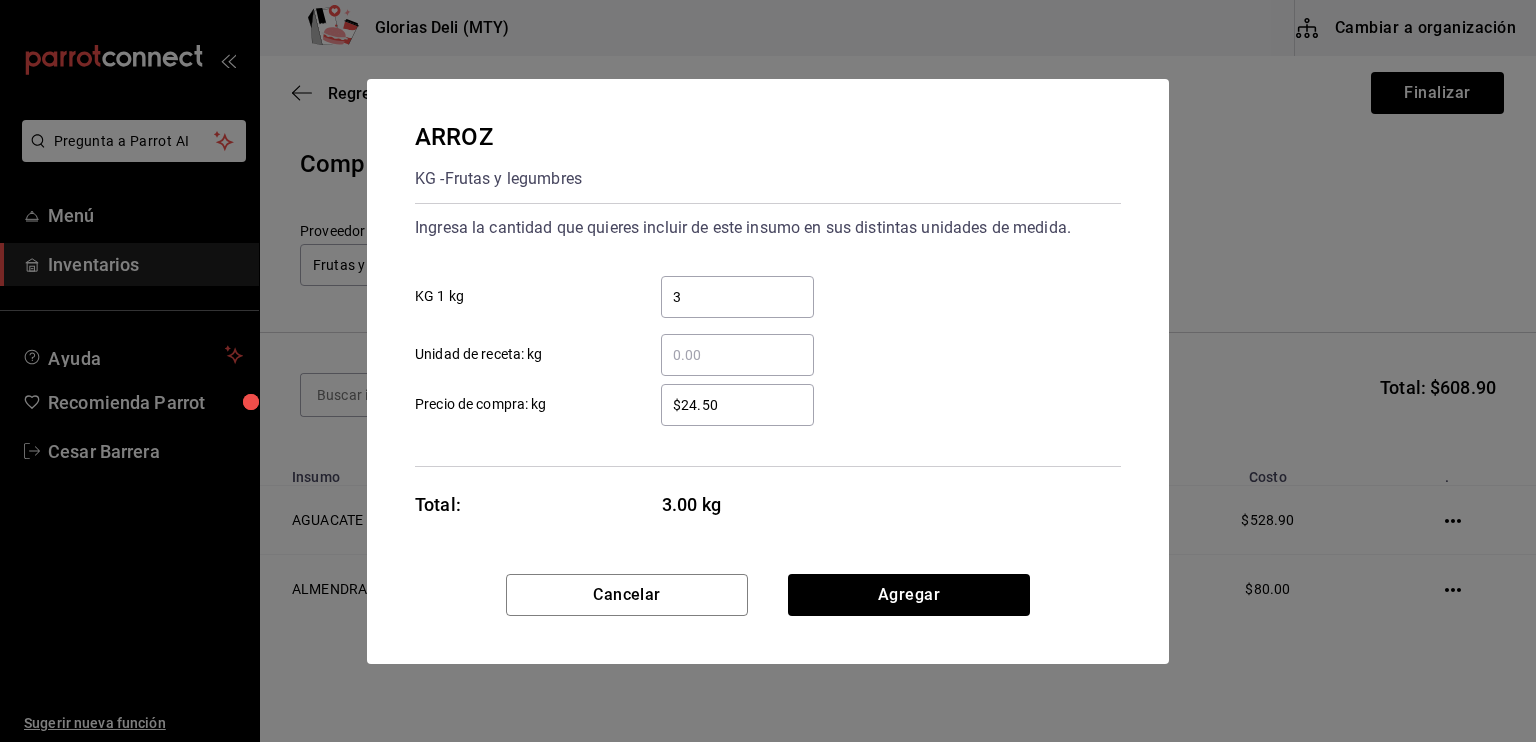 click on "$24.50" at bounding box center [737, 405] 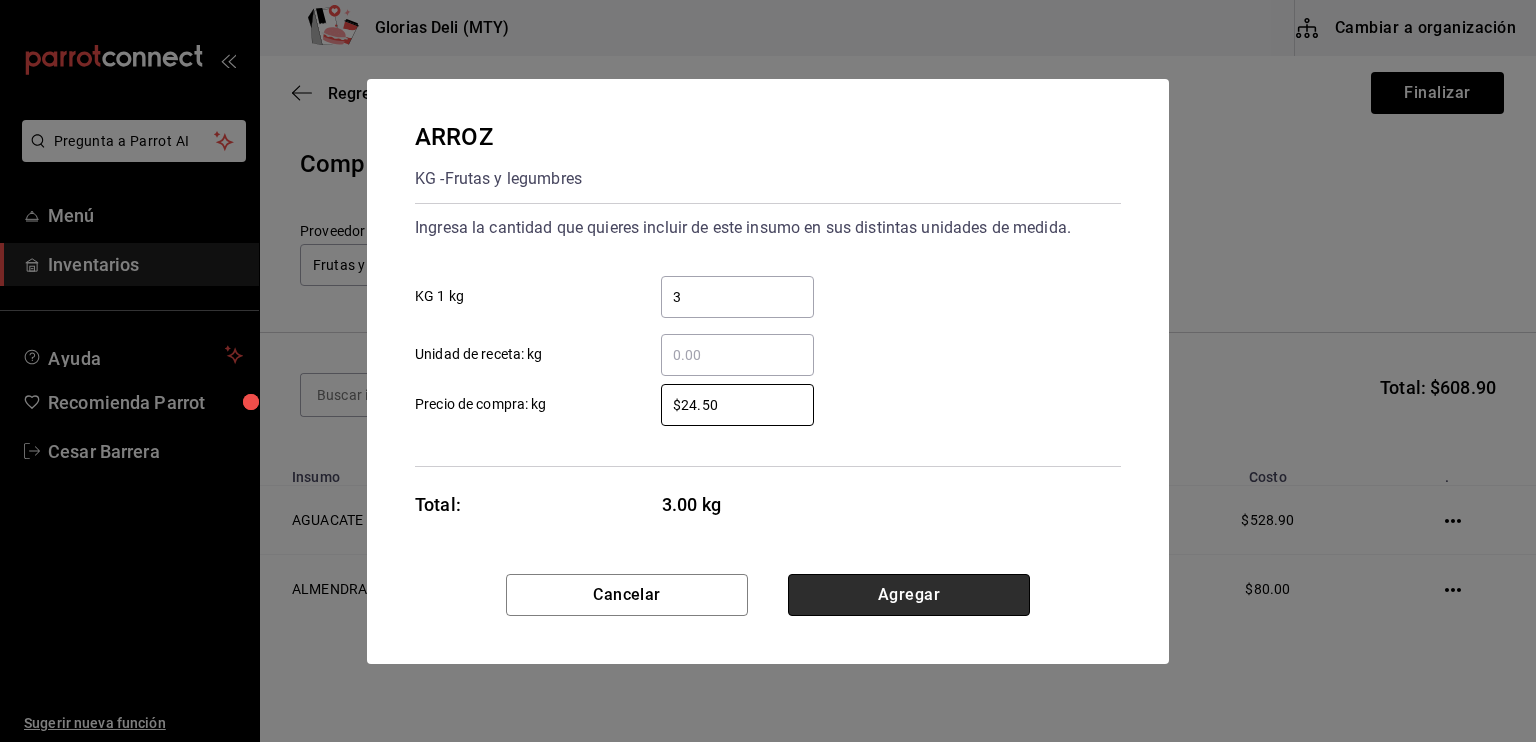 click on "Agregar" at bounding box center (909, 595) 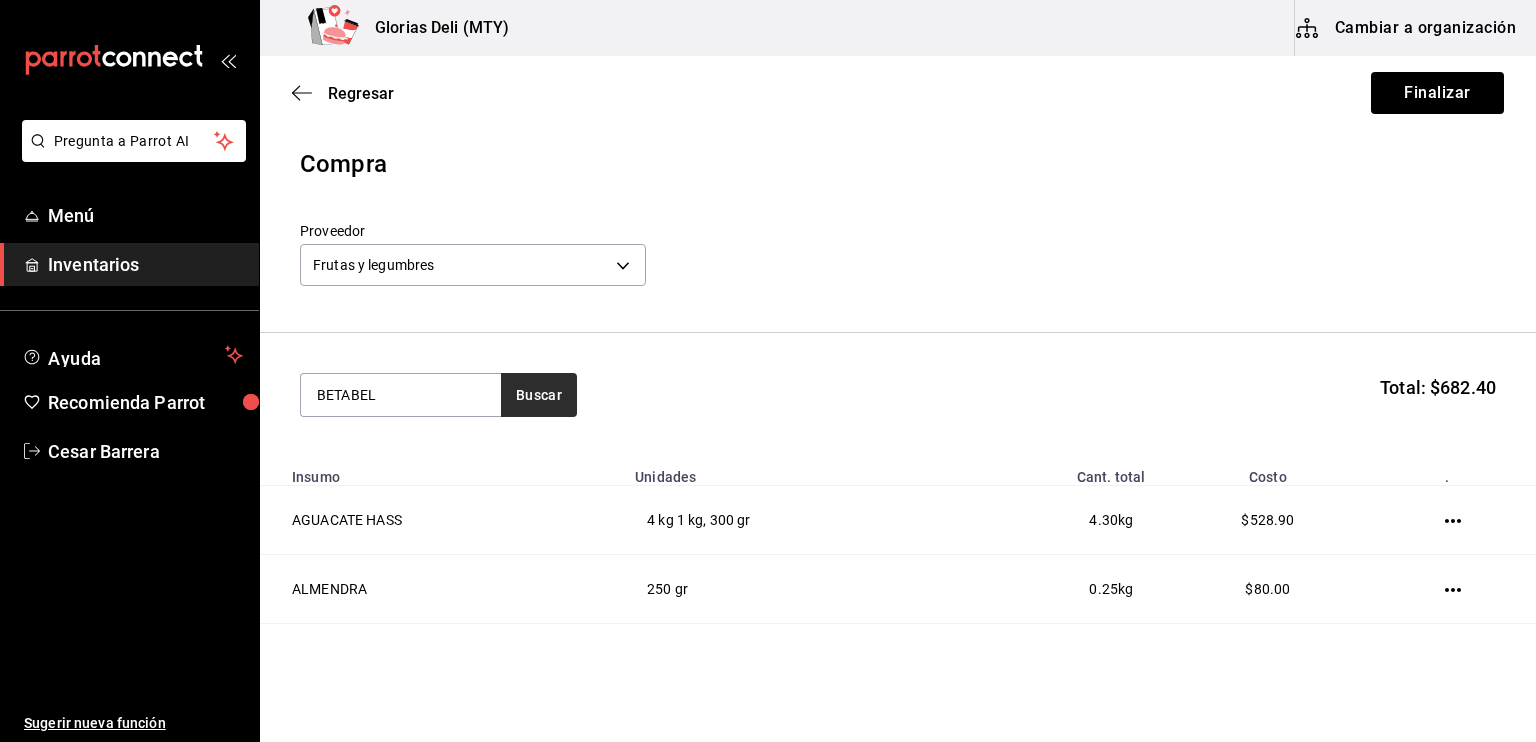 type on "BETABEL" 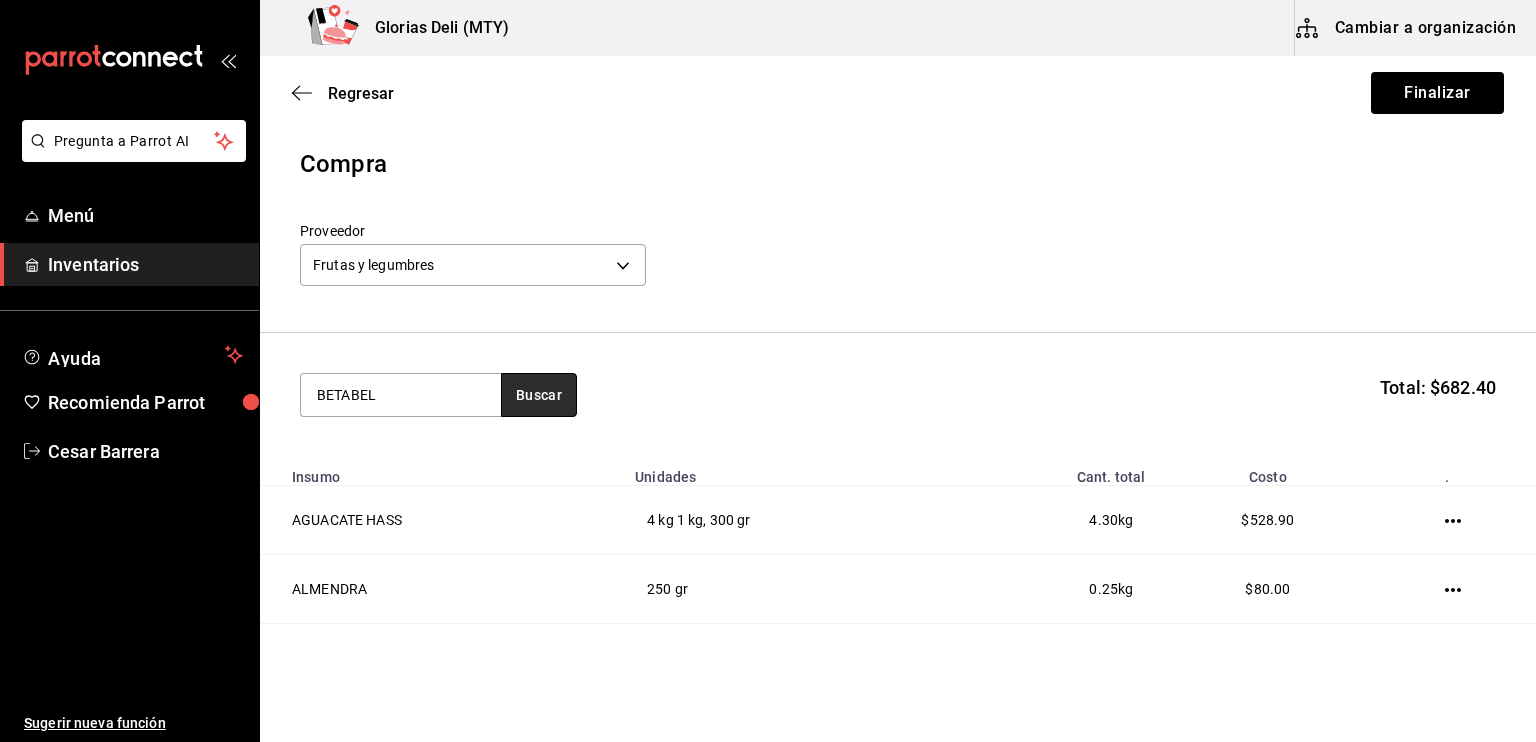 click on "Buscar" at bounding box center [539, 395] 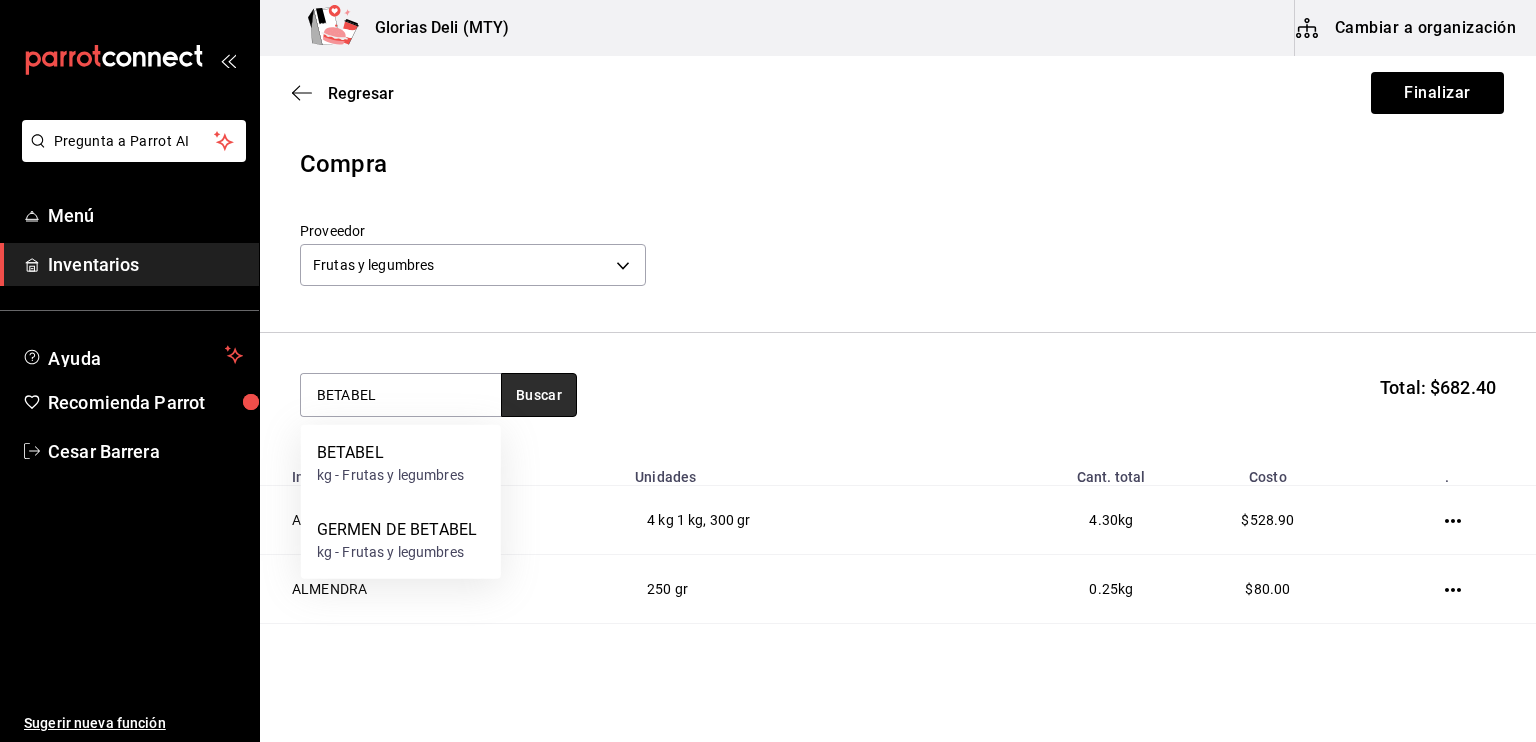 click on "Buscar" at bounding box center [539, 395] 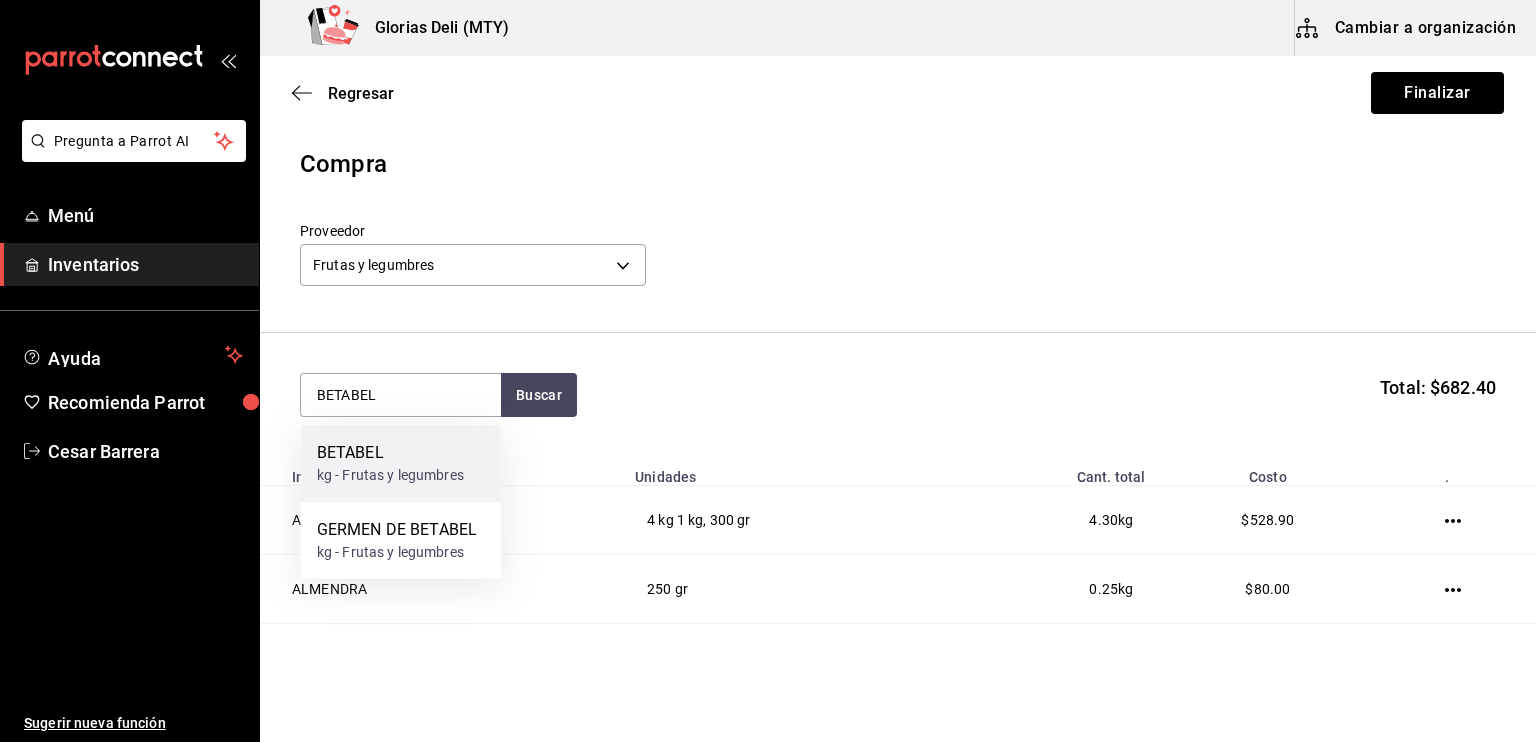 click on "BETABEL" at bounding box center (390, 453) 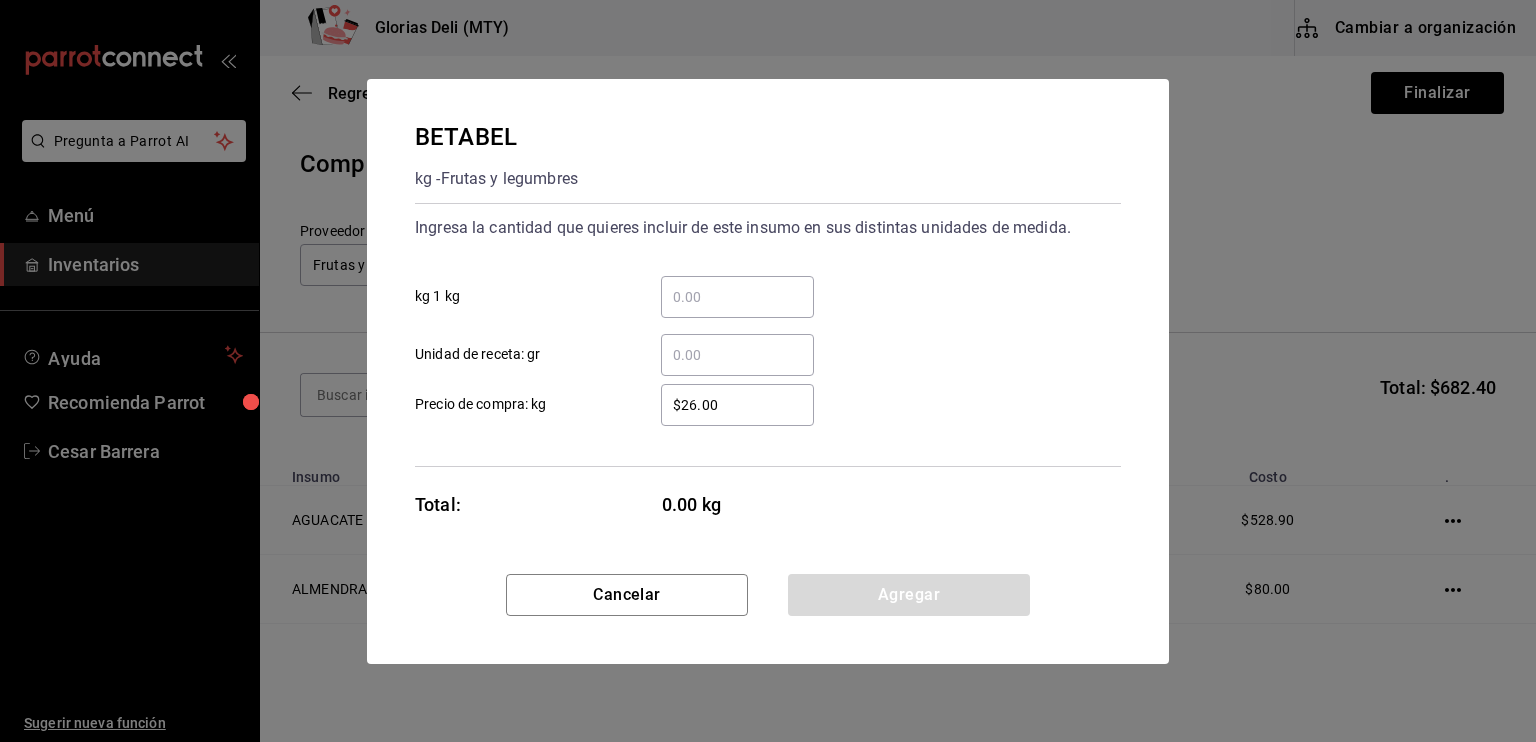 click on "​ kg 1 kg" at bounding box center [737, 297] 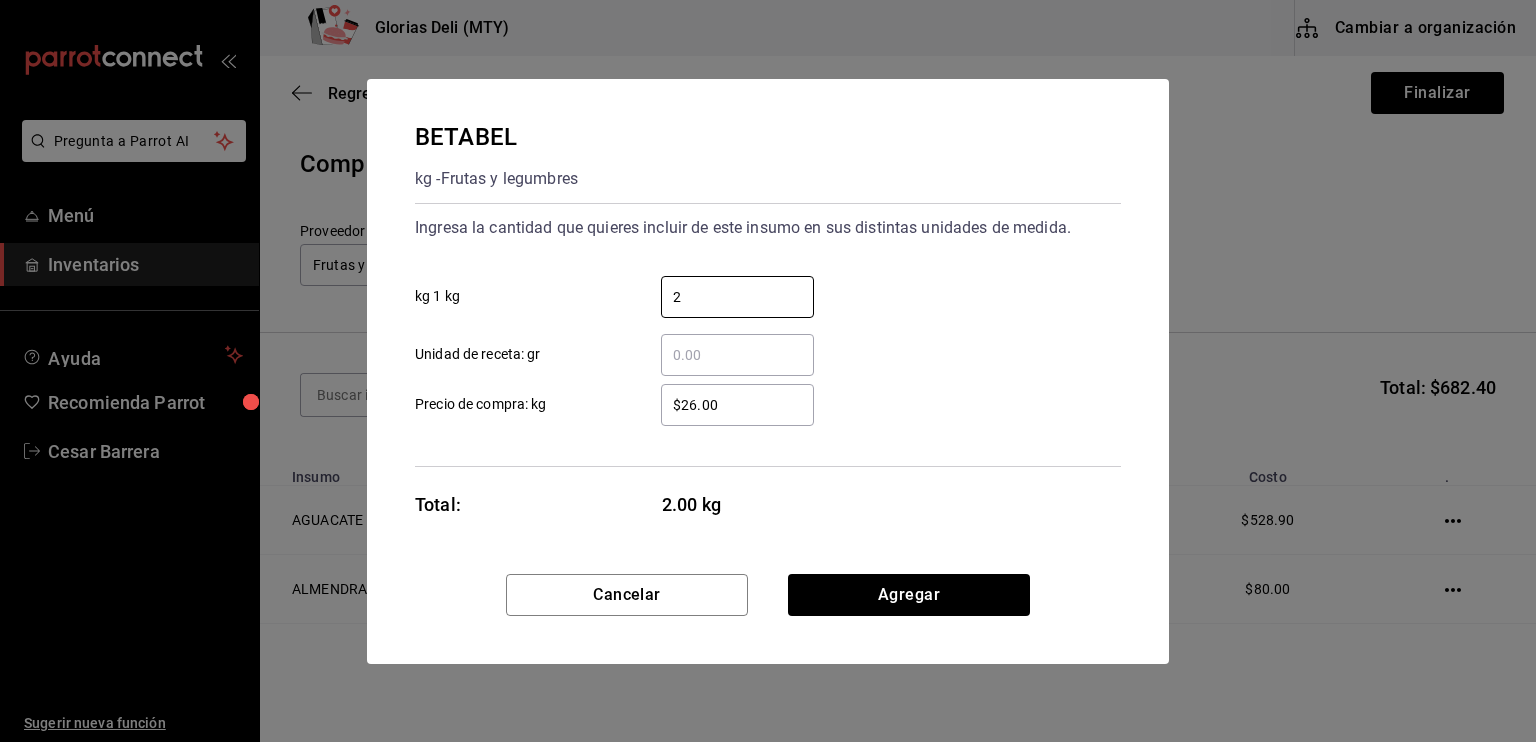 type on "2" 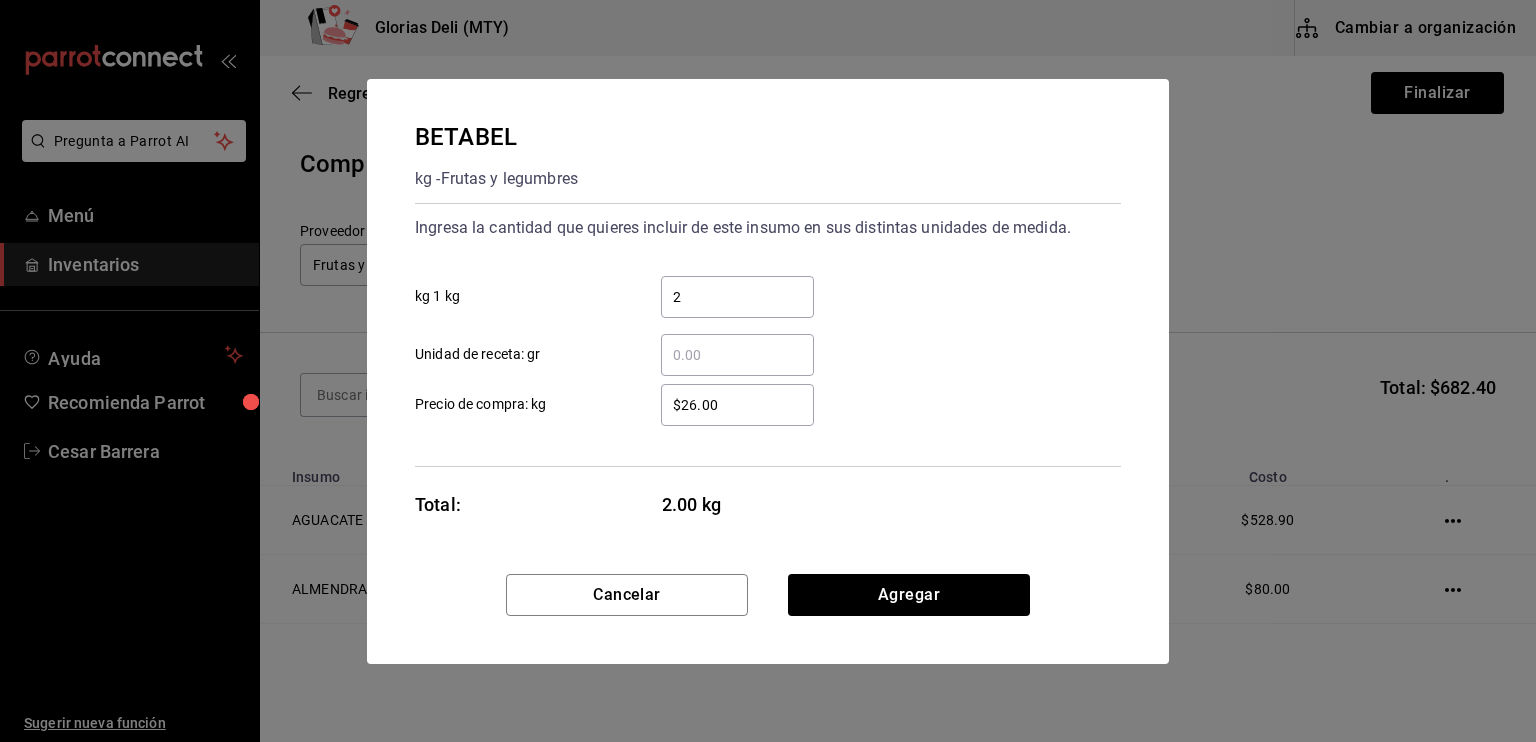 click on "​ Unidad de receta: gr" at bounding box center (737, 355) 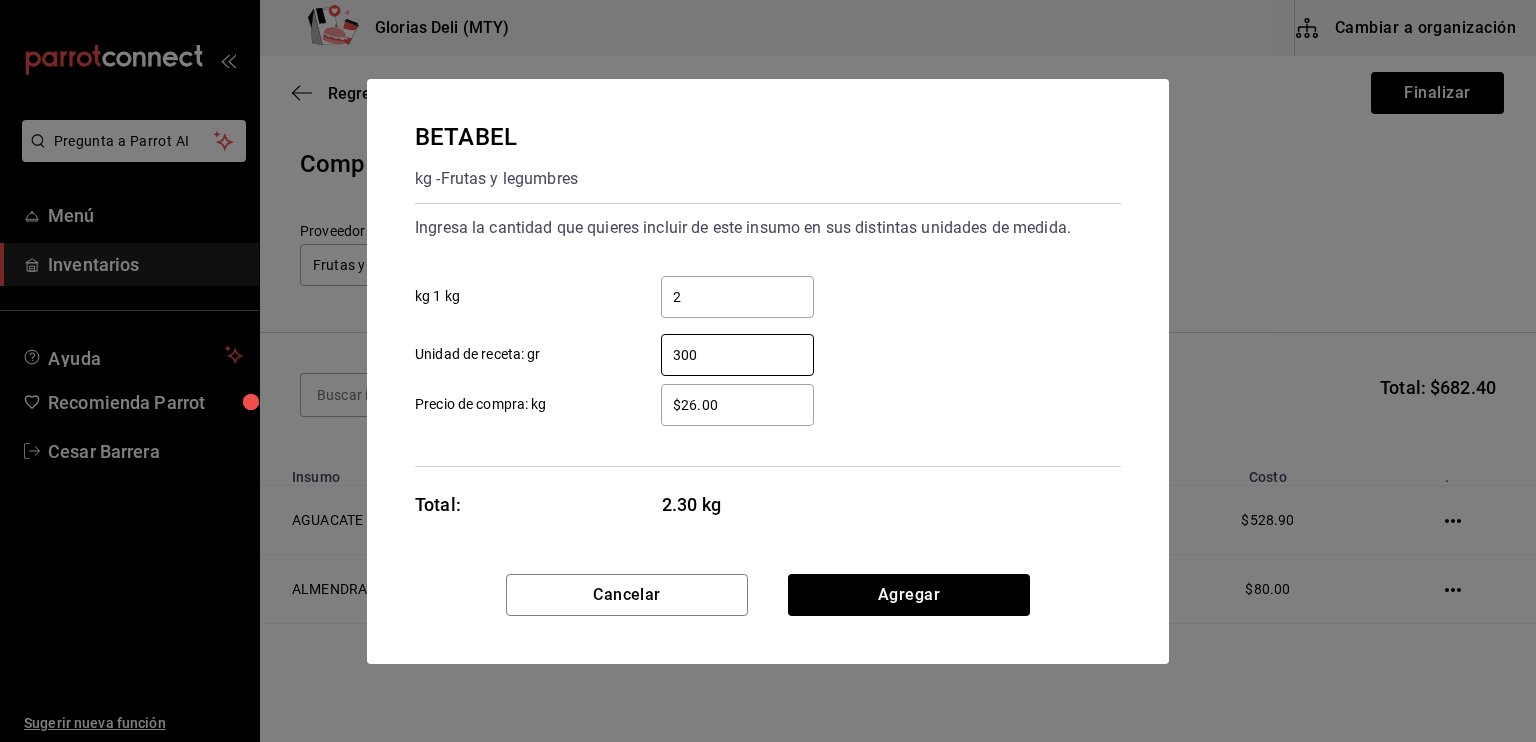 type on "300" 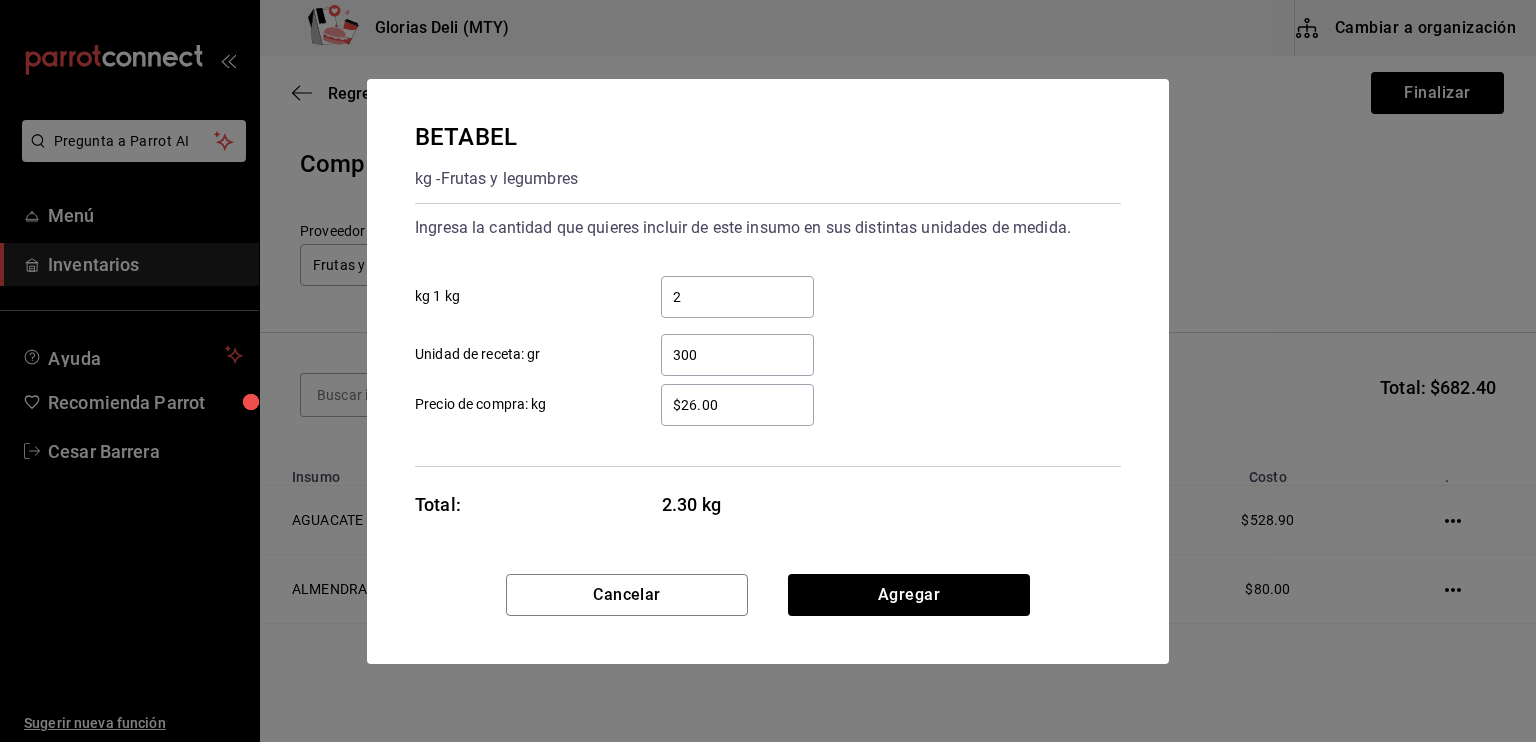 click on "$26.00" at bounding box center (737, 405) 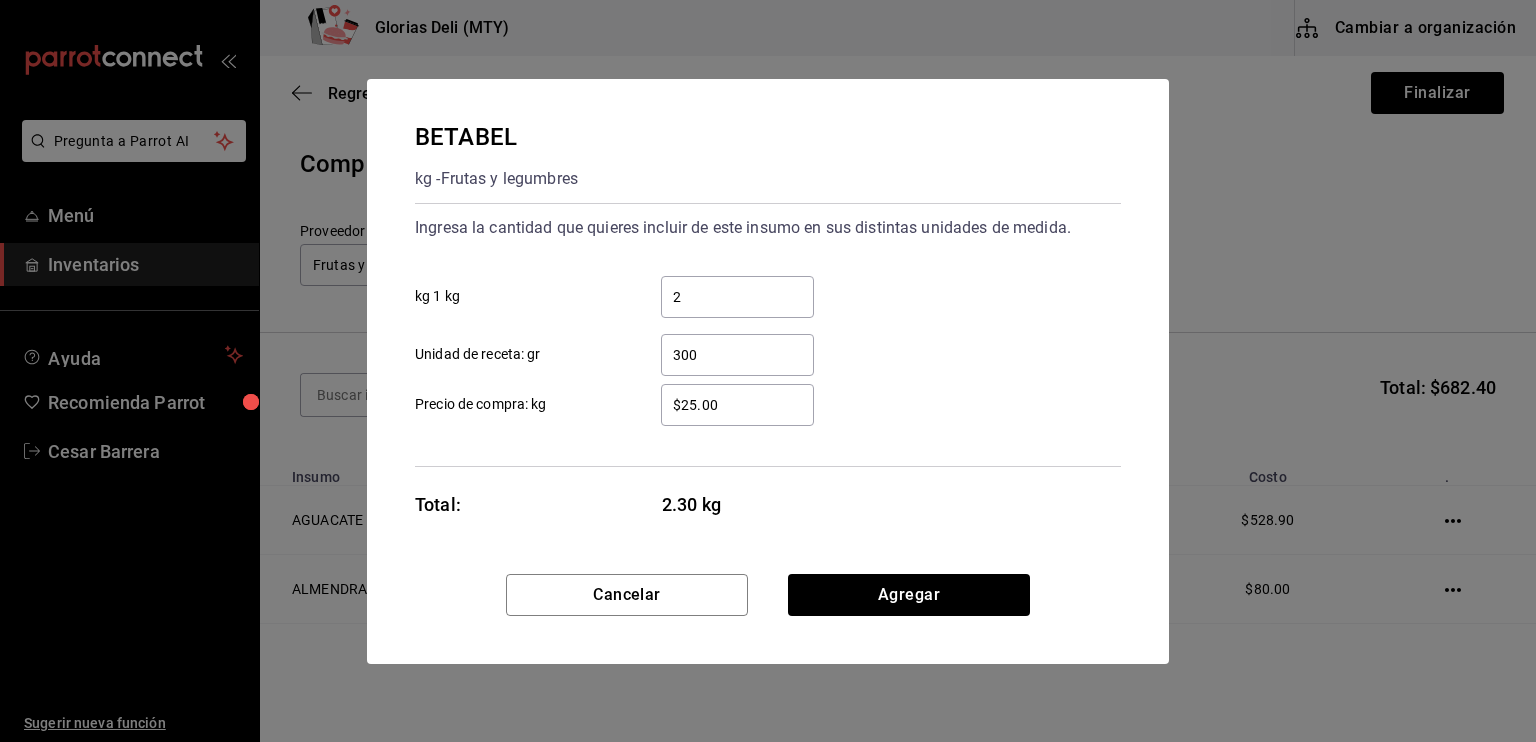 click on "$25.00" at bounding box center (737, 405) 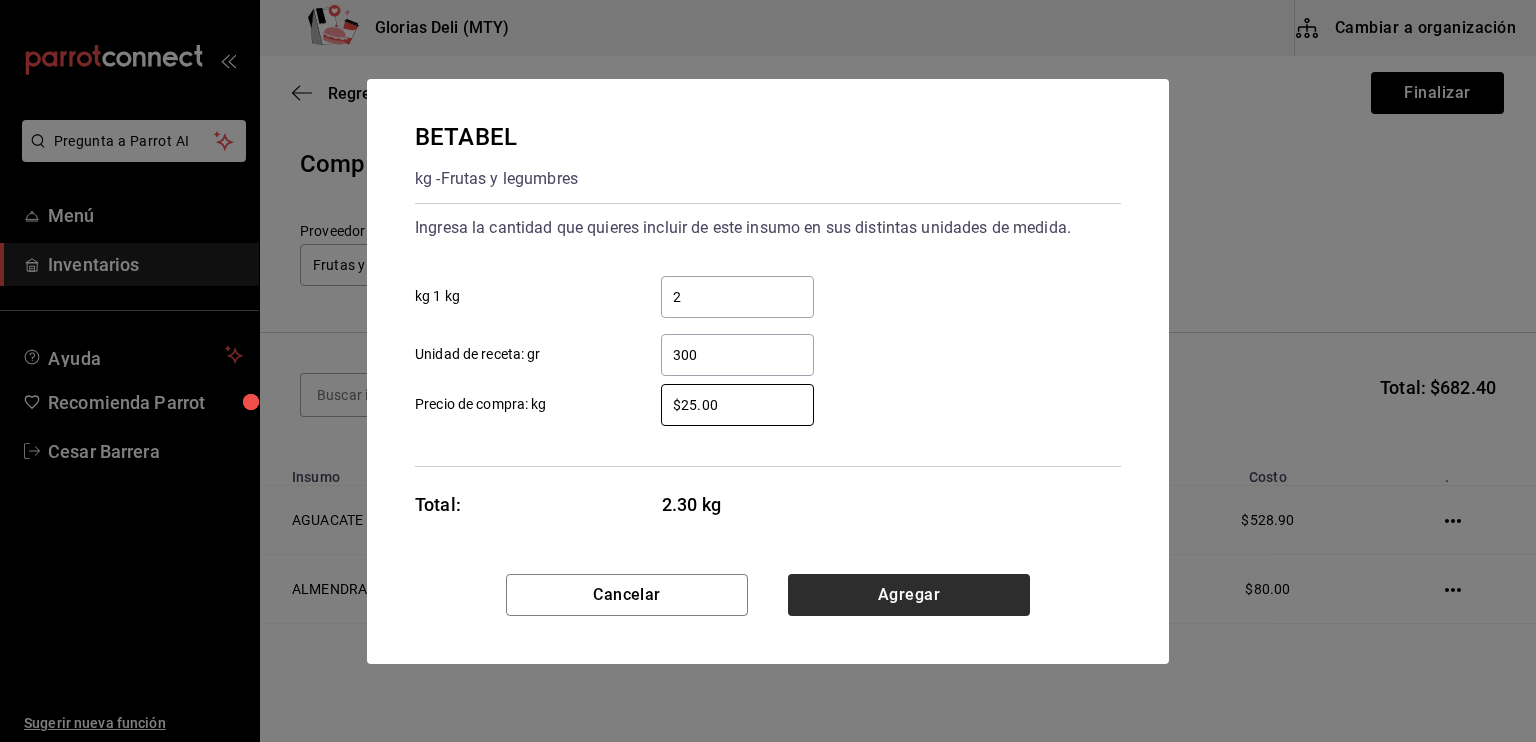type on "$25.00" 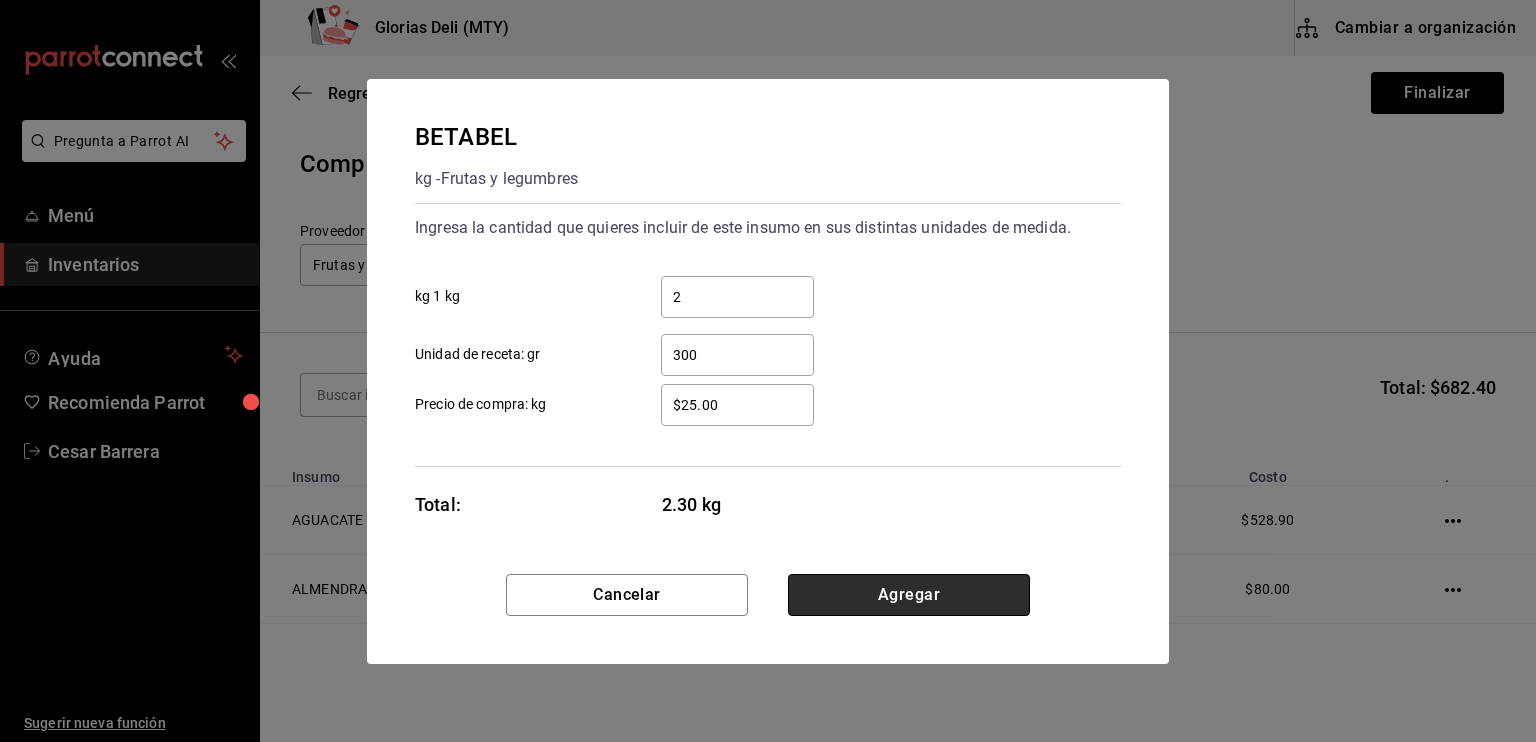 click on "Agregar" at bounding box center [909, 595] 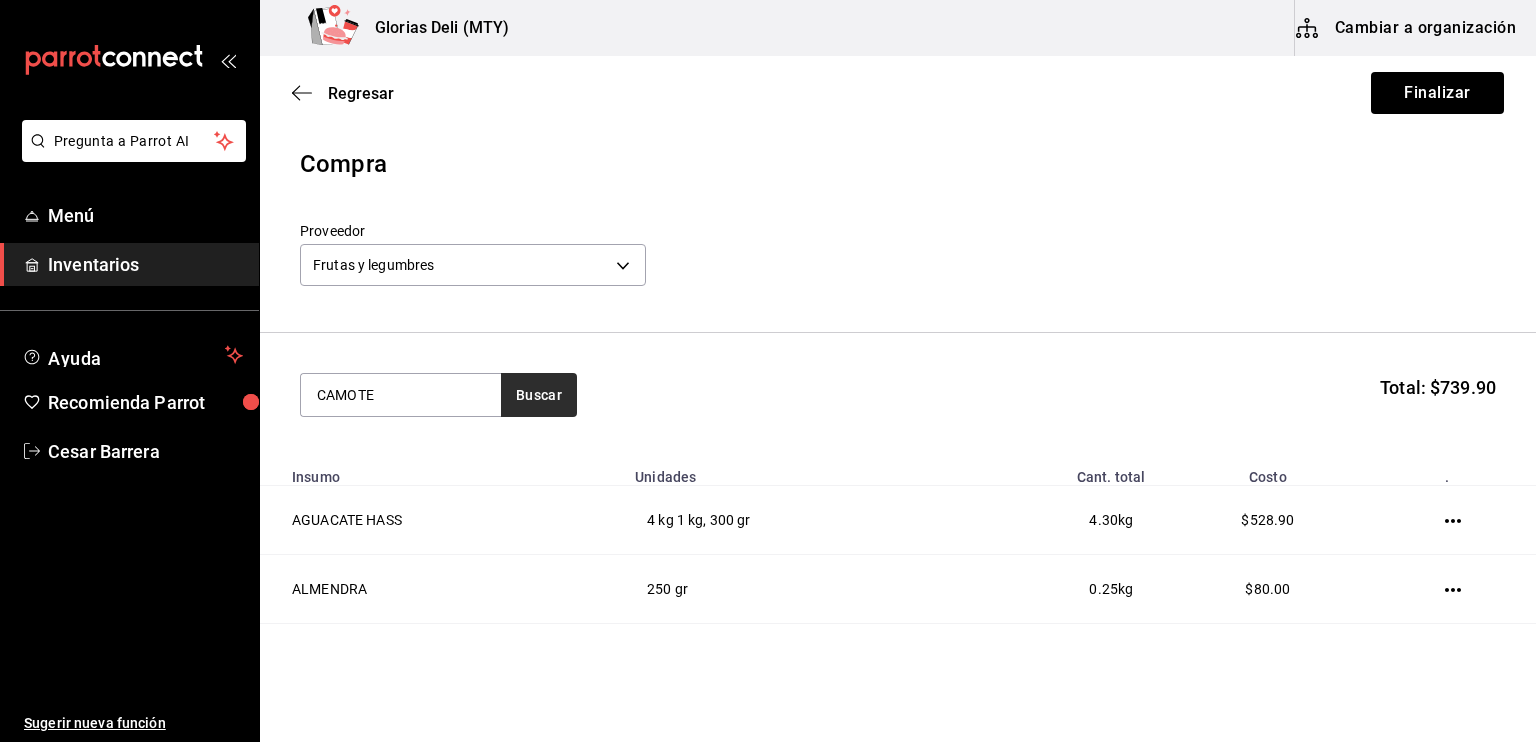 type on "CAMOTE" 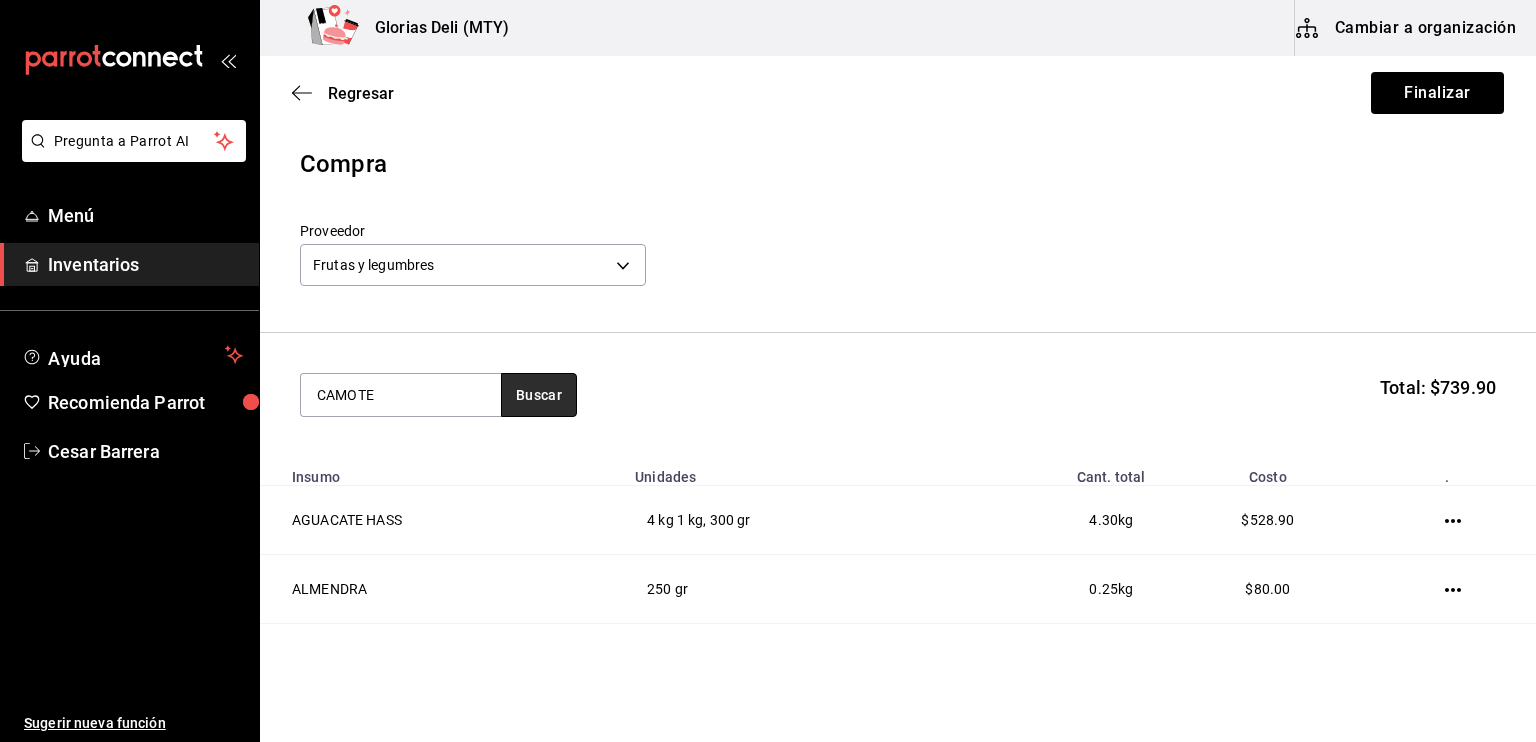 click on "Buscar" at bounding box center (539, 395) 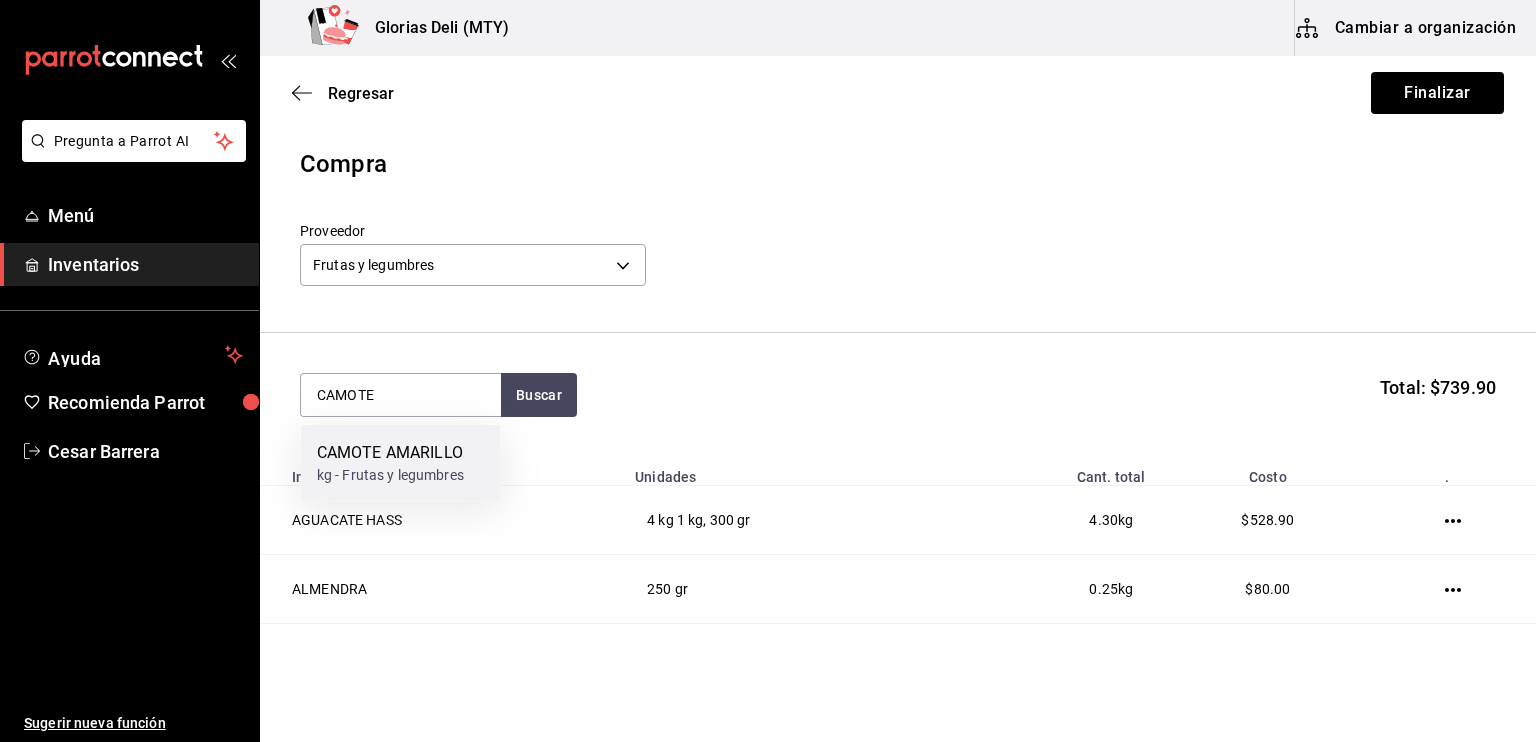 click on "CAMOTE AMARILLO" at bounding box center [390, 453] 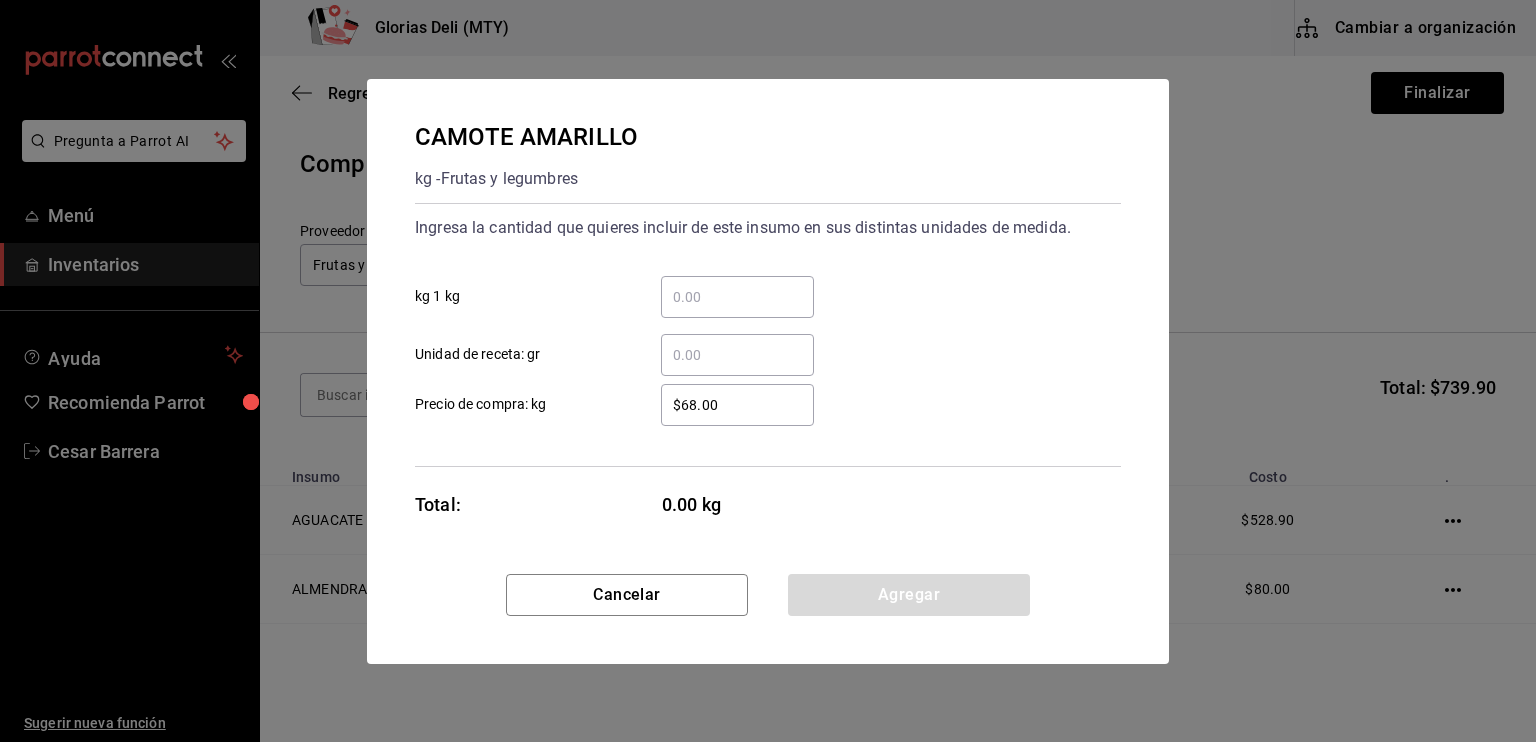 click on "​ kg 1 kg" at bounding box center (737, 297) 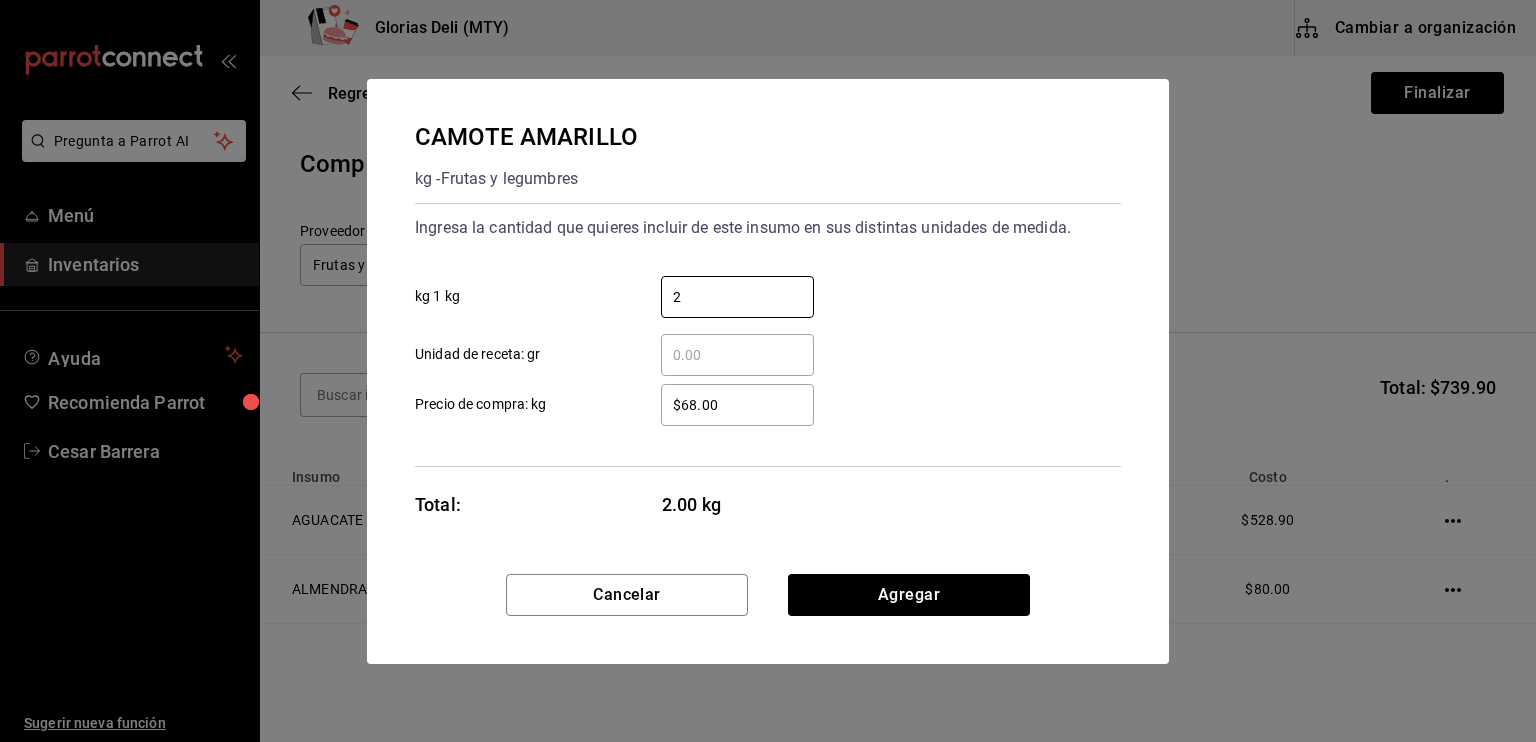 type on "2" 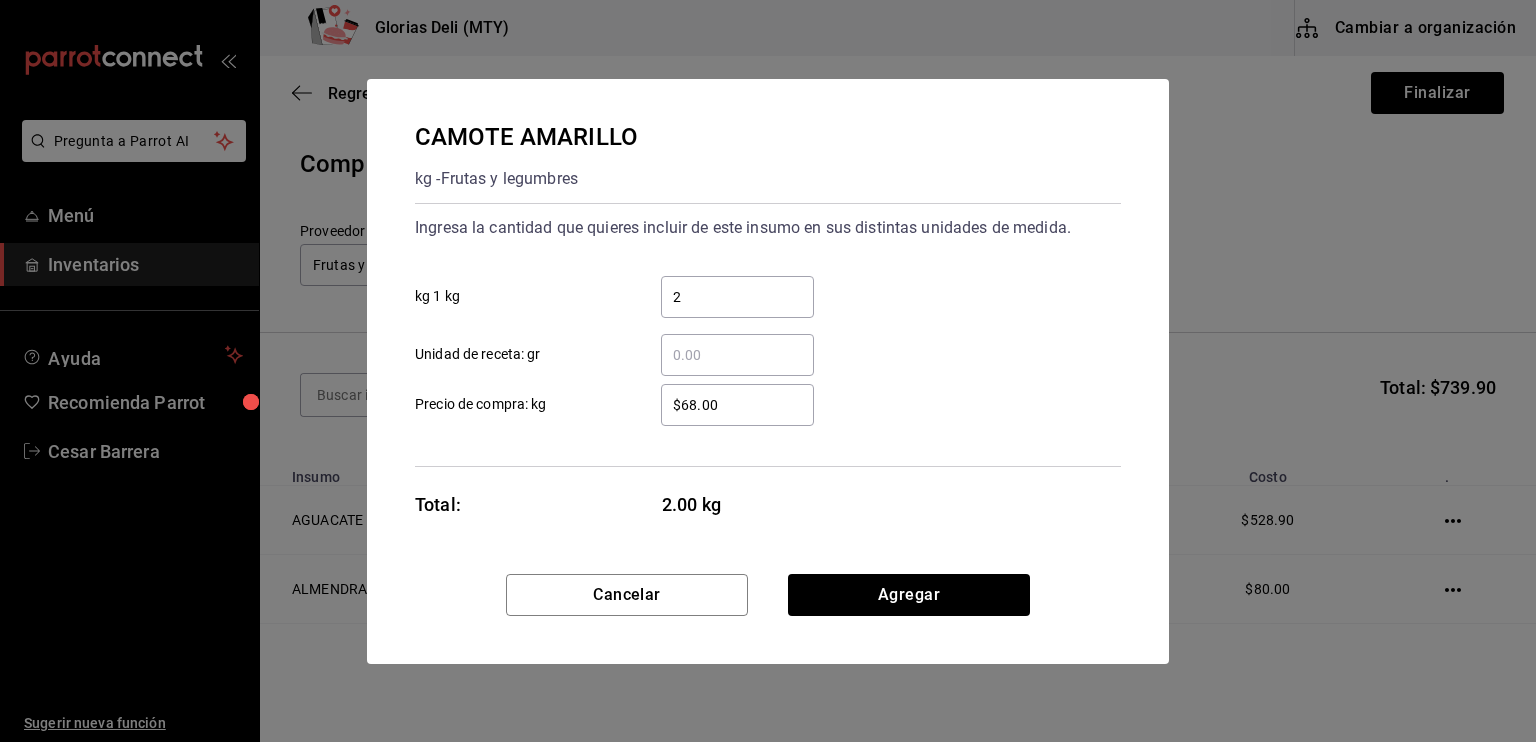 click on "$68.00" at bounding box center (737, 405) 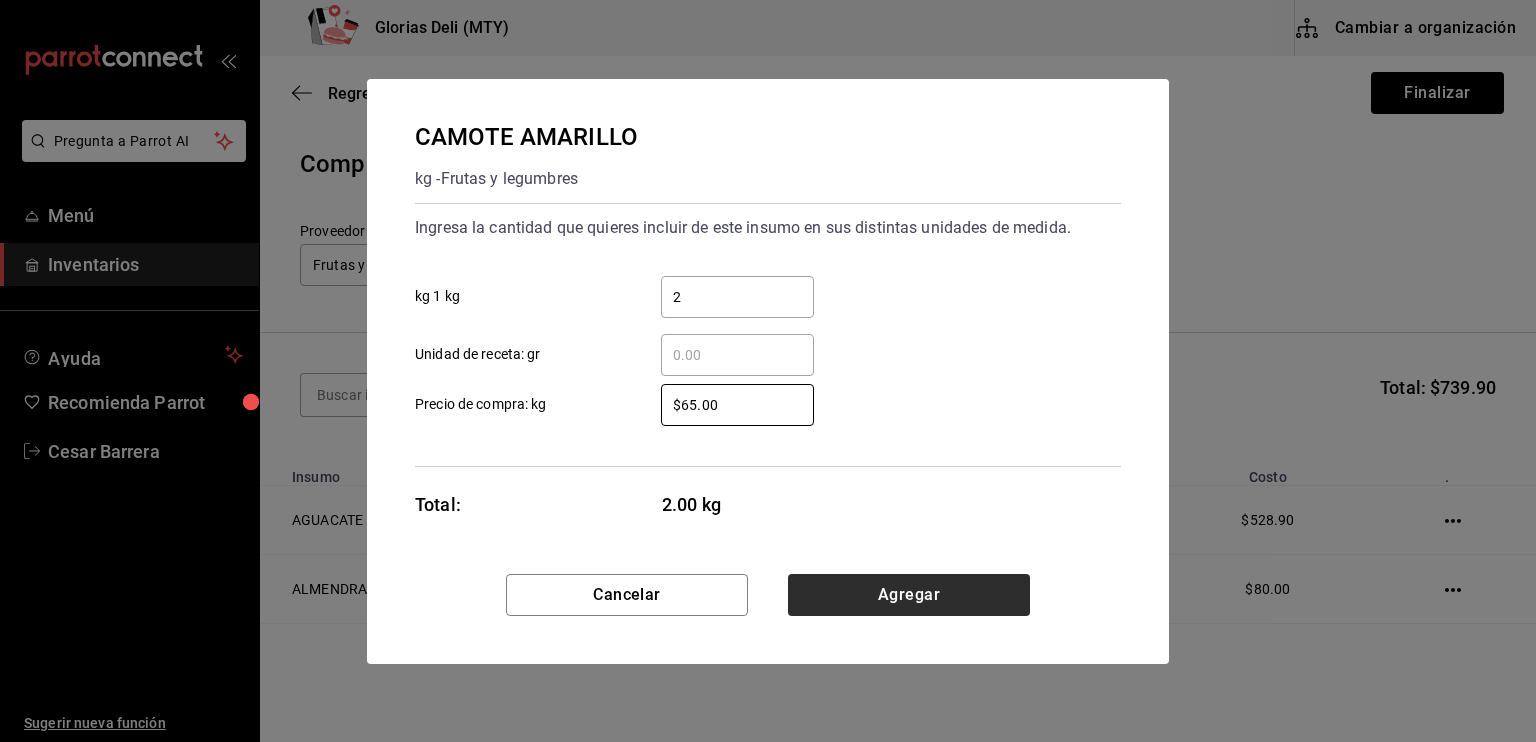 type on "$65.00" 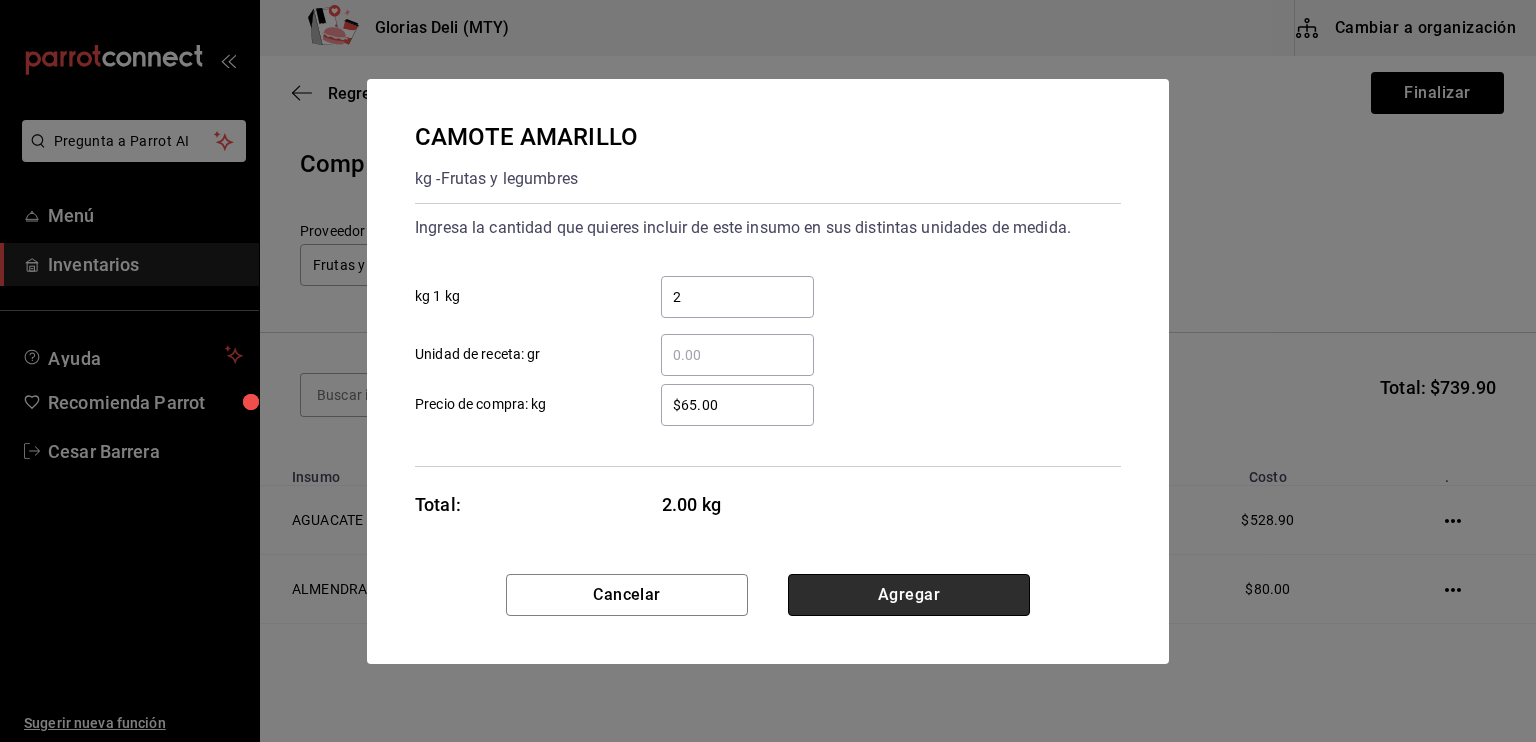 click on "Agregar" at bounding box center (909, 595) 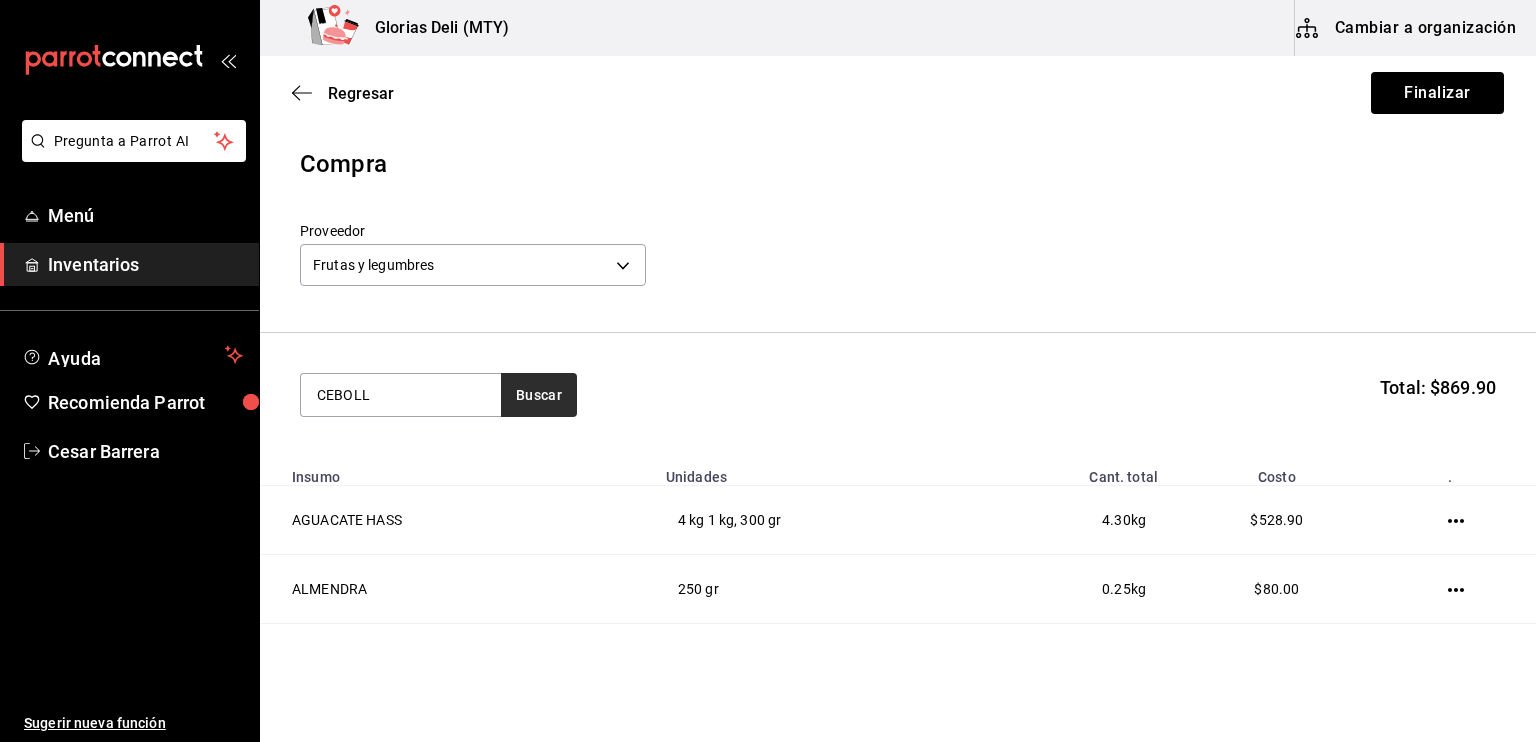 type on "CEBOLL" 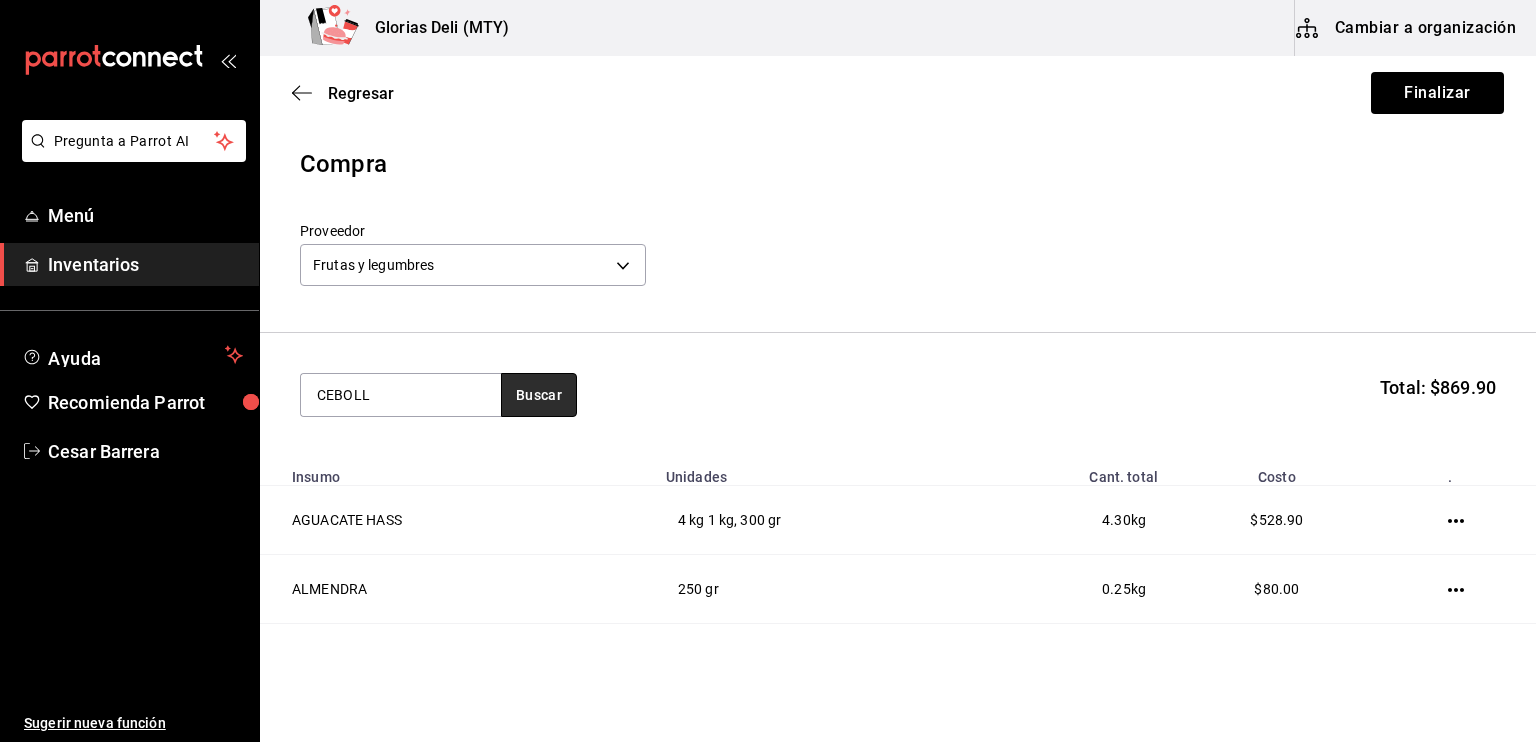 click on "Buscar" at bounding box center (539, 395) 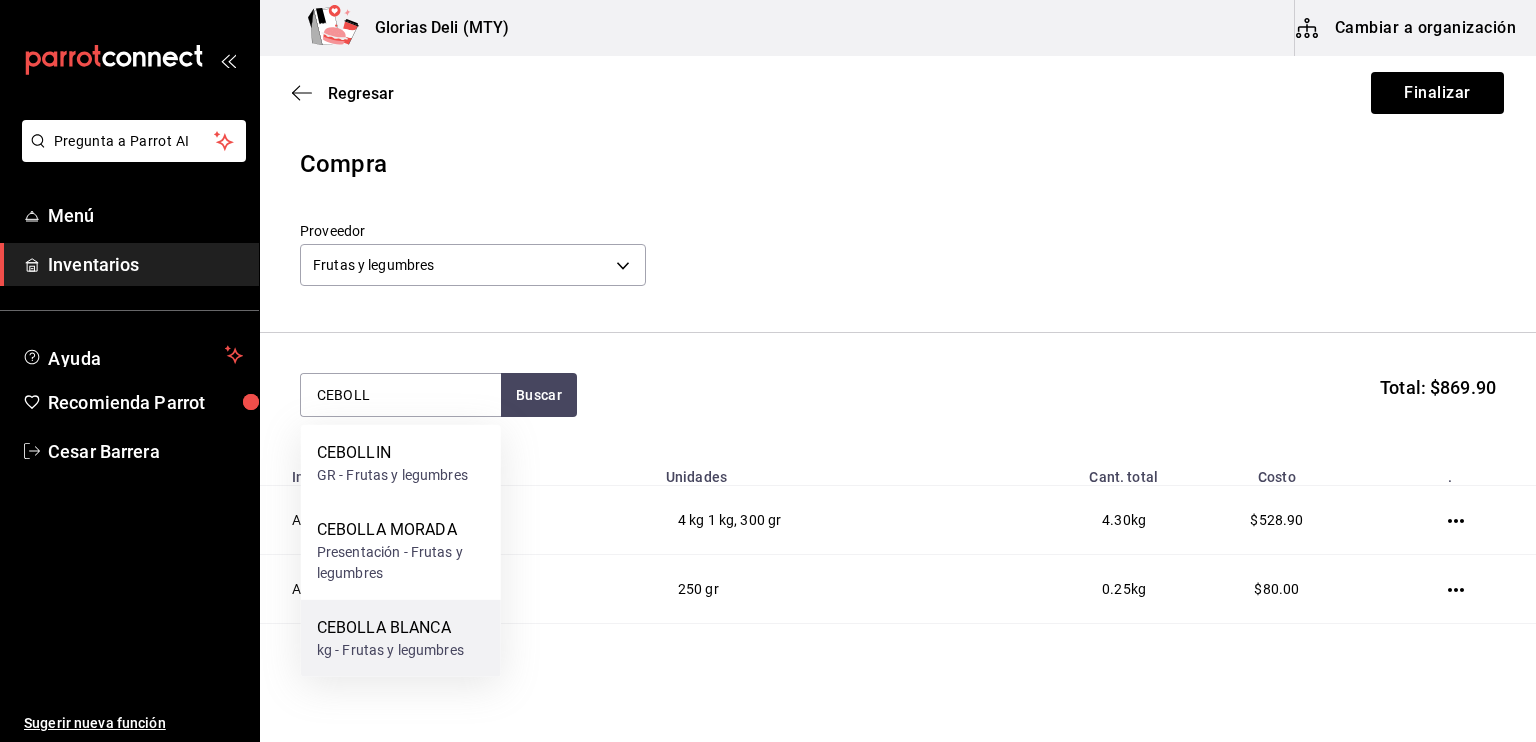 click on "kg - Frutas y legumbres" at bounding box center (390, 650) 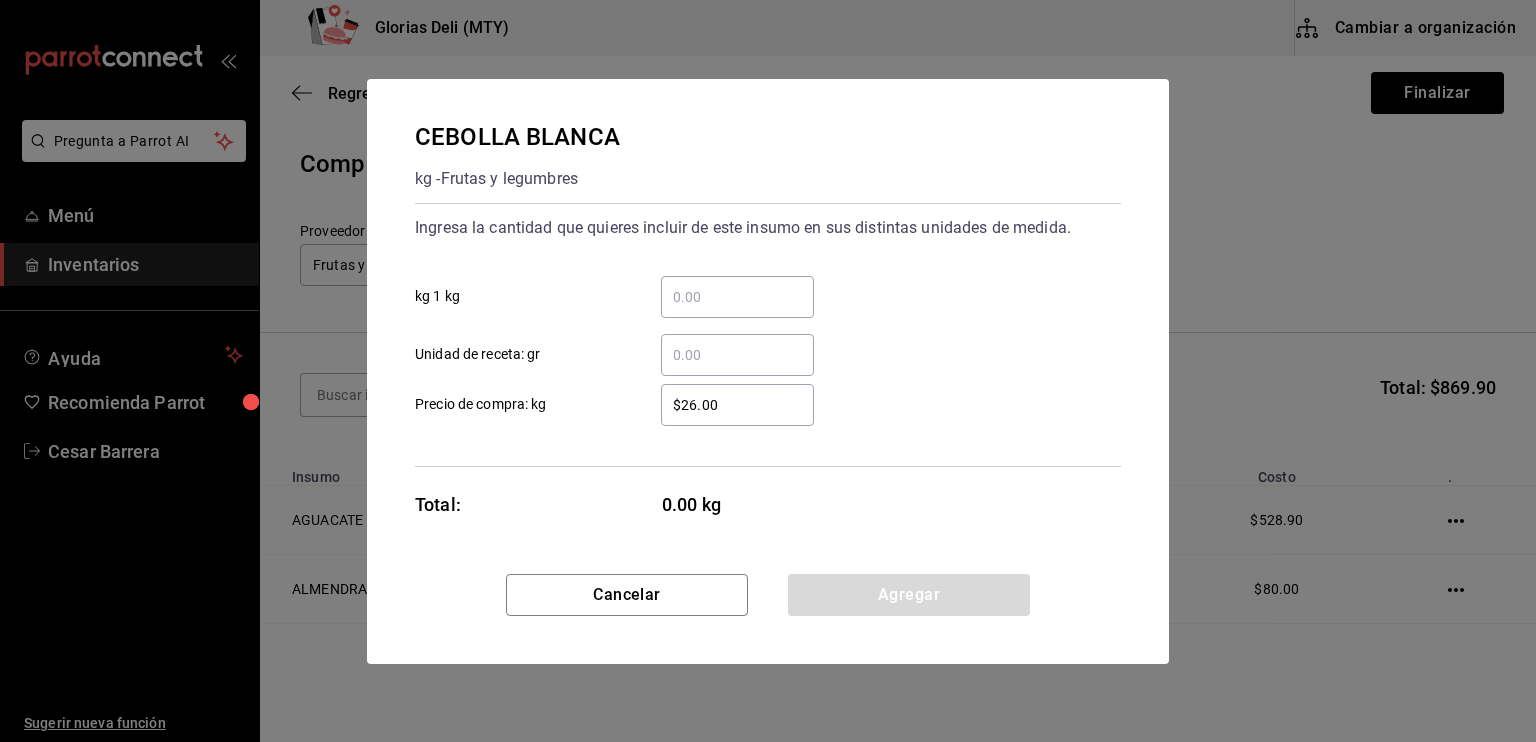 click on "​ kg 1 kg" at bounding box center [737, 297] 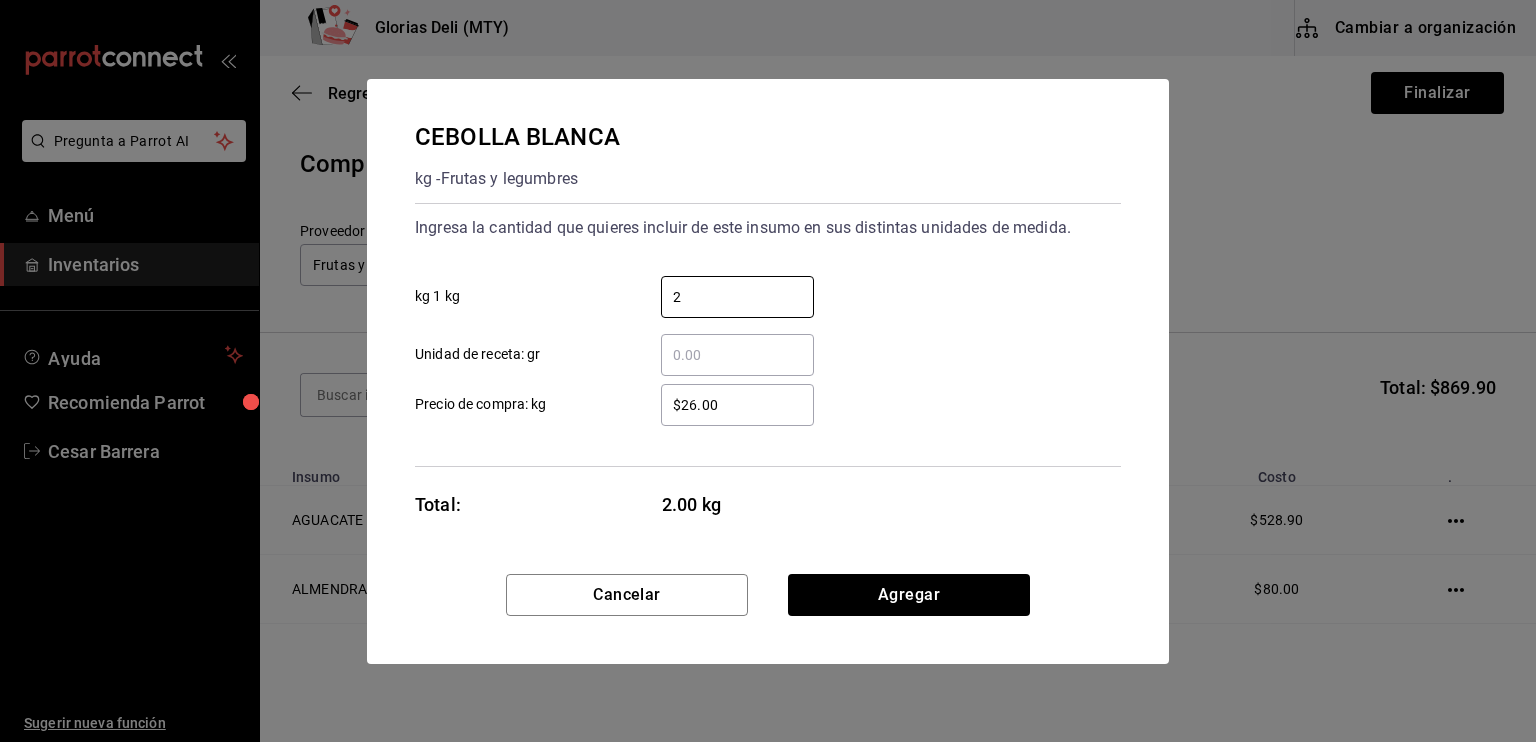 type on "2" 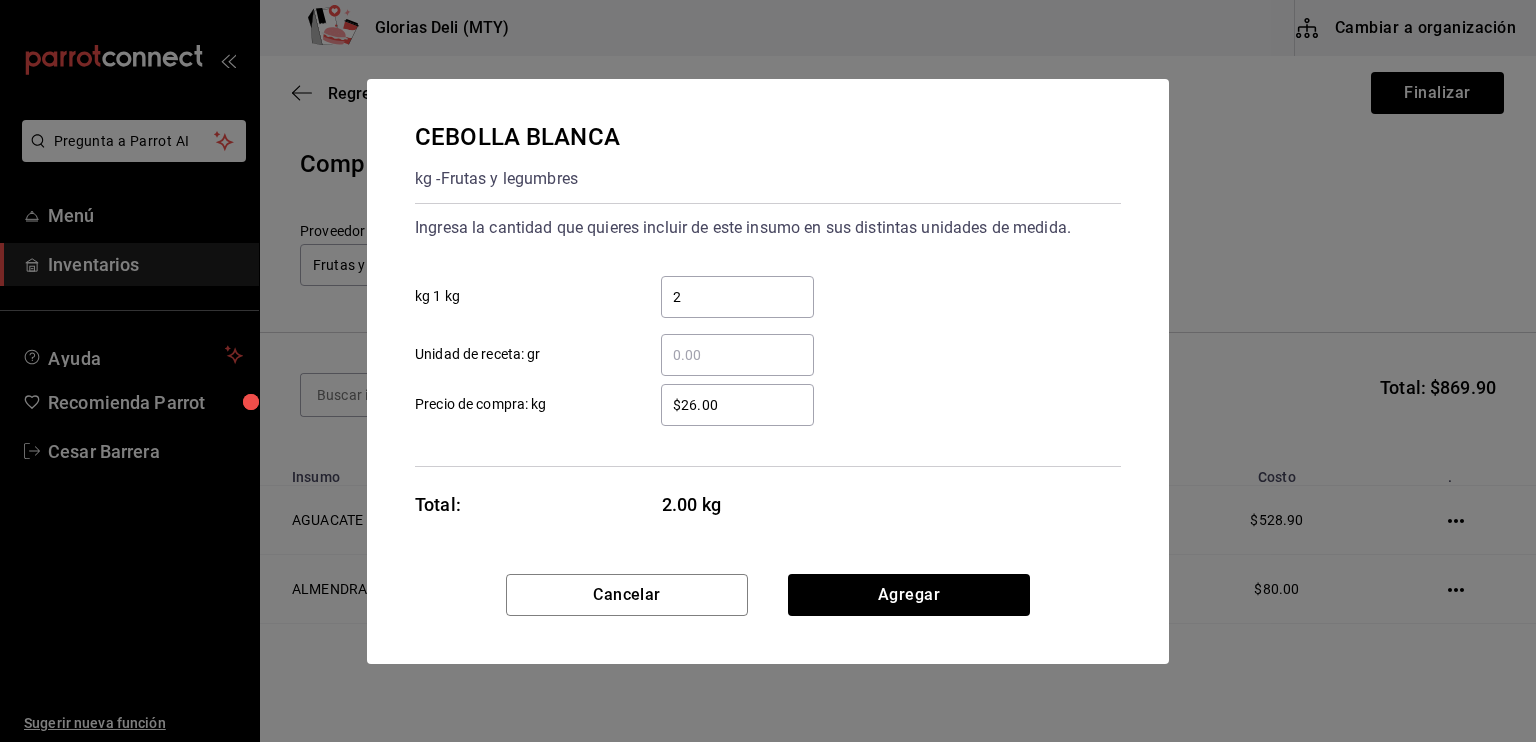 click on "​ Unidad de receta: gr" at bounding box center [737, 355] 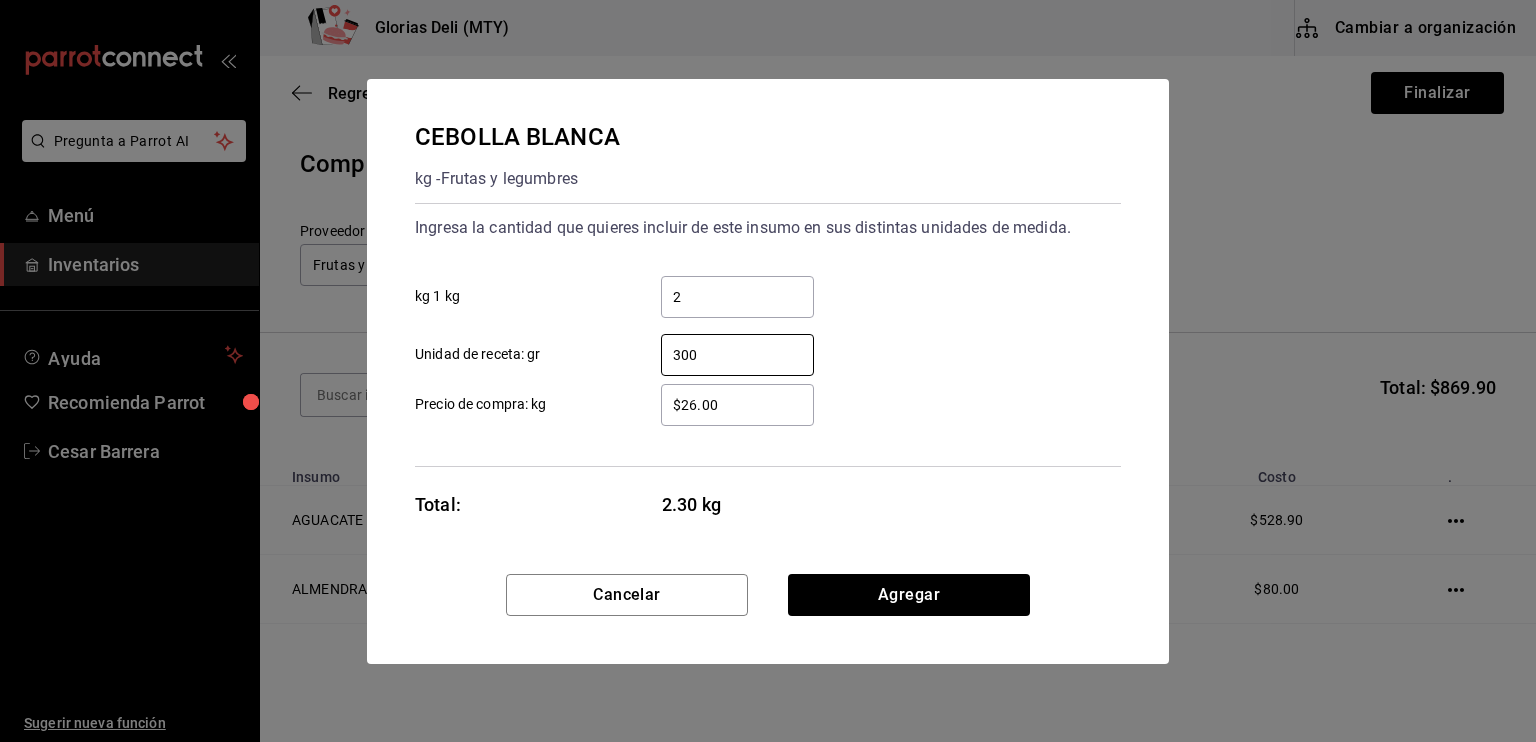 type on "300" 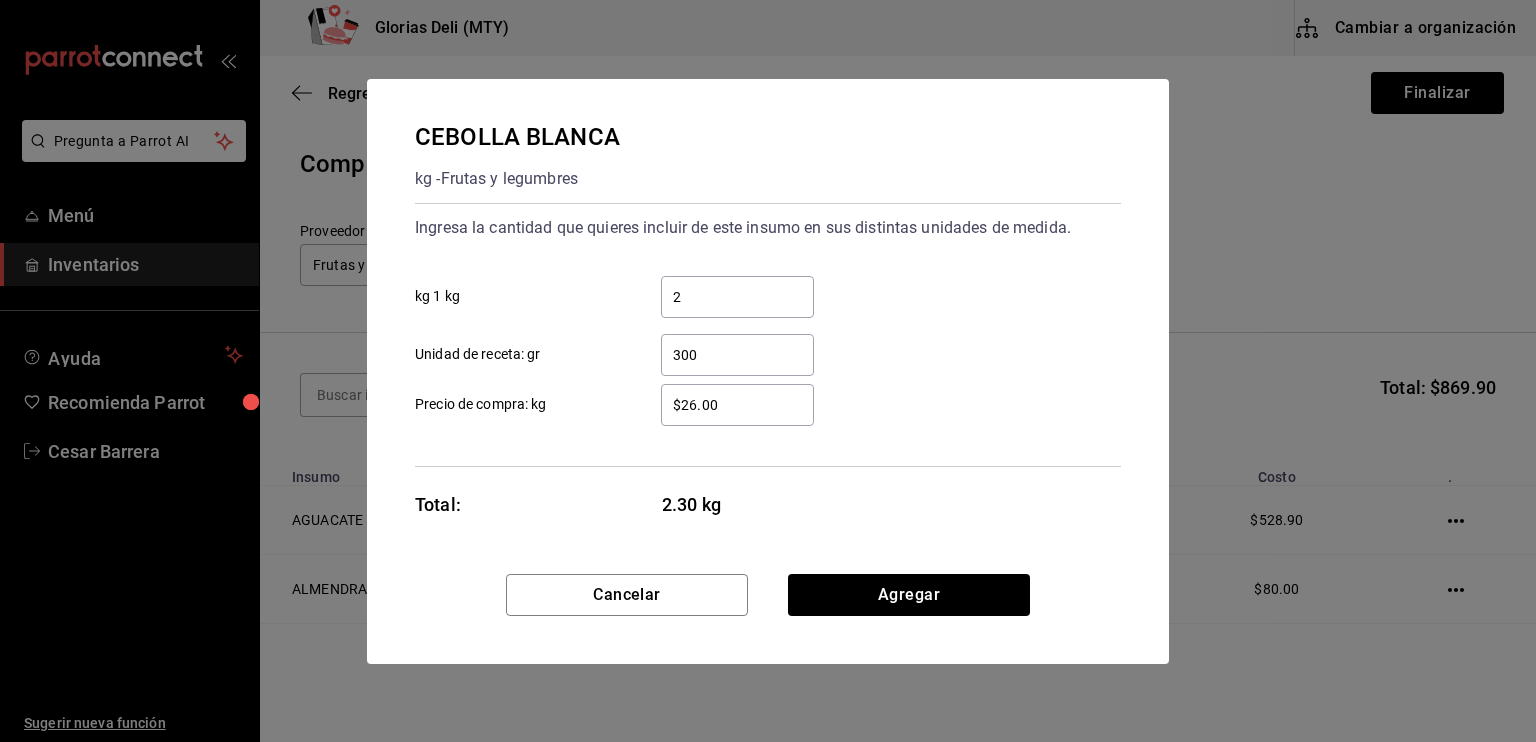 click on "$26.00" at bounding box center [737, 405] 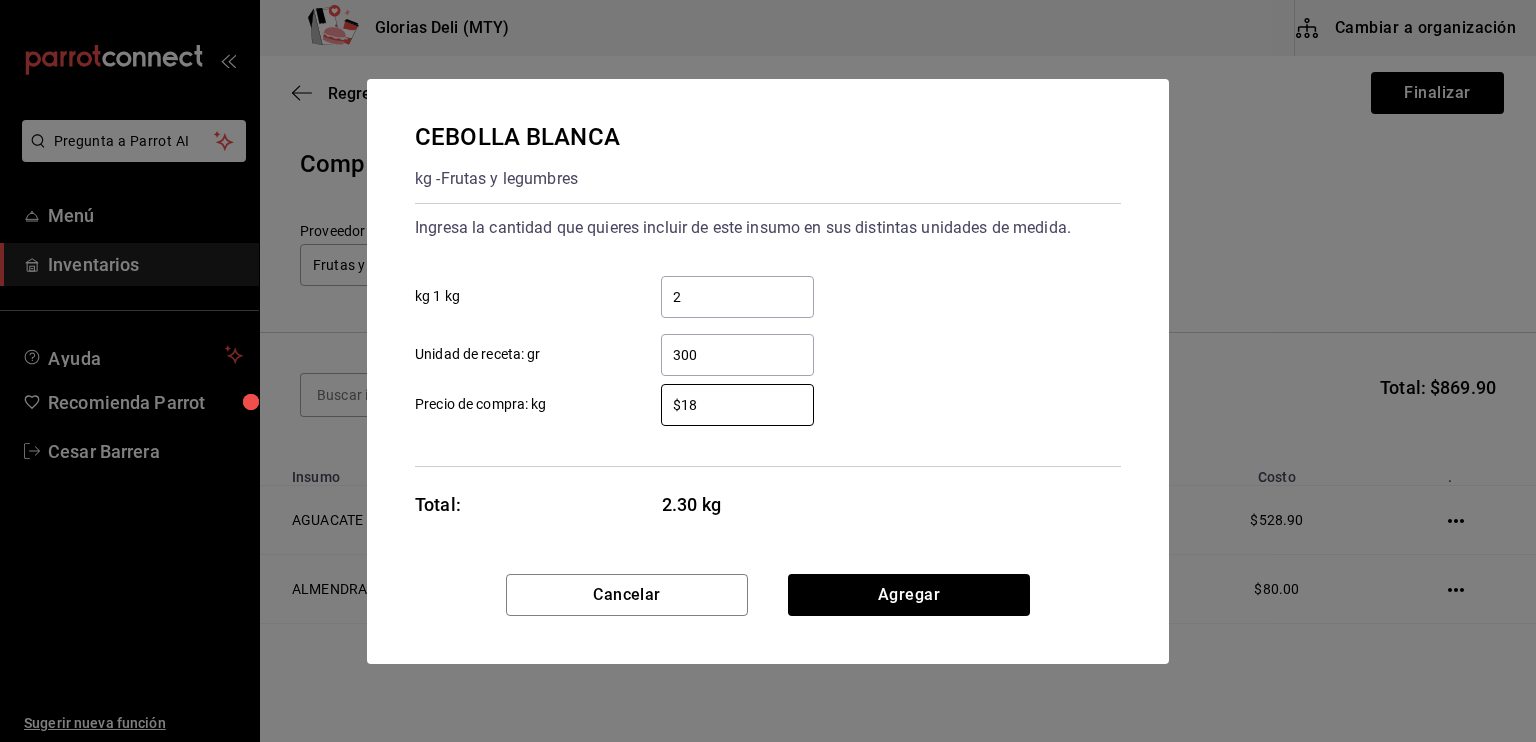 type on "$18" 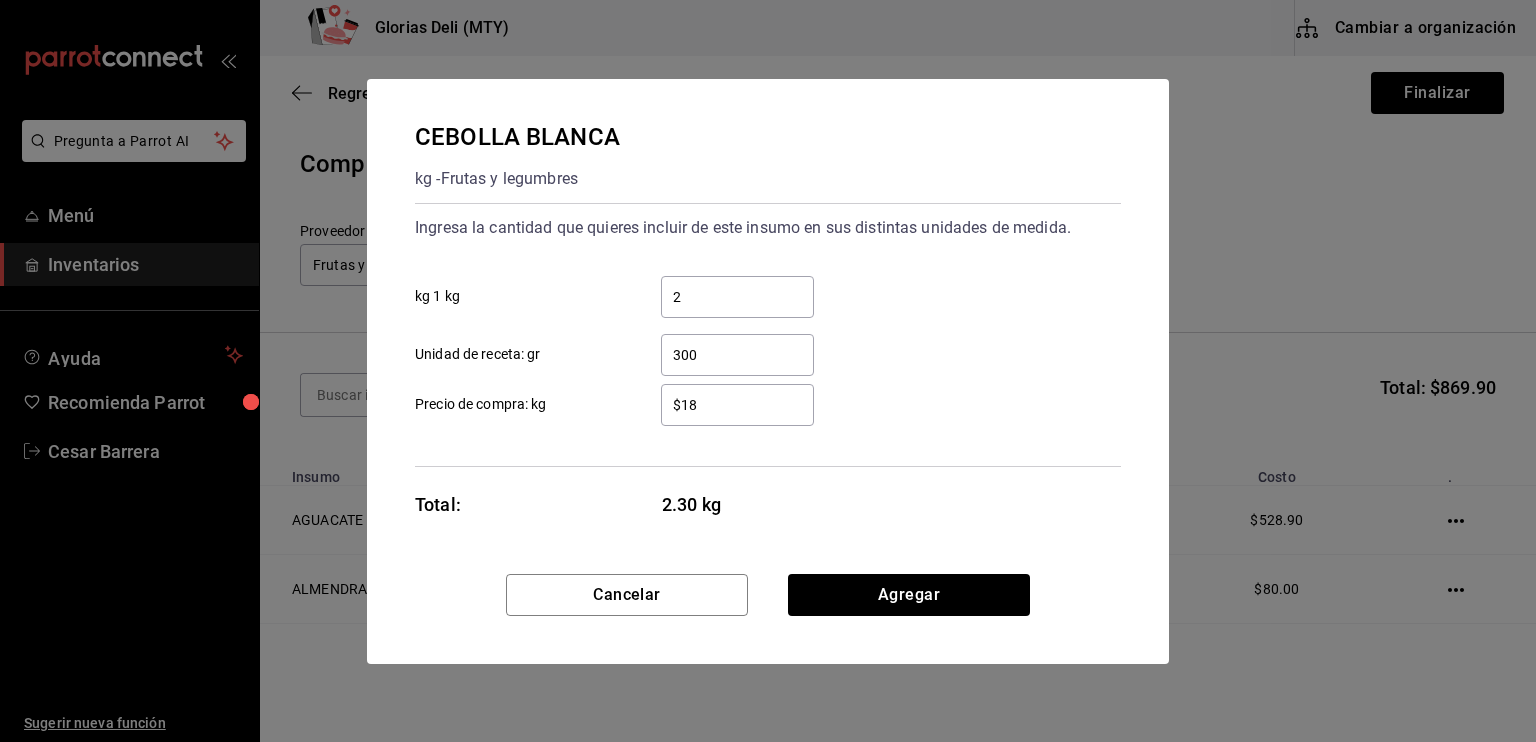 click on "[FIRST] [LAST]   kg -  Frutas y legumbres Ingresa la cantidad que quieres incluir de este insumo en sus distintas unidades de medida. 2 ​ kg 1 kg 300 ​ Unidad de receta: gr $18 ​ Precio de compra: kg Total: 2.30 kg" at bounding box center (768, 326) 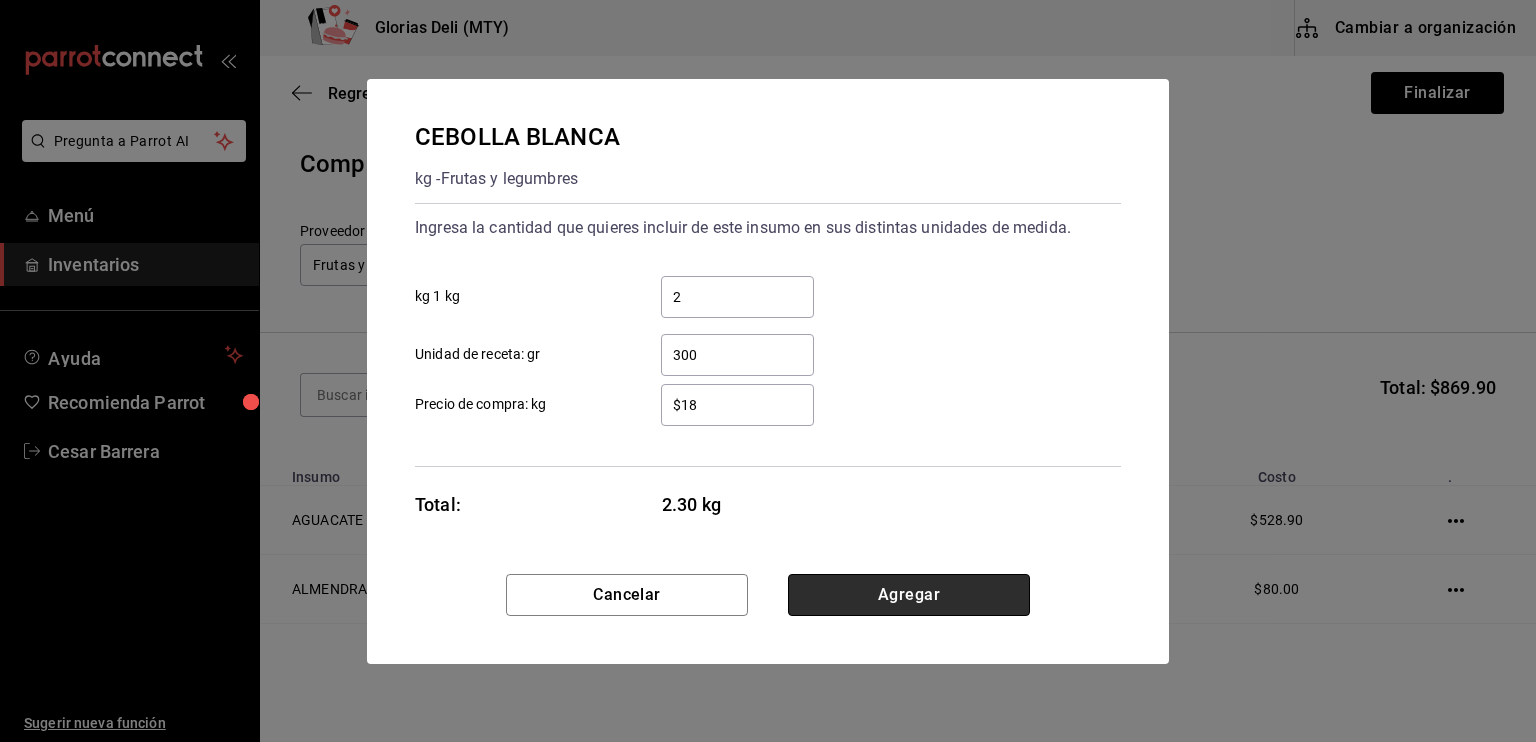 click on "Agregar" at bounding box center (909, 595) 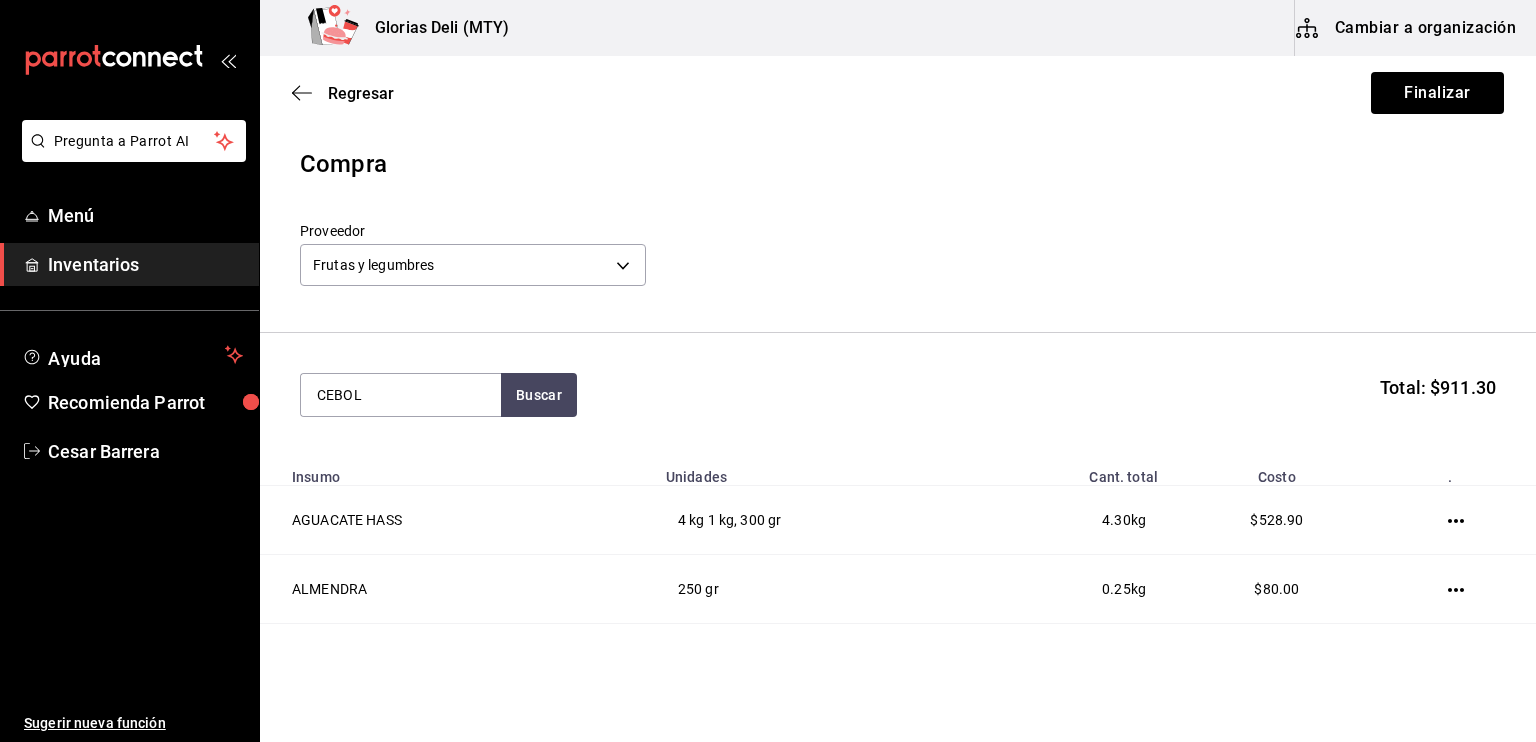 type on "CEBOLL" 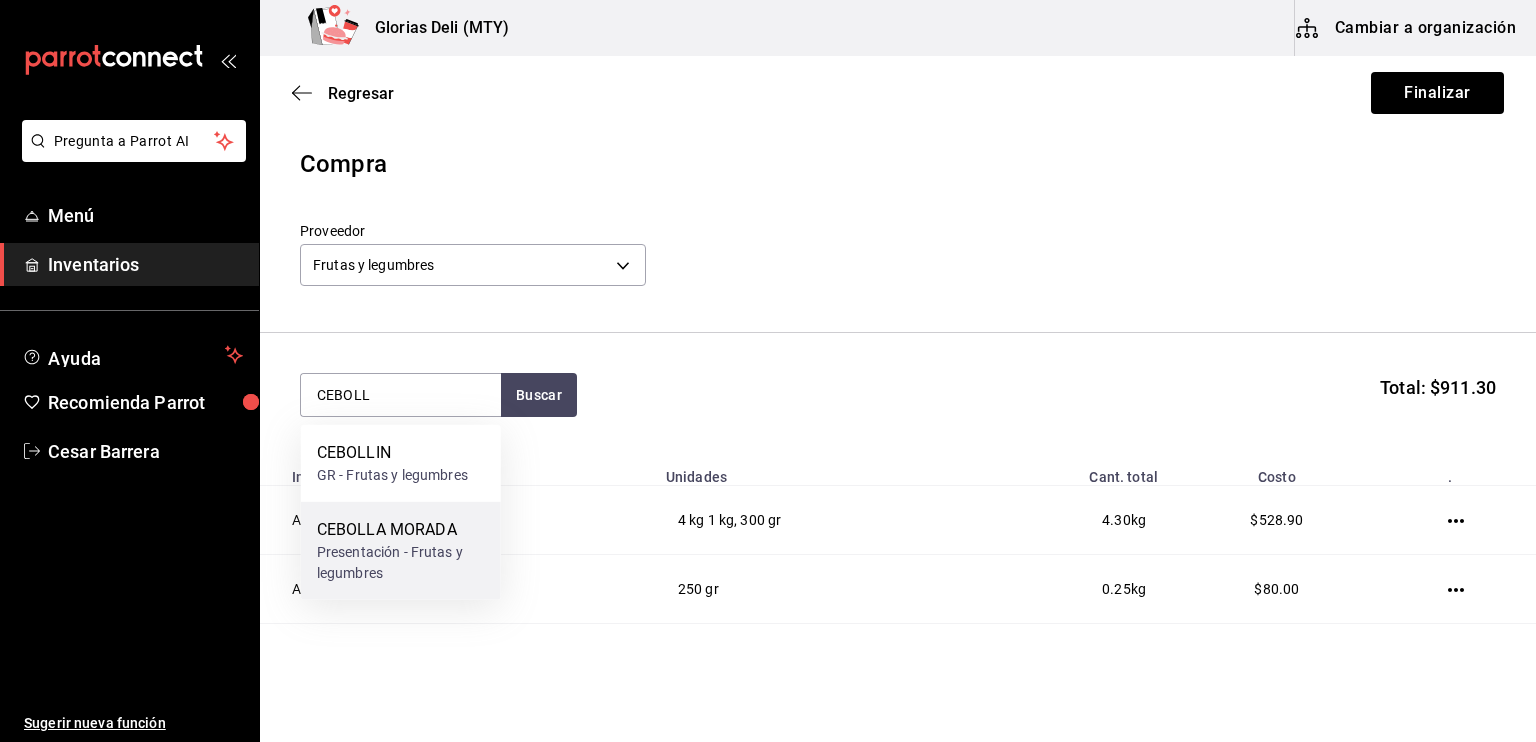 click on "CEBOLLA MORADA" at bounding box center (401, 530) 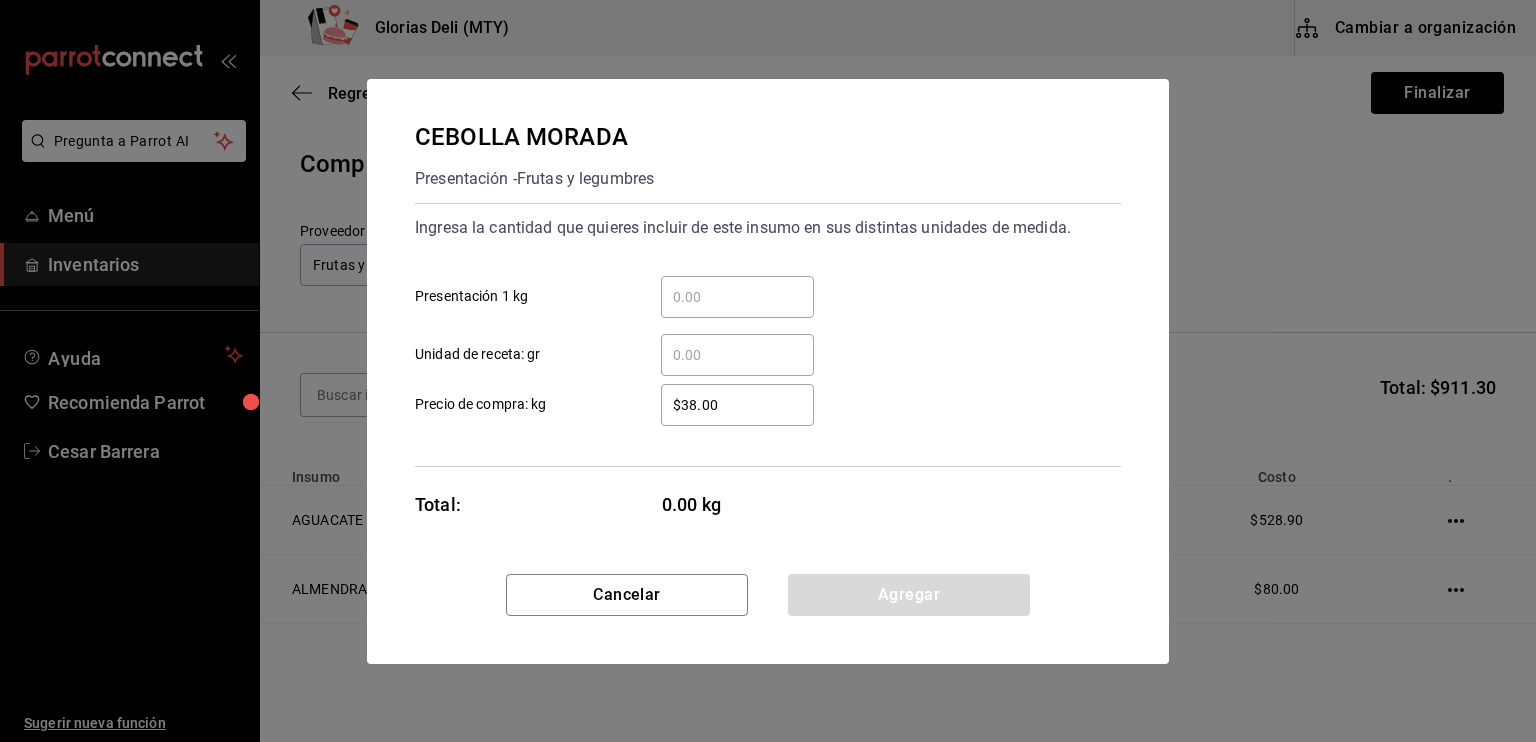 click on "​ Presentación 1 kg" at bounding box center (737, 297) 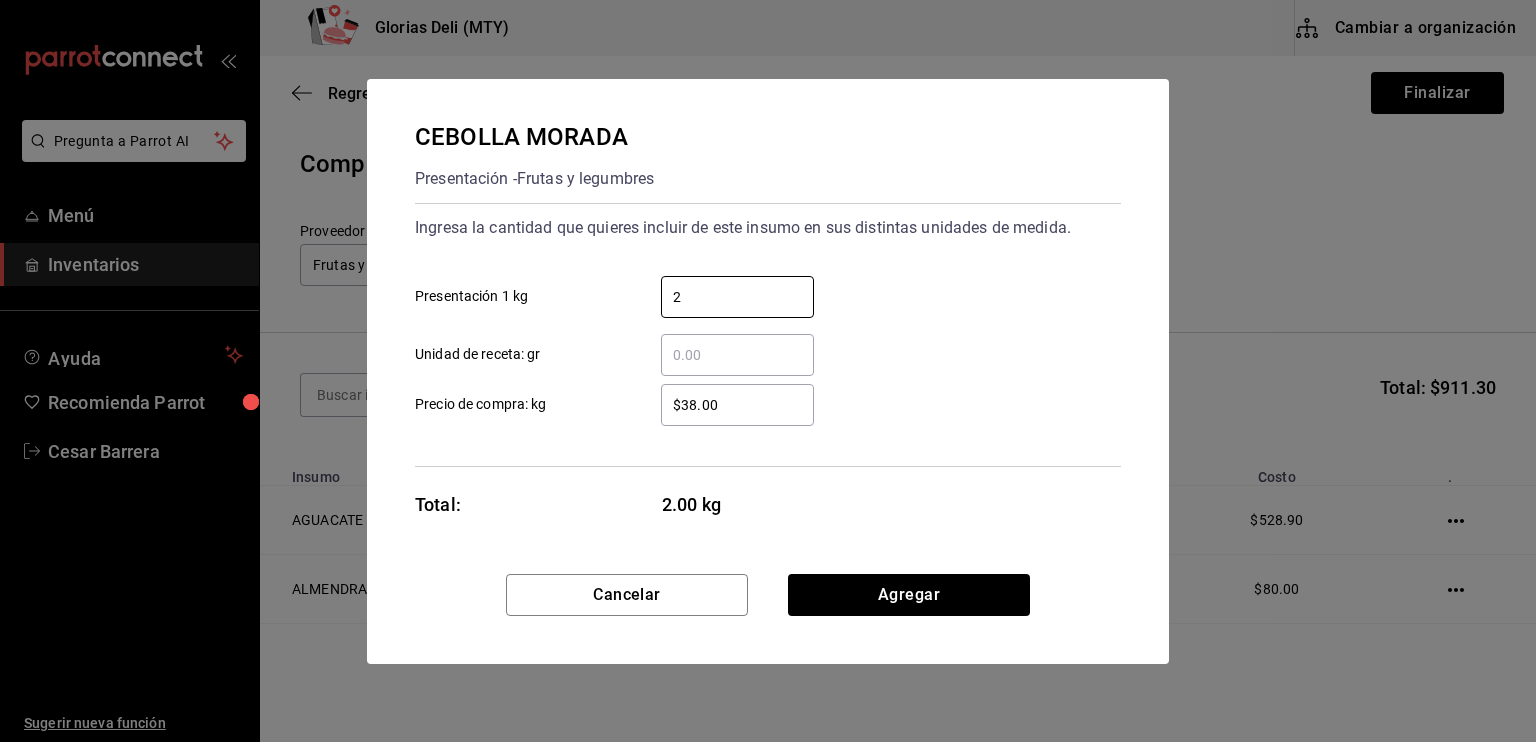 type on "2" 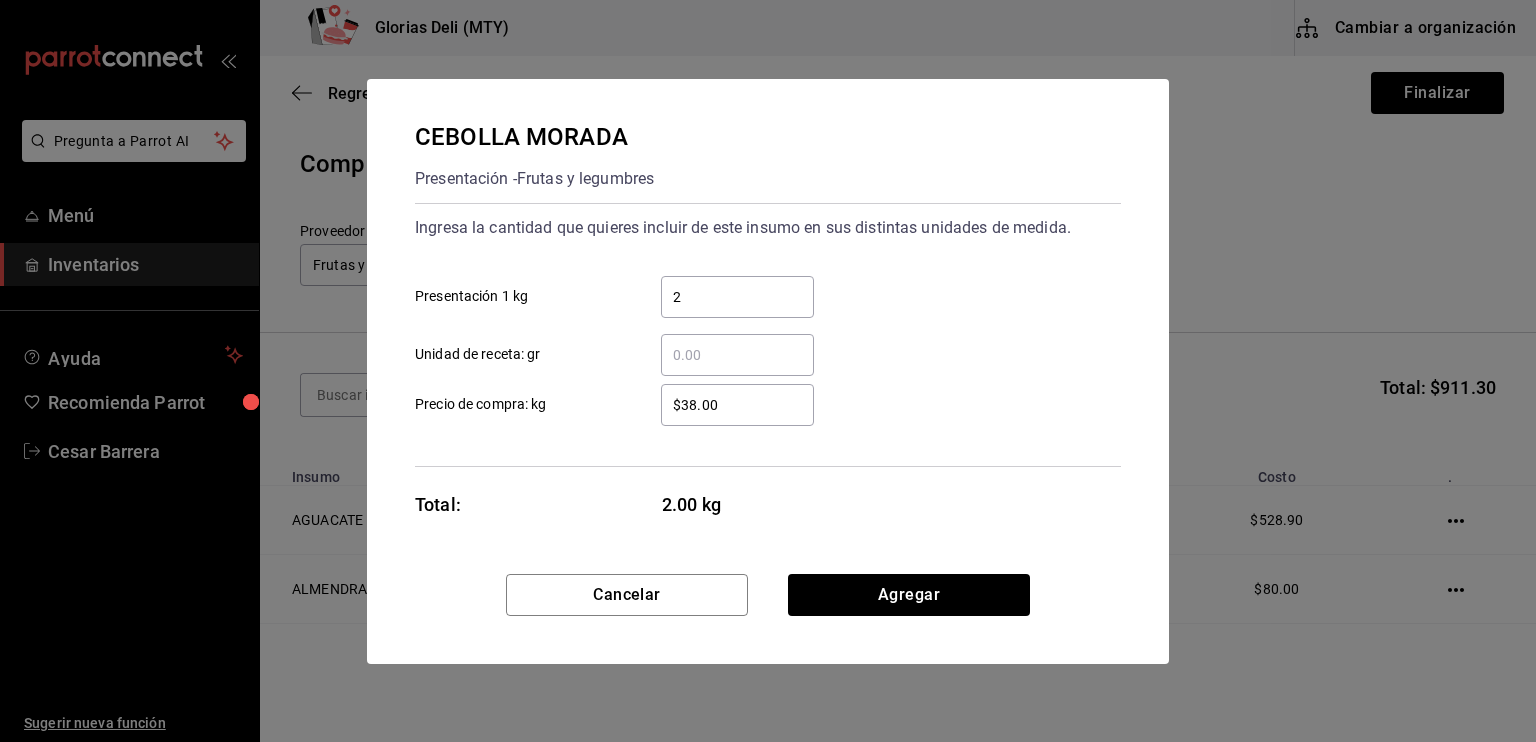 click on "​ Unidad de receta: gr" at bounding box center (737, 355) 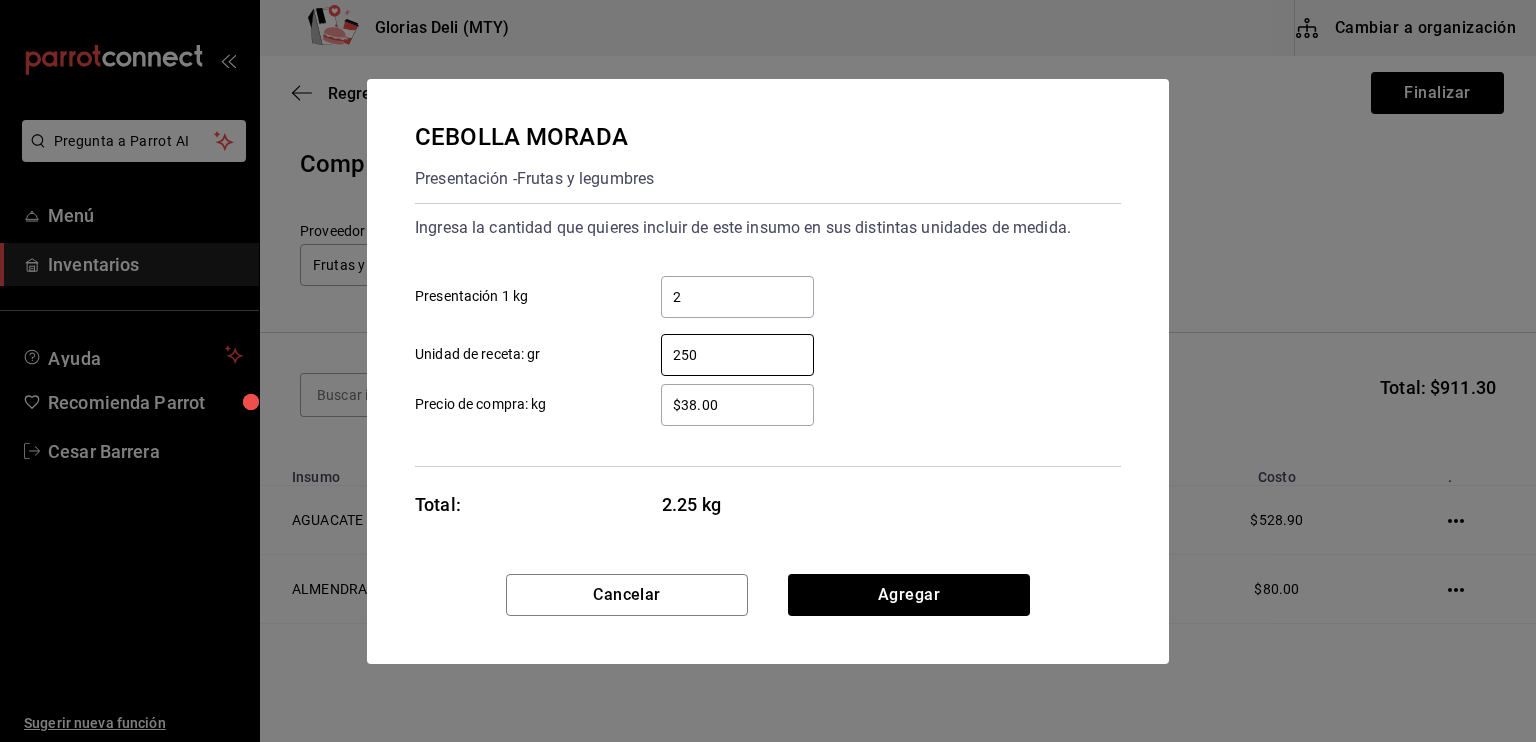 type on "250" 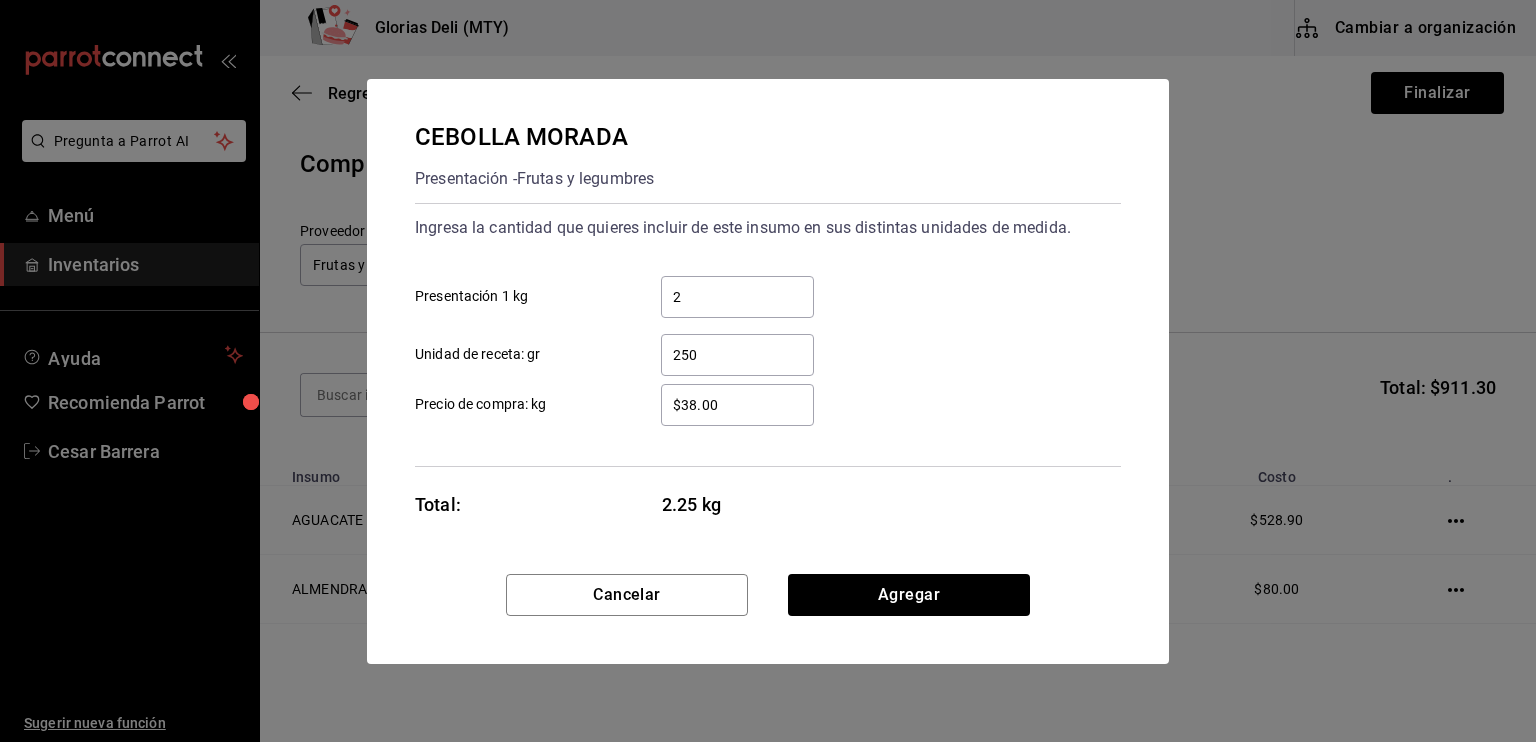 click on "$38.00" at bounding box center (737, 405) 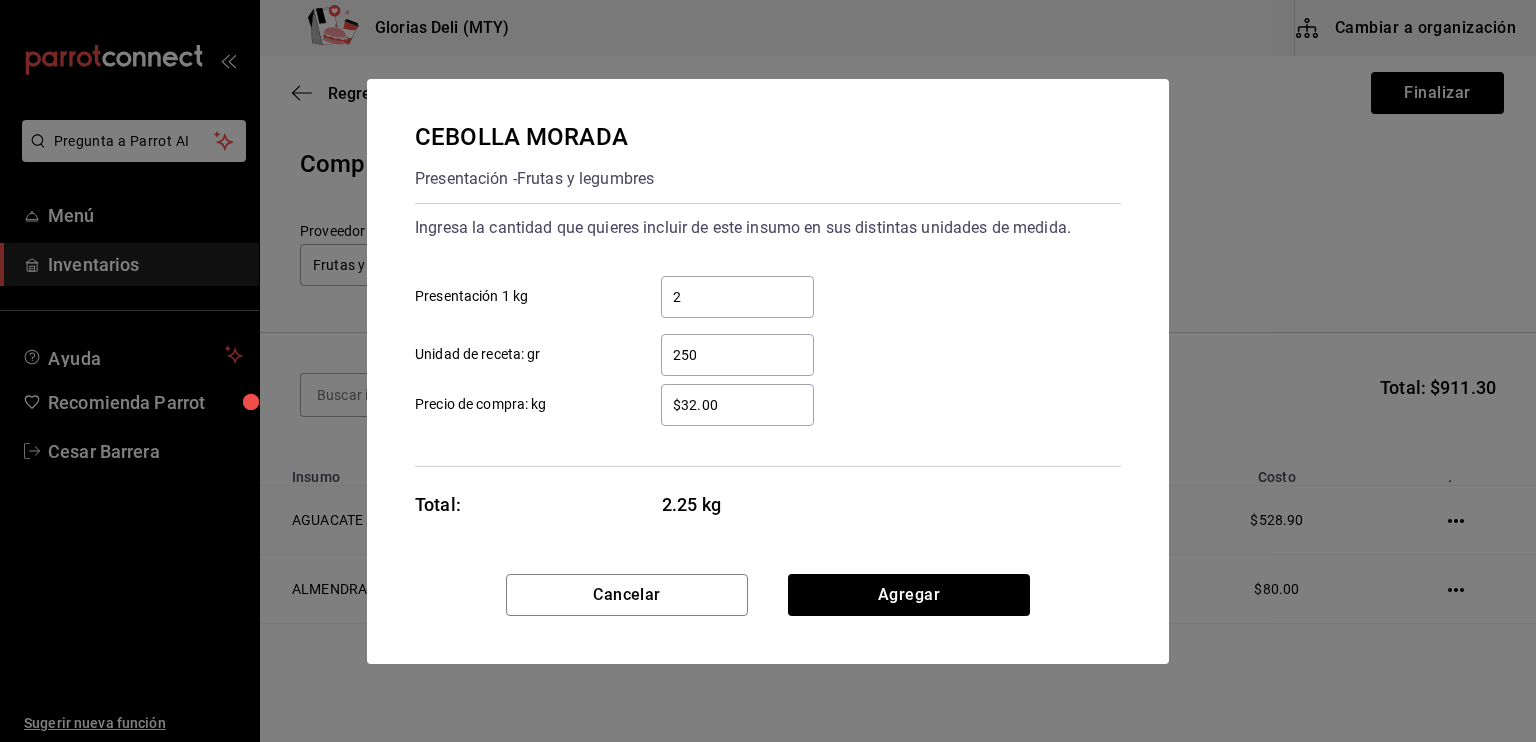 click on "$32.00" at bounding box center [737, 405] 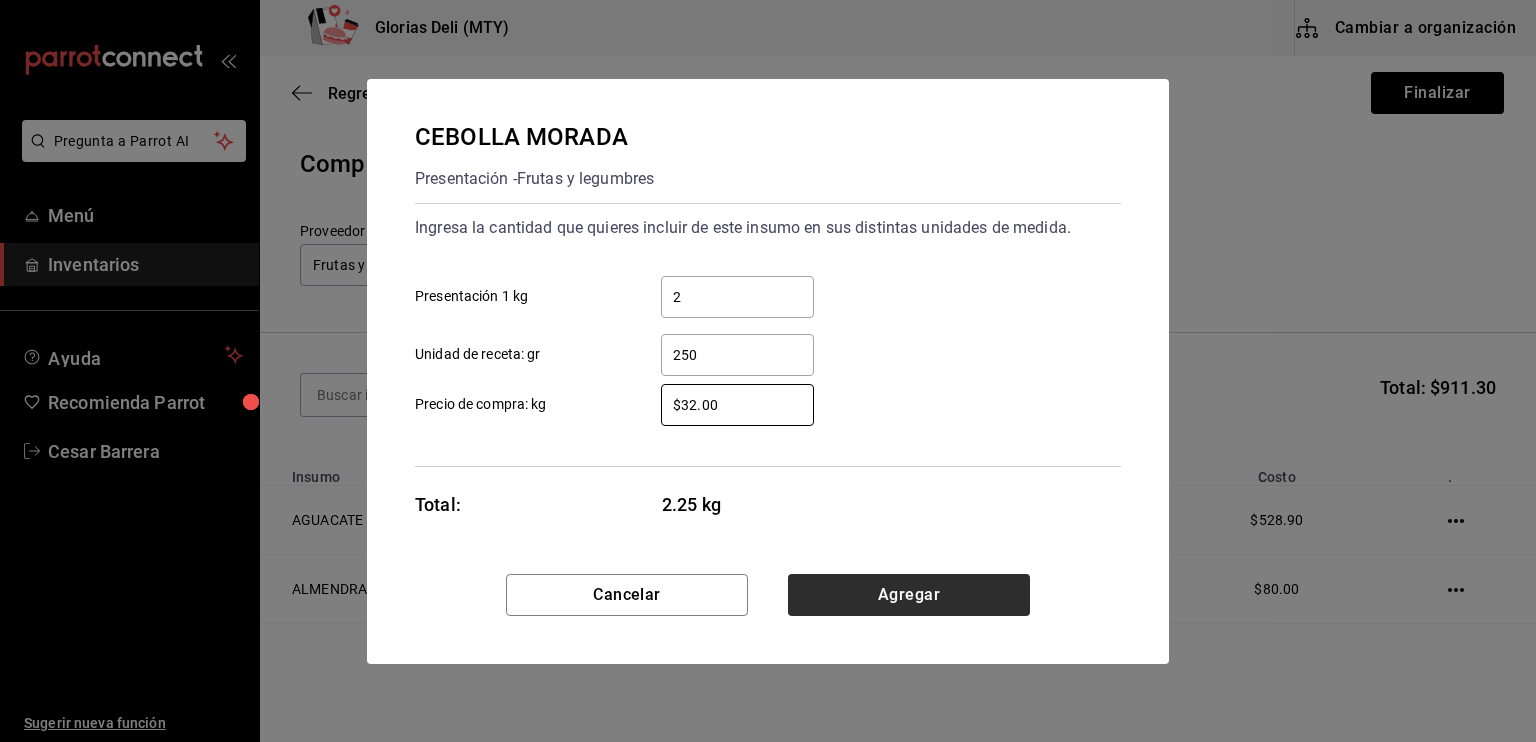 type on "$32.00" 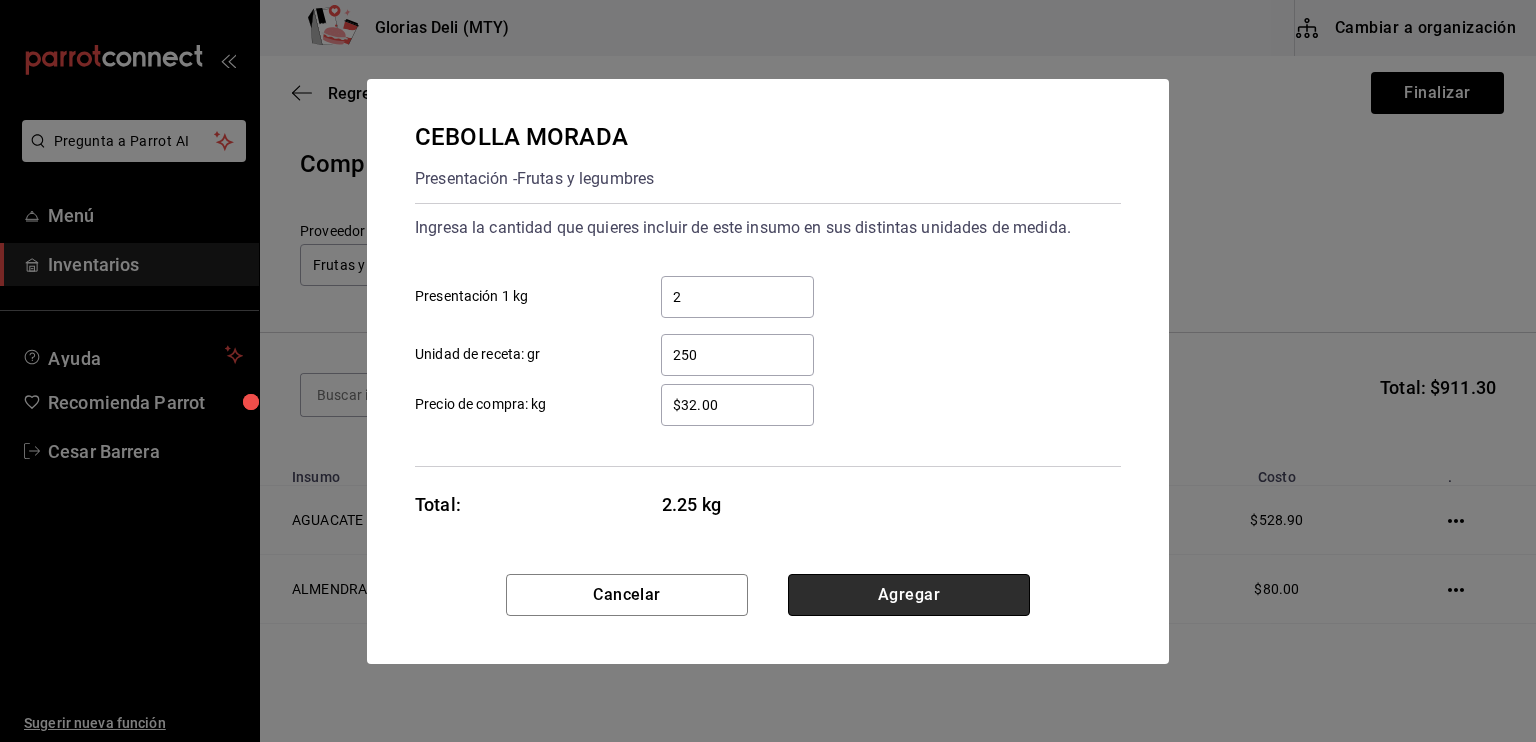 click on "Agregar" at bounding box center [909, 595] 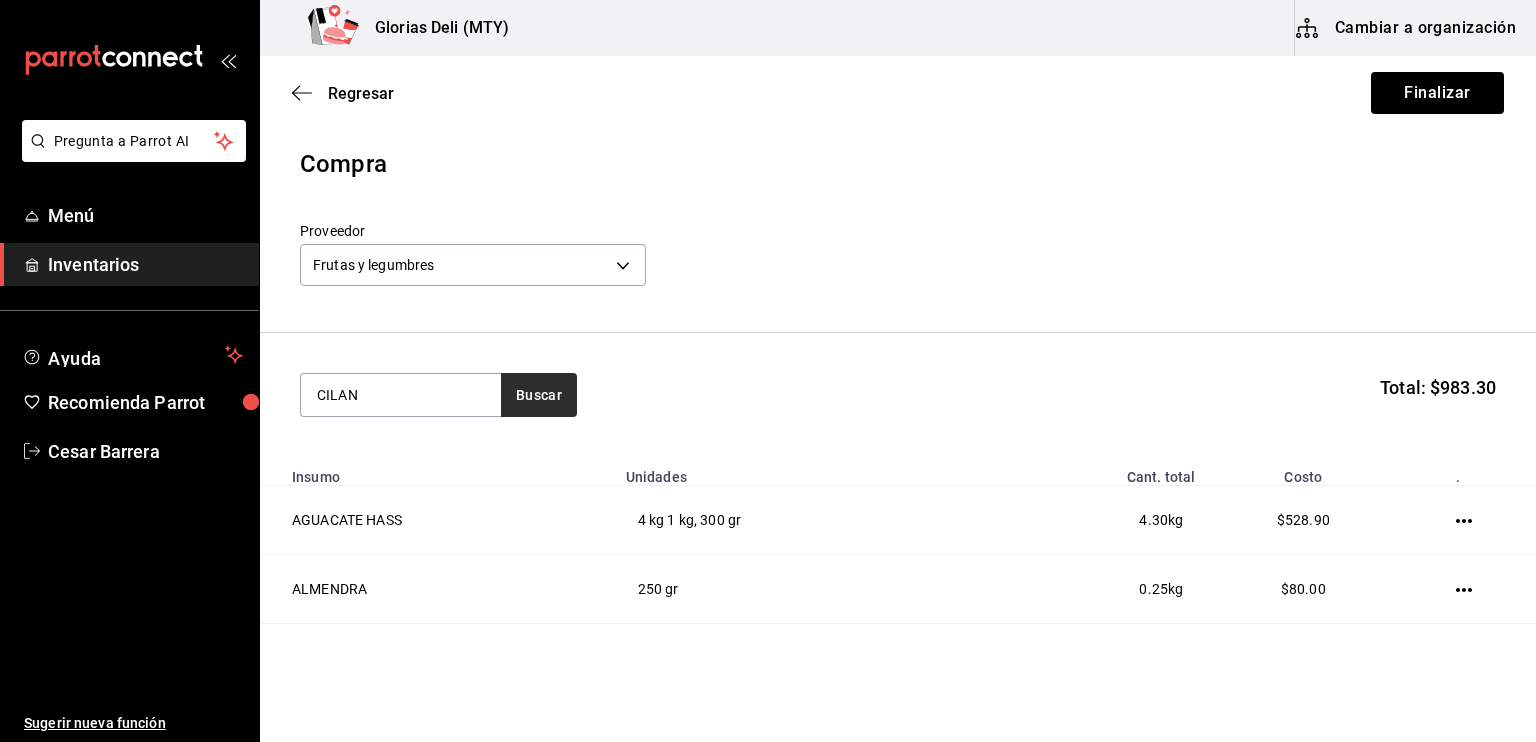 type on "CILAN" 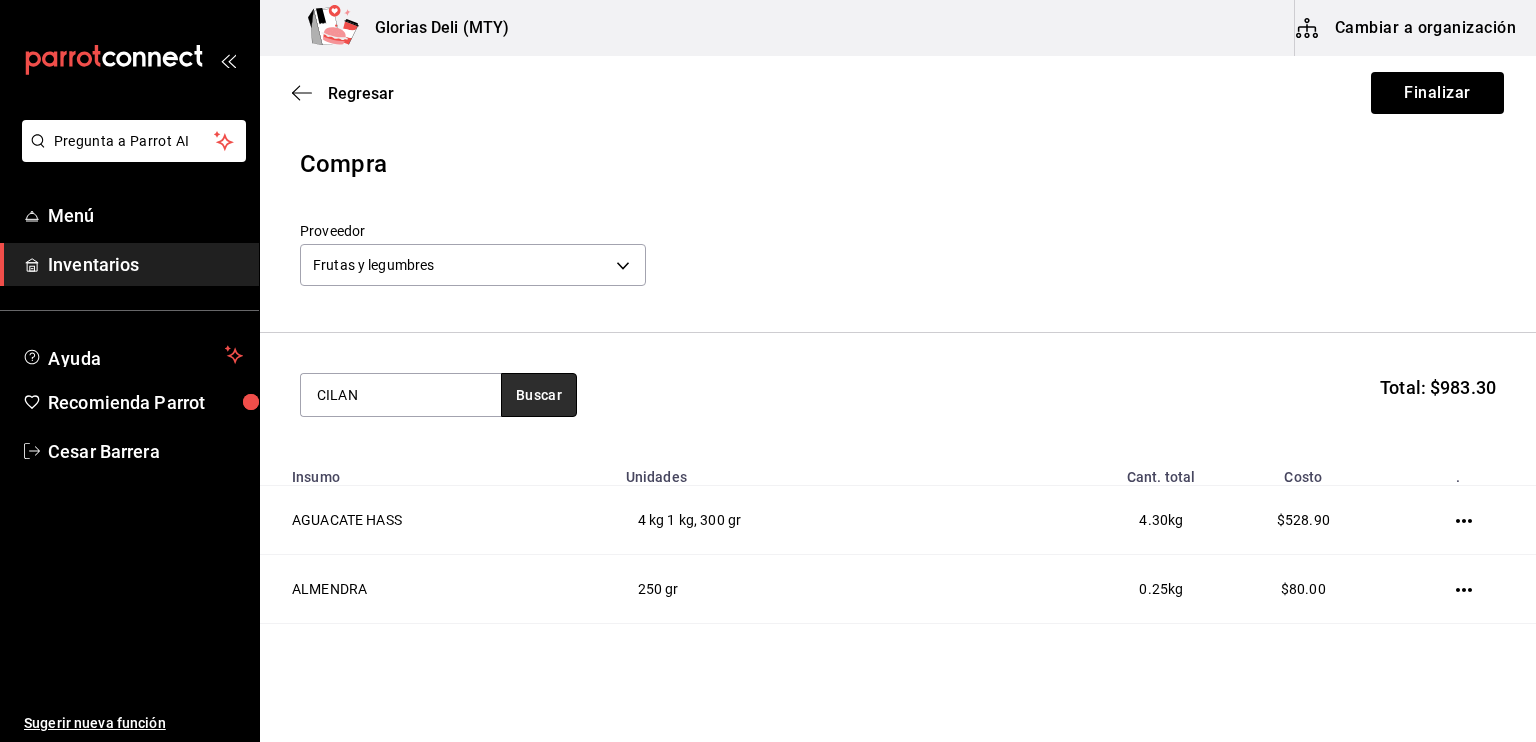 click on "Buscar" at bounding box center [539, 395] 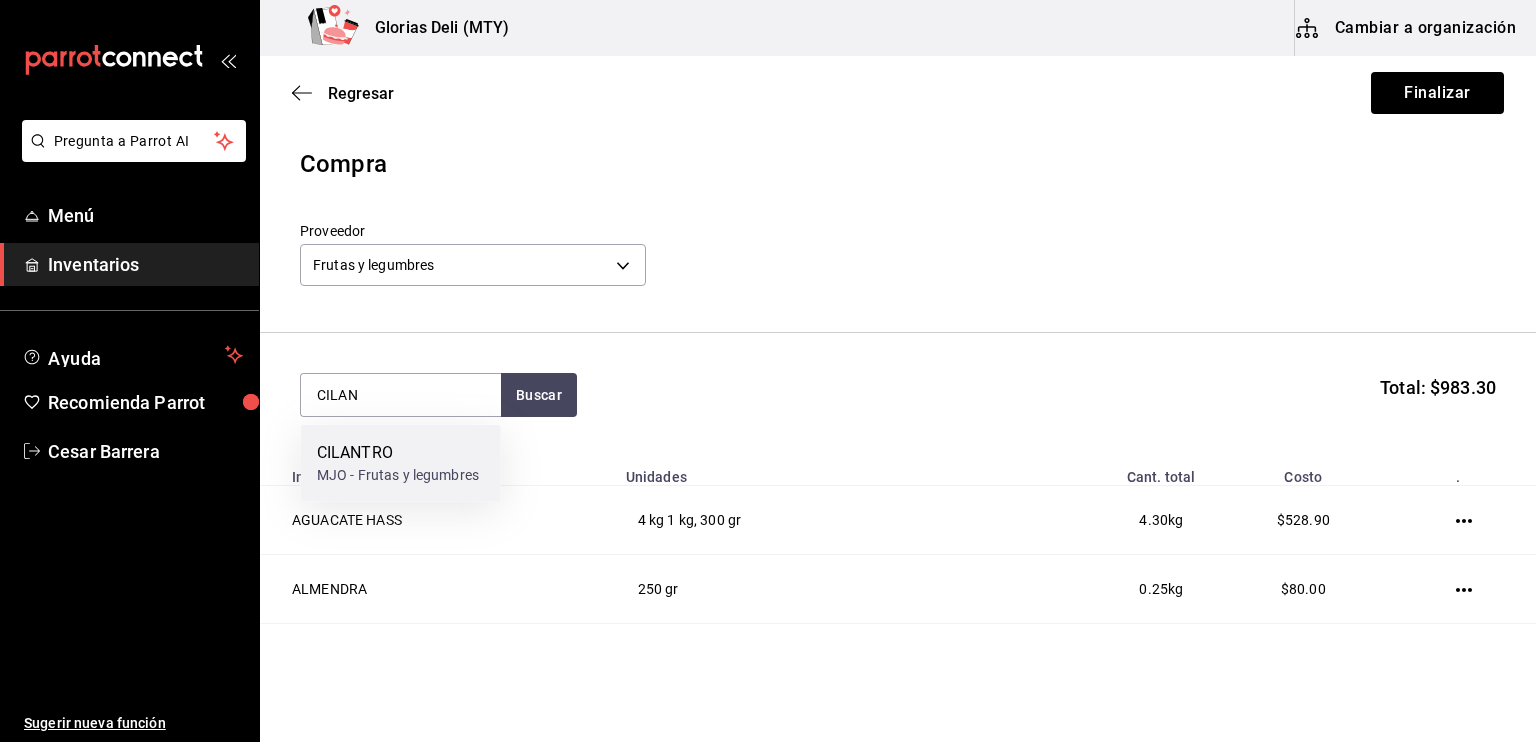 click on "CILANTRO" at bounding box center (398, 453) 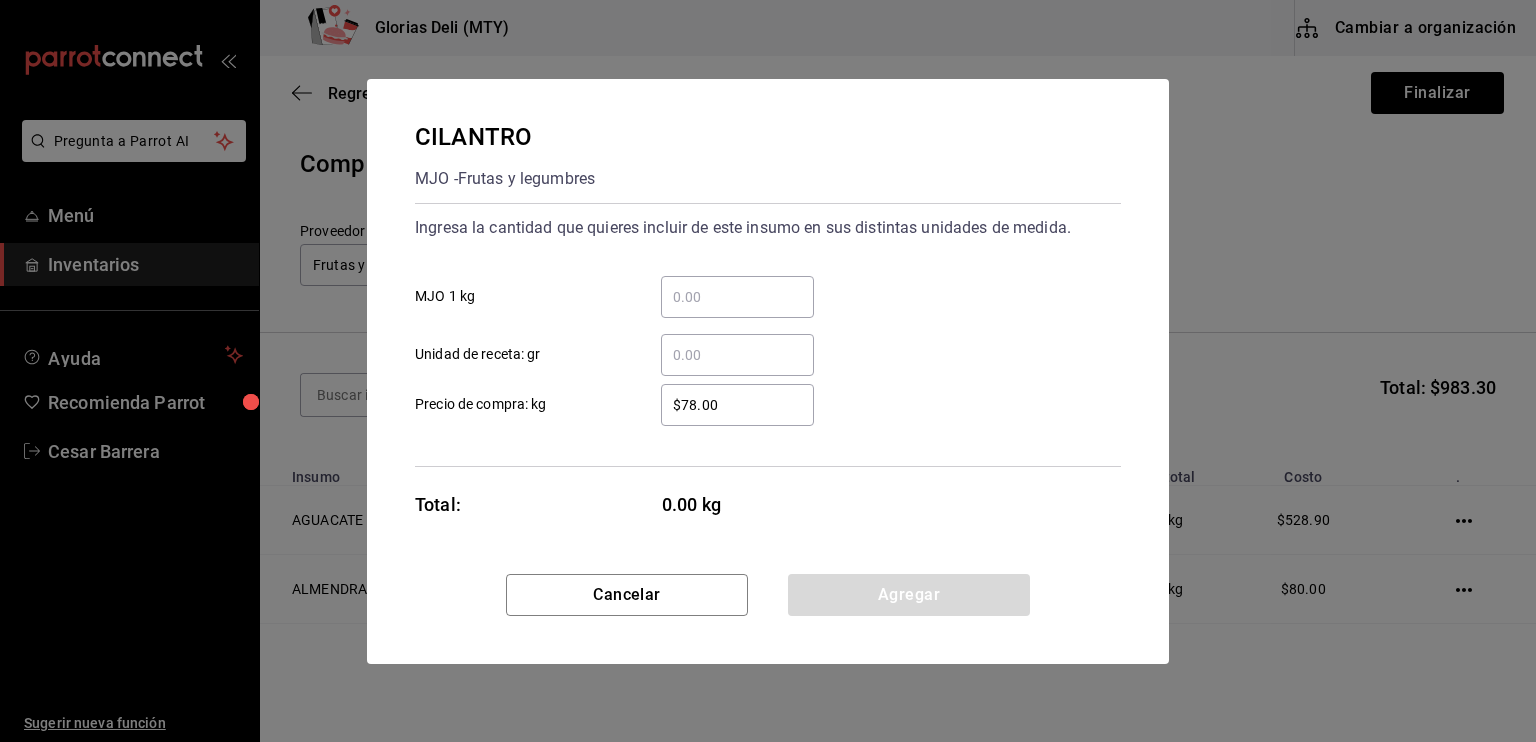 click on "​ Unidad de receta: gr" at bounding box center (737, 355) 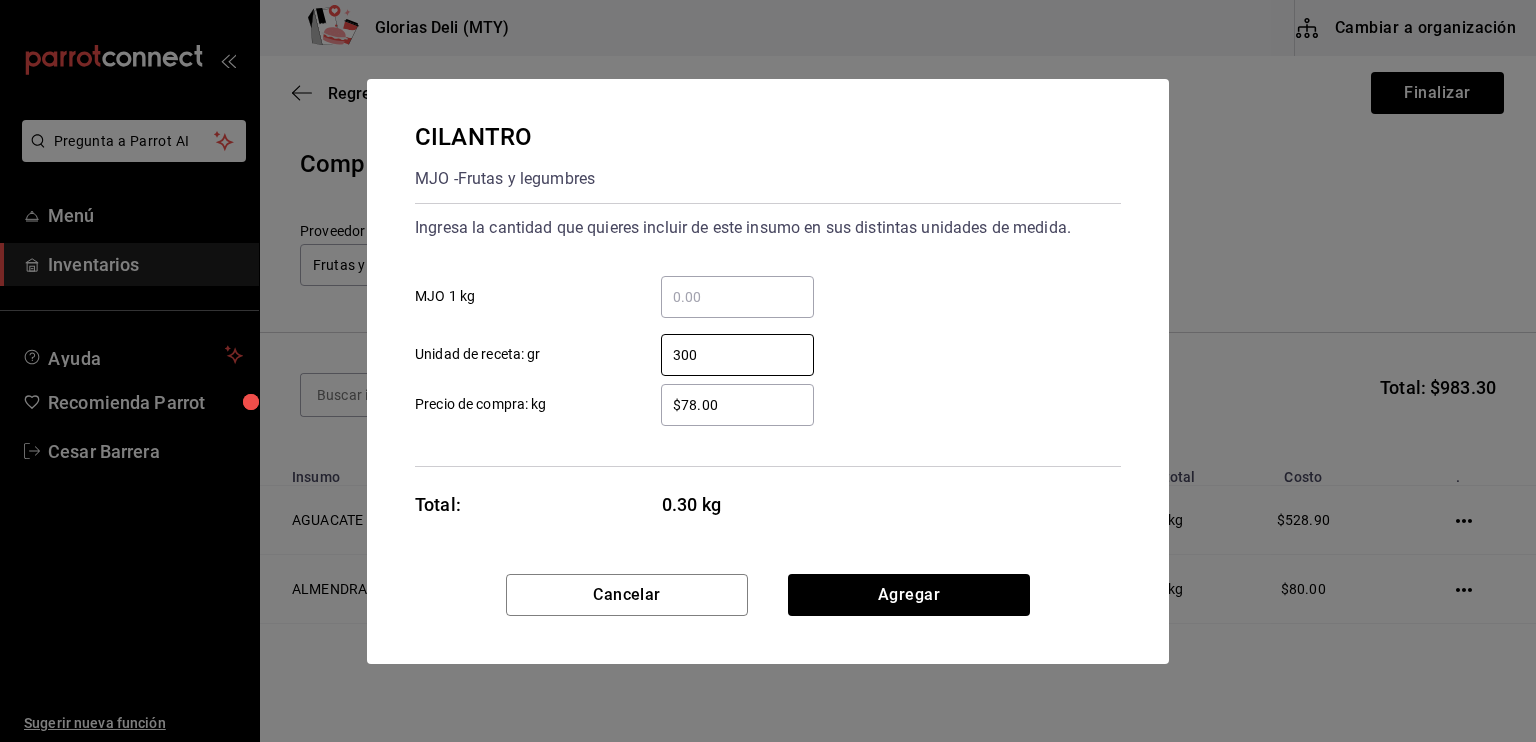 type on "300" 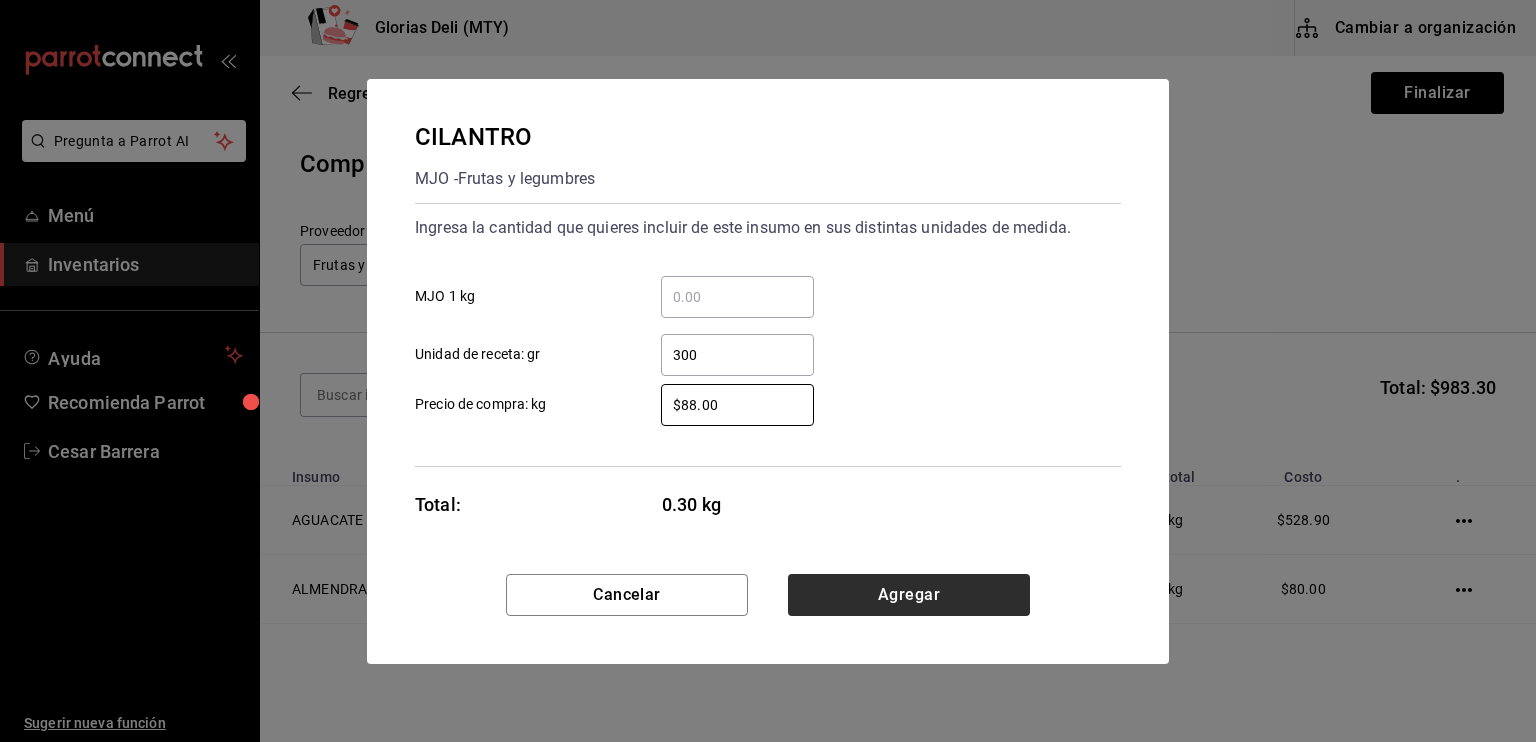 type on "$88.00" 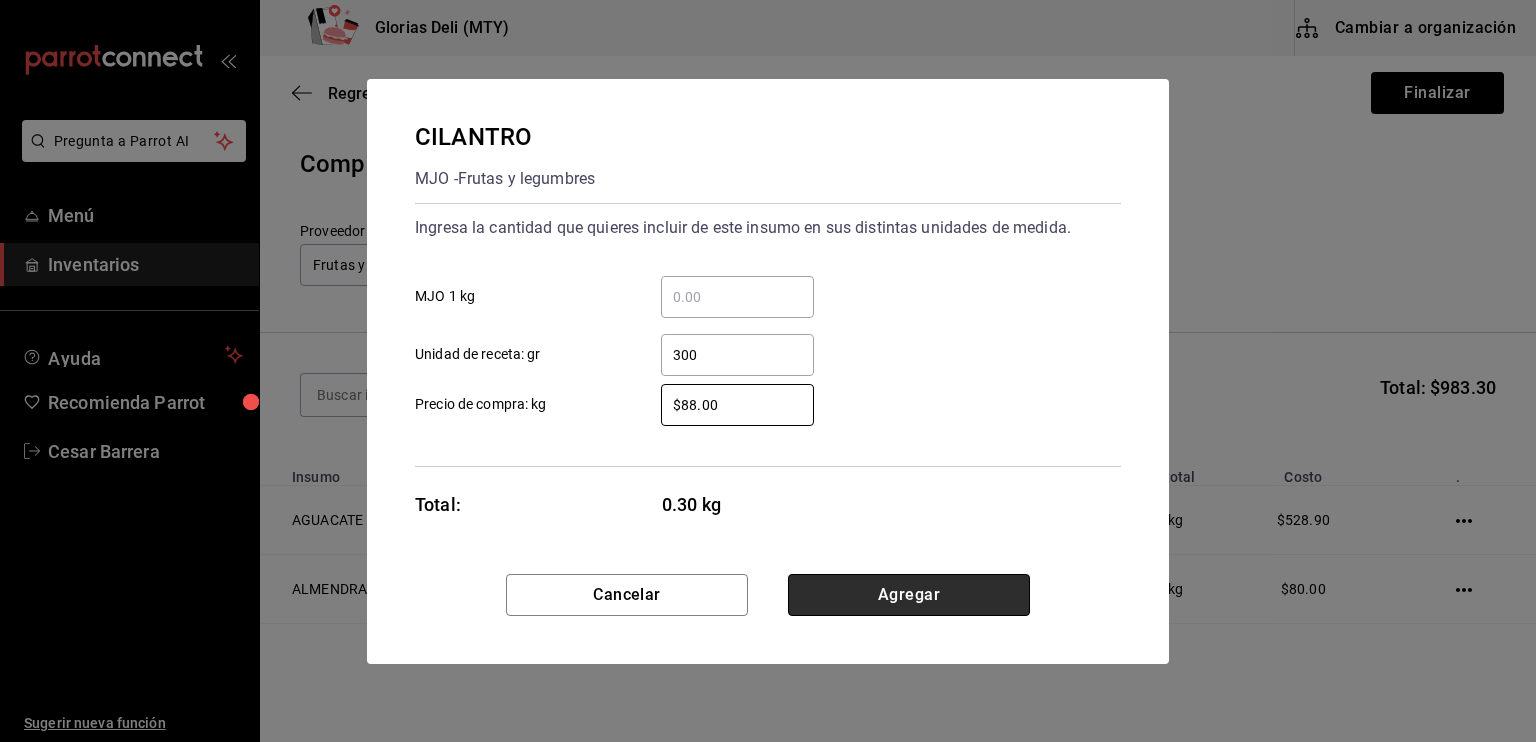 click on "Agregar" at bounding box center (909, 595) 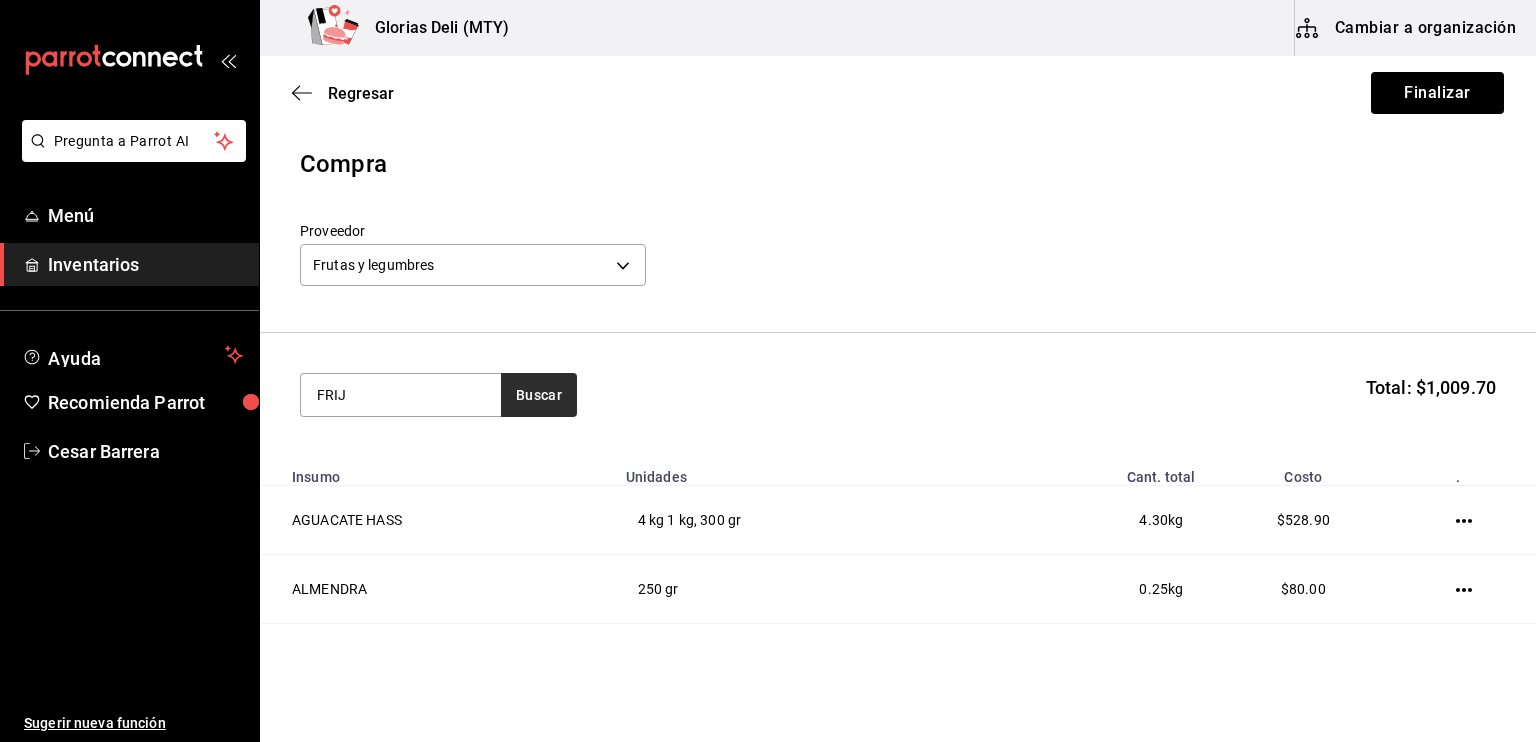 type on "FRIJ" 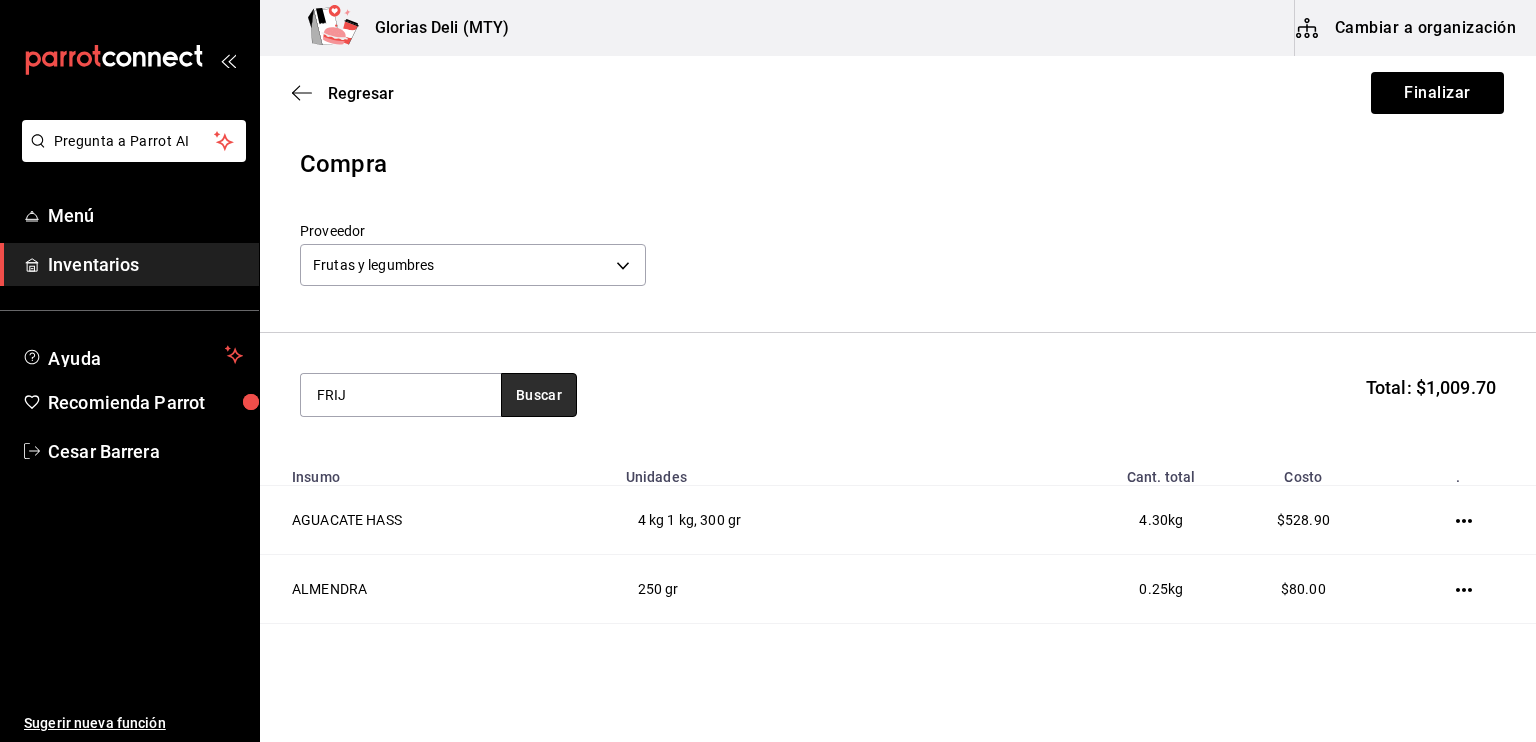 click on "Buscar" at bounding box center (539, 395) 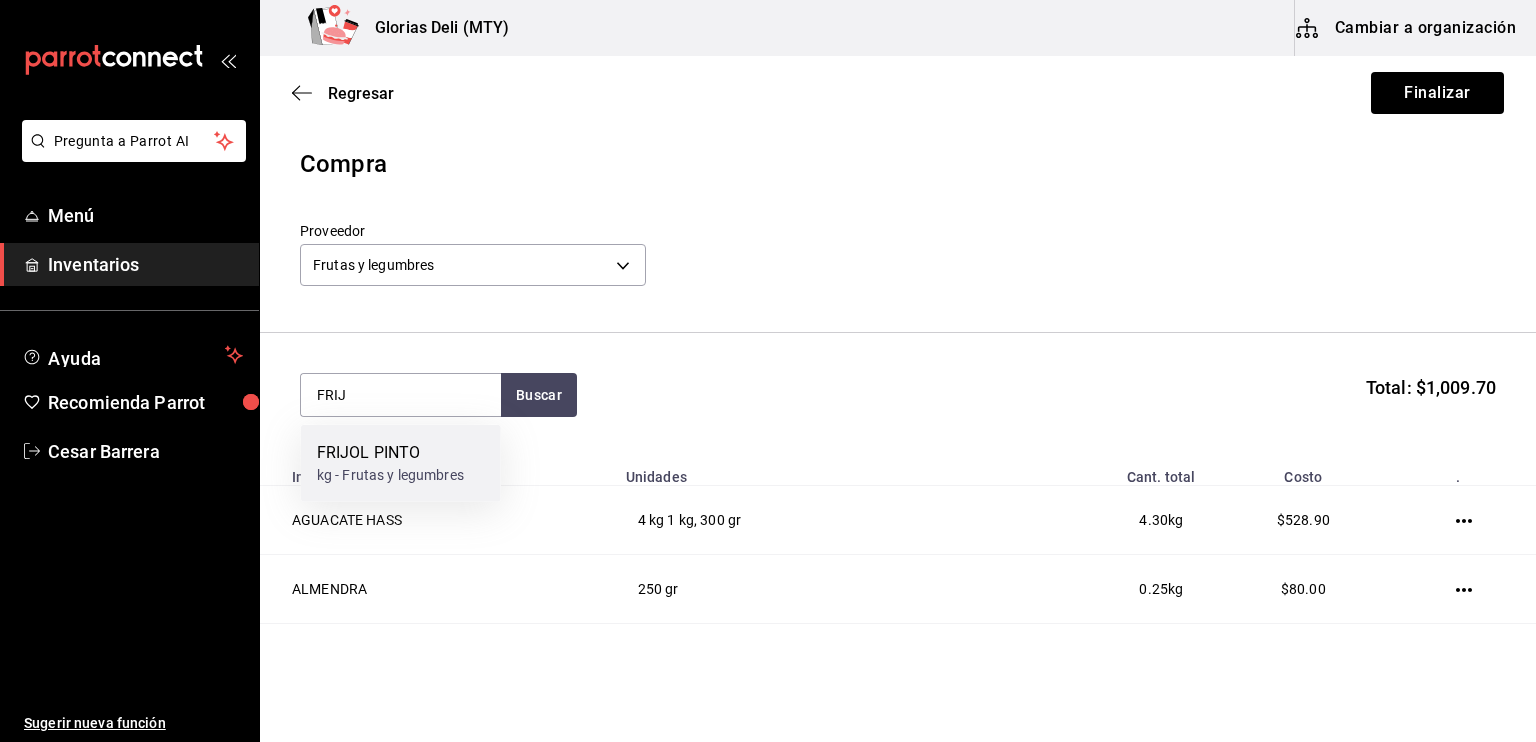 click on "FRIJOL PINTO" at bounding box center (390, 453) 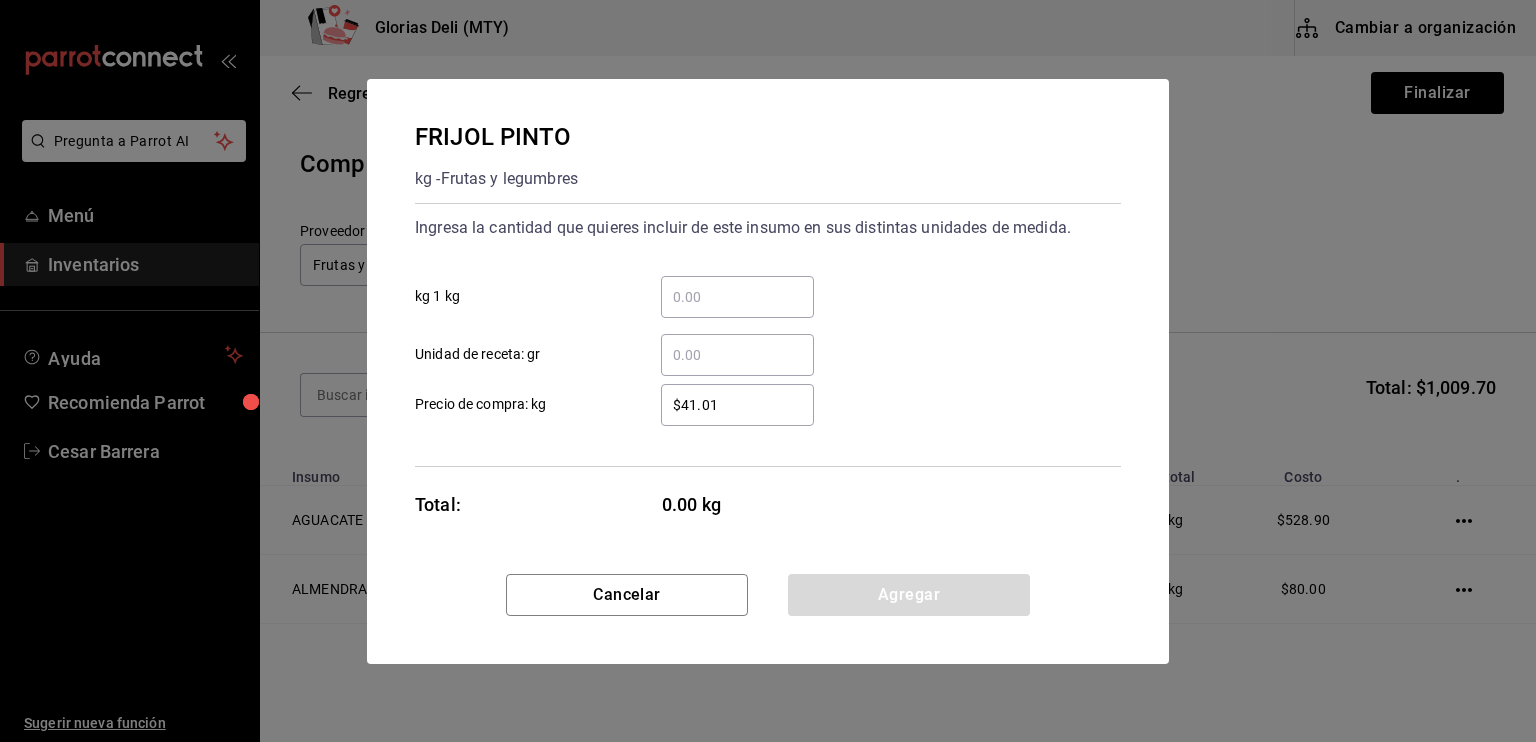 click on "​ kg 1 kg" at bounding box center [737, 297] 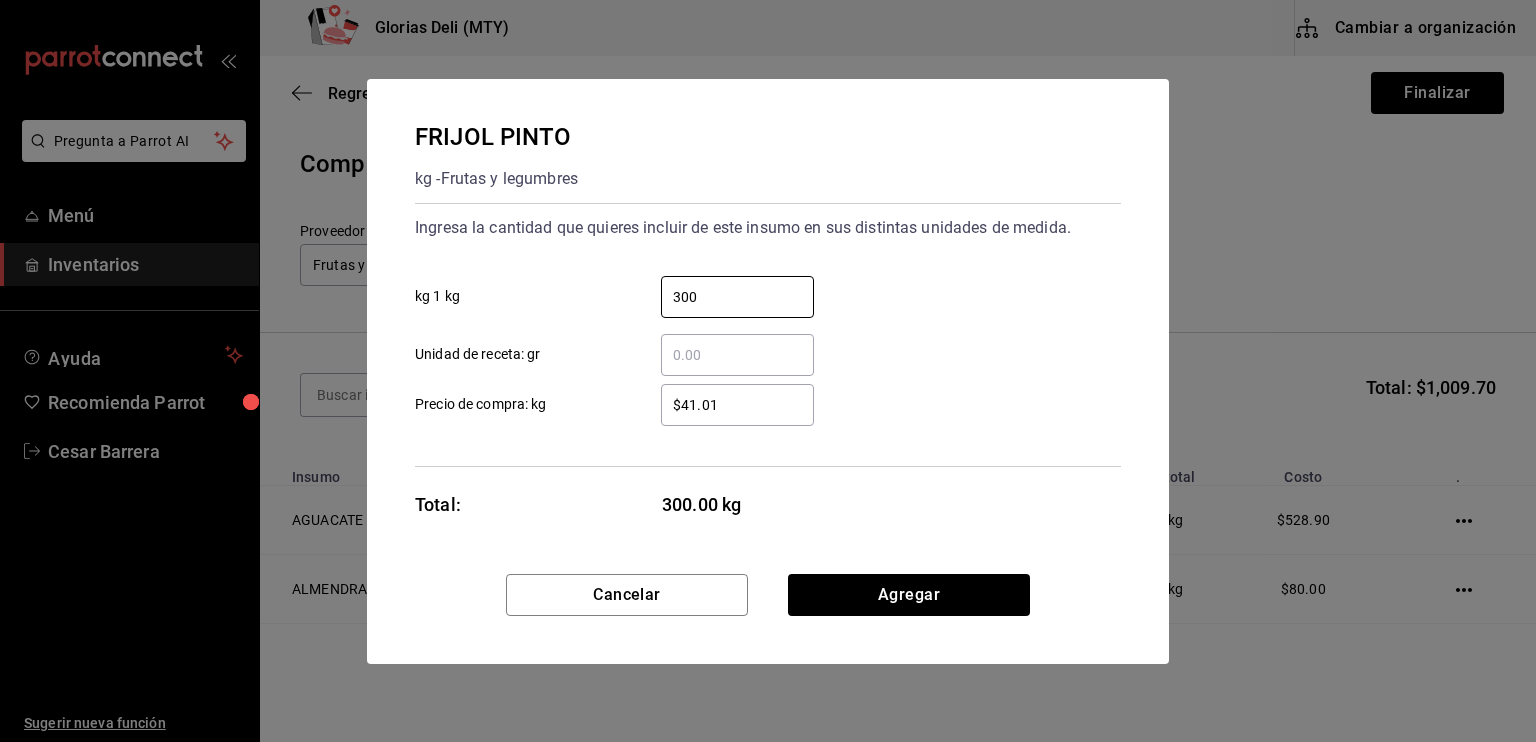 type on "300" 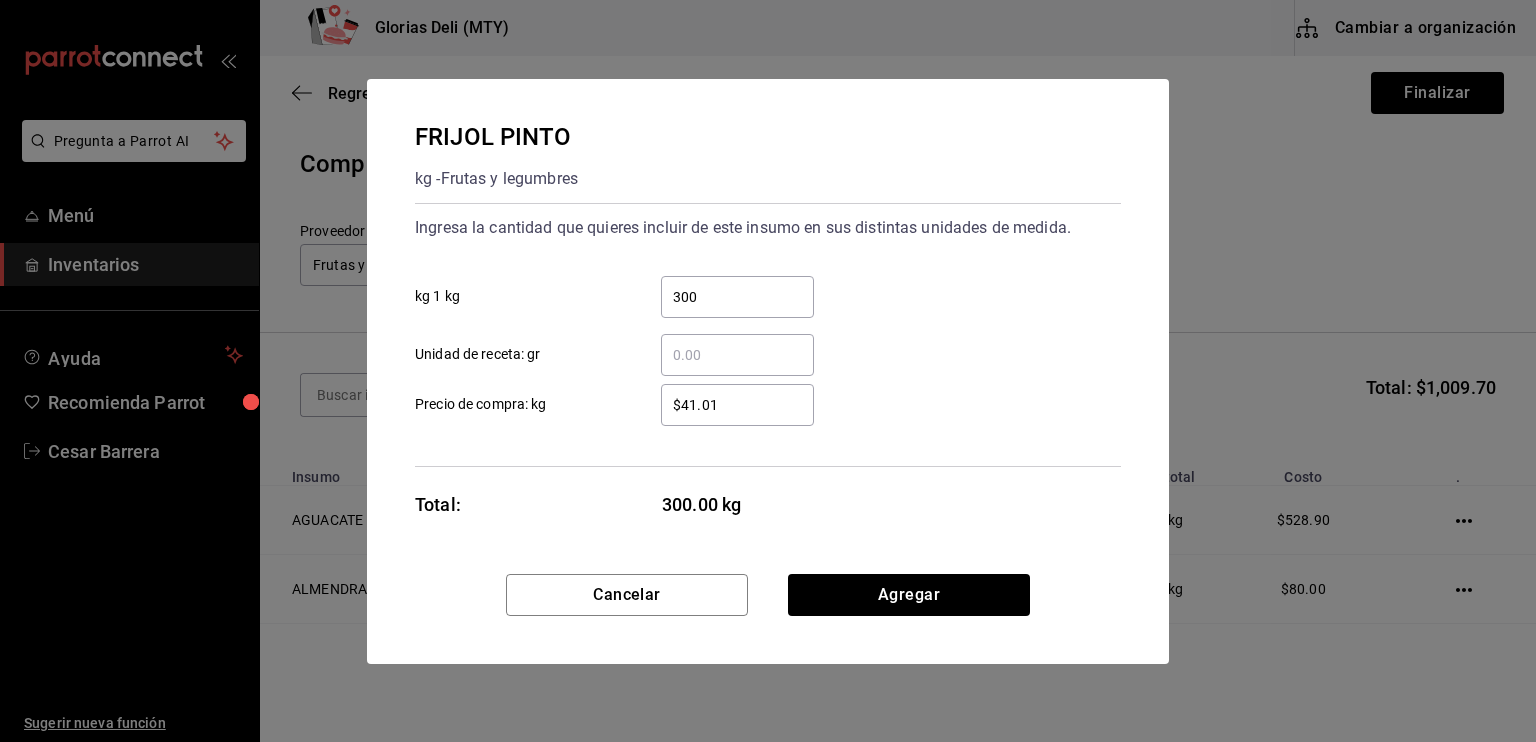click on "$41.01" at bounding box center [737, 405] 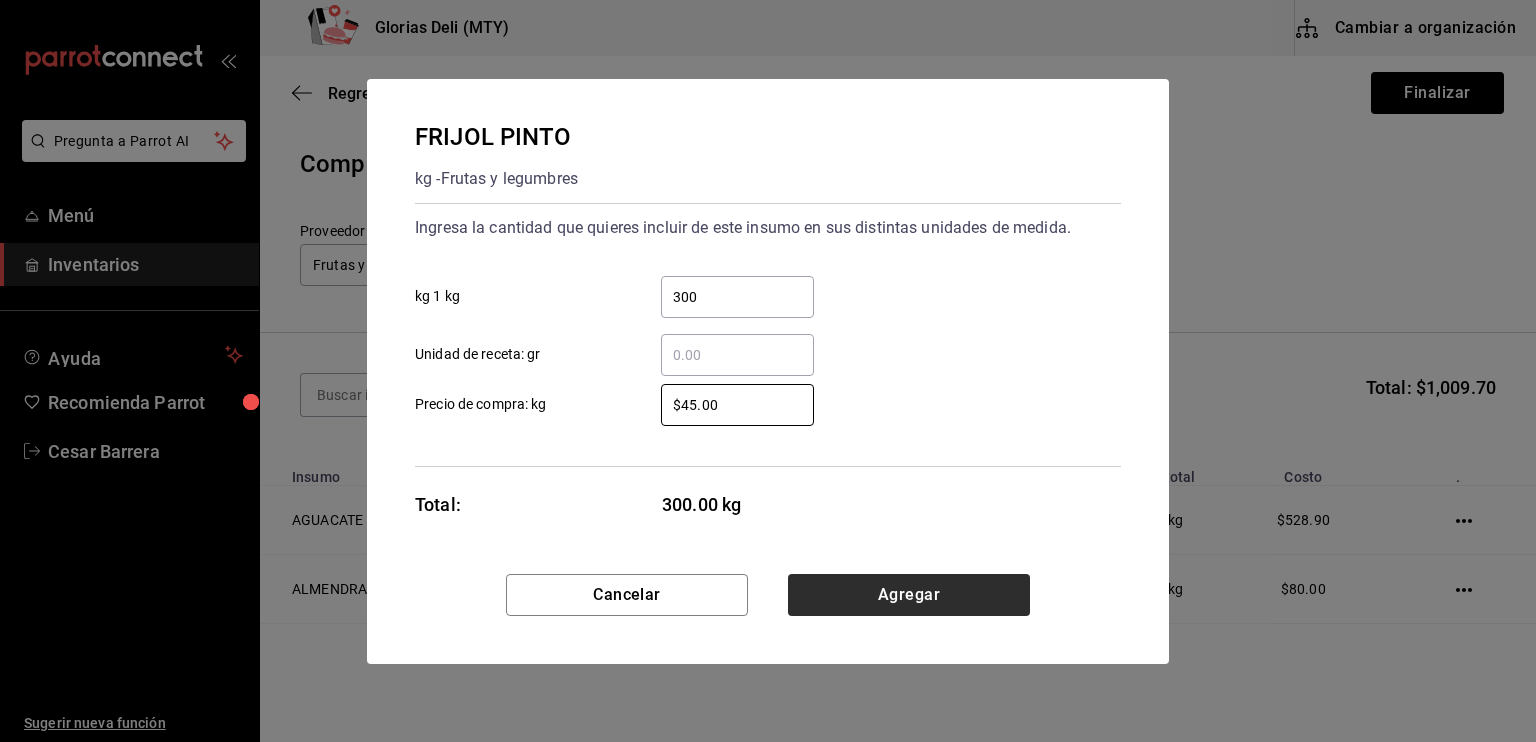 type on "$45.00" 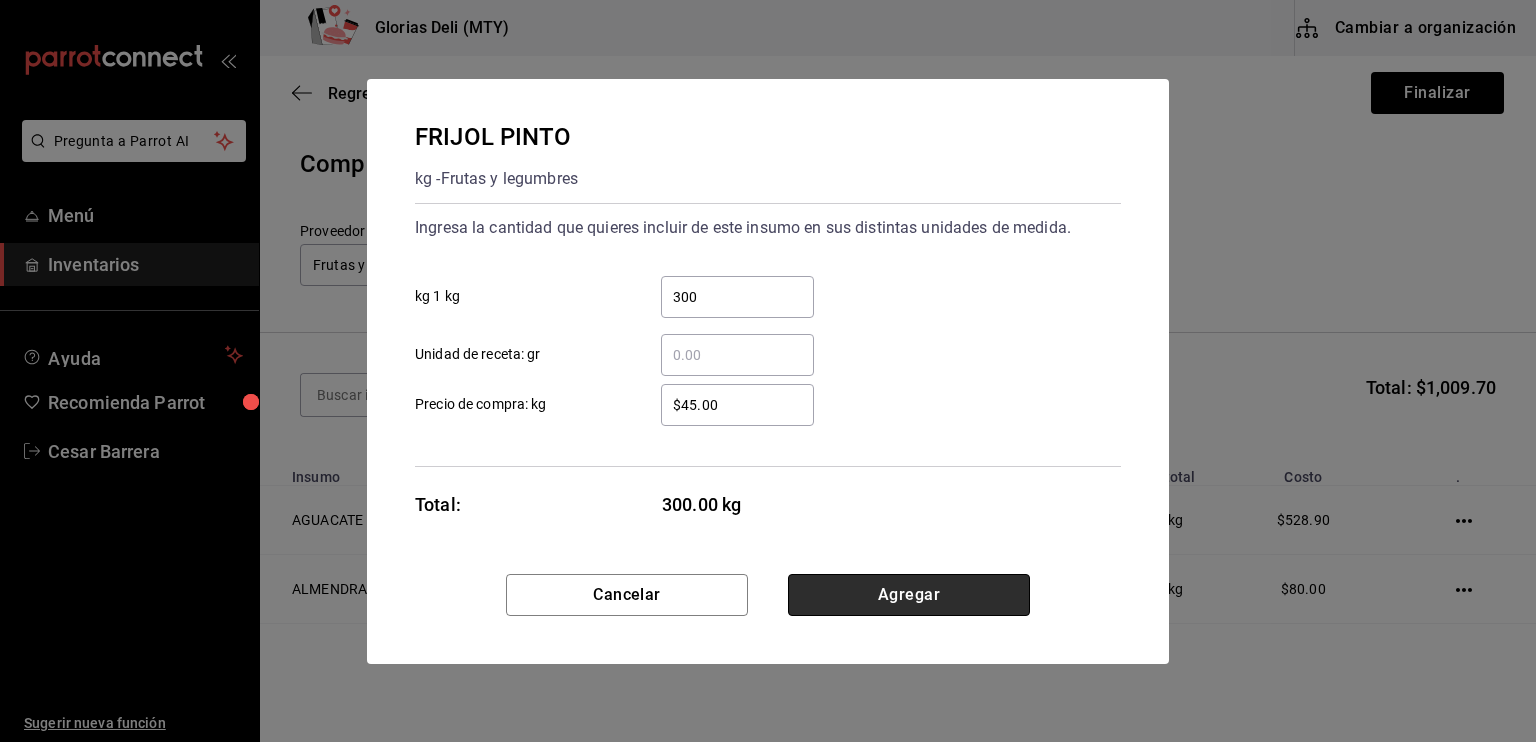 click on "Agregar" at bounding box center [909, 595] 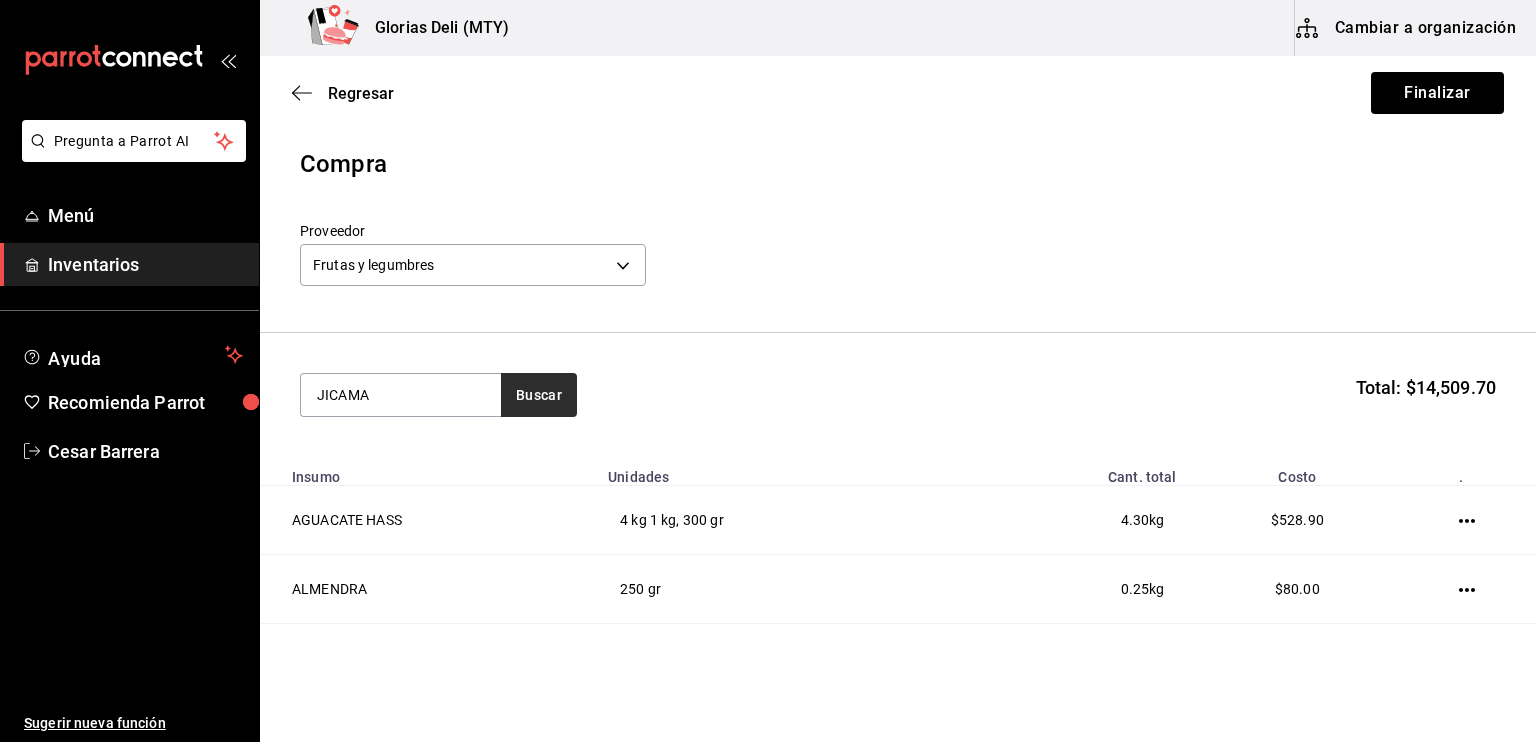 type on "JICAMA" 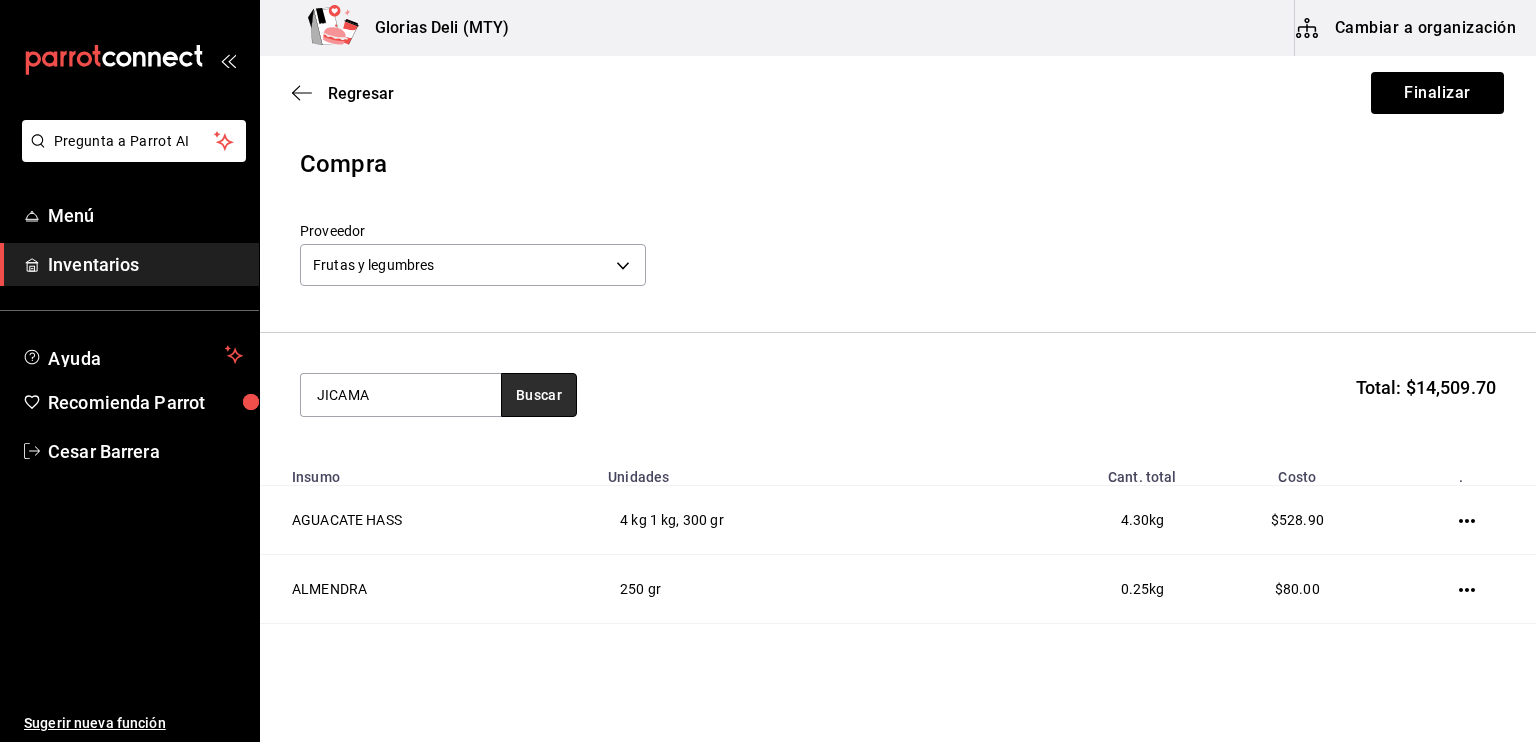 click on "Buscar" at bounding box center (539, 395) 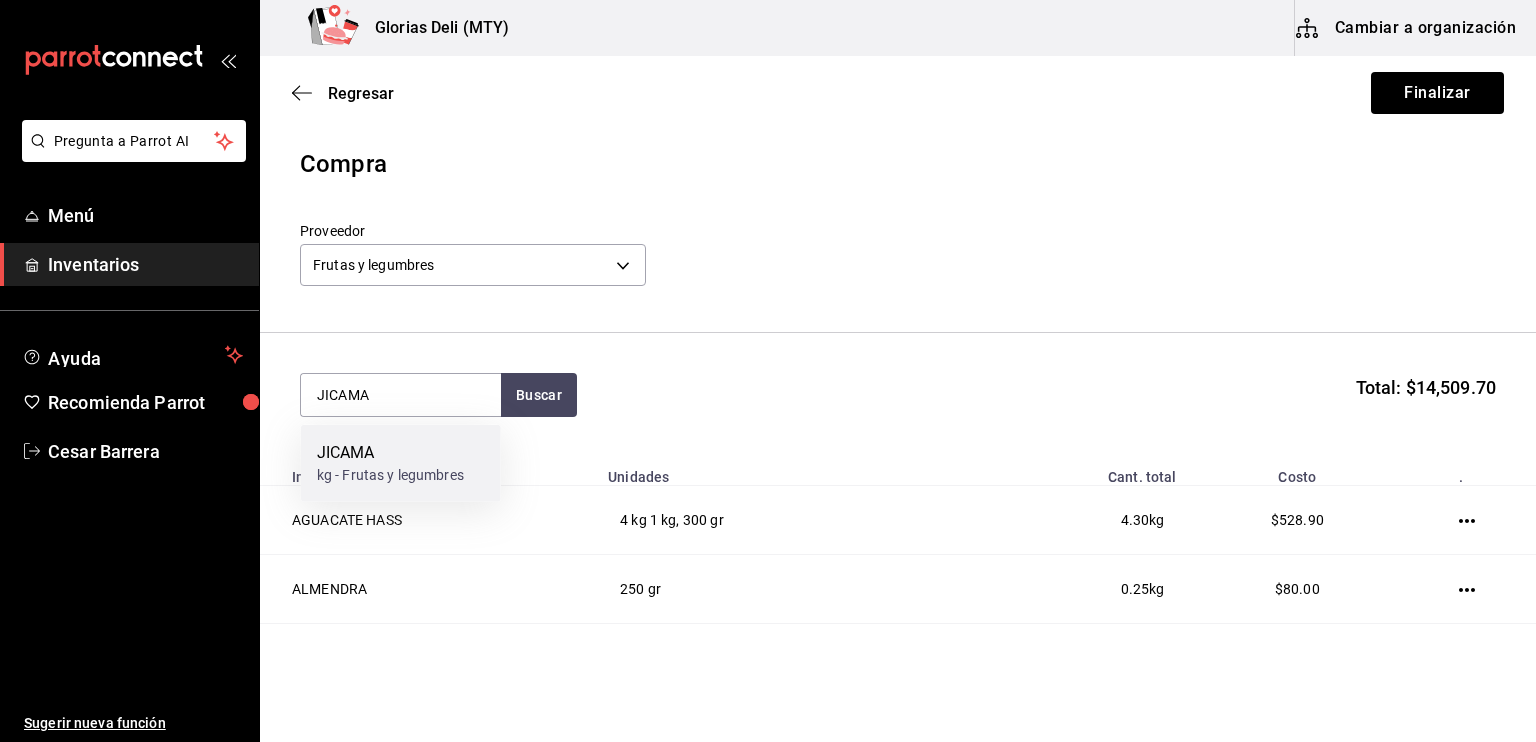 click on "JICAMA kg - Frutas y legumbres" at bounding box center [401, 463] 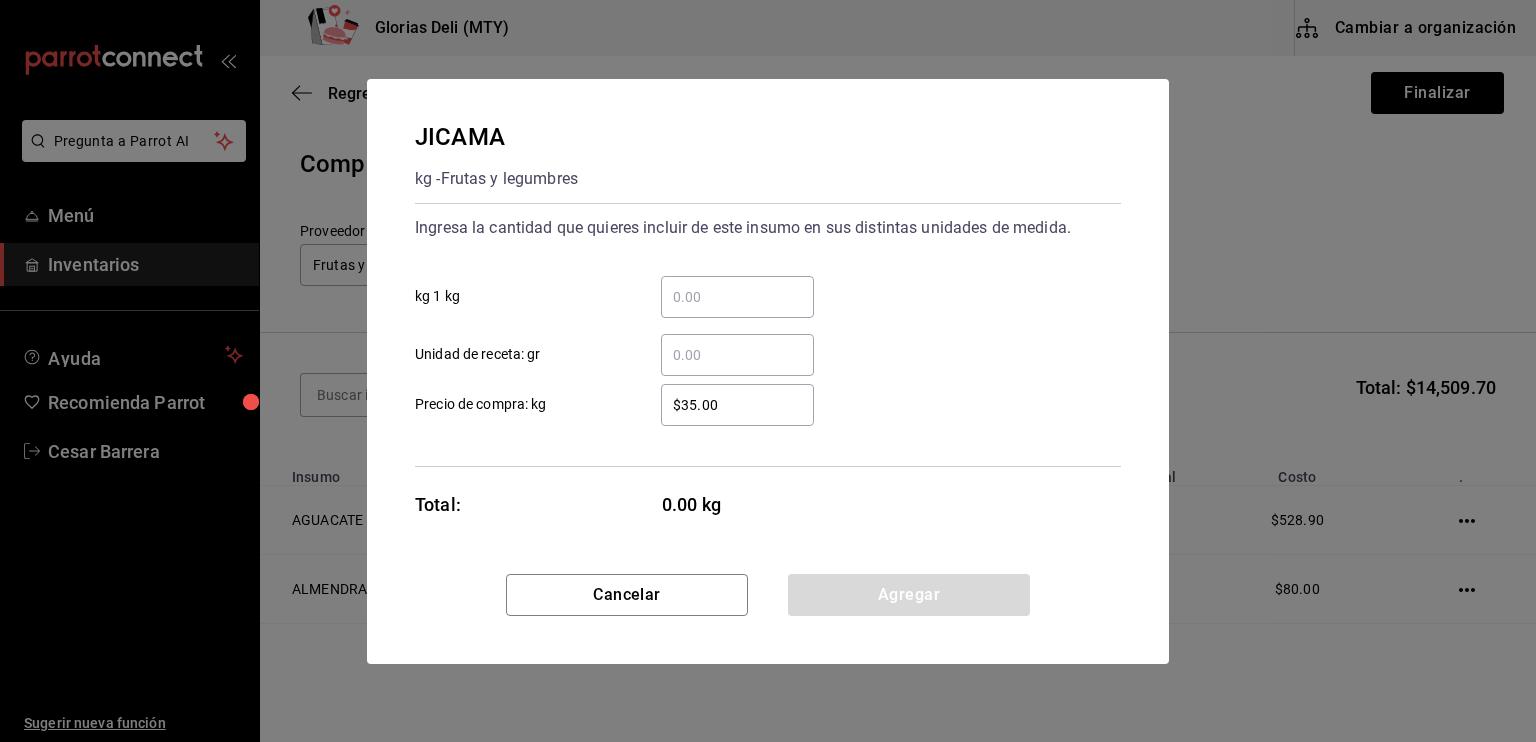 click on "​ kg 1 kg" at bounding box center (737, 297) 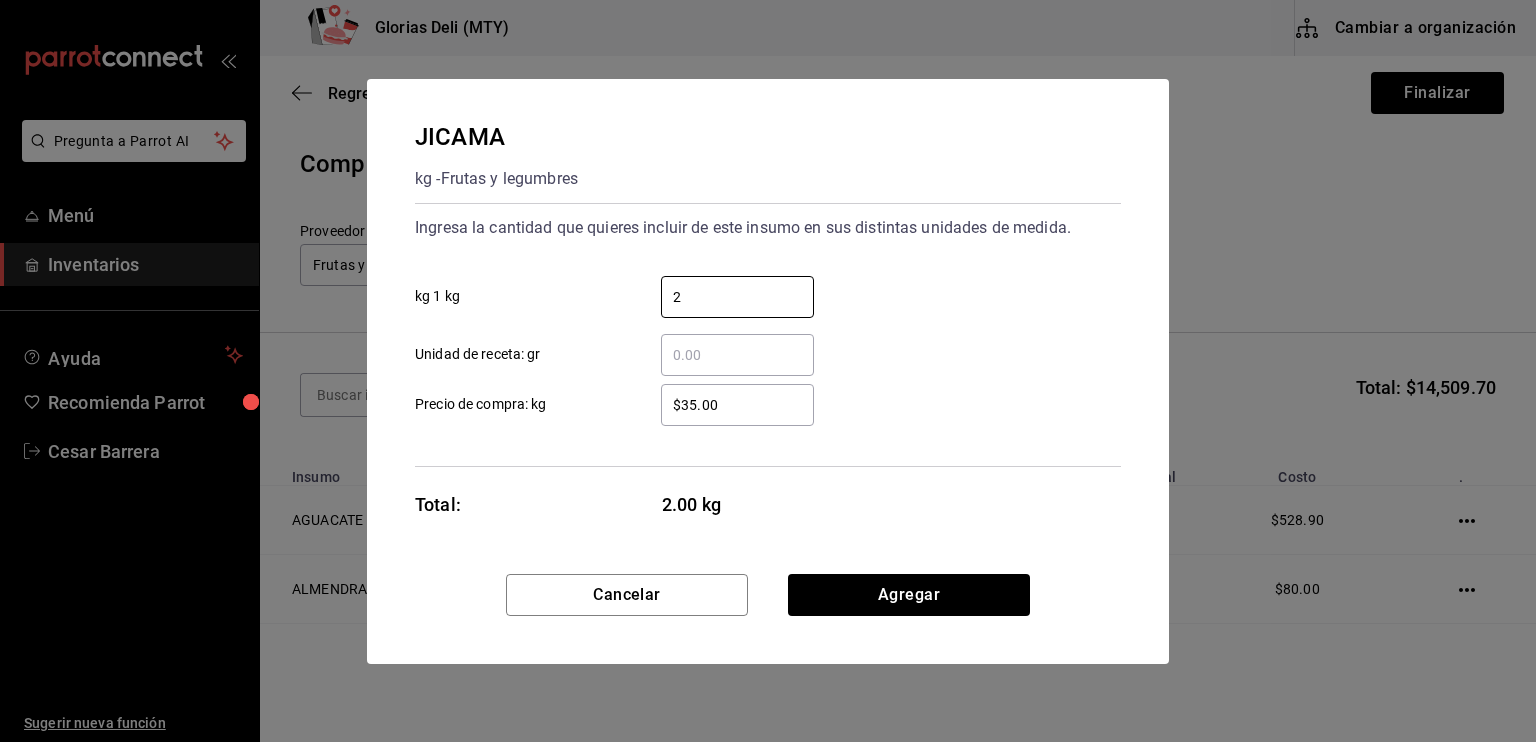 type on "2" 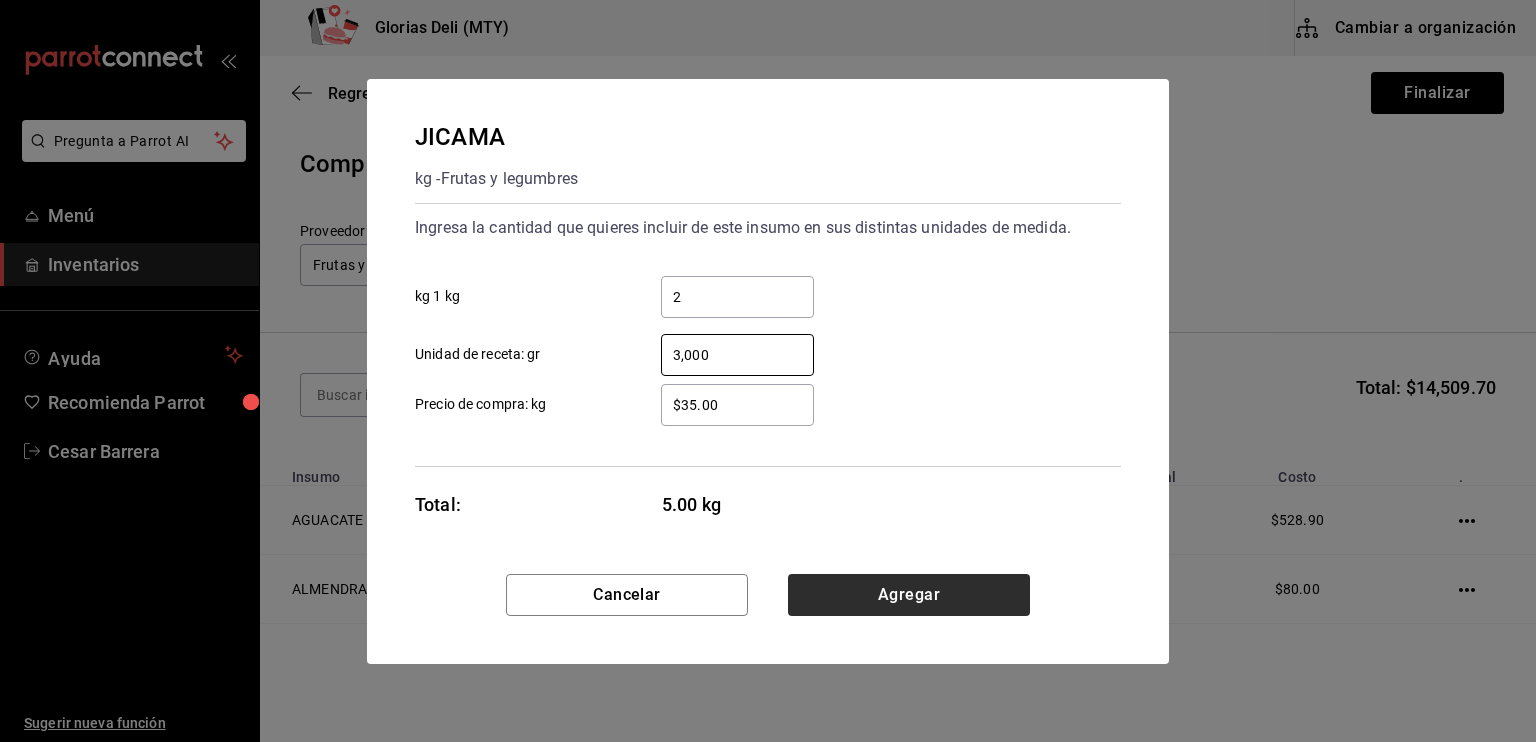 type on "3,000" 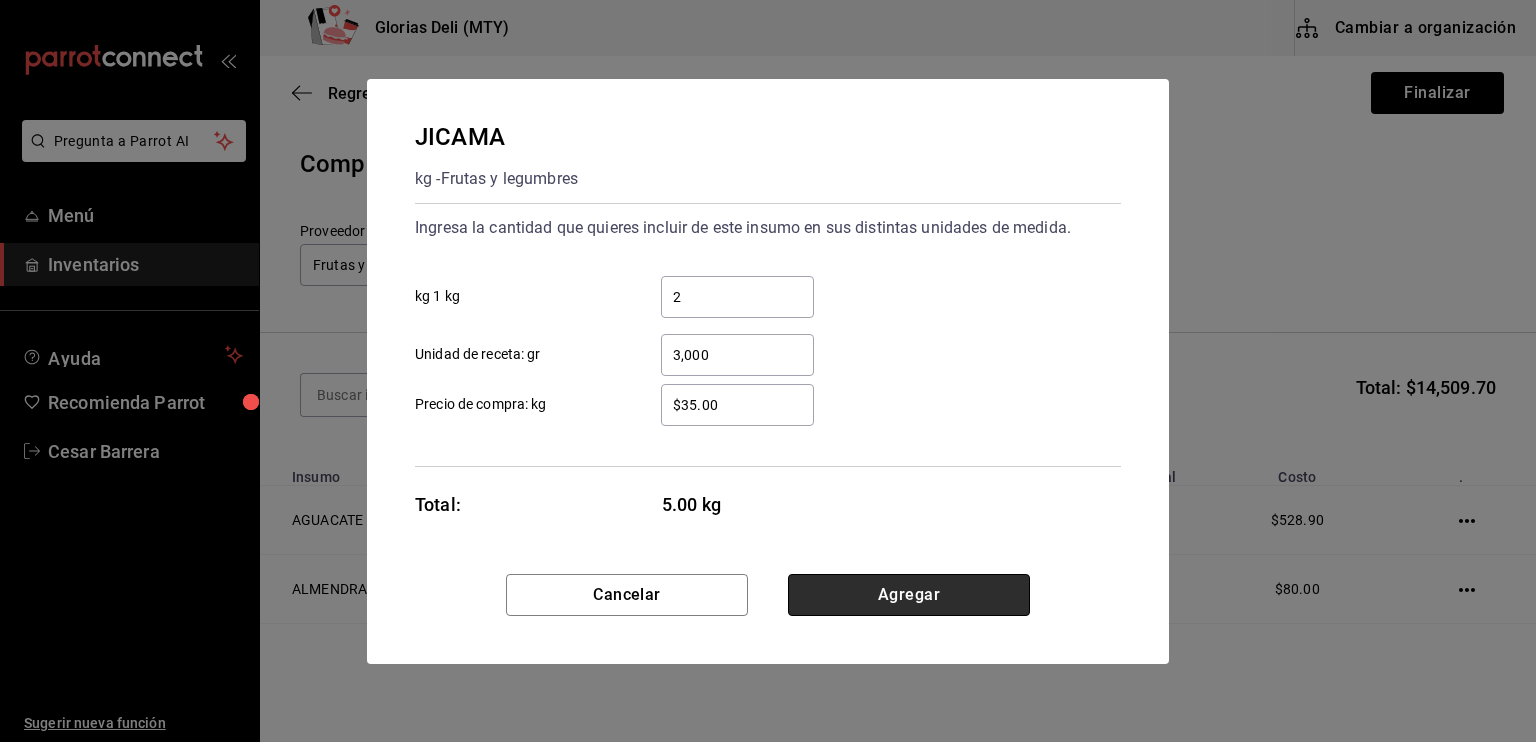 click on "Agregar" at bounding box center (909, 595) 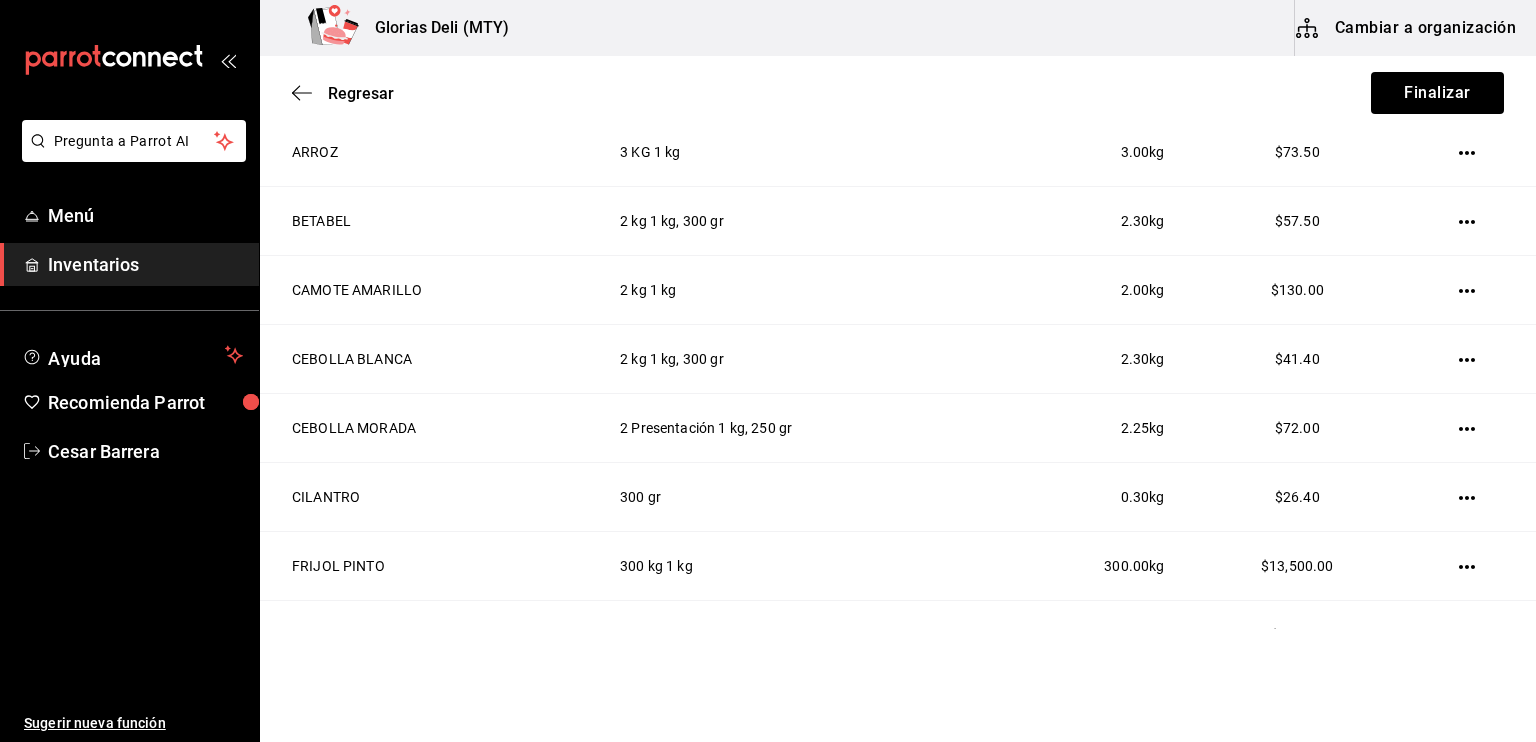 scroll, scrollTop: 608, scrollLeft: 0, axis: vertical 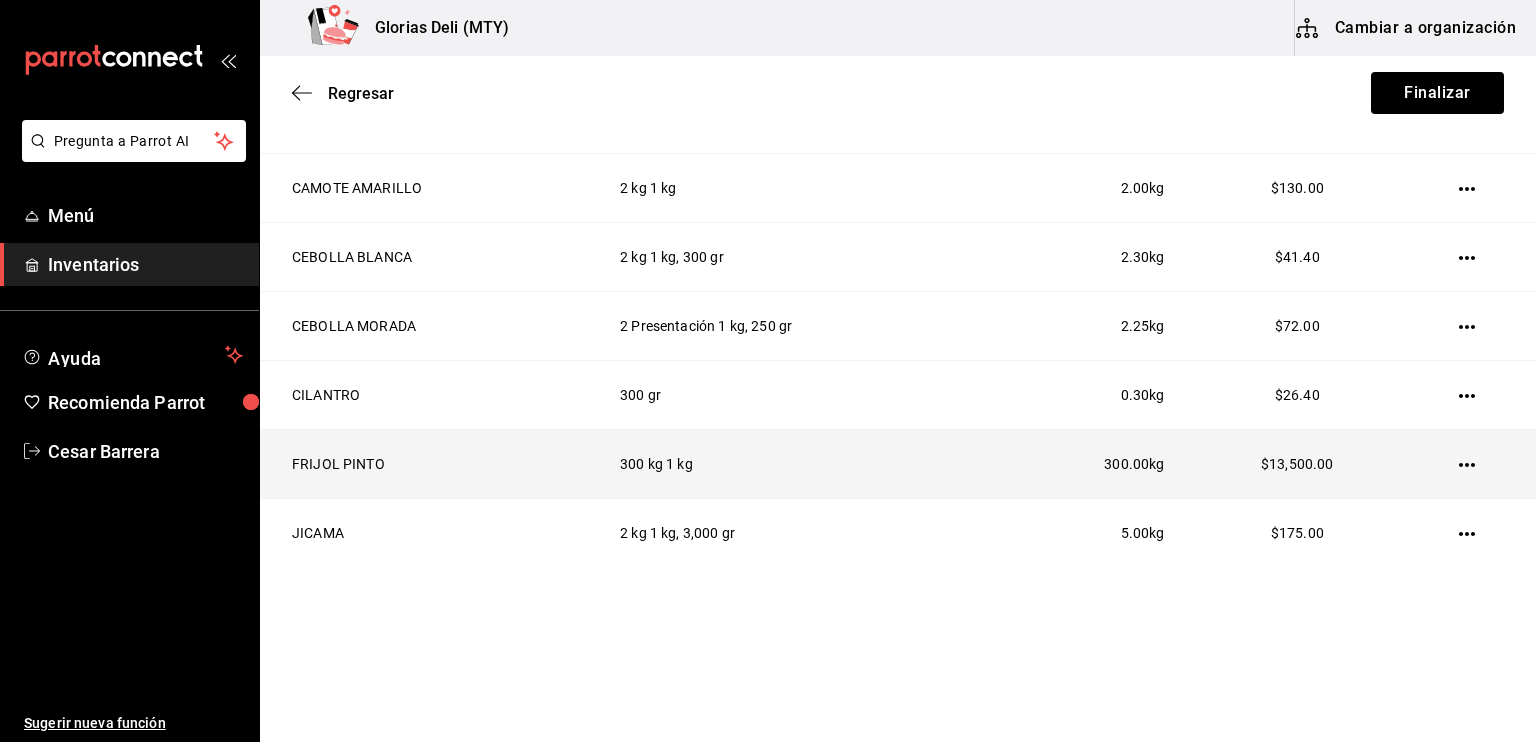 click at bounding box center [1471, 464] 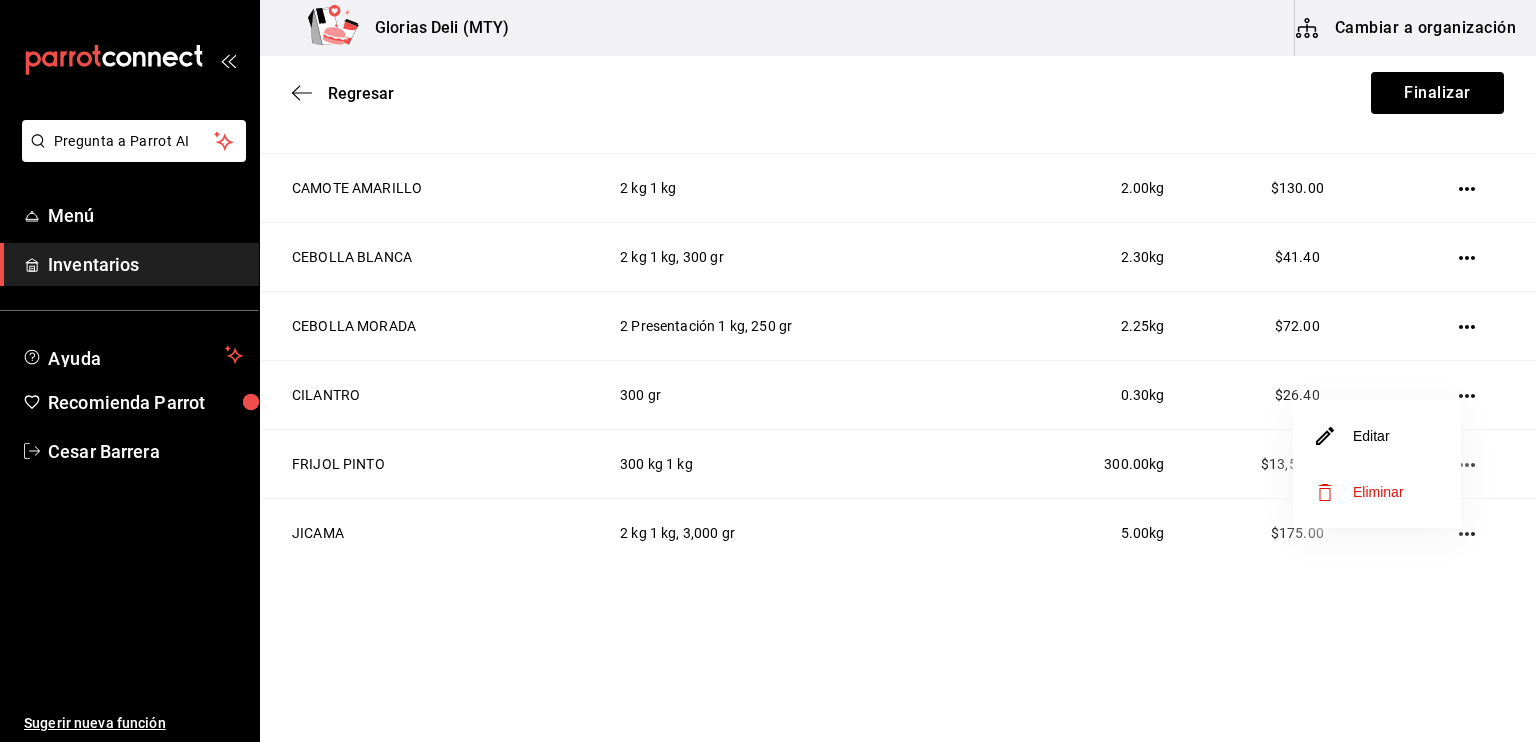 click on "Editar" at bounding box center [1377, 436] 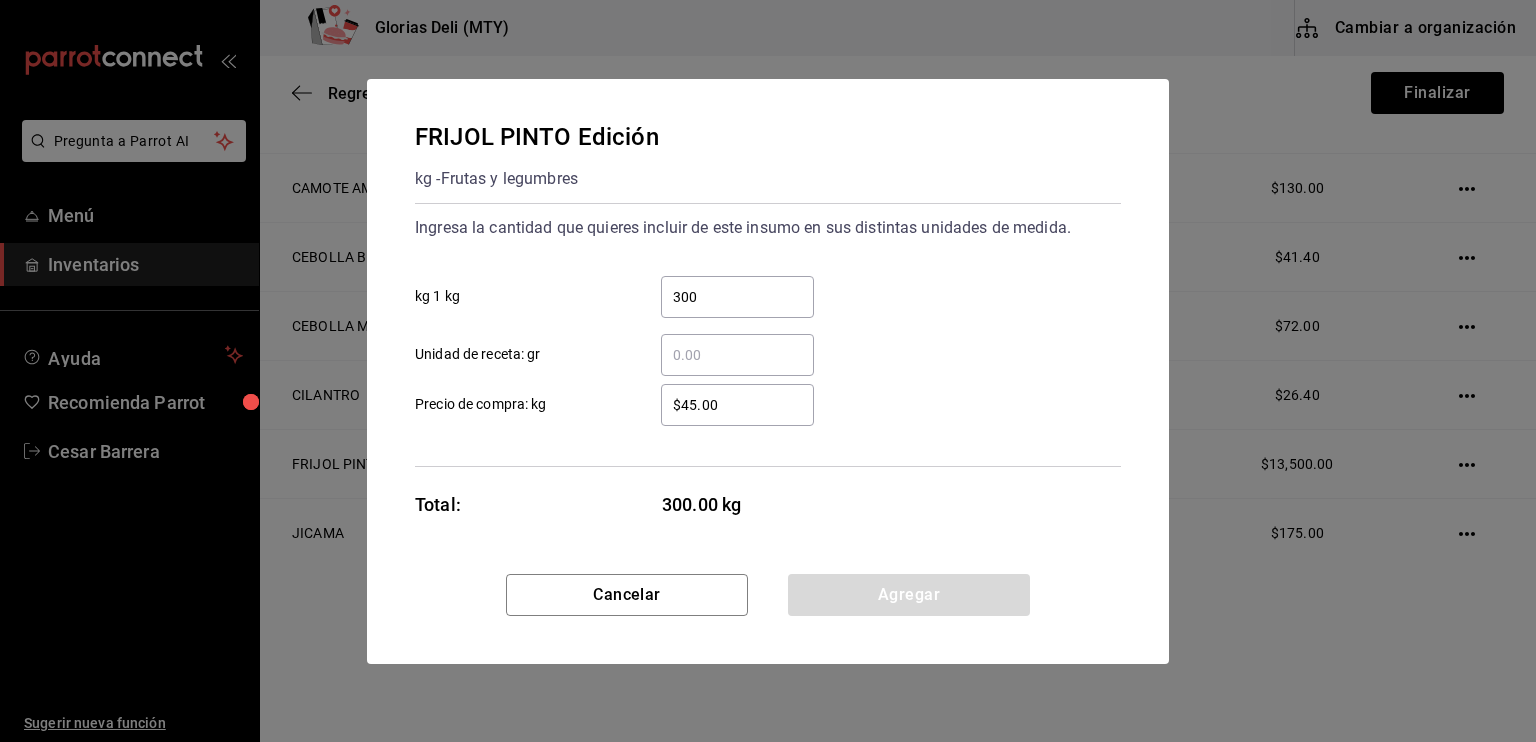 click on "300" at bounding box center [737, 297] 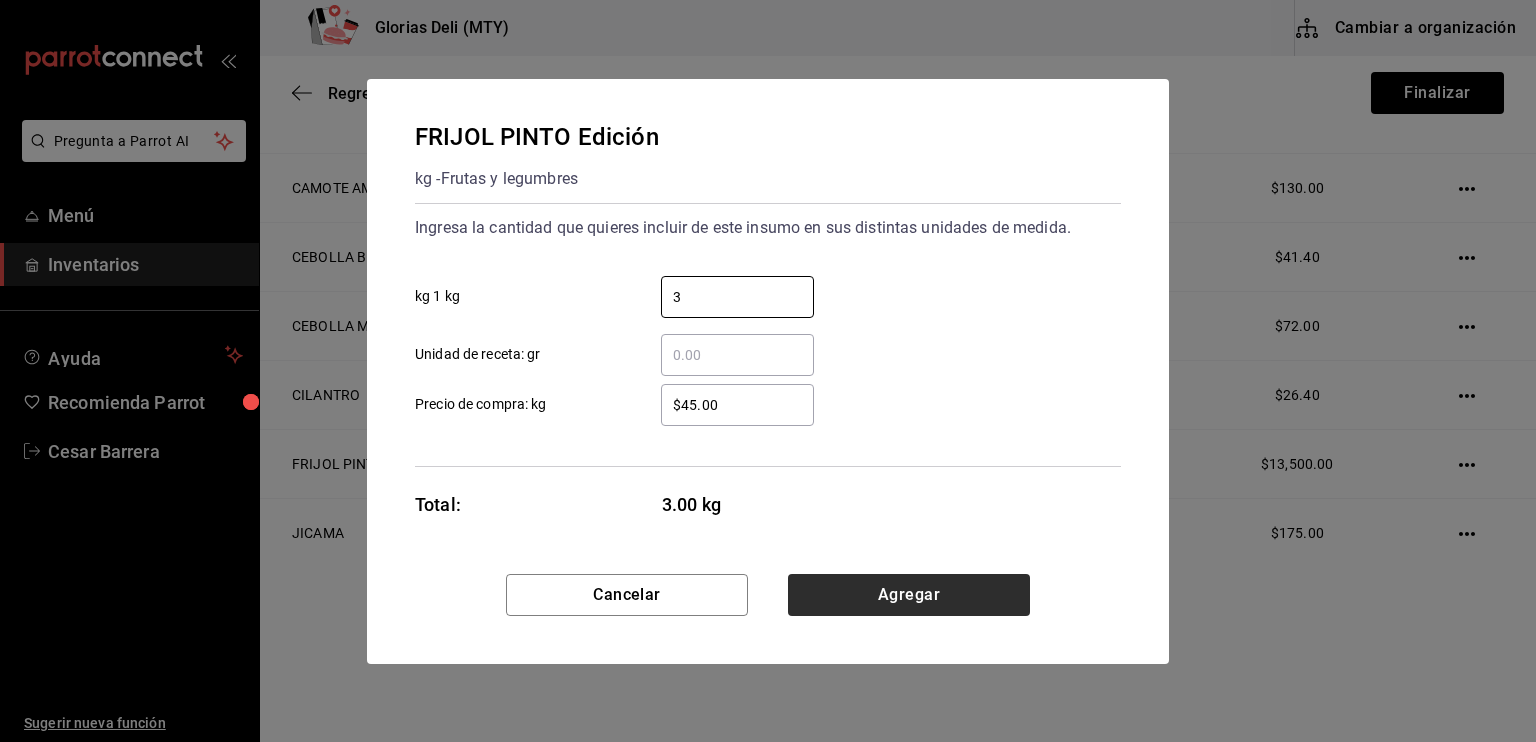 type on "3" 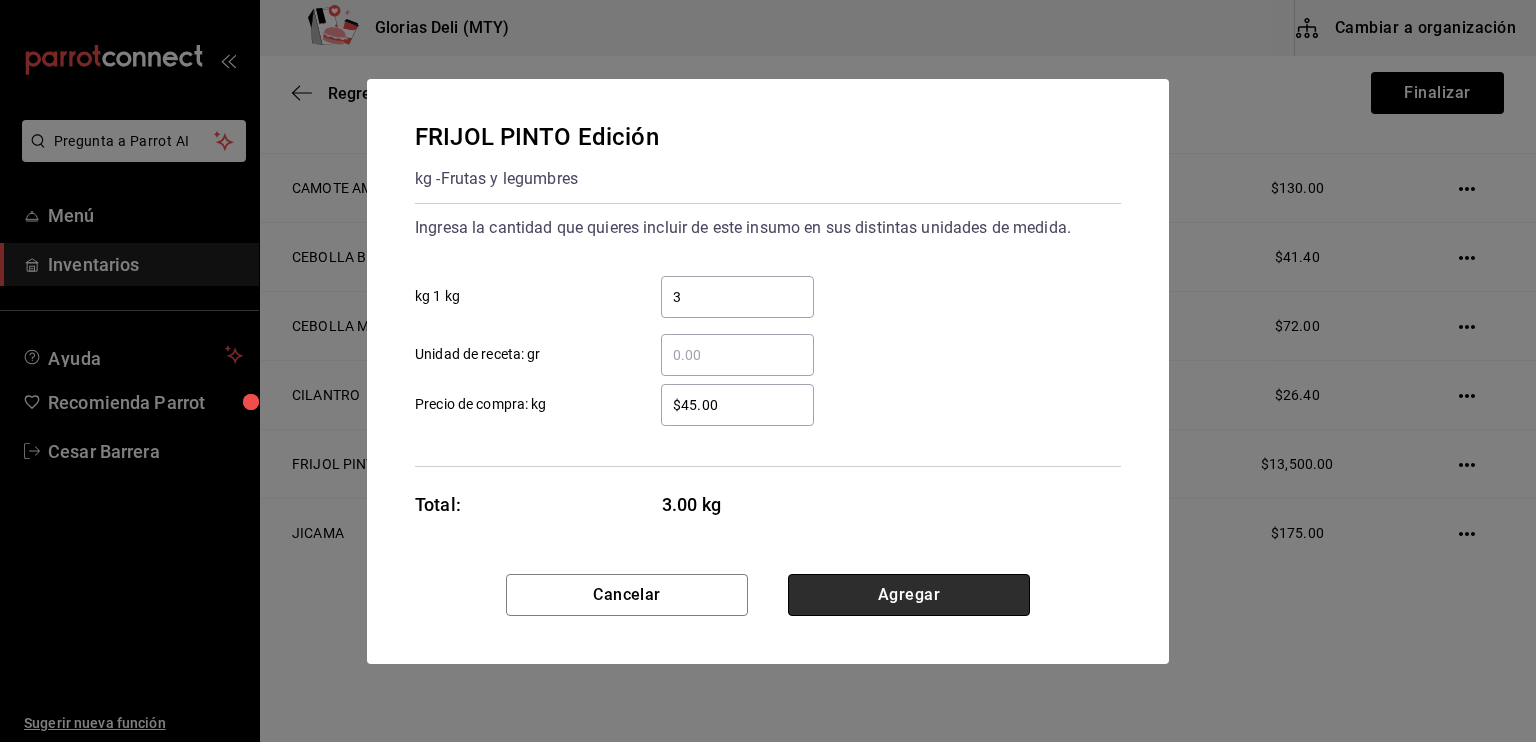 click on "Agregar" at bounding box center (909, 595) 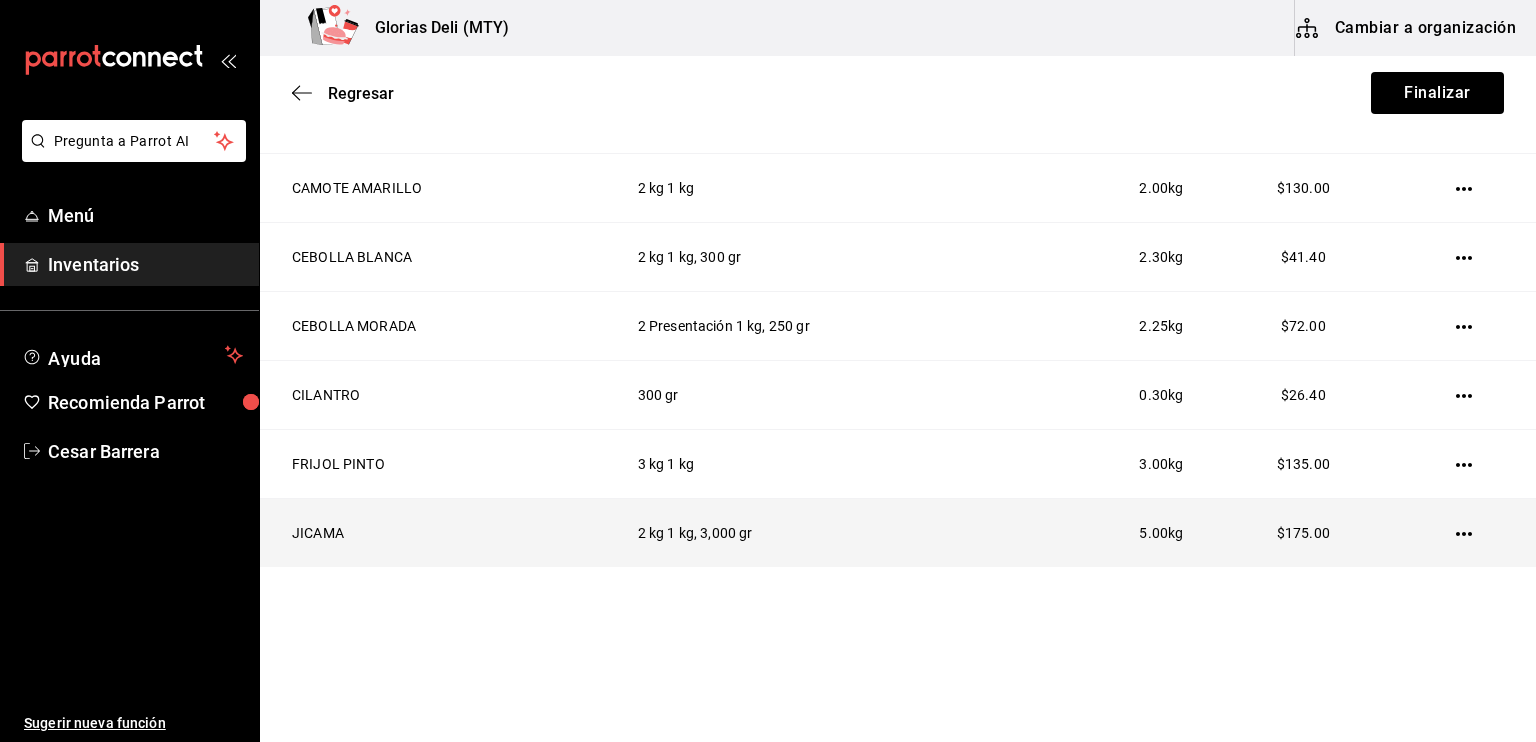 click 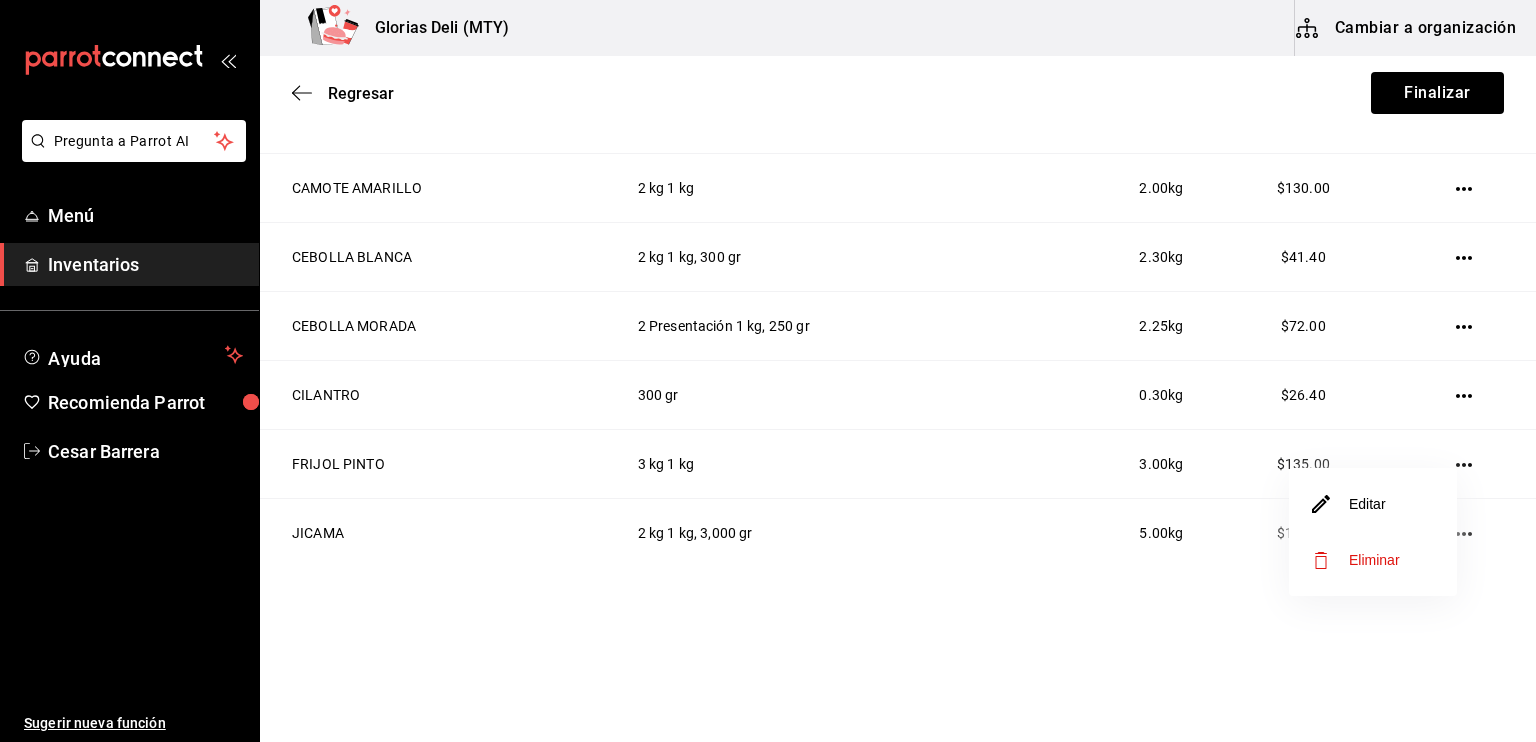 click on "Editar" at bounding box center (1373, 504) 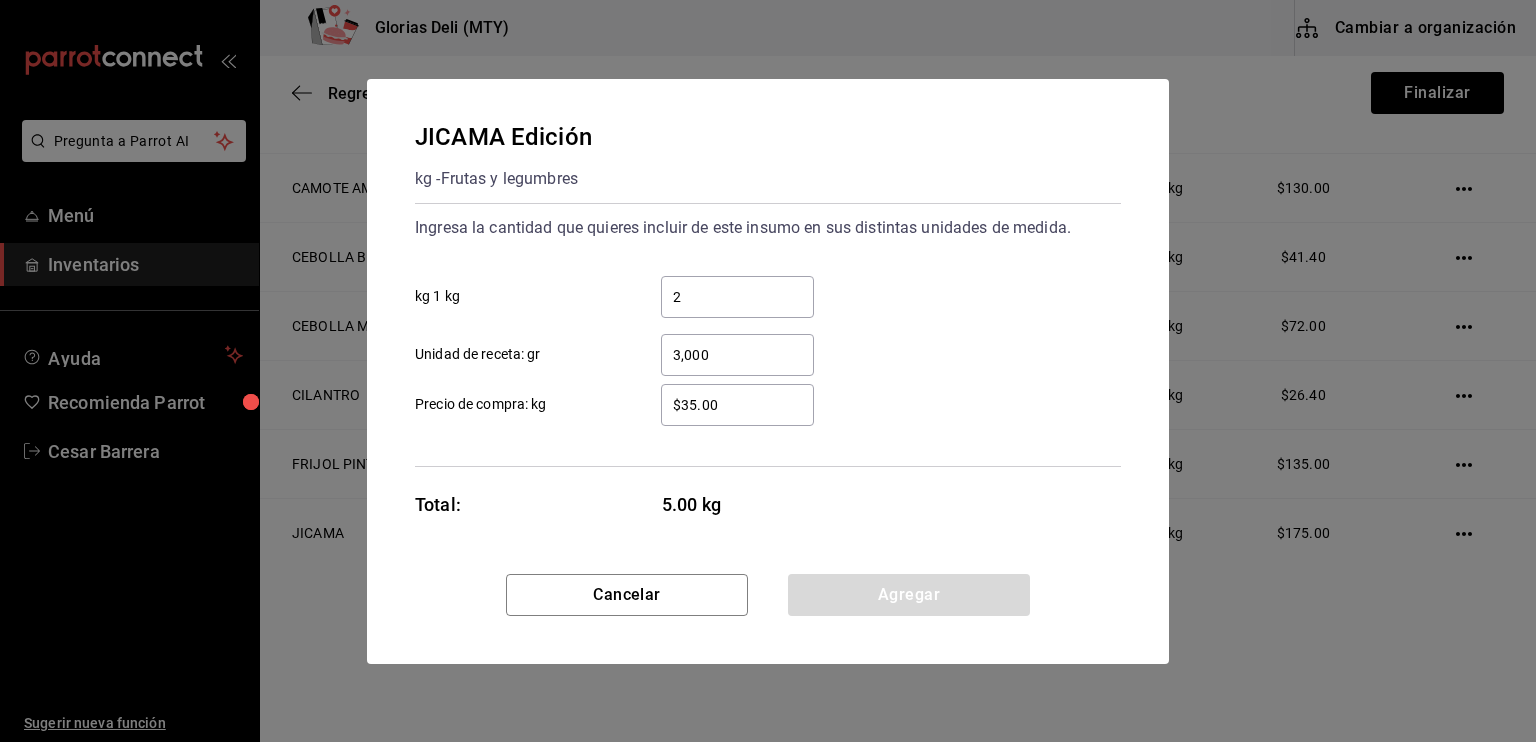 click on "3,000" at bounding box center (737, 355) 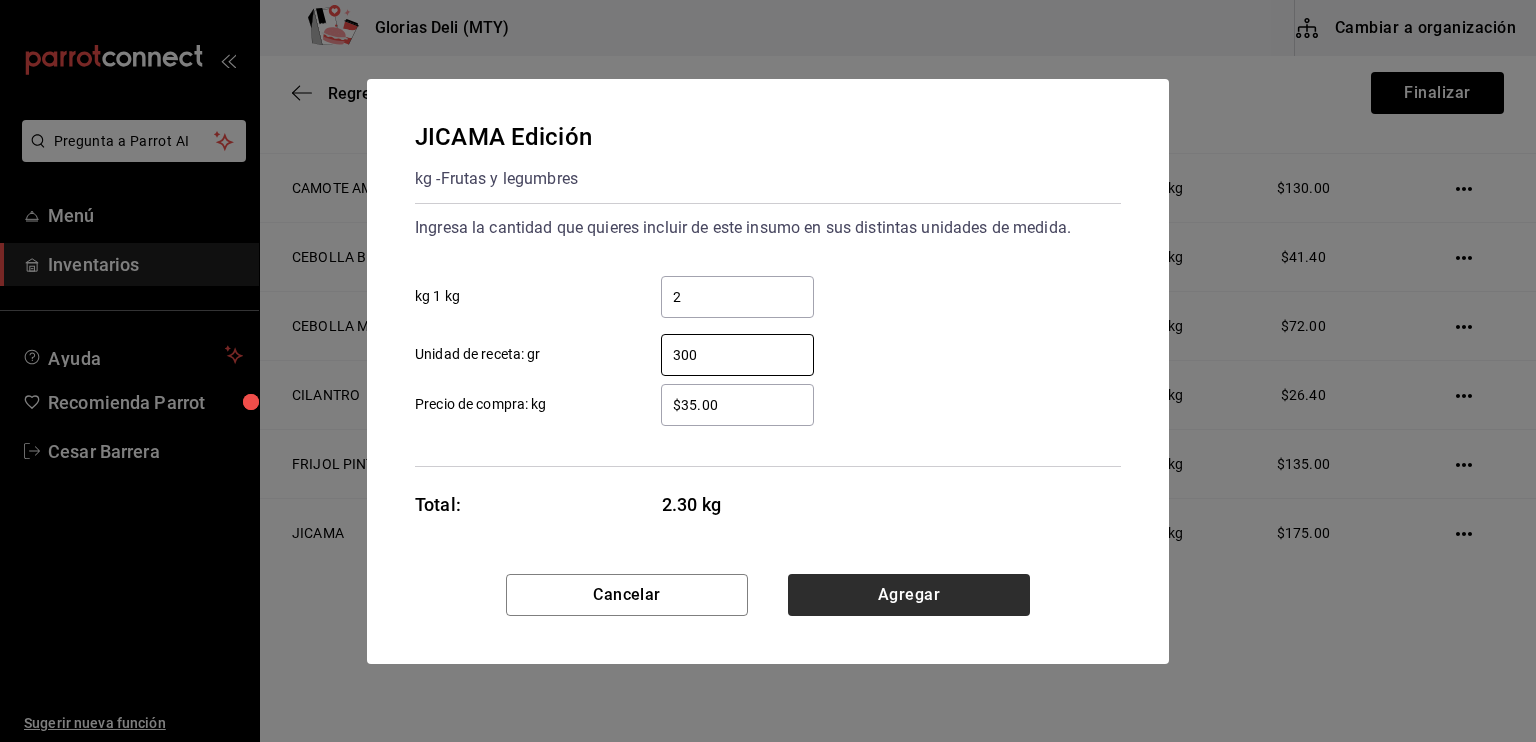 type on "300" 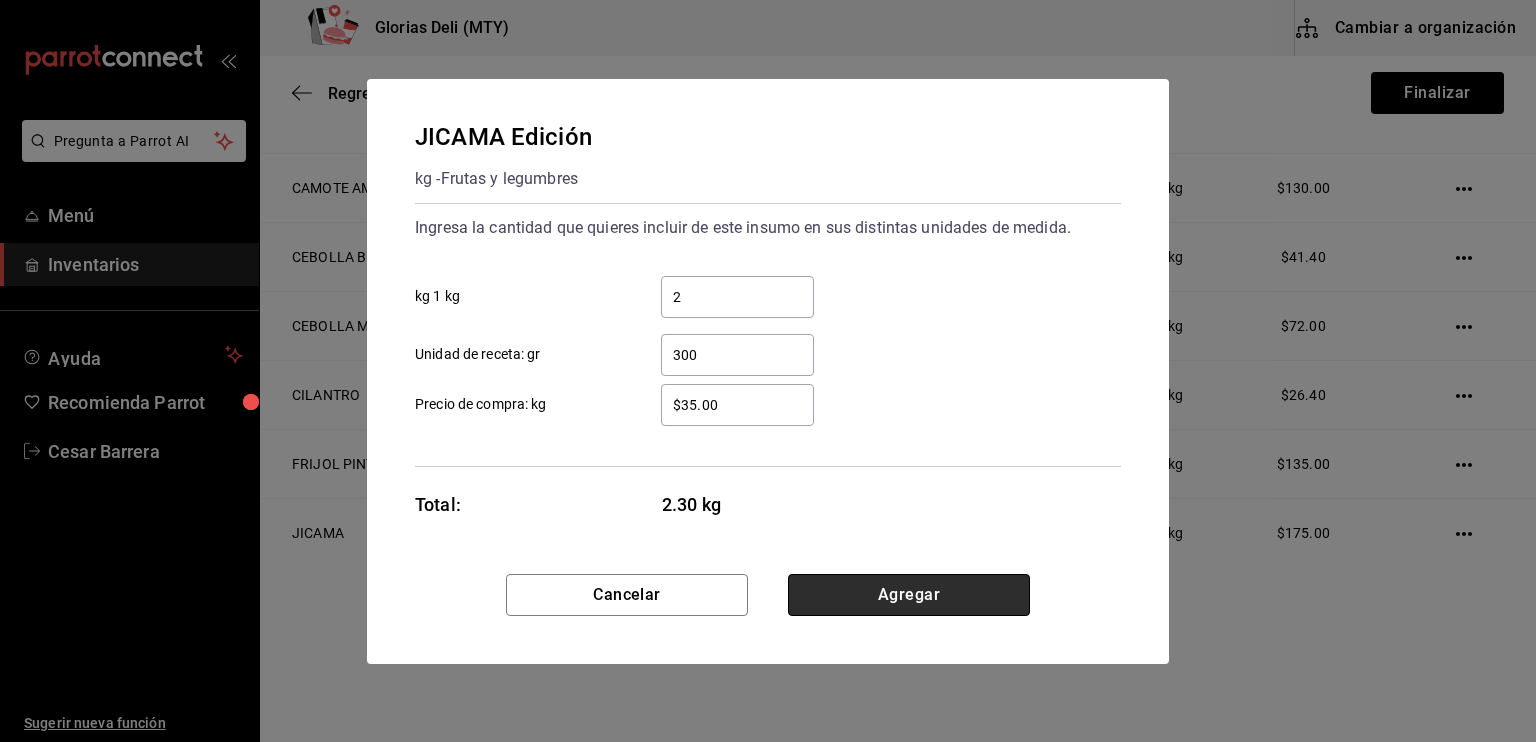 click on "Agregar" at bounding box center [909, 595] 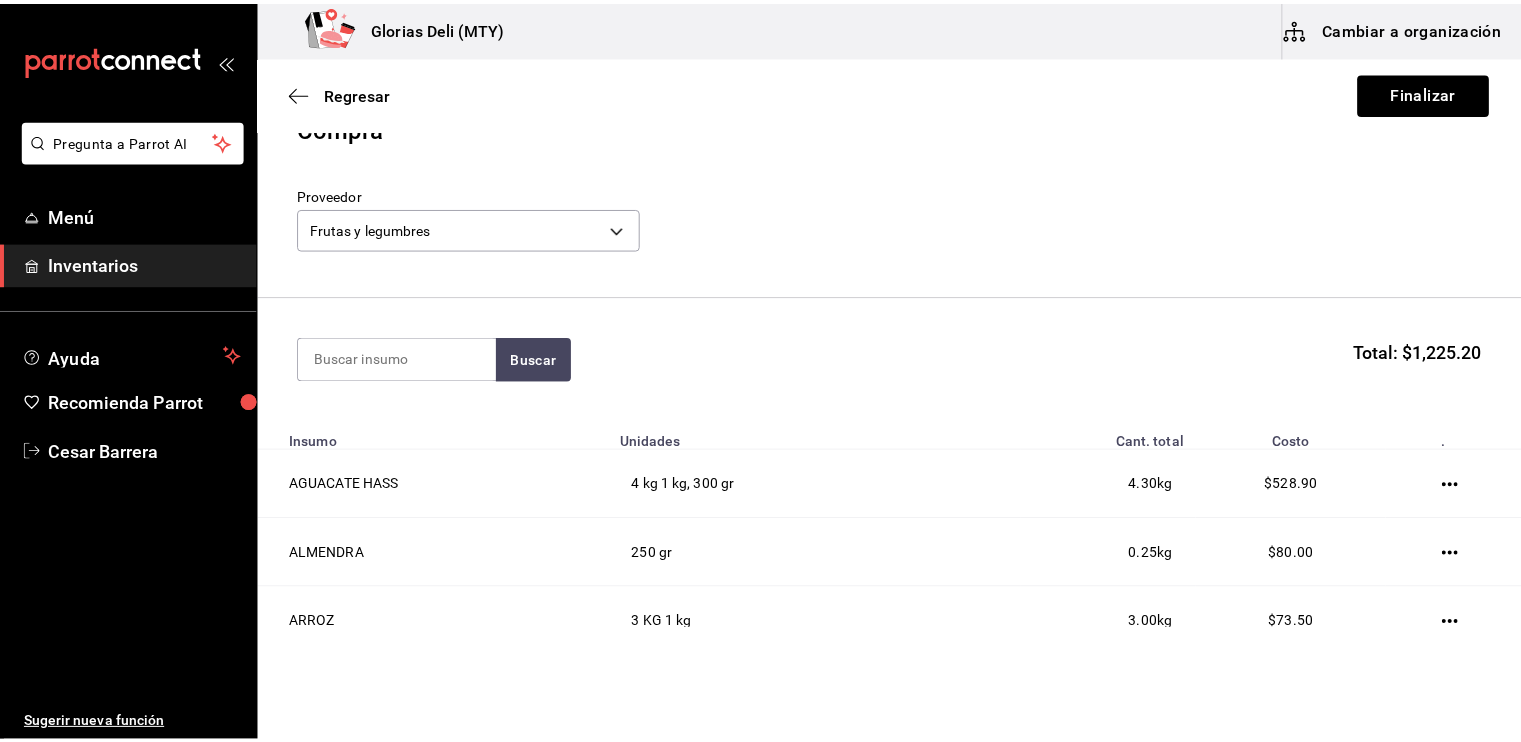 scroll, scrollTop: 0, scrollLeft: 0, axis: both 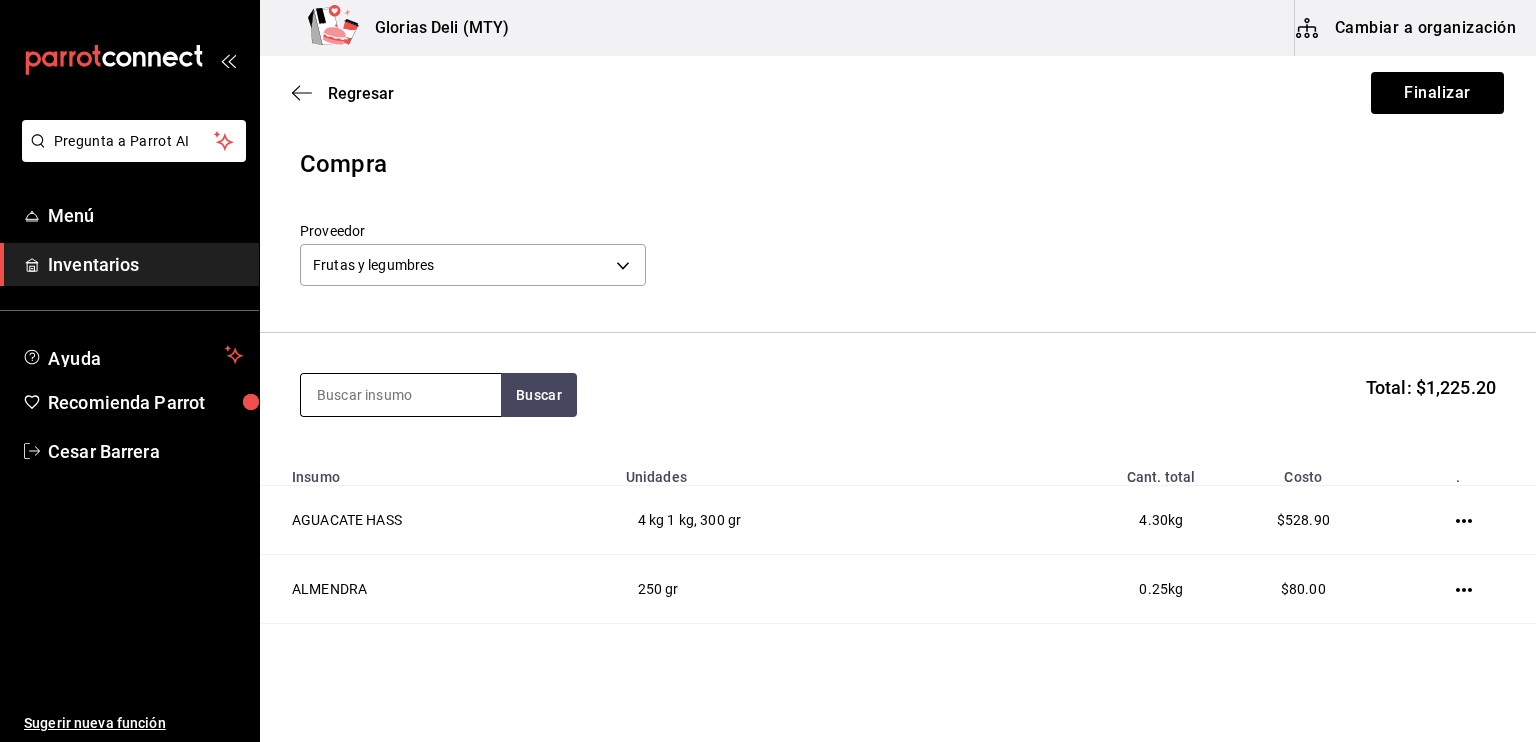 click at bounding box center [401, 395] 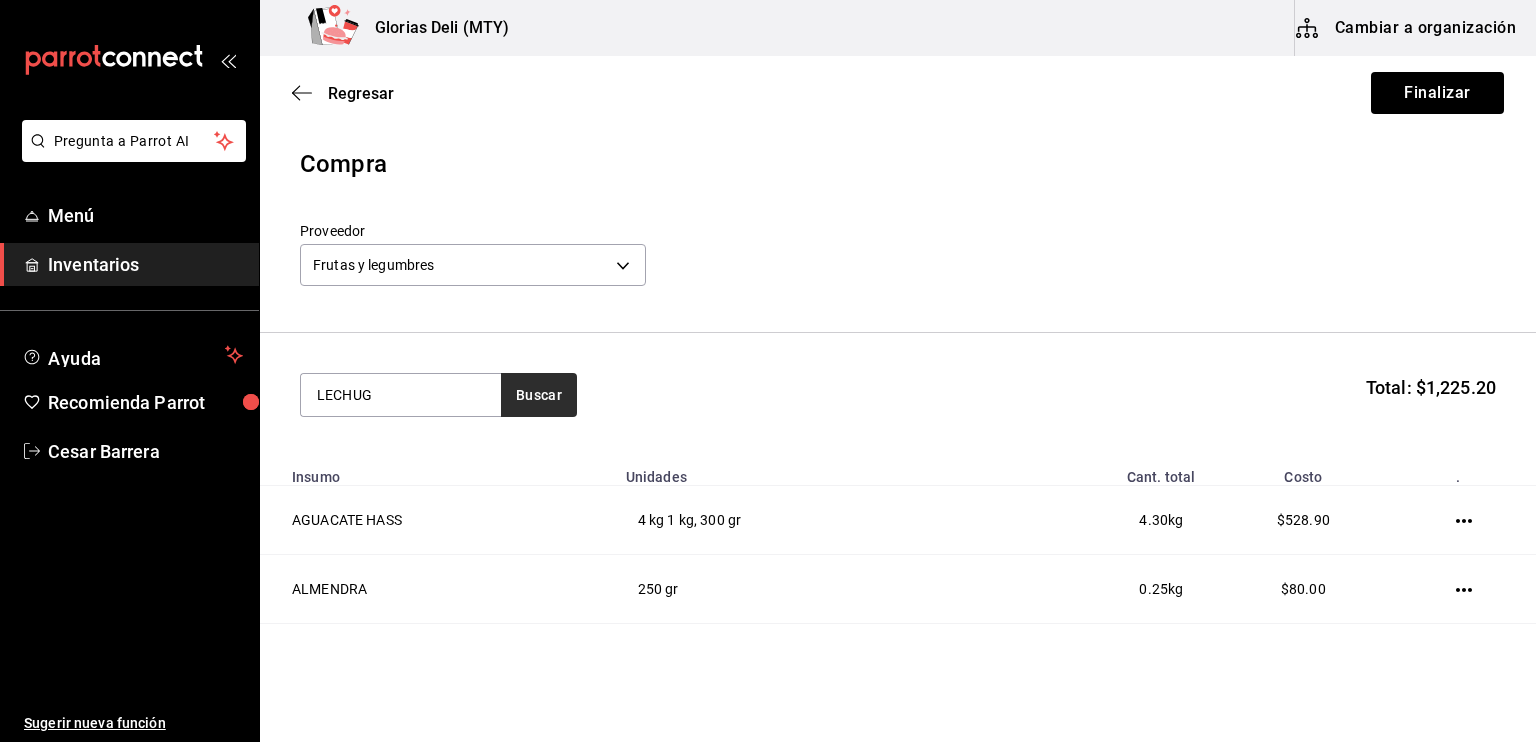 type on "LECHUG" 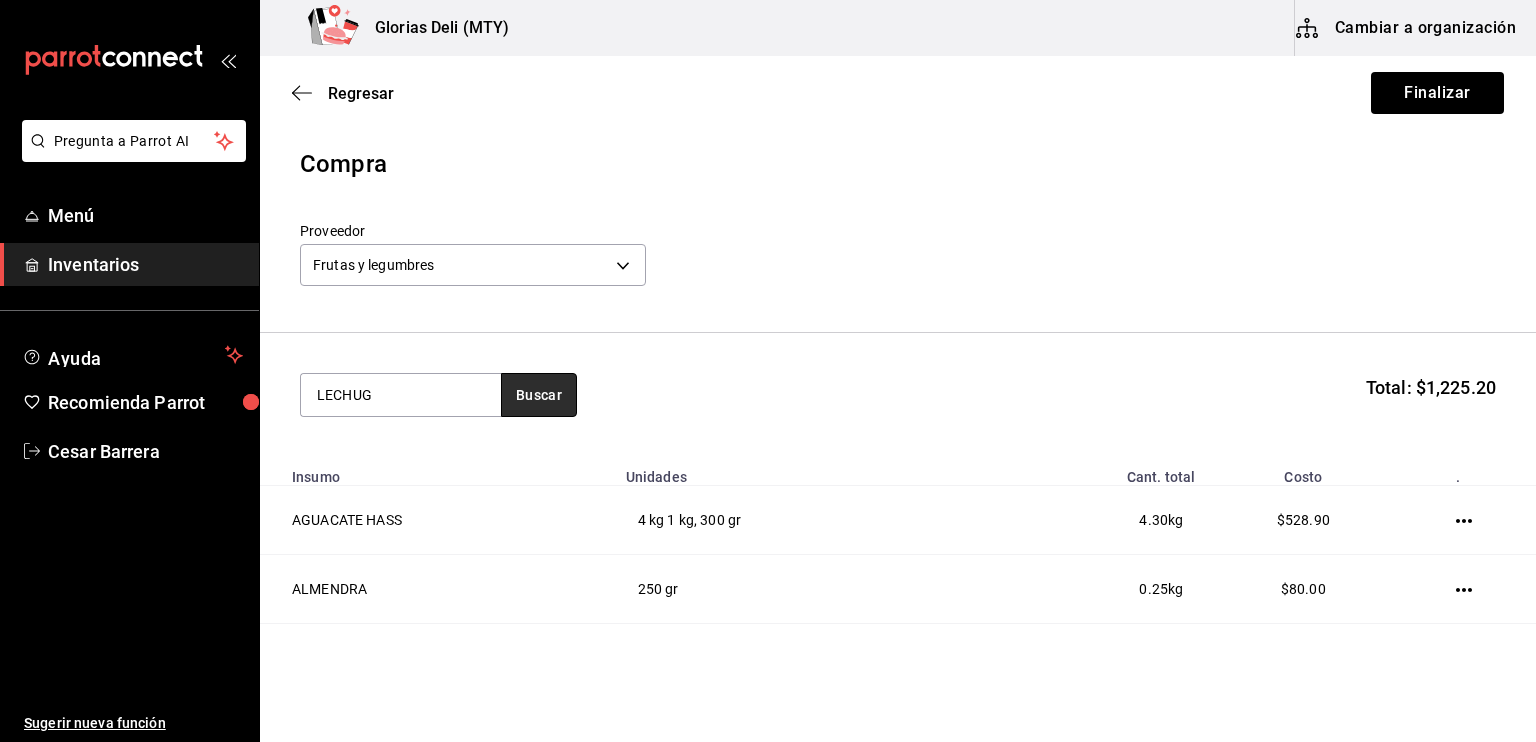 click on "Buscar" at bounding box center (539, 395) 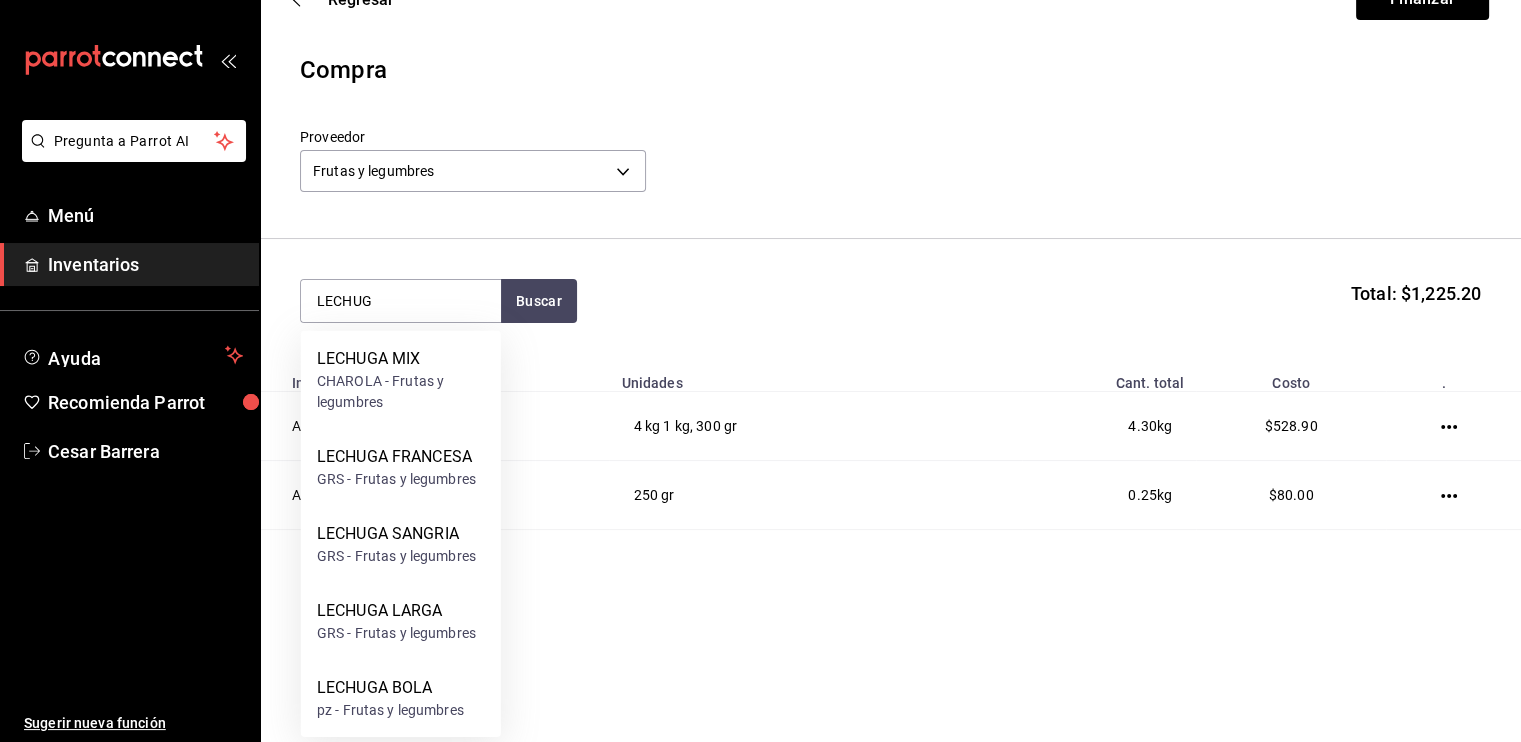 scroll, scrollTop: 97, scrollLeft: 0, axis: vertical 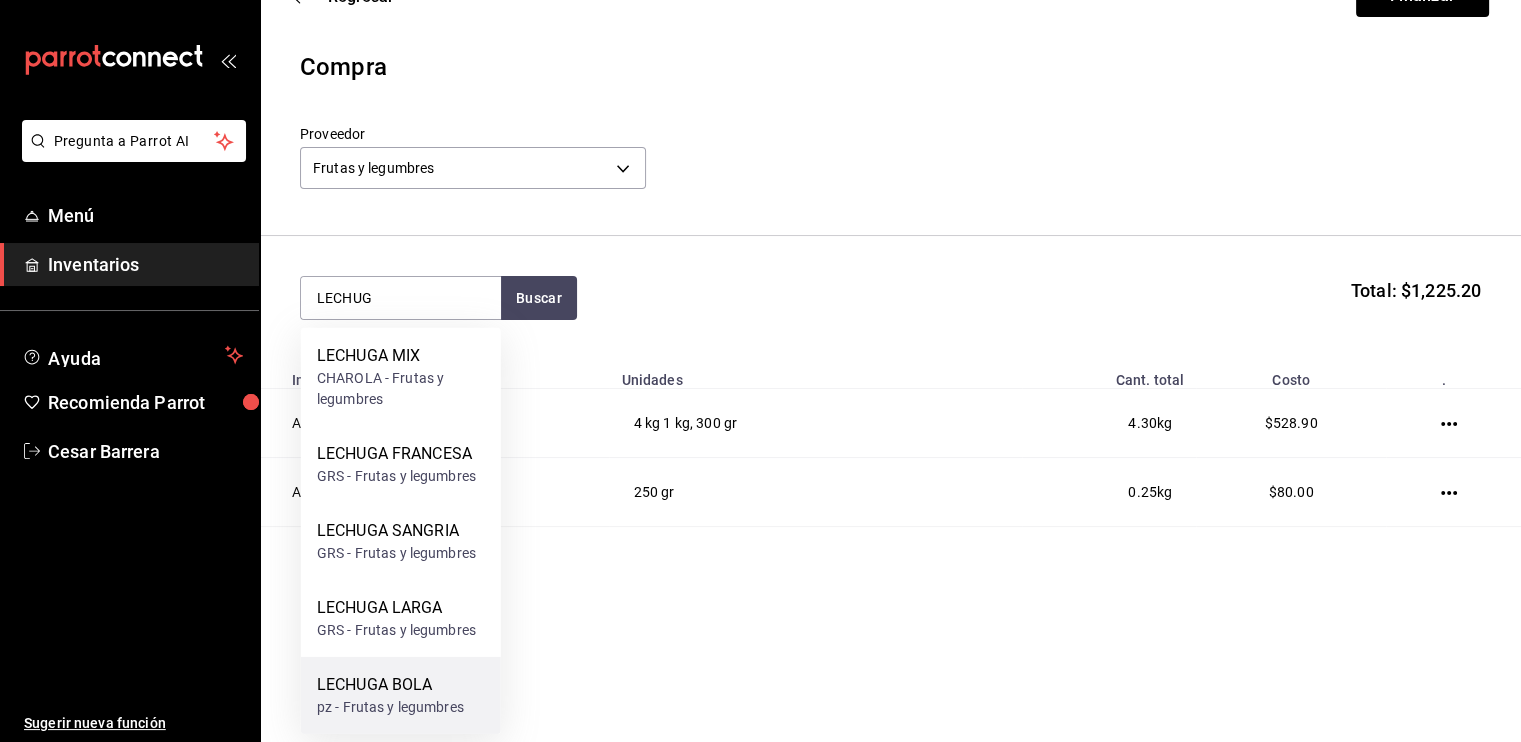 click on "LECHUGA BOLA" at bounding box center [390, 685] 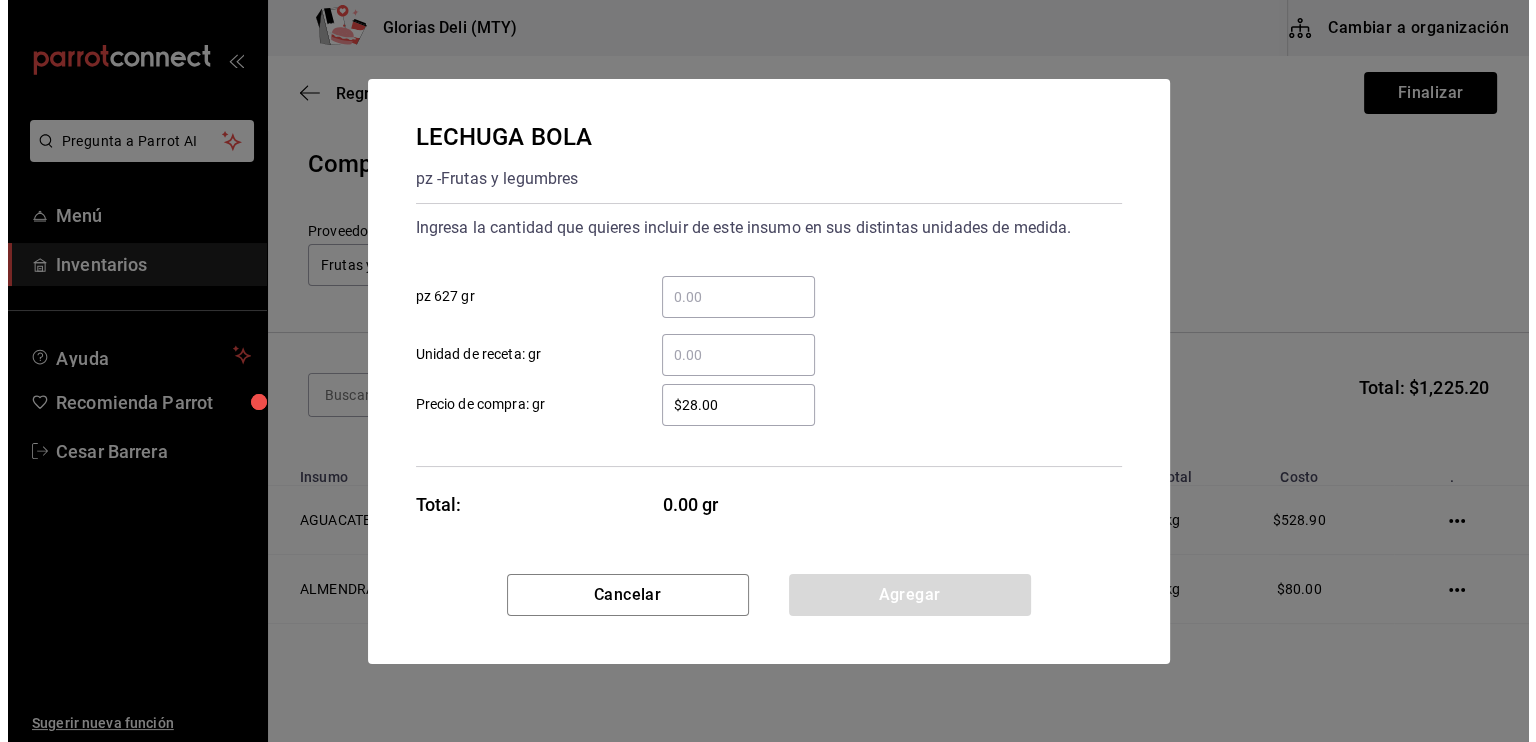 scroll, scrollTop: 0, scrollLeft: 0, axis: both 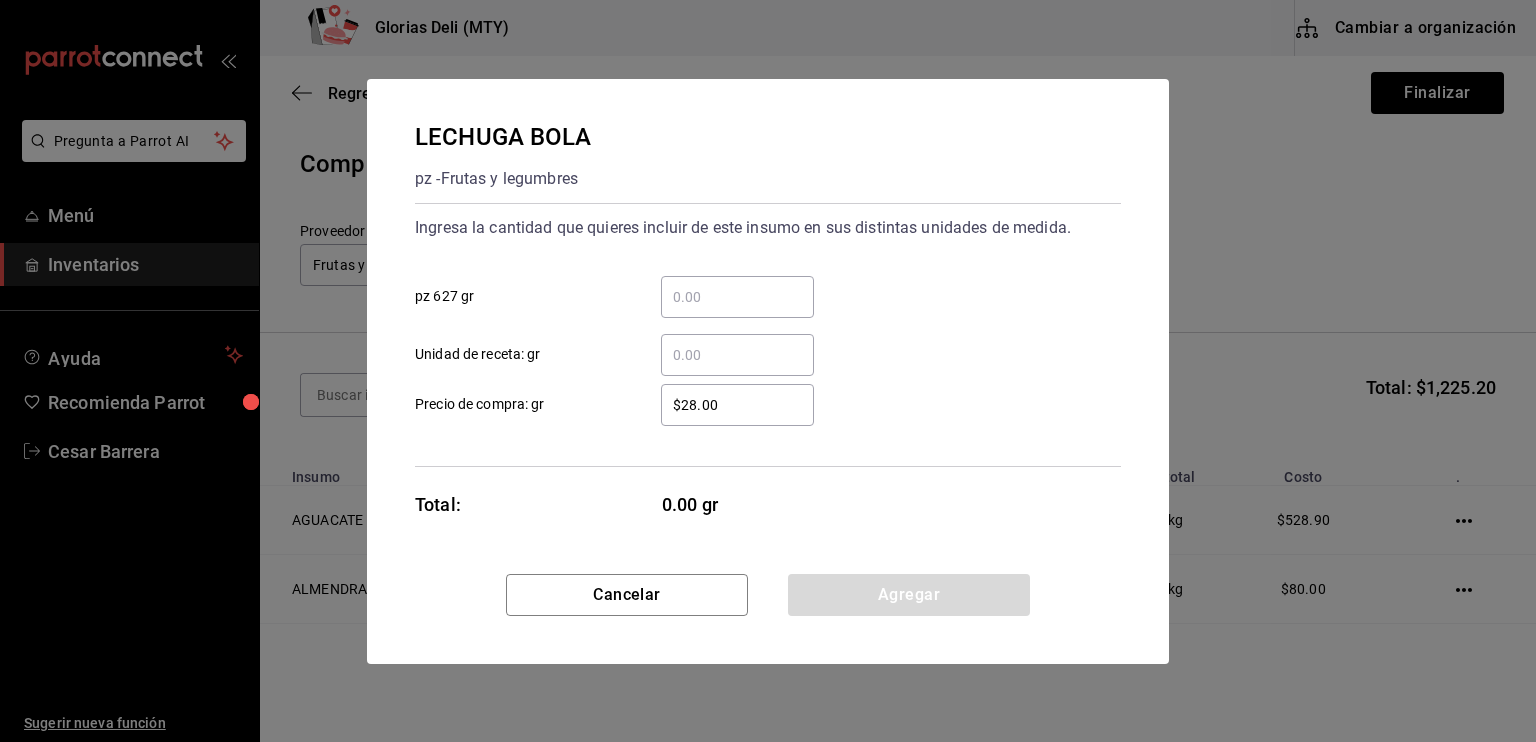 click on "​" at bounding box center (737, 297) 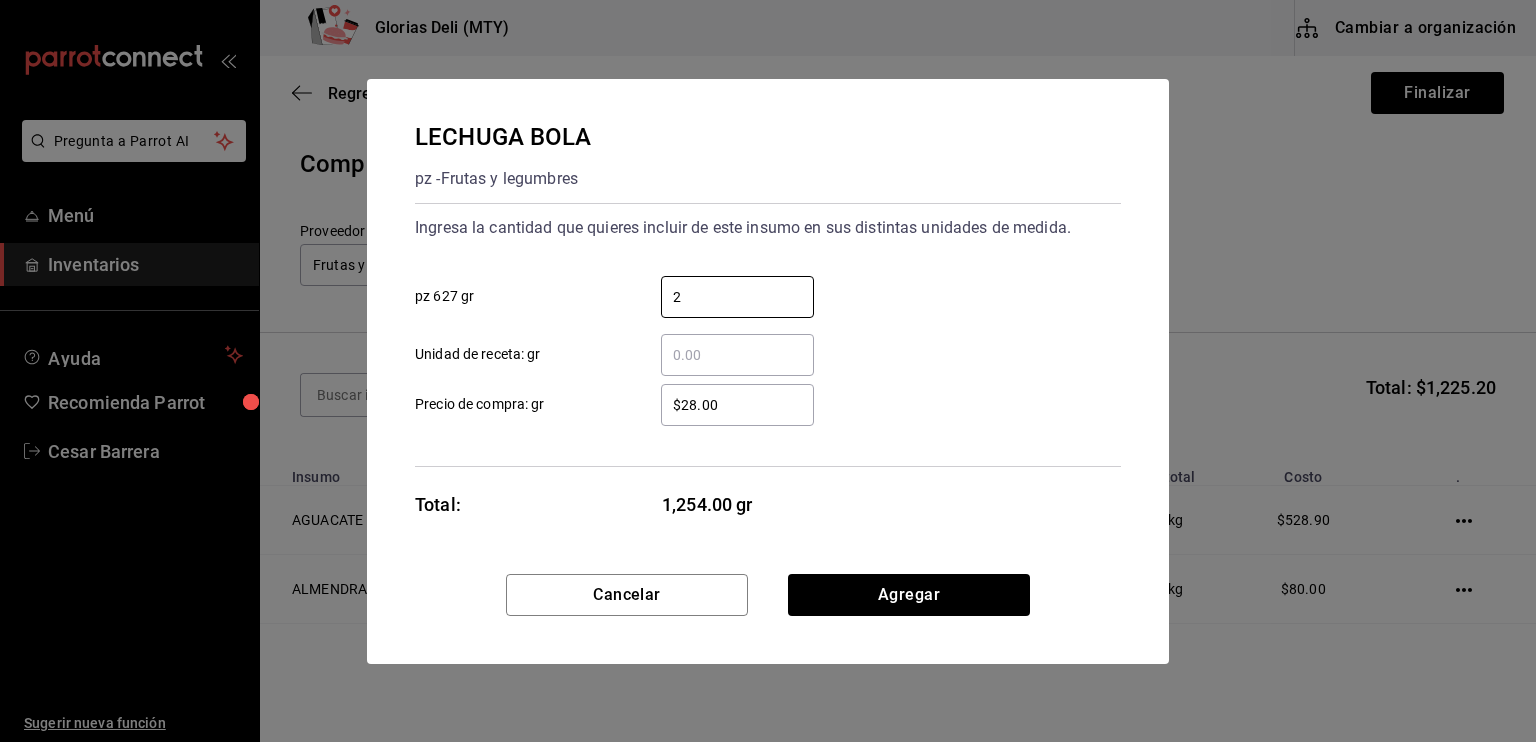 type on "2" 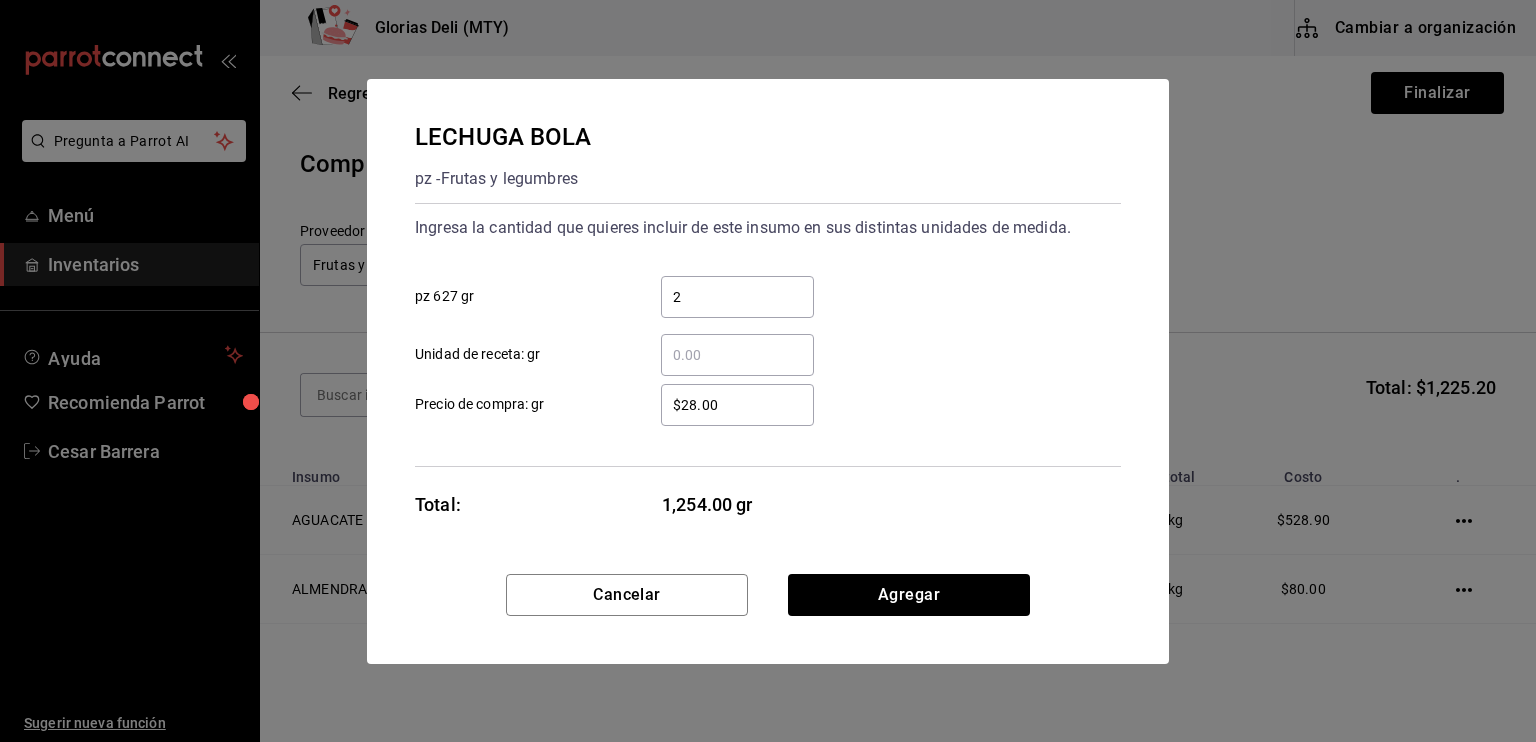 click on "$28.00" at bounding box center (737, 405) 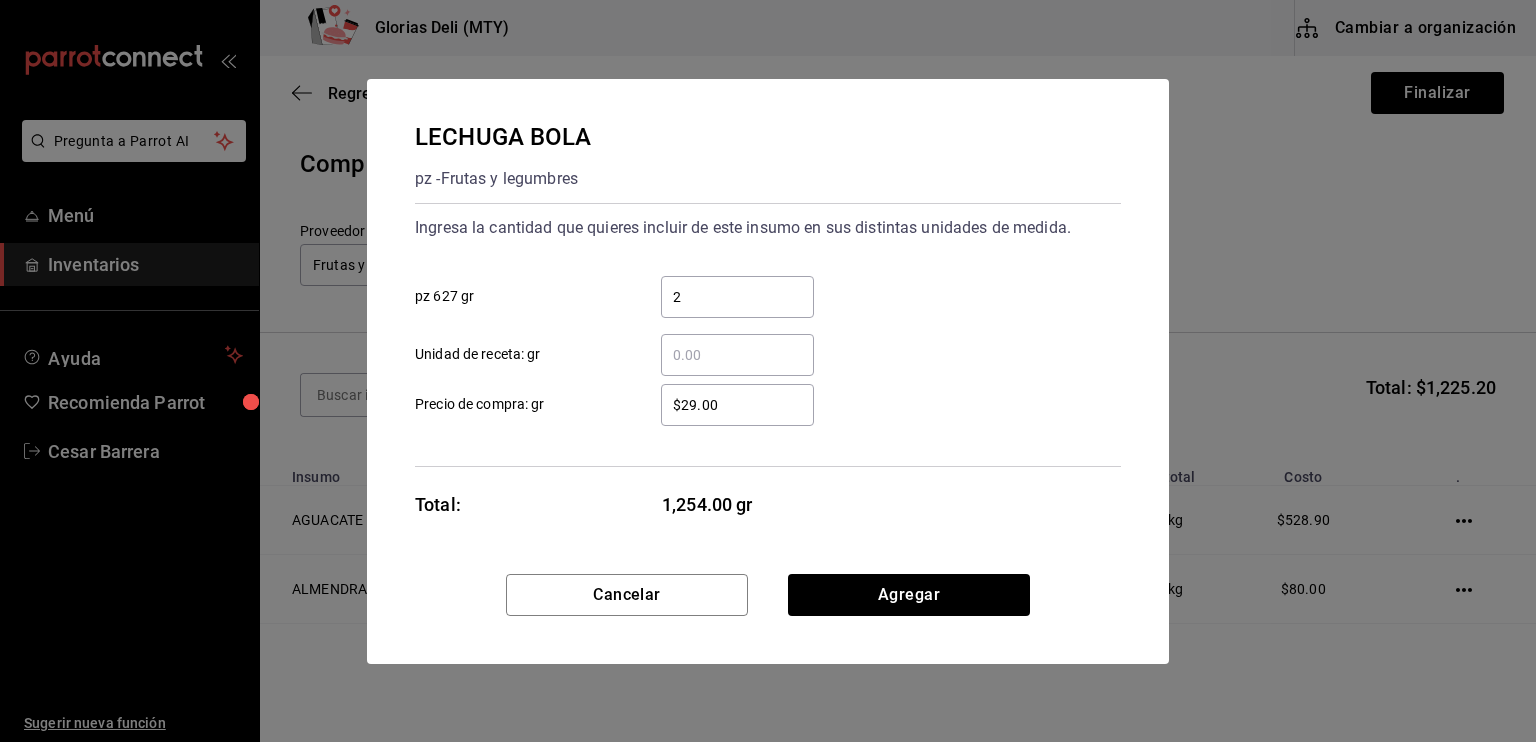 click on "$29.00" at bounding box center [737, 405] 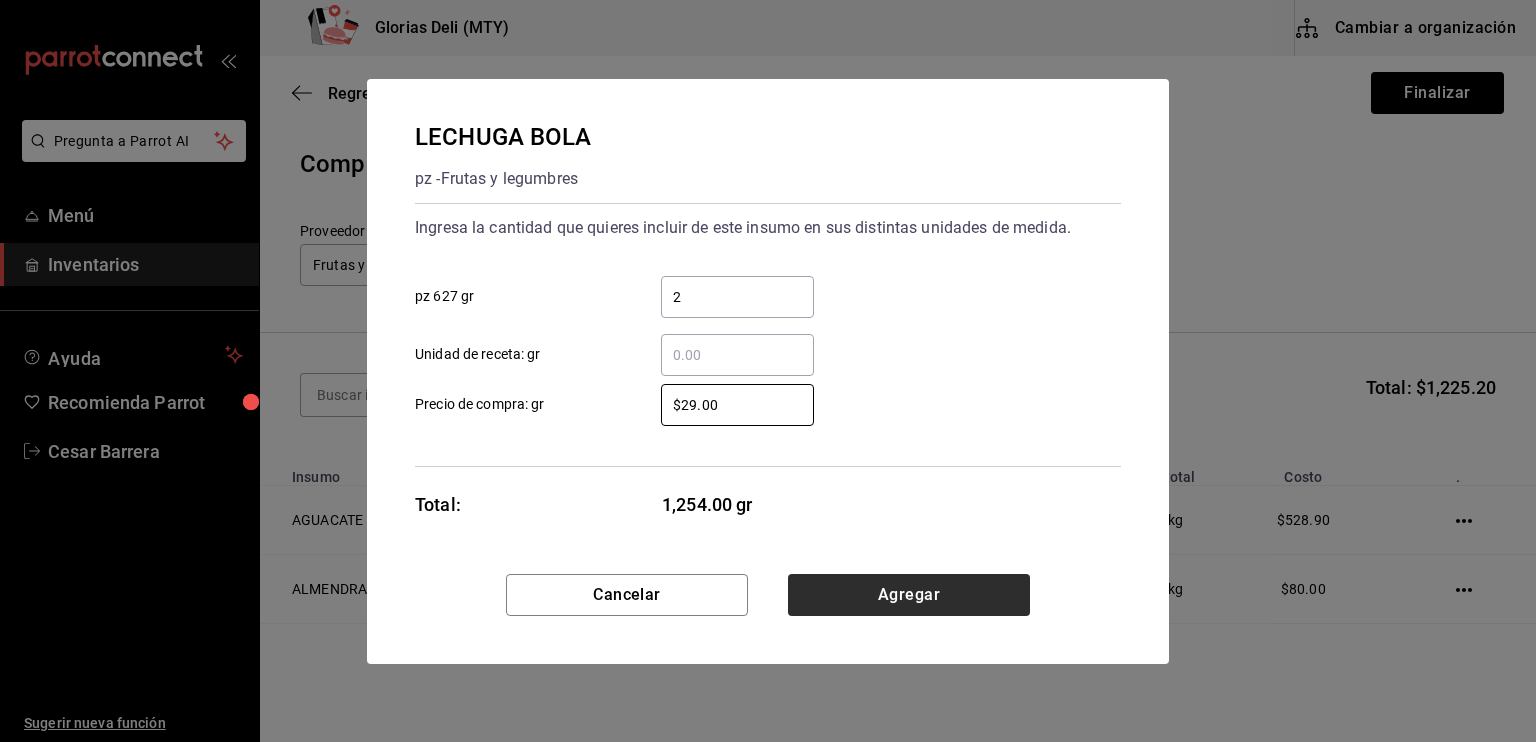type on "$29.00" 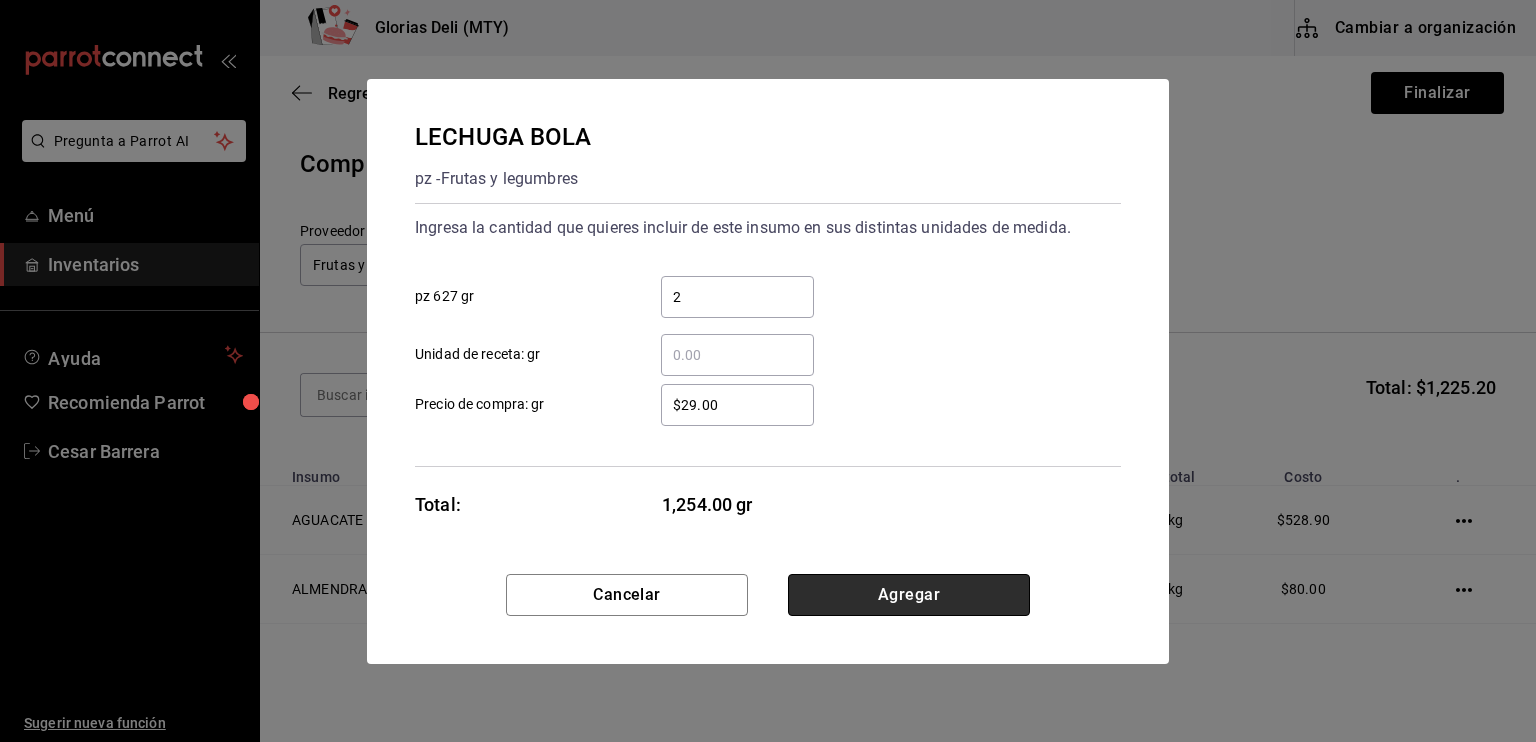 click on "Agregar" at bounding box center (909, 595) 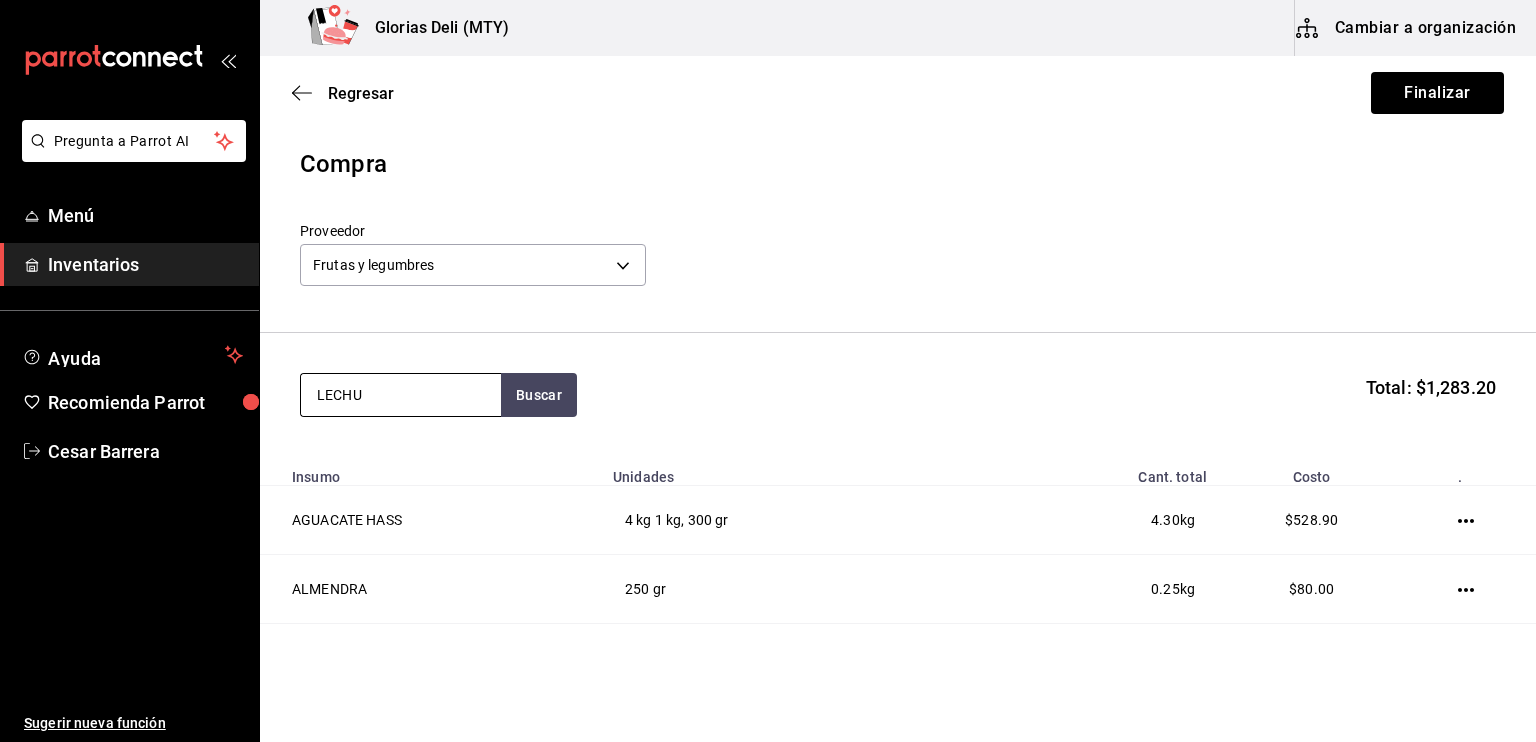 type on "LECHUG" 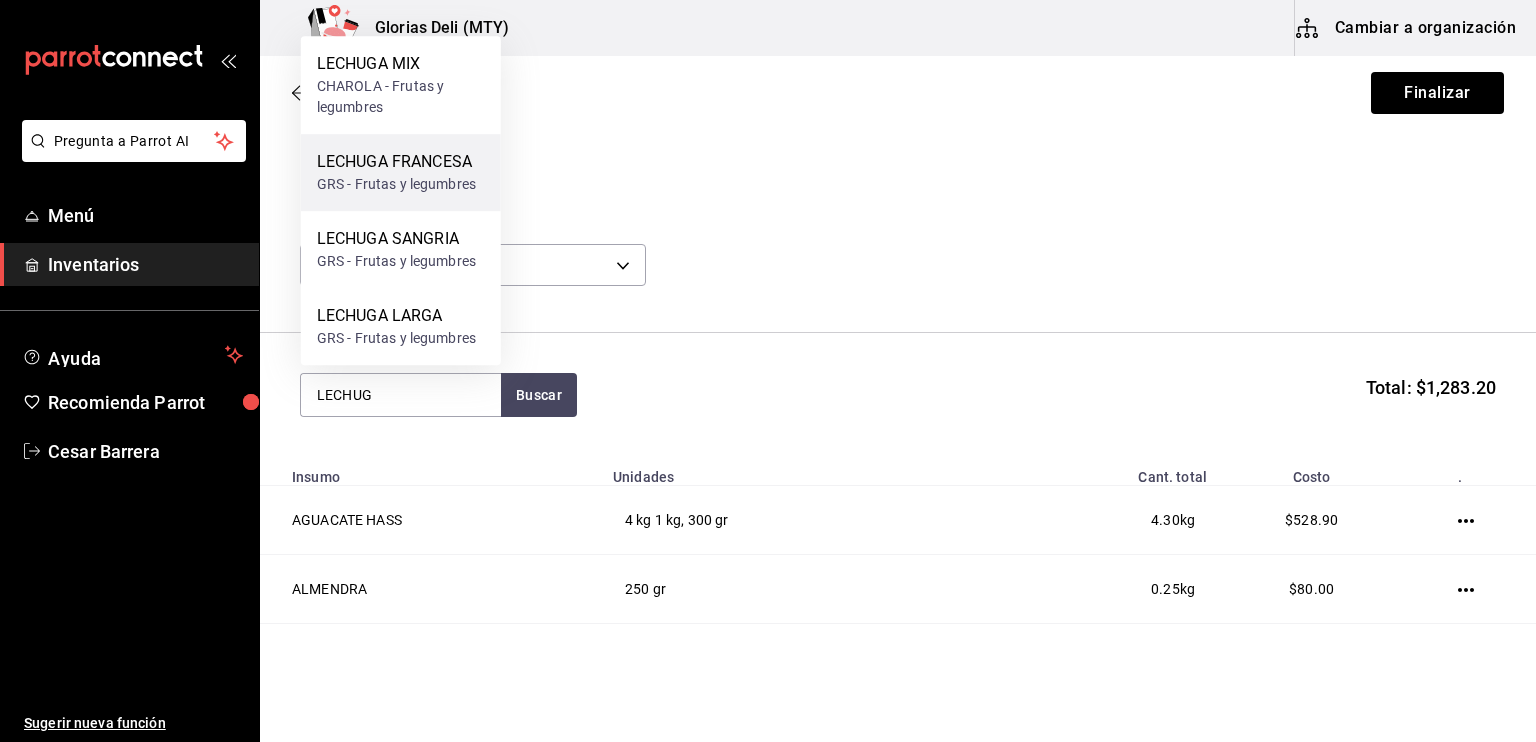 click on "GRS - Frutas y legumbres" at bounding box center [396, 184] 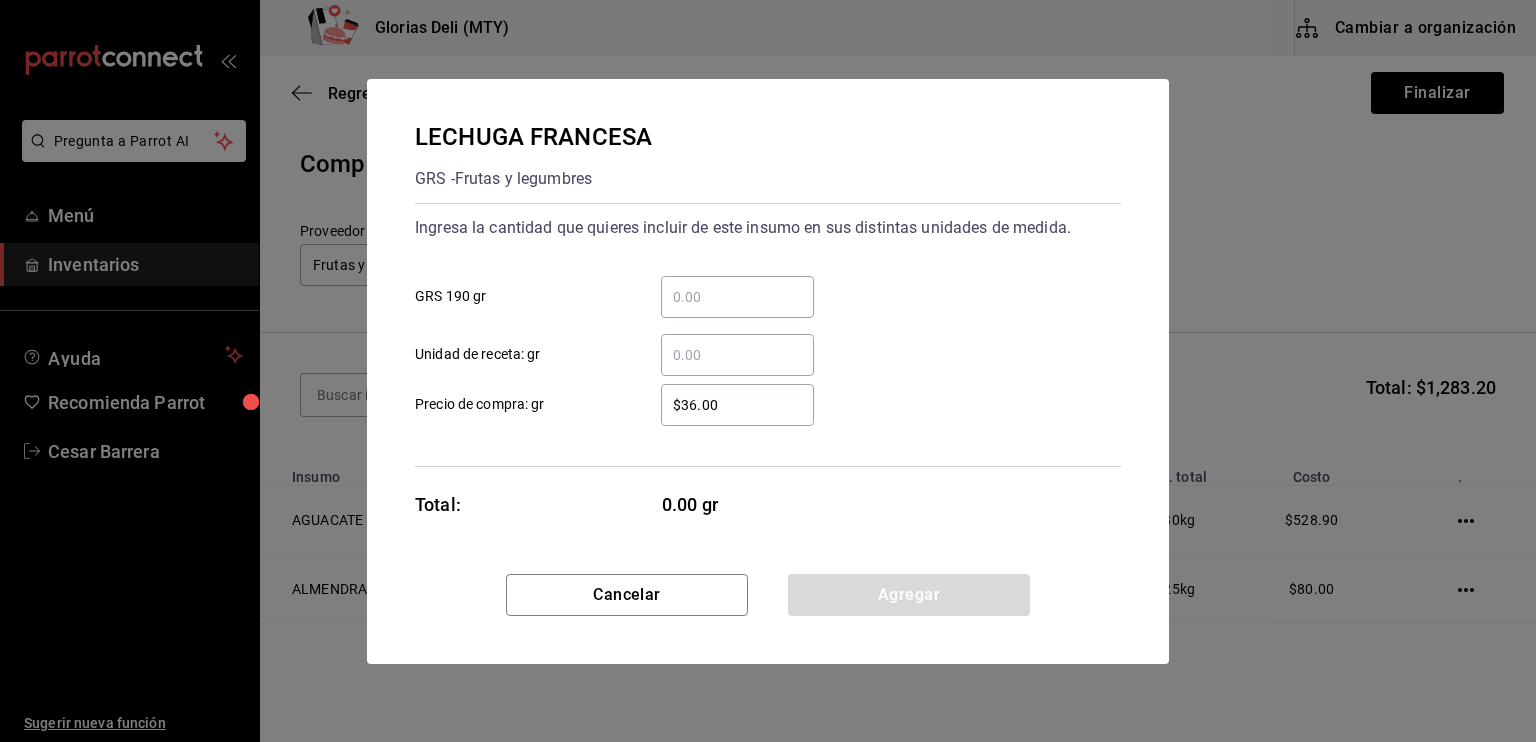 click on "​" at bounding box center [737, 297] 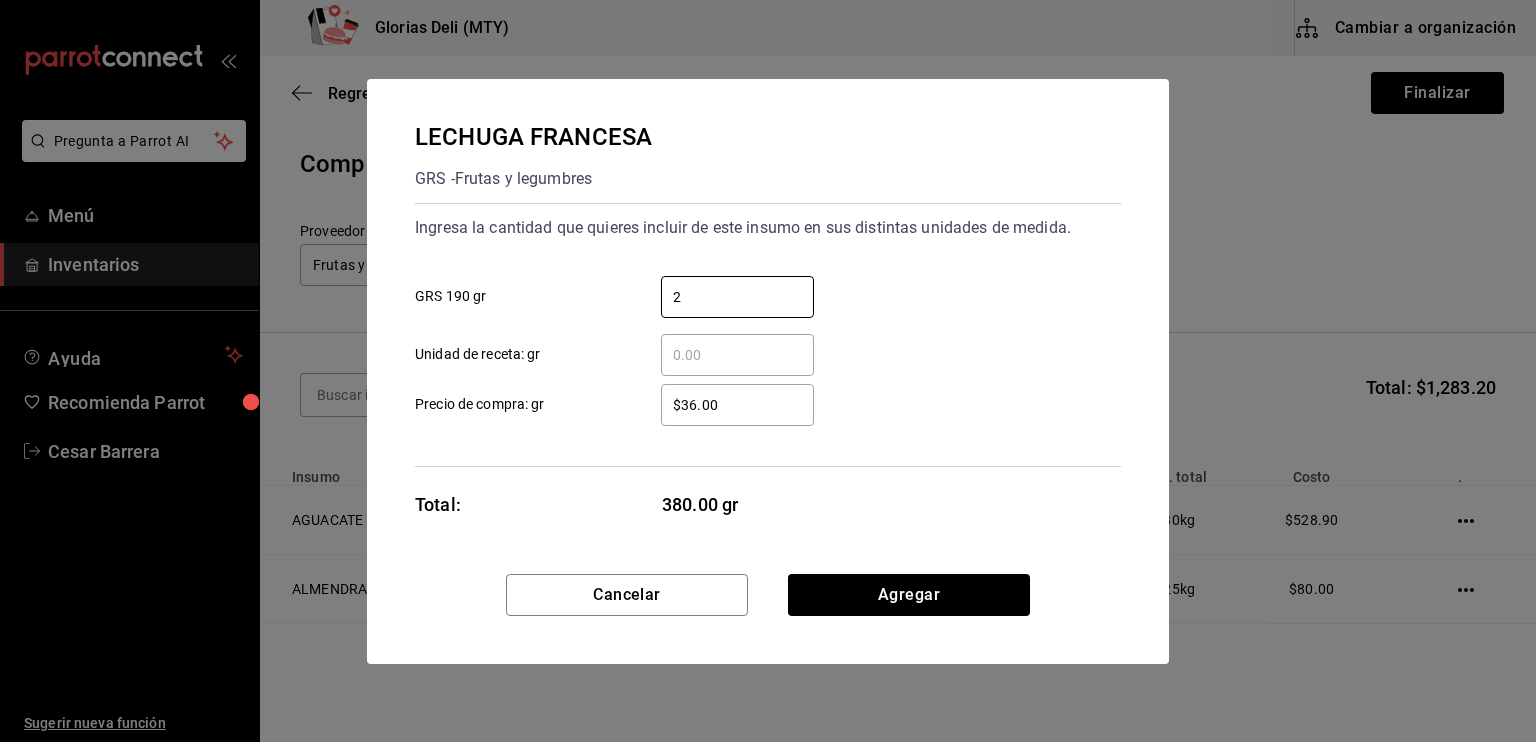 type on "2" 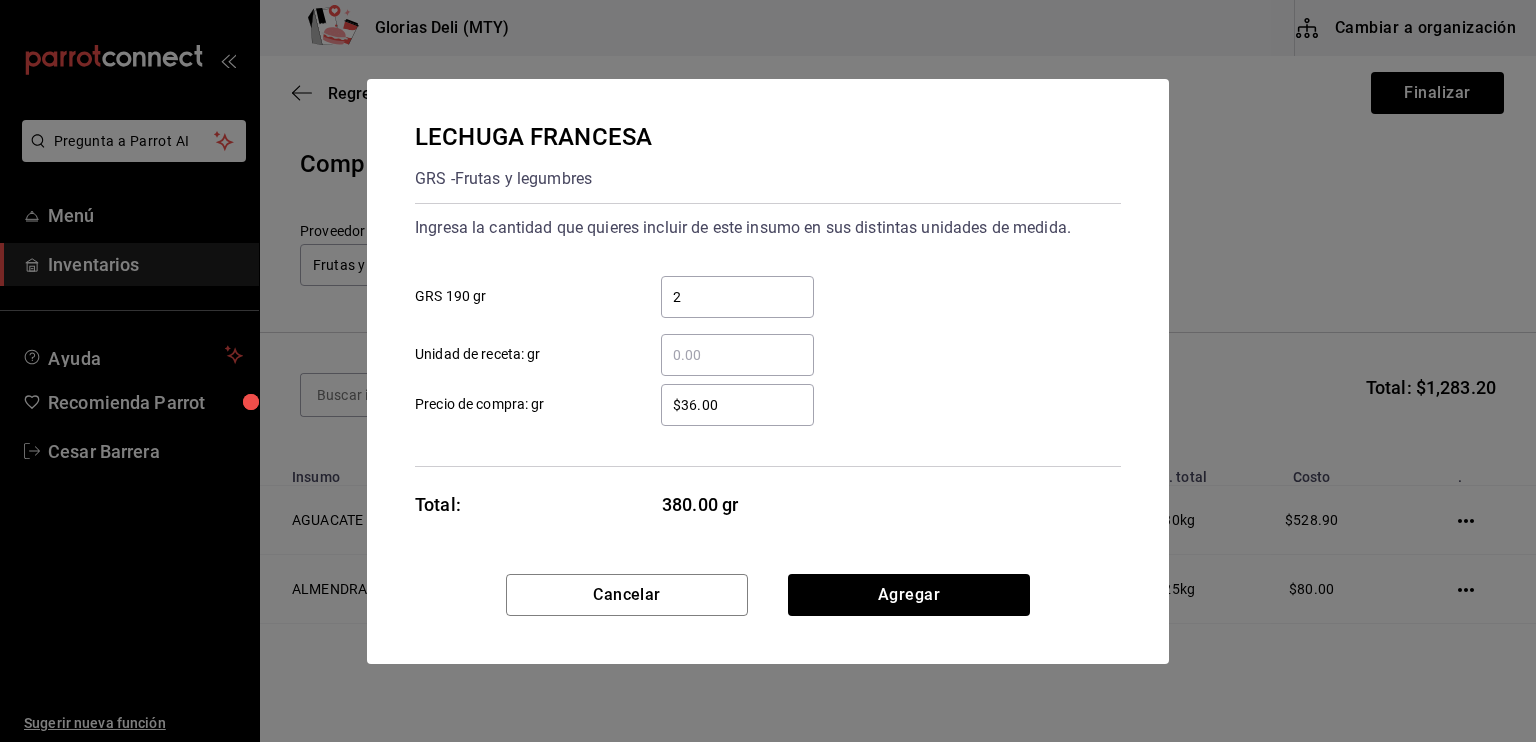 click on "Ingresa la cantidad que quieres incluir de este insumo en sus distintas unidades de medida. 2 ​ GRS 190 gr ​ Unidad de receta: gr $36.00 ​ Precio de compra: gr" at bounding box center [768, 335] 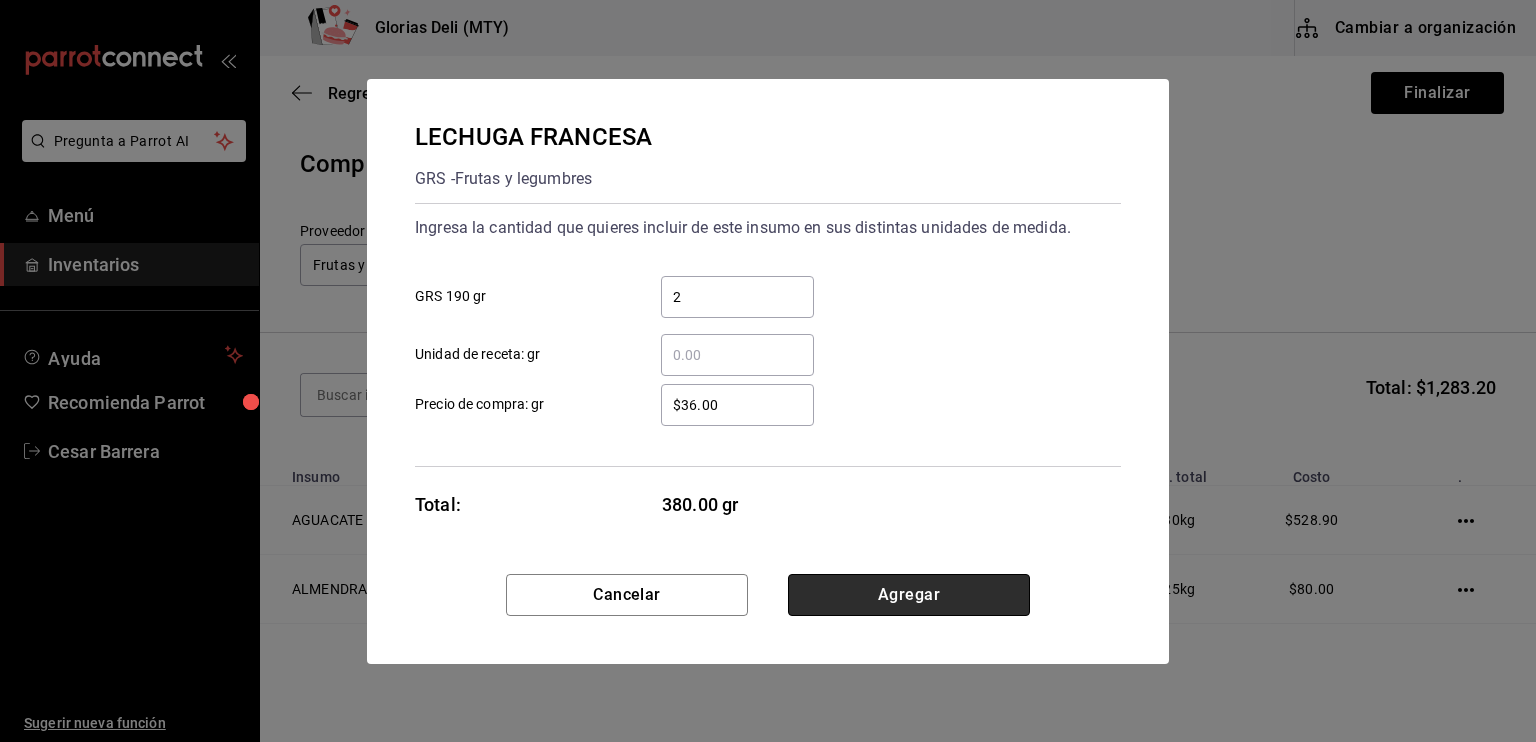 click on "Agregar" at bounding box center (909, 595) 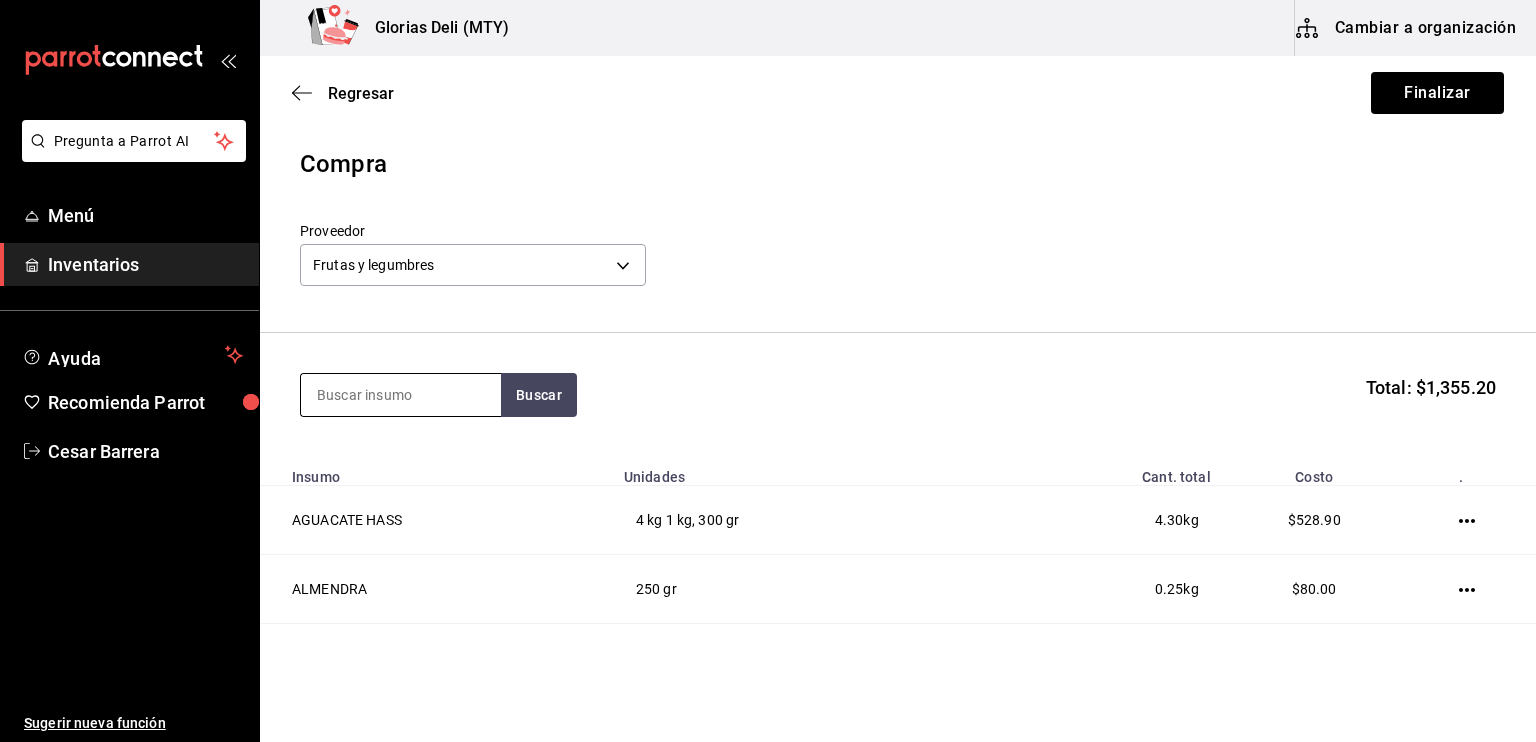 type on "Ñ" 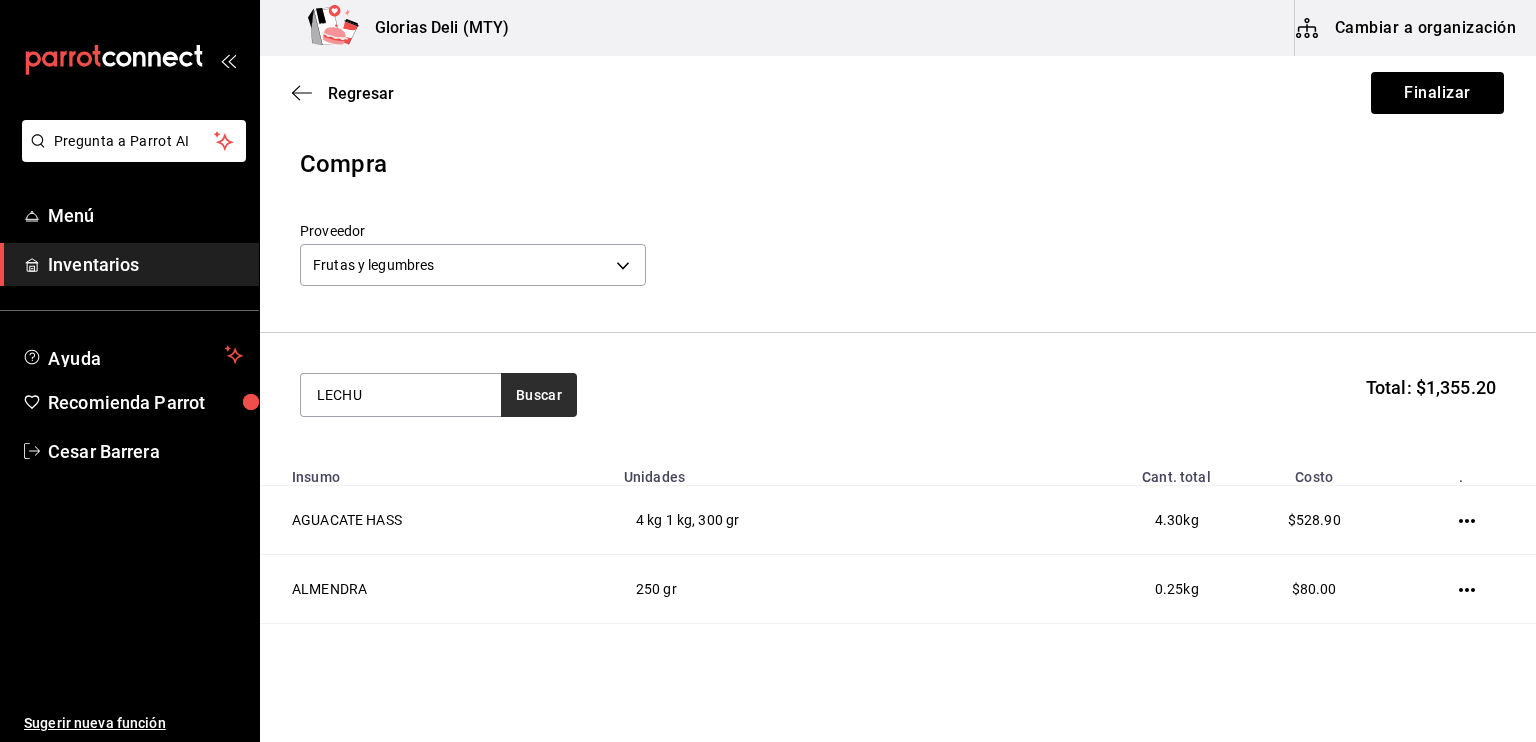 type on "LECHU" 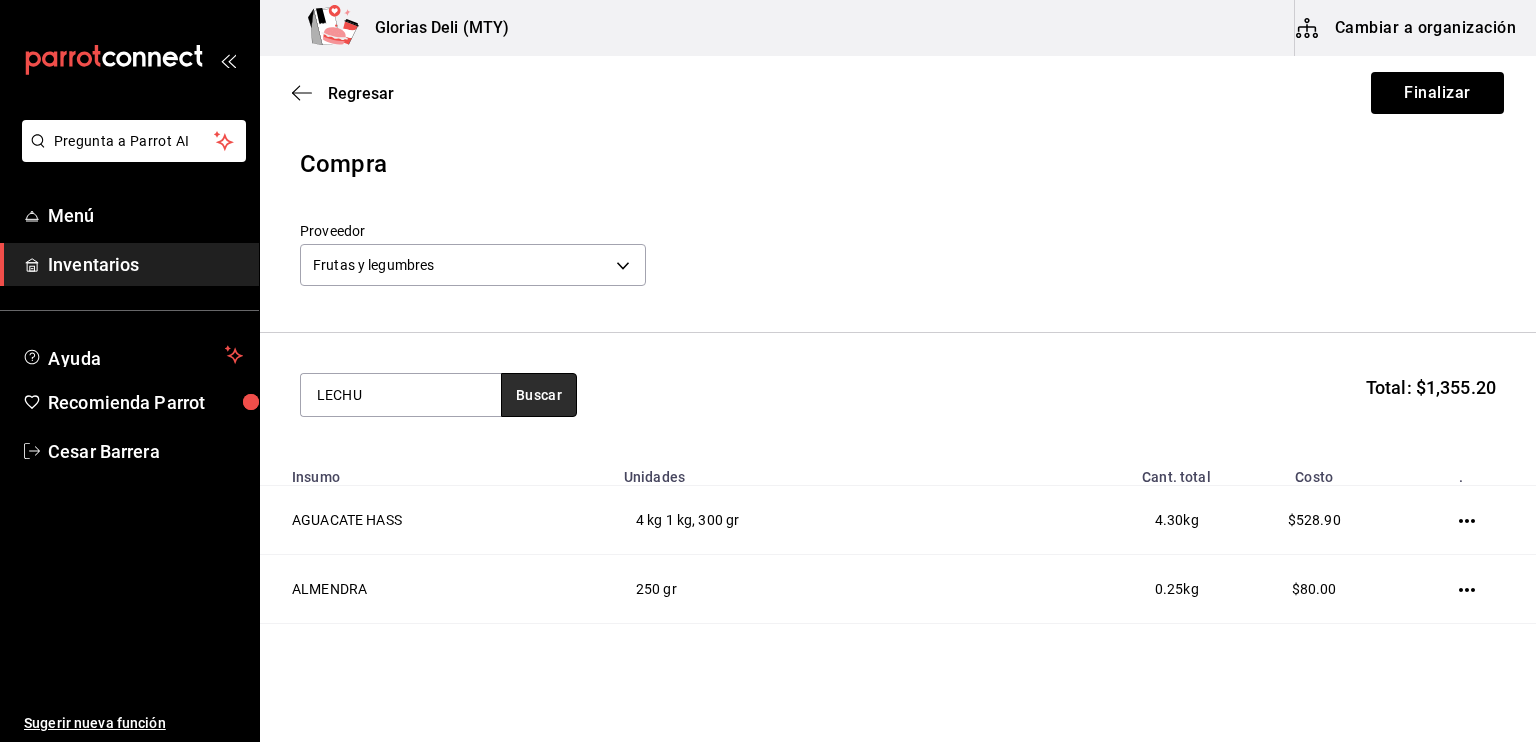 click on "Buscar" at bounding box center (539, 395) 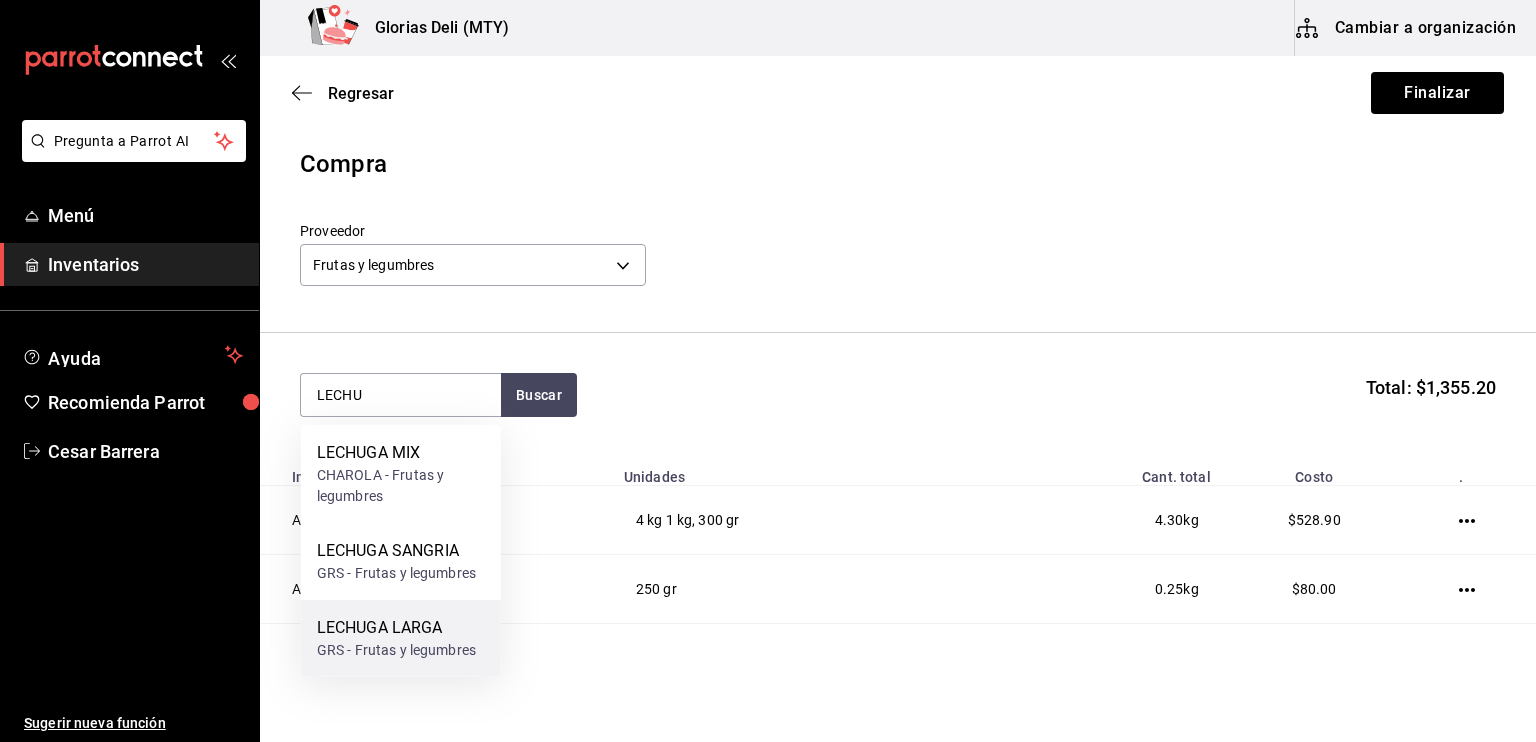 click on "LECHUGA LARGA" at bounding box center (396, 628) 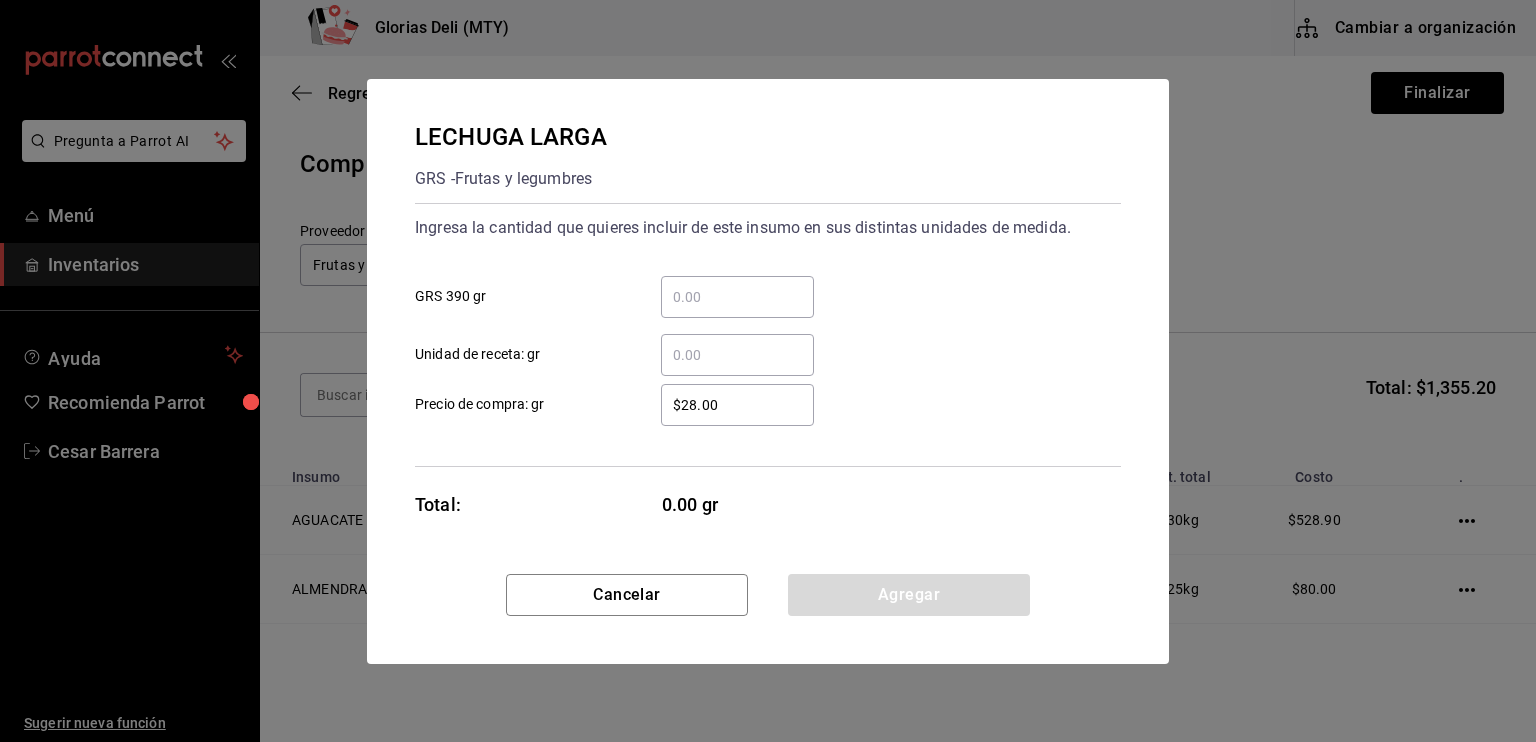 click on "​" at bounding box center (737, 297) 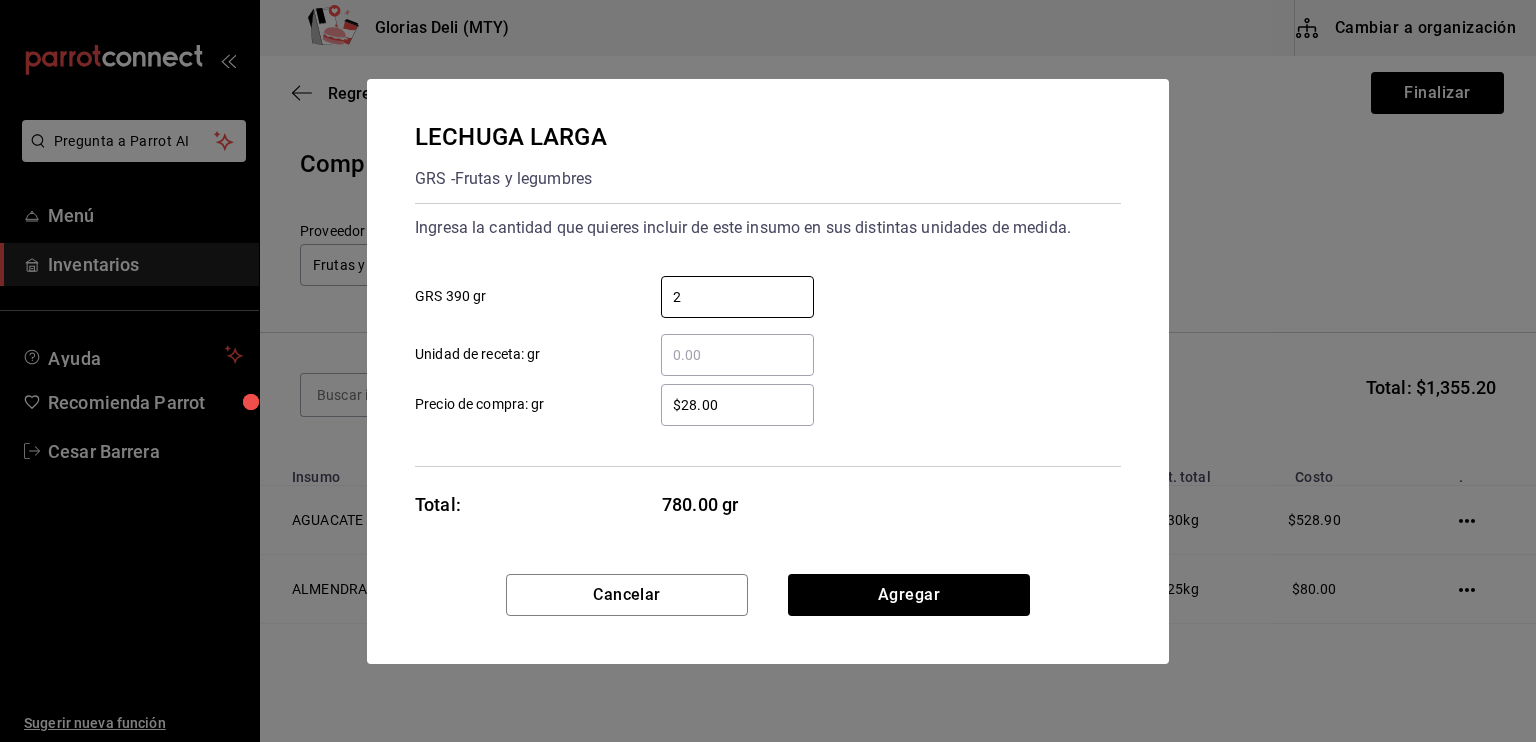 type on "2" 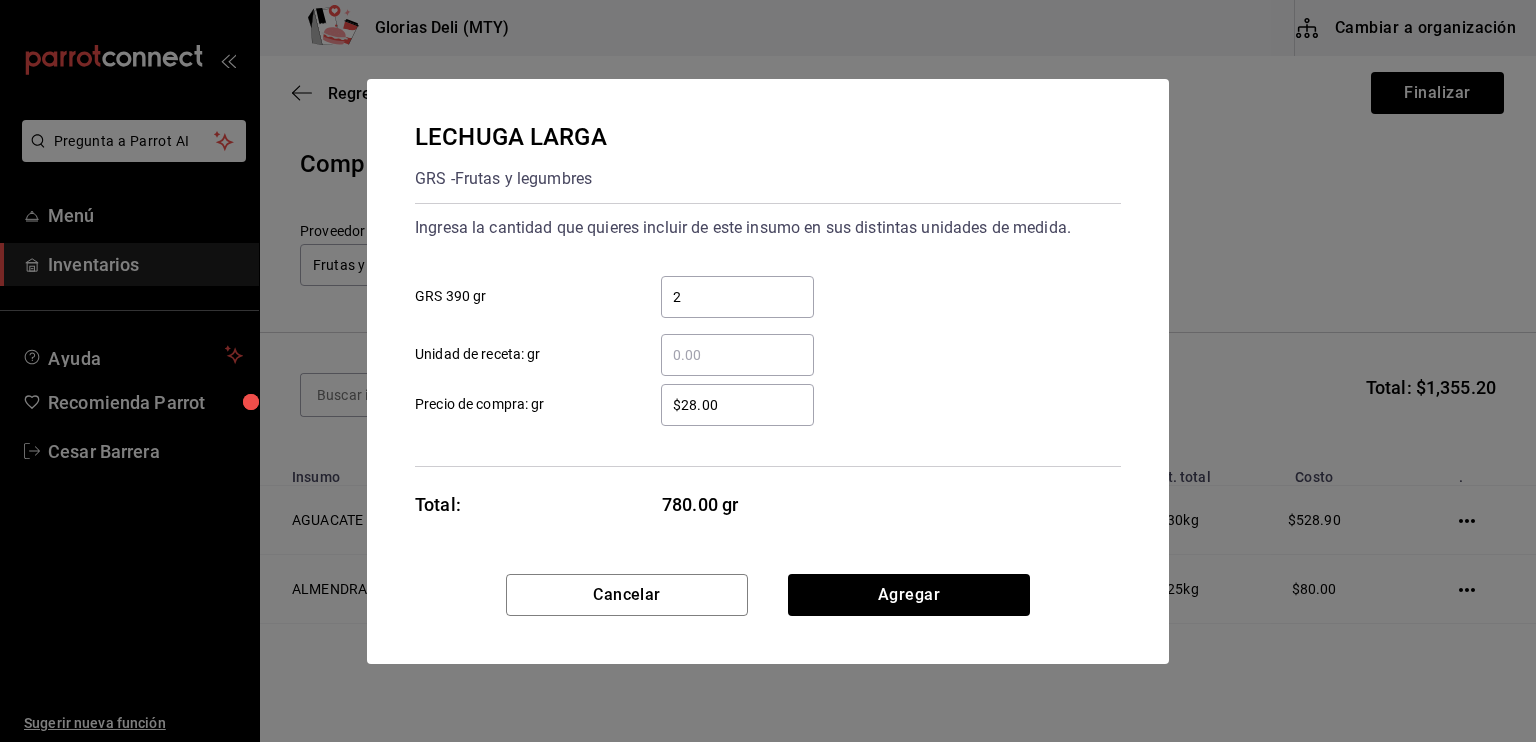 click on "$28.00" at bounding box center (737, 405) 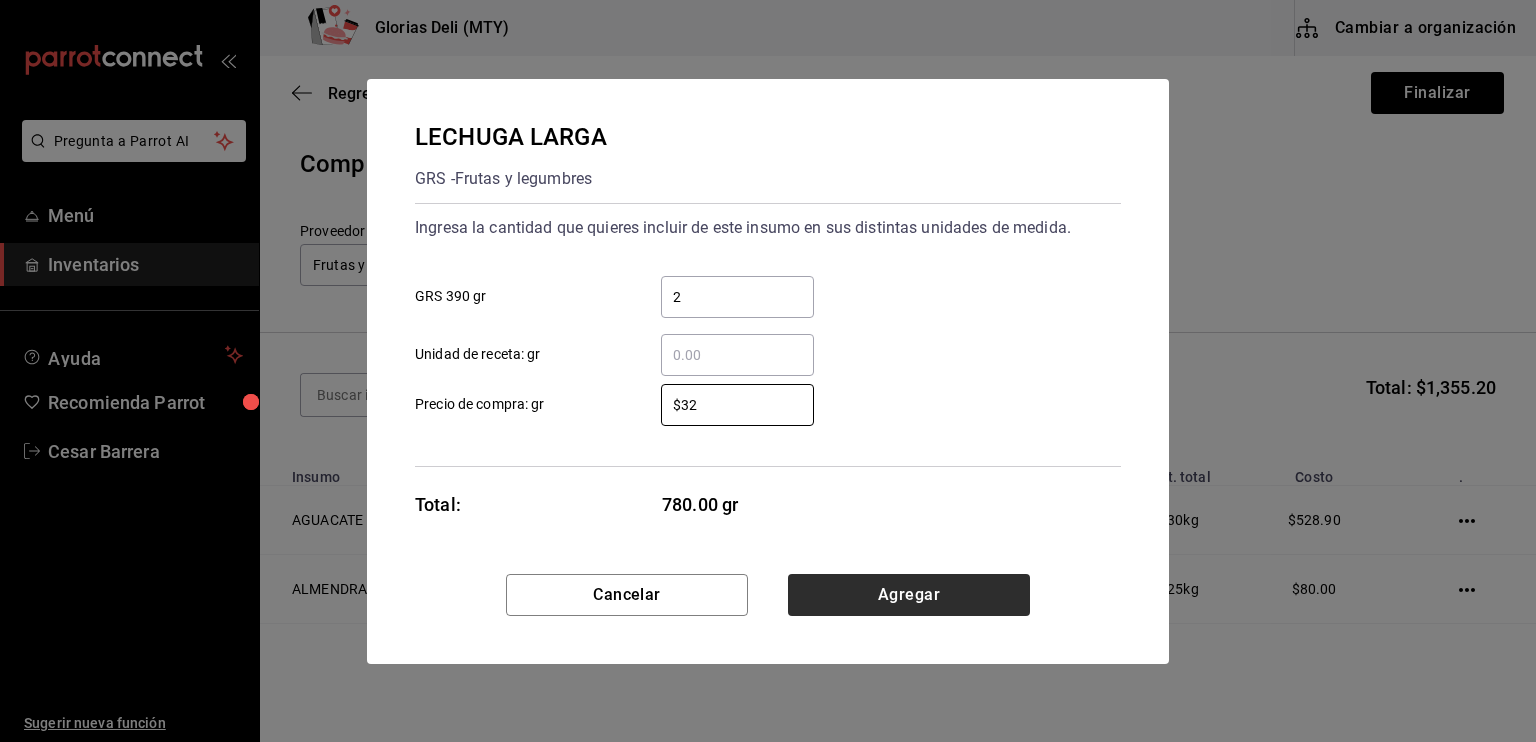 type on "$32" 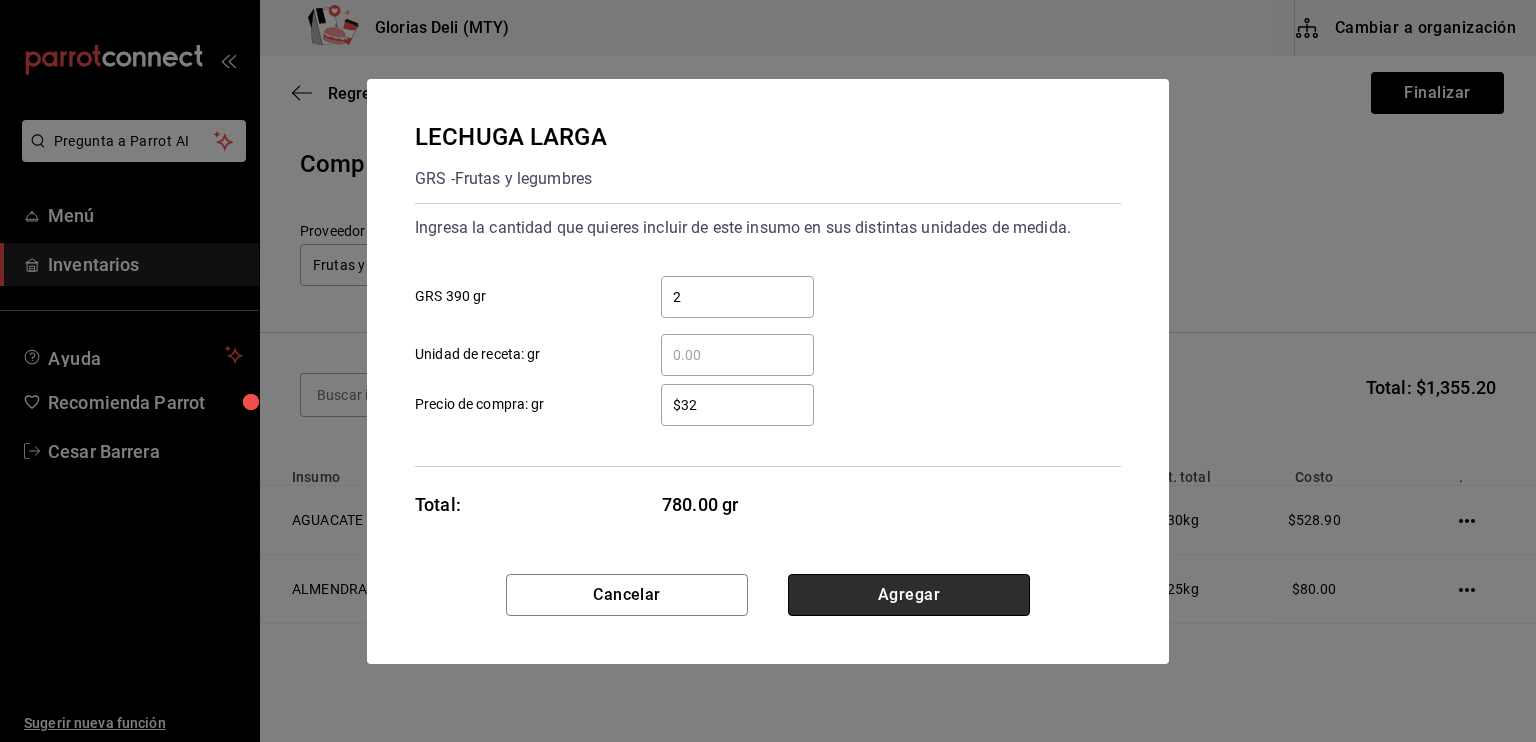 click on "Agregar" at bounding box center (909, 595) 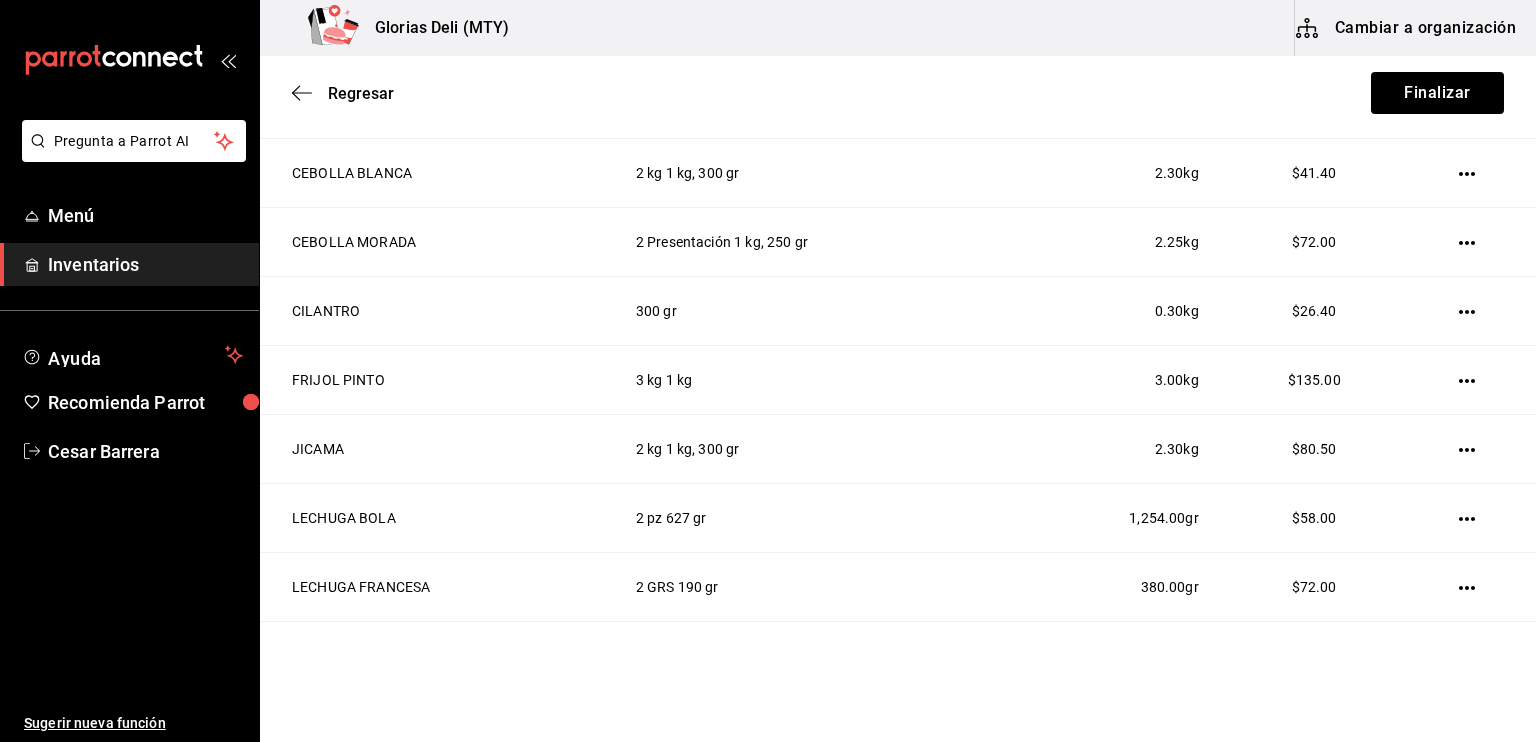 scroll, scrollTop: 815, scrollLeft: 0, axis: vertical 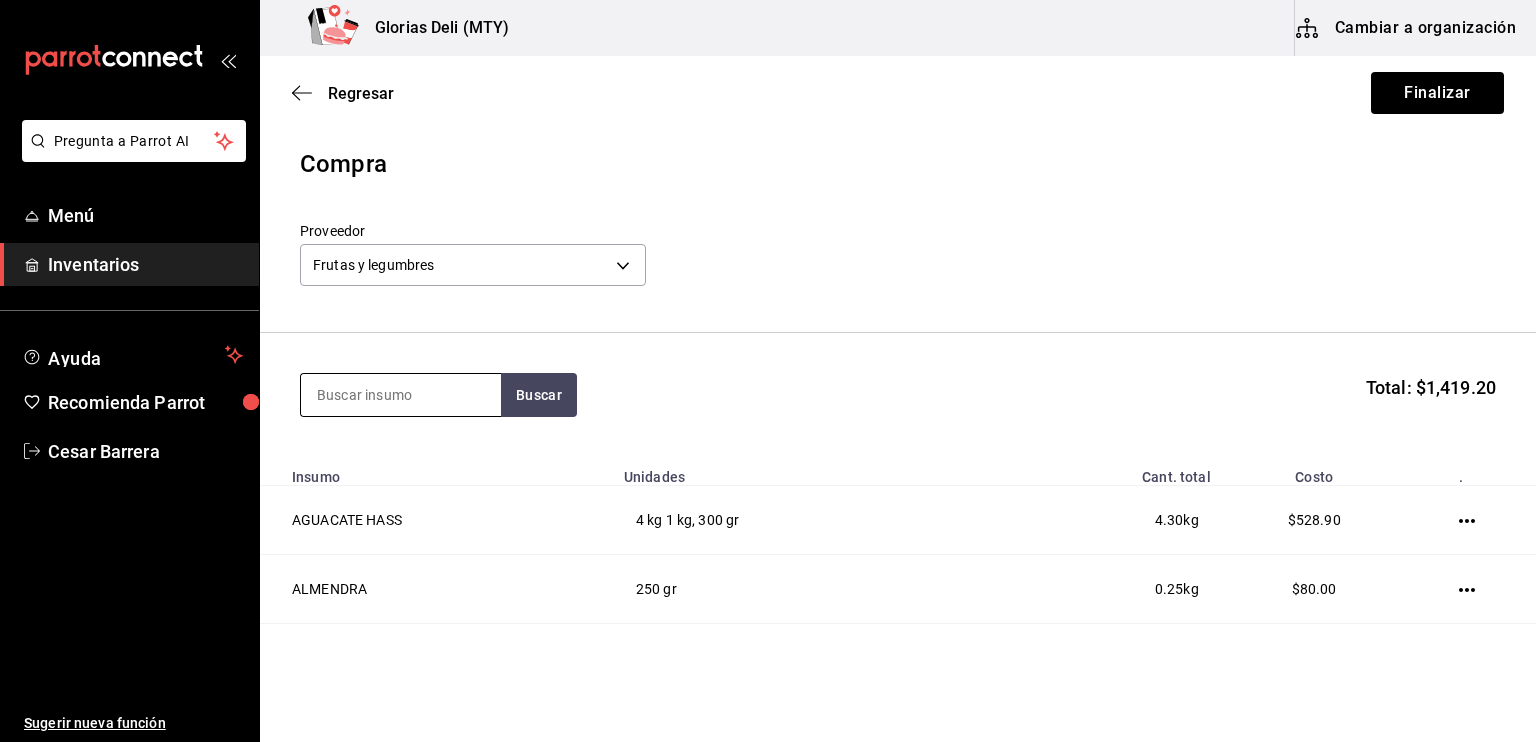 click at bounding box center [401, 395] 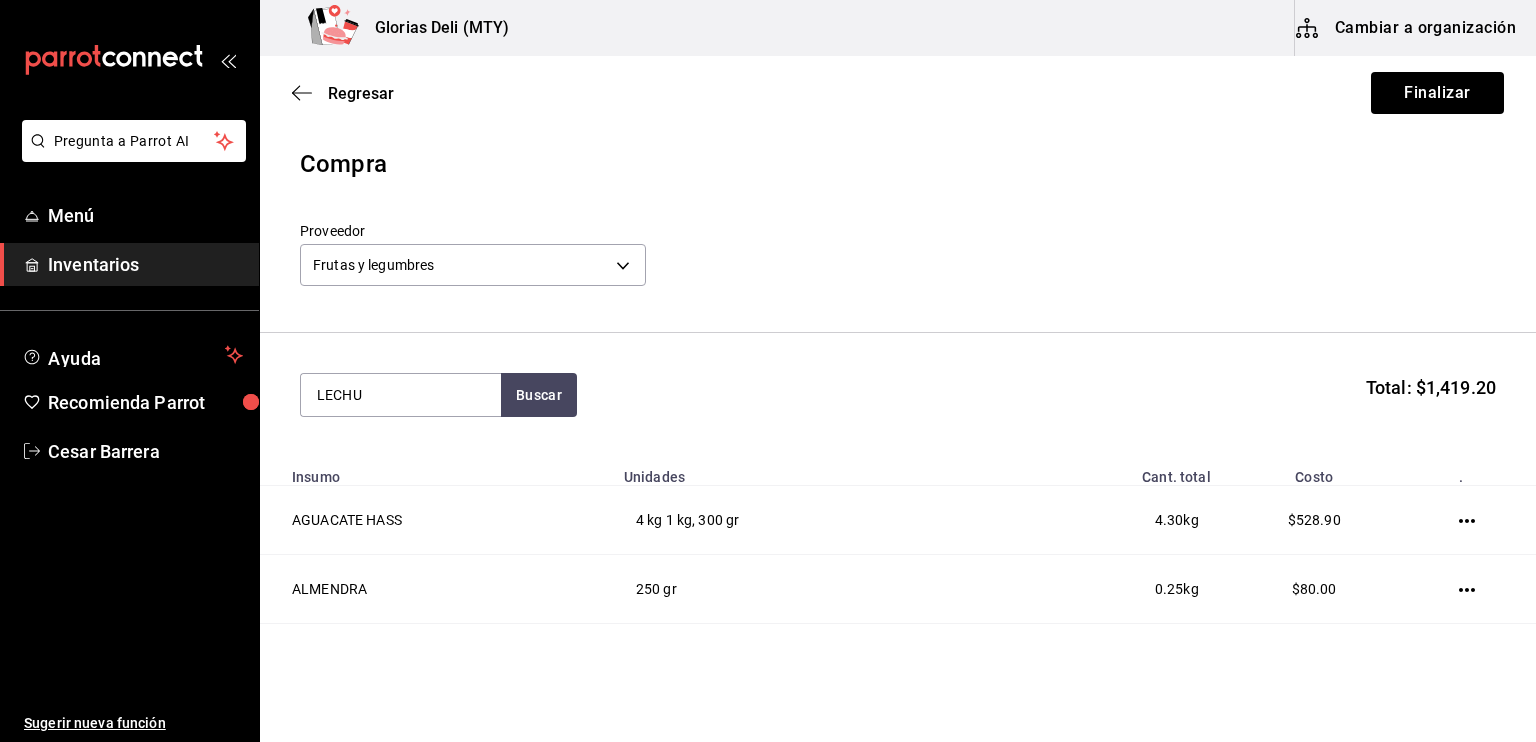 click on "LECHU Buscar Total: $1,419.20" at bounding box center [898, 395] 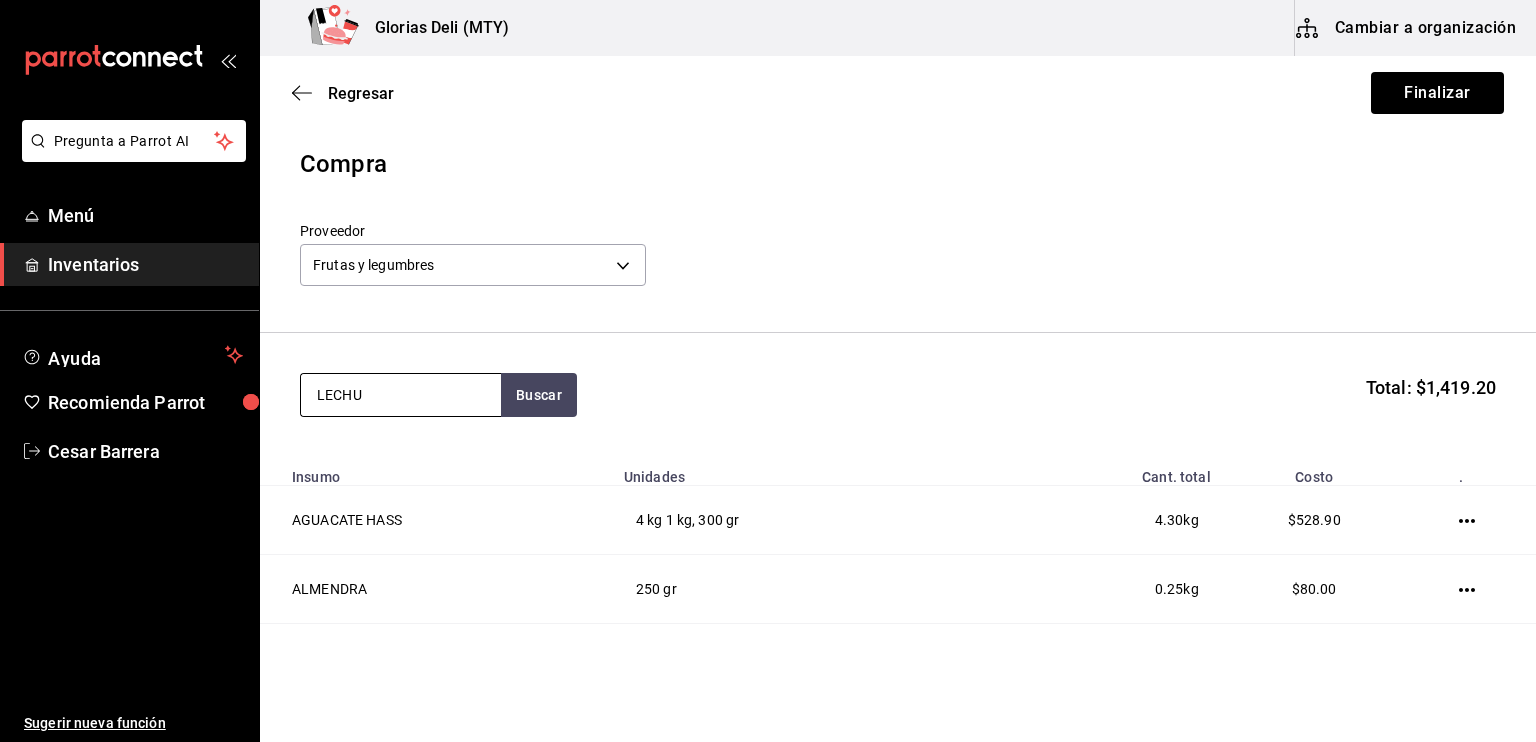 click on "LECHU" at bounding box center (401, 395) 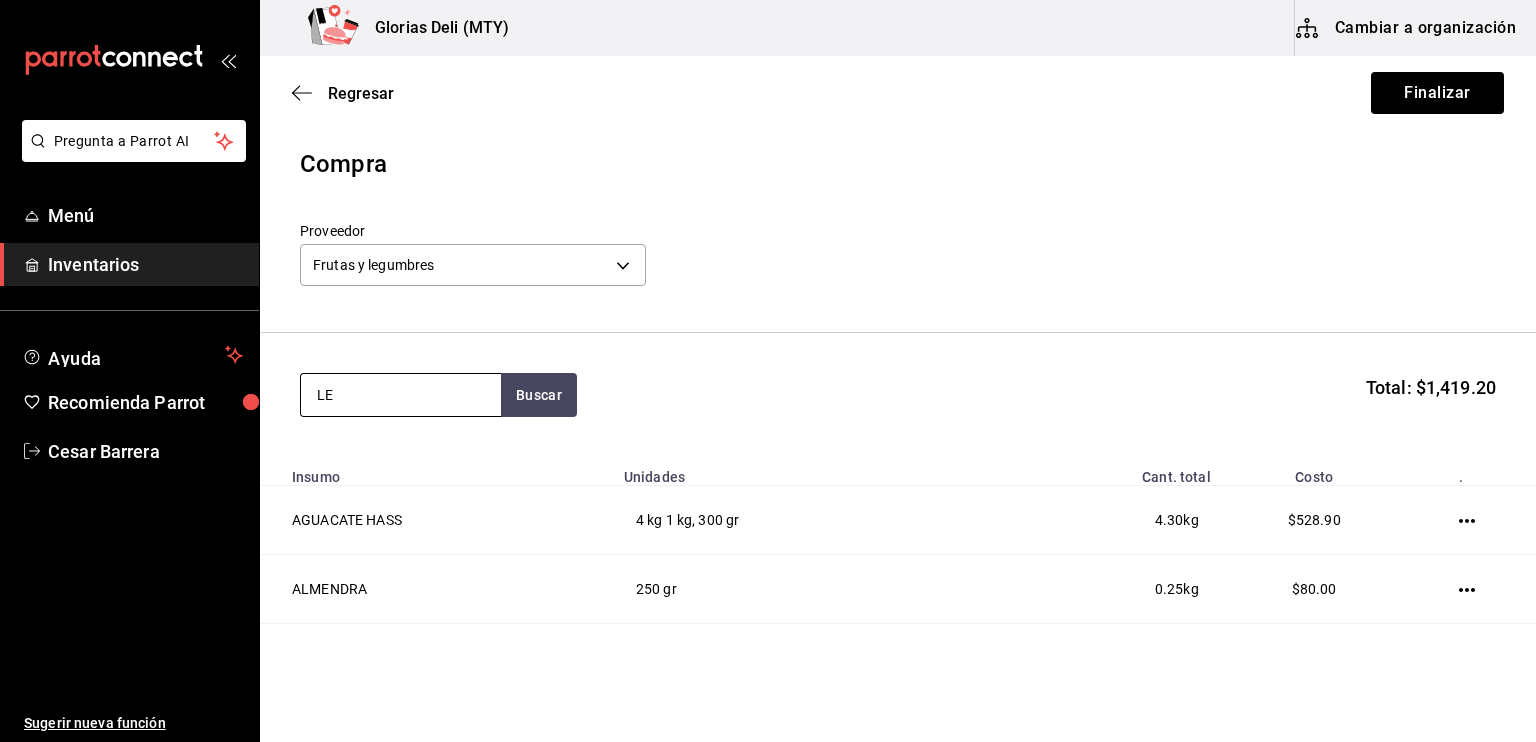 type on "L" 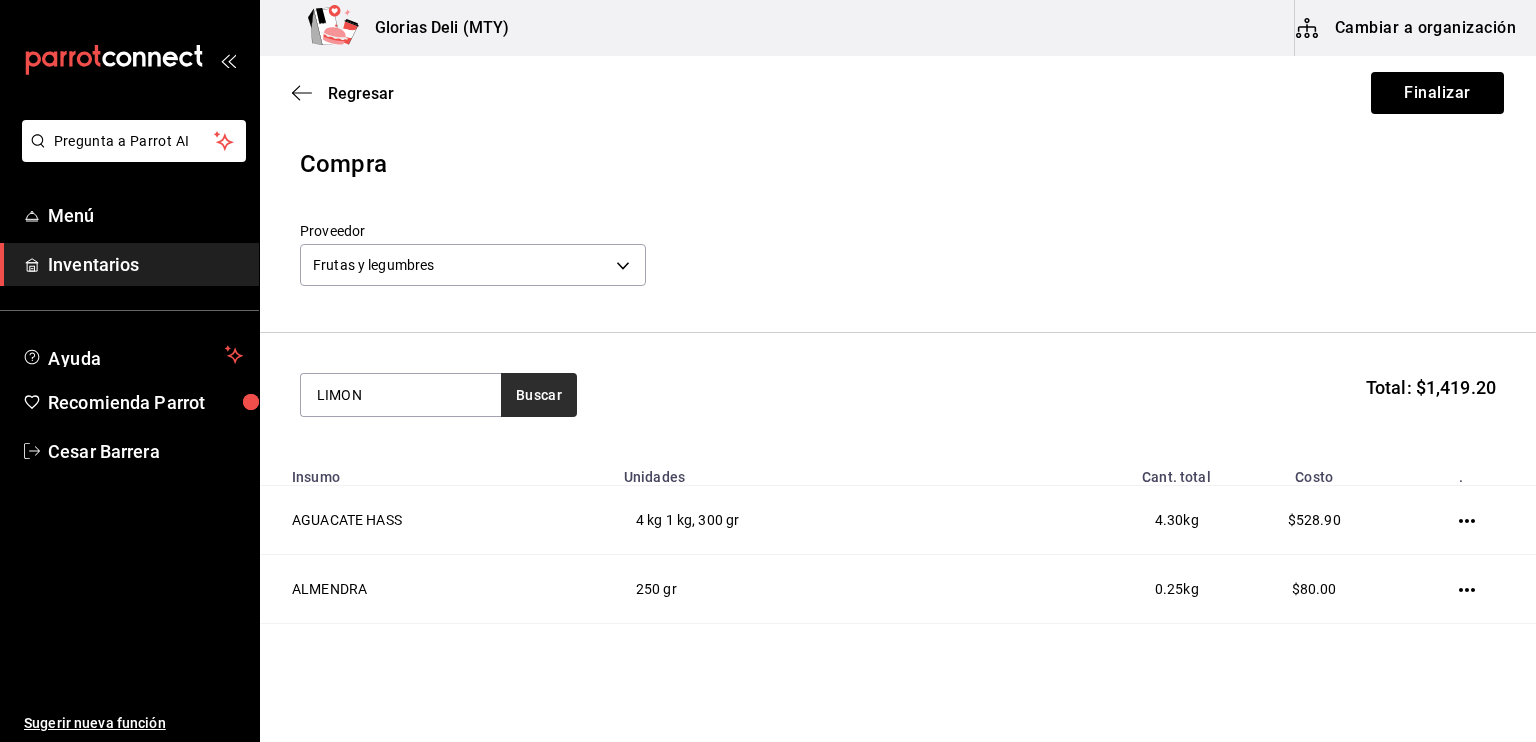 type on "LIMON" 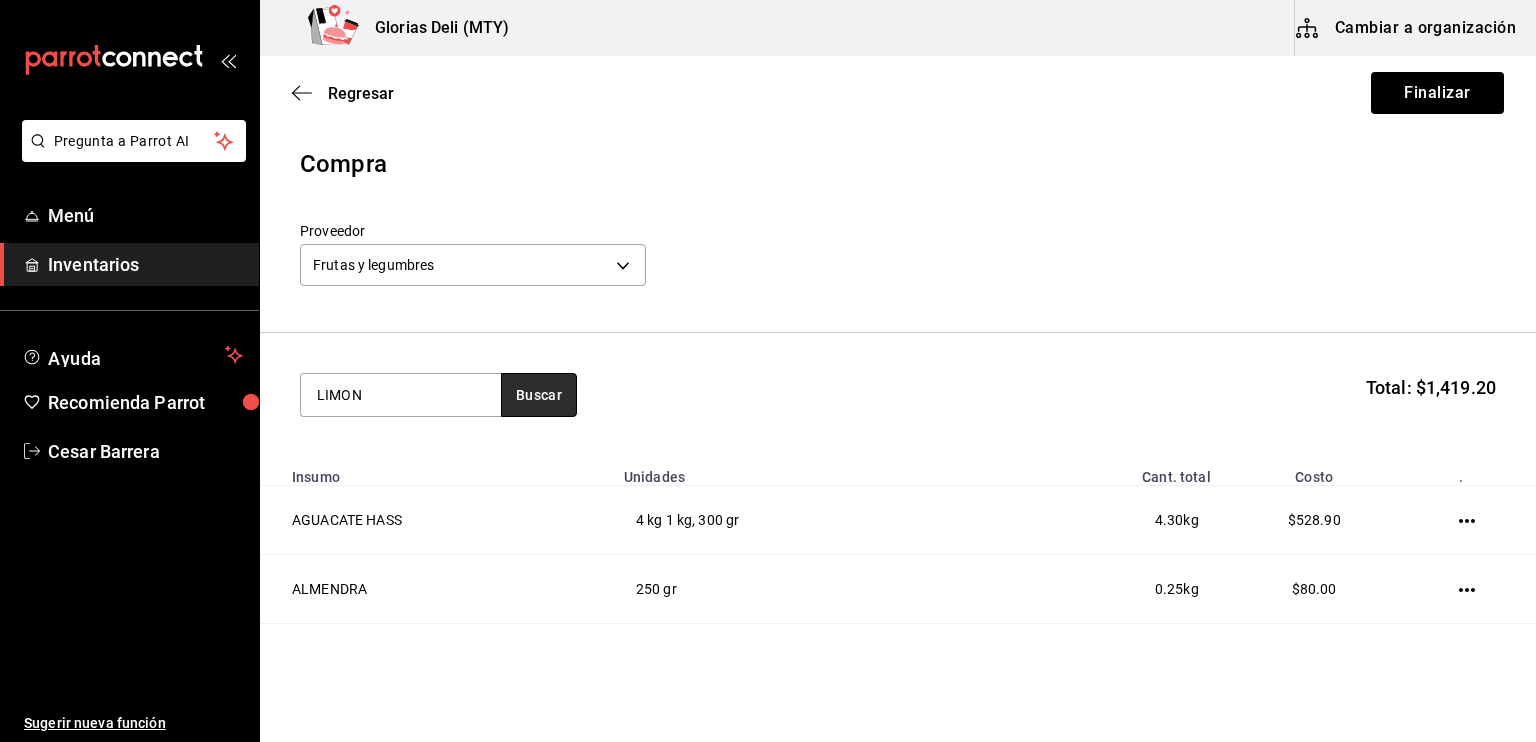 click on "Buscar" at bounding box center (539, 395) 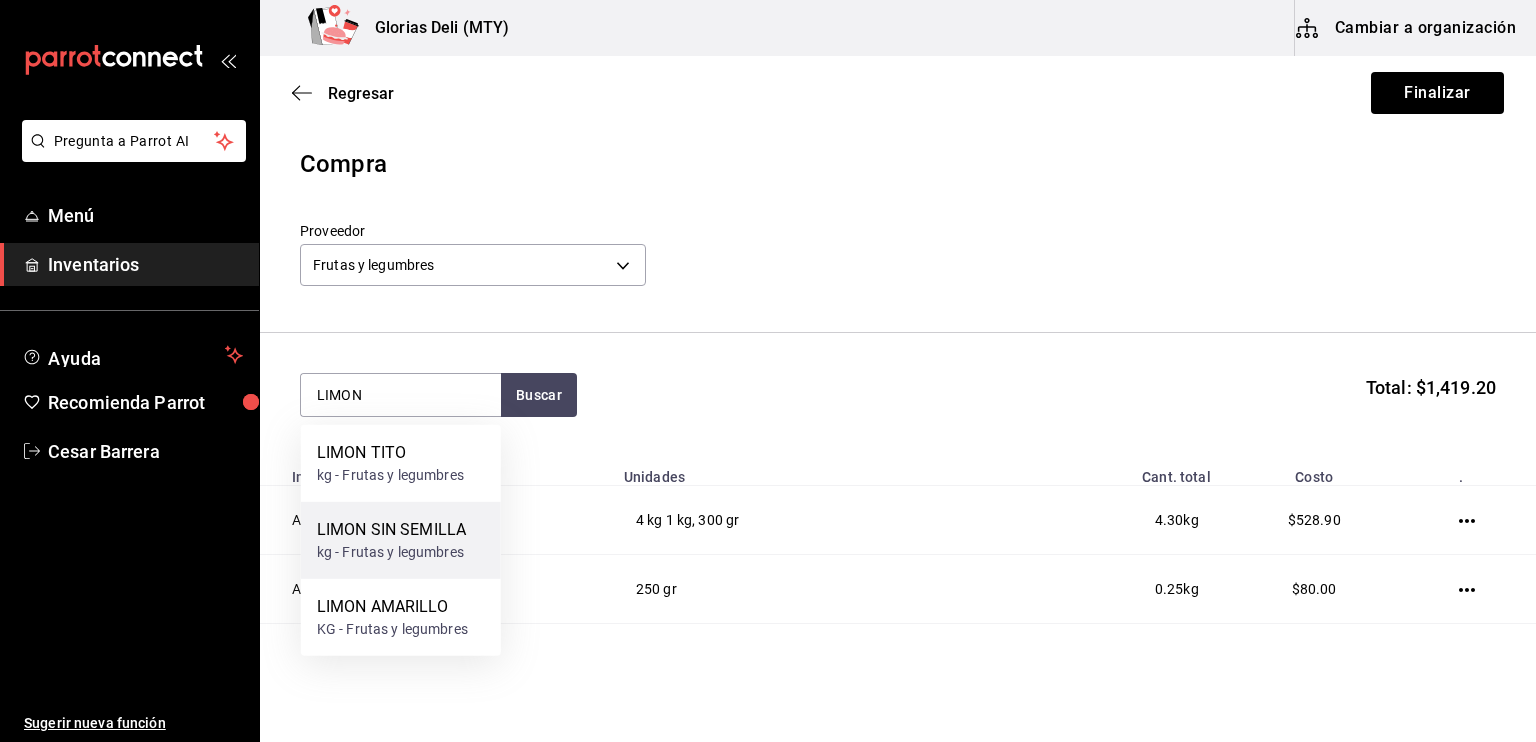 click on "kg - Frutas y legumbres" at bounding box center [391, 552] 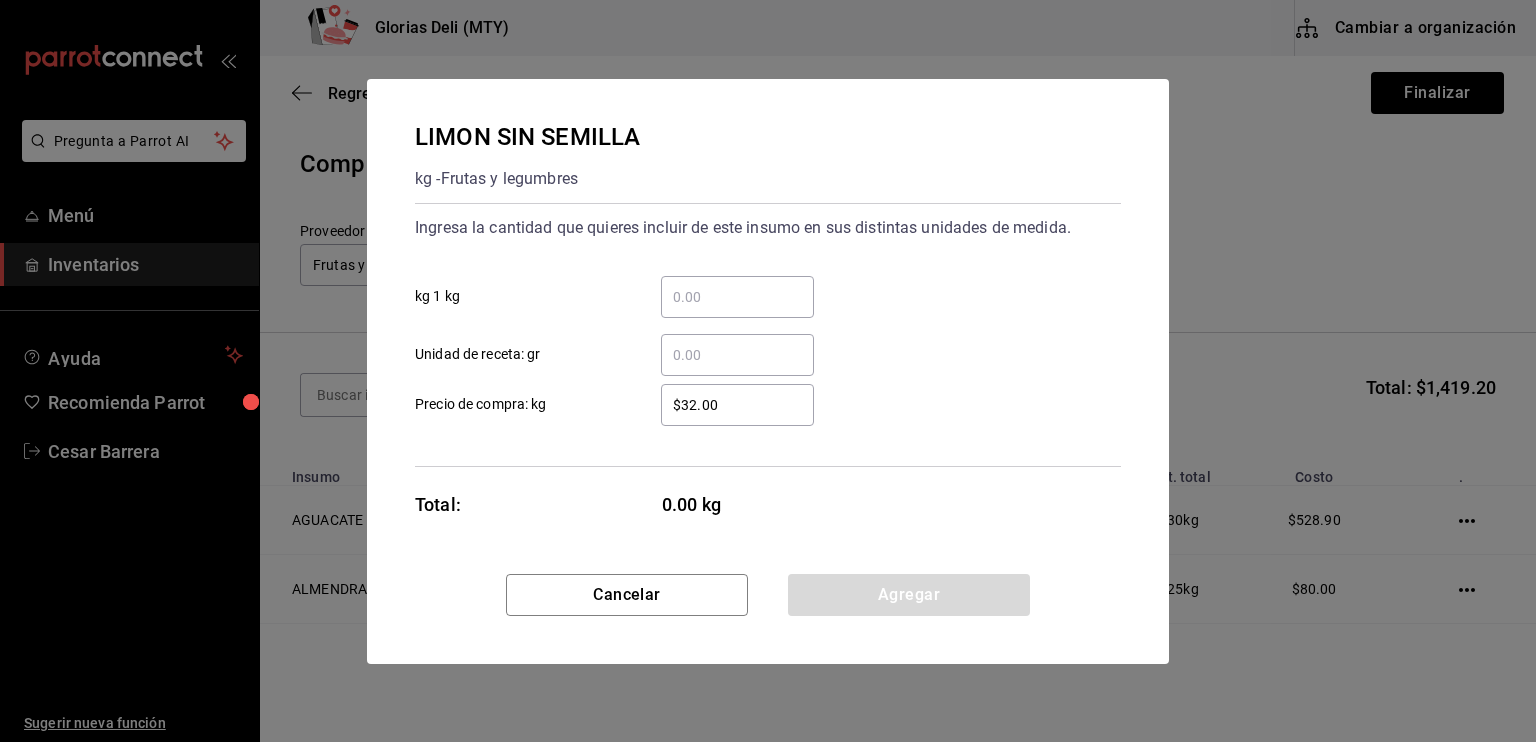 click on "​ kg 1 kg" at bounding box center [737, 297] 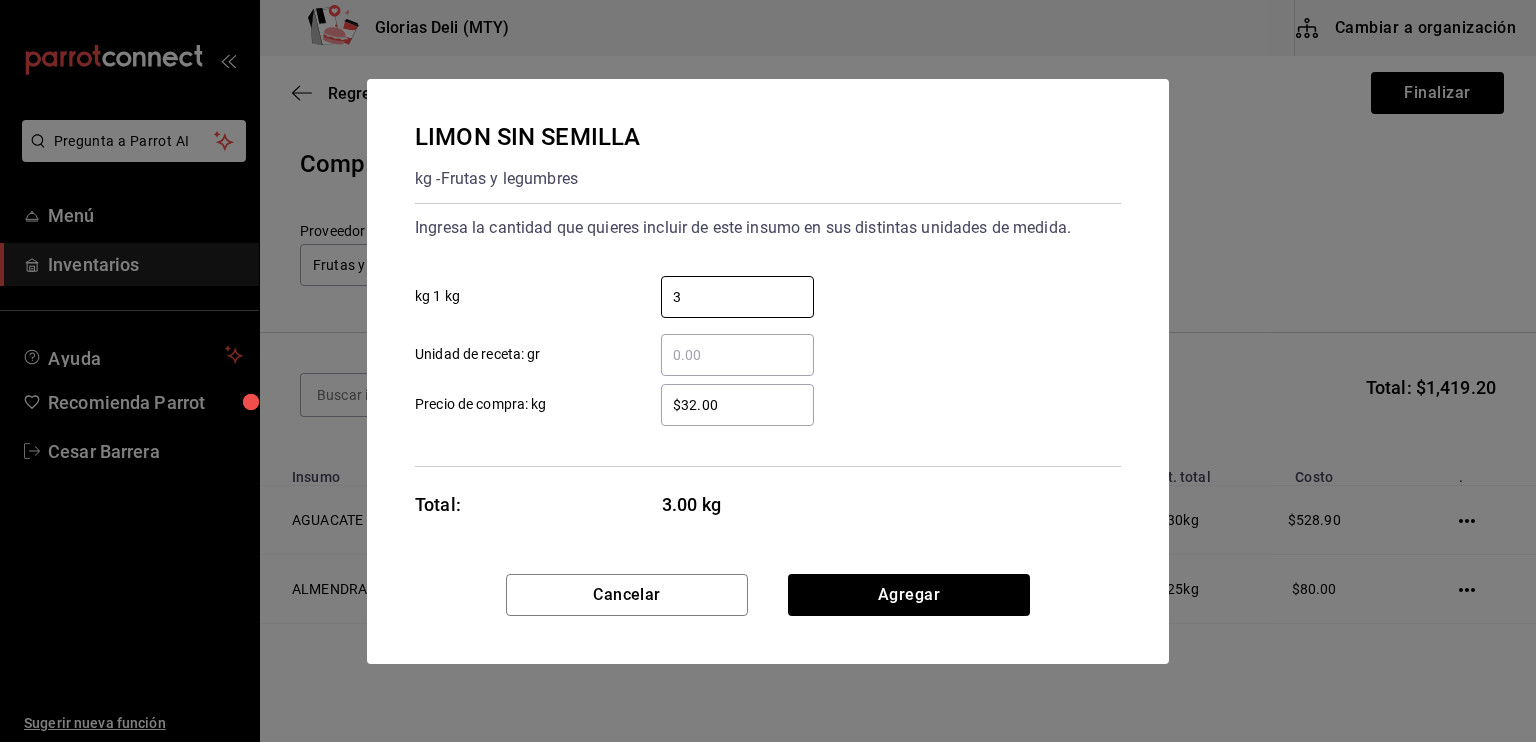 type on "3" 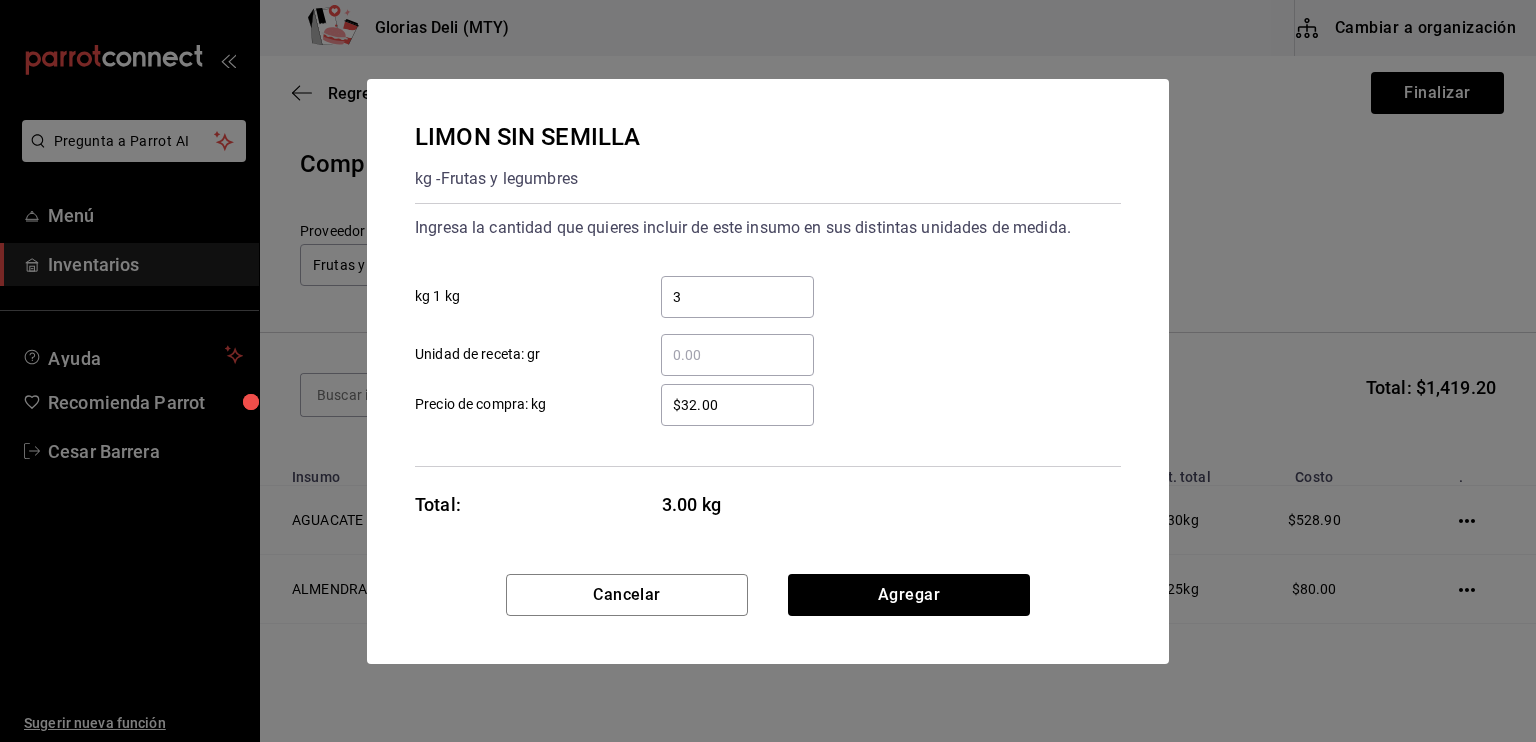 click on "​ Unidad de receta: gr" at bounding box center (737, 355) 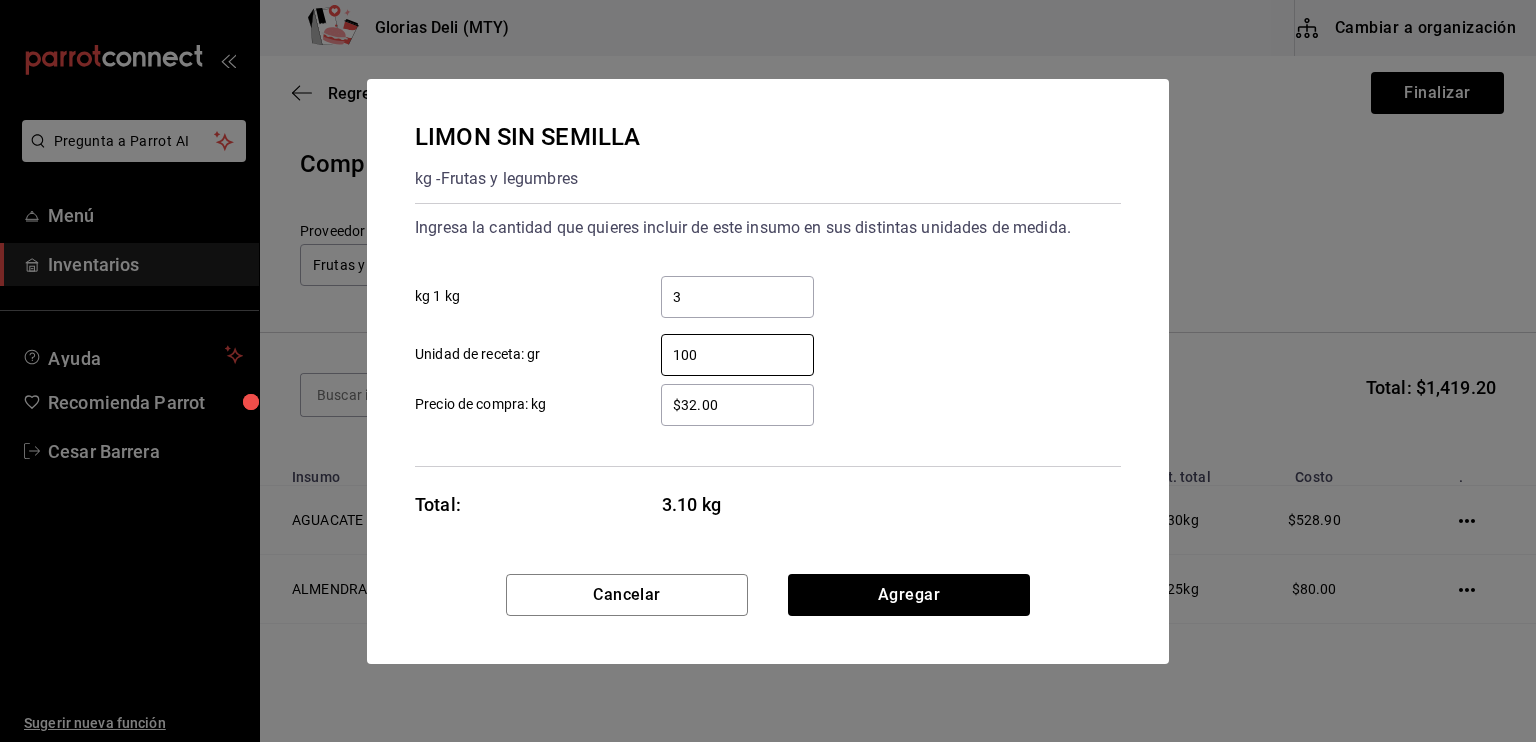 type on "100" 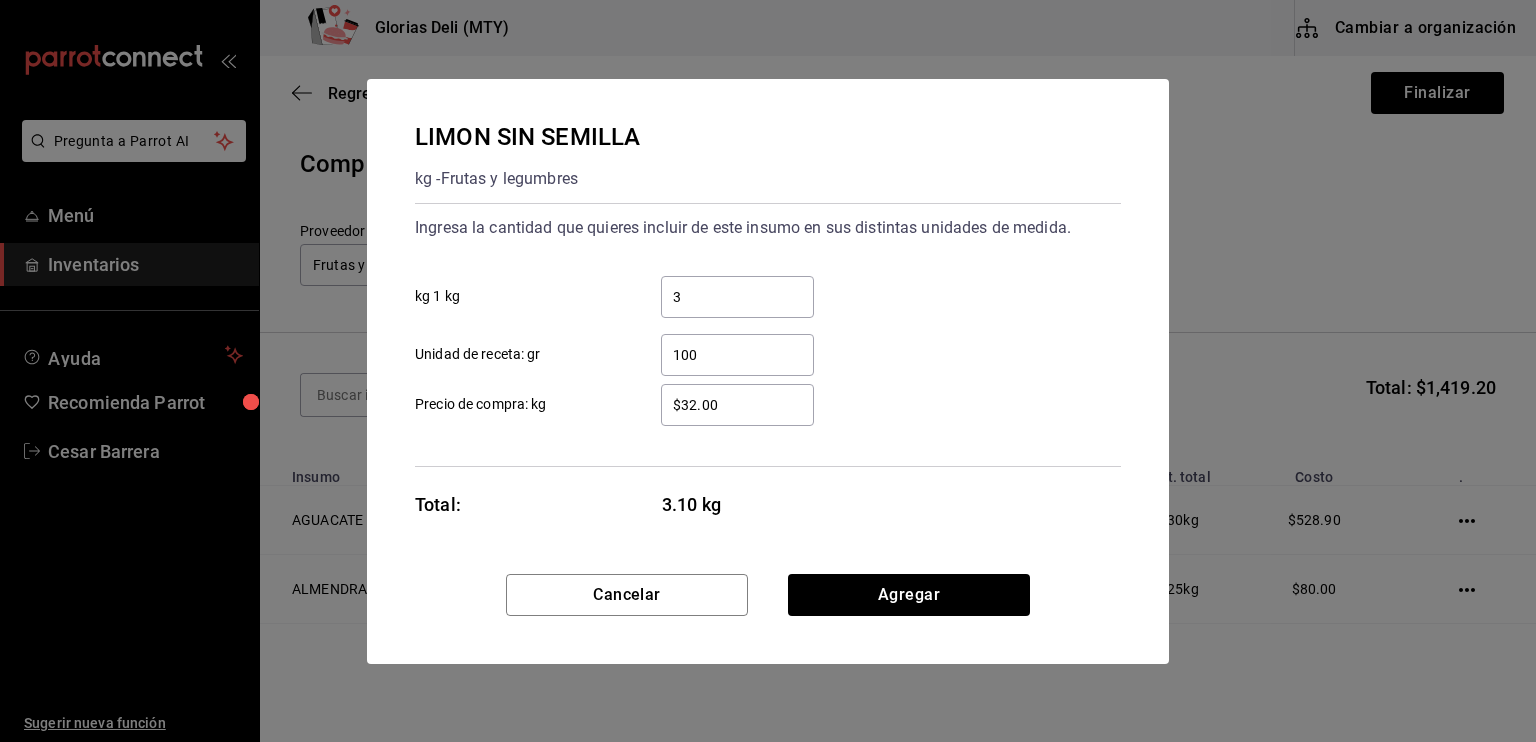 click on "$32.00" at bounding box center (737, 405) 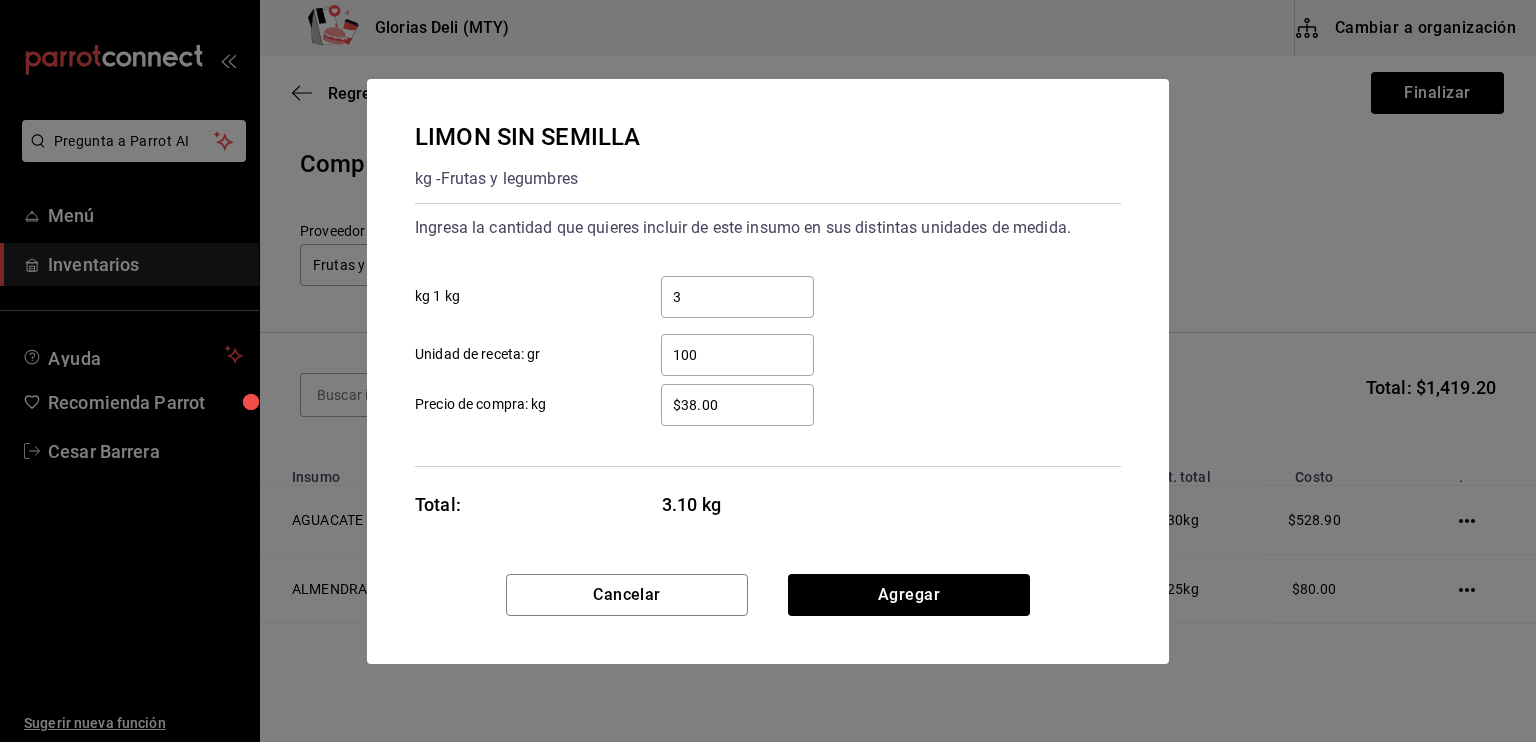 click on "$38.00" at bounding box center (737, 405) 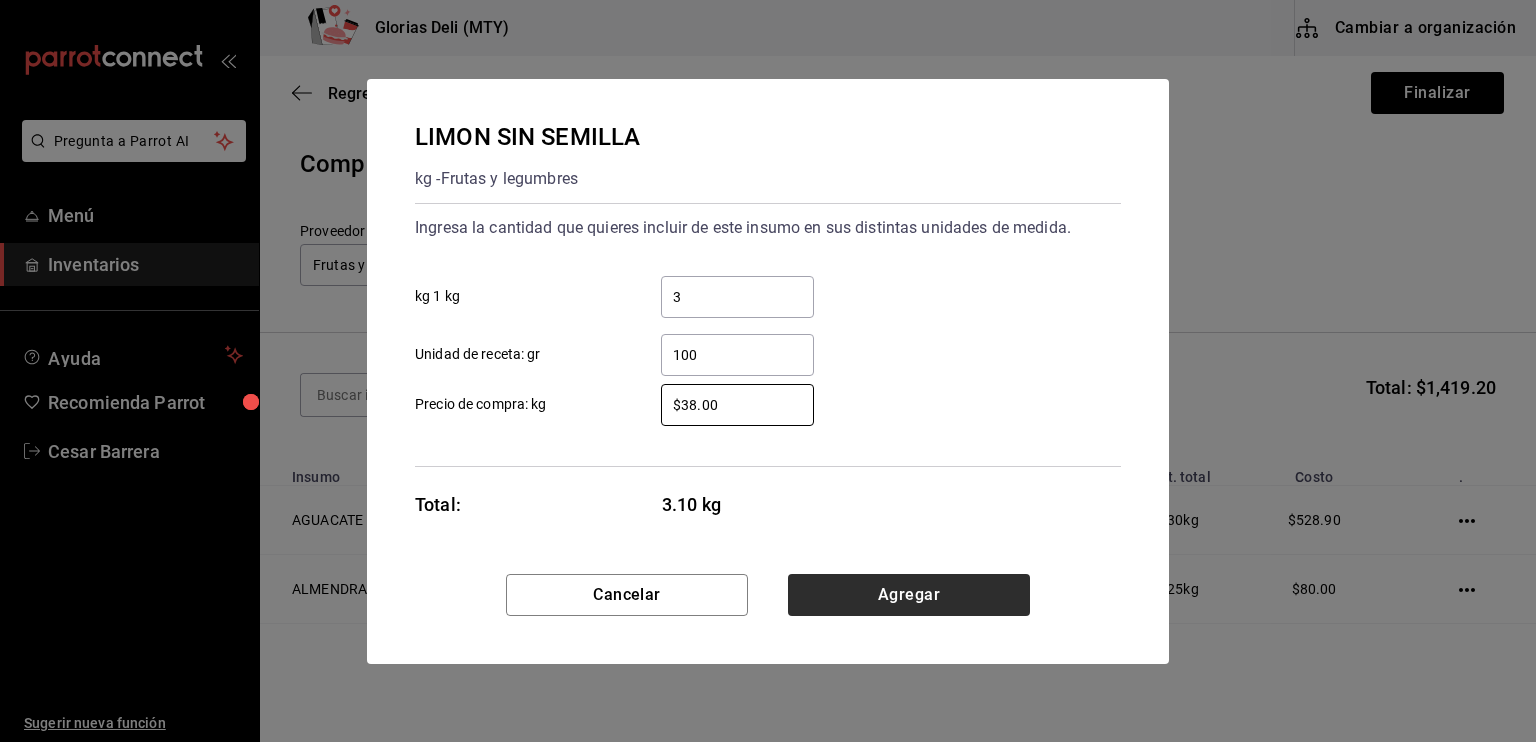 type on "$38.00" 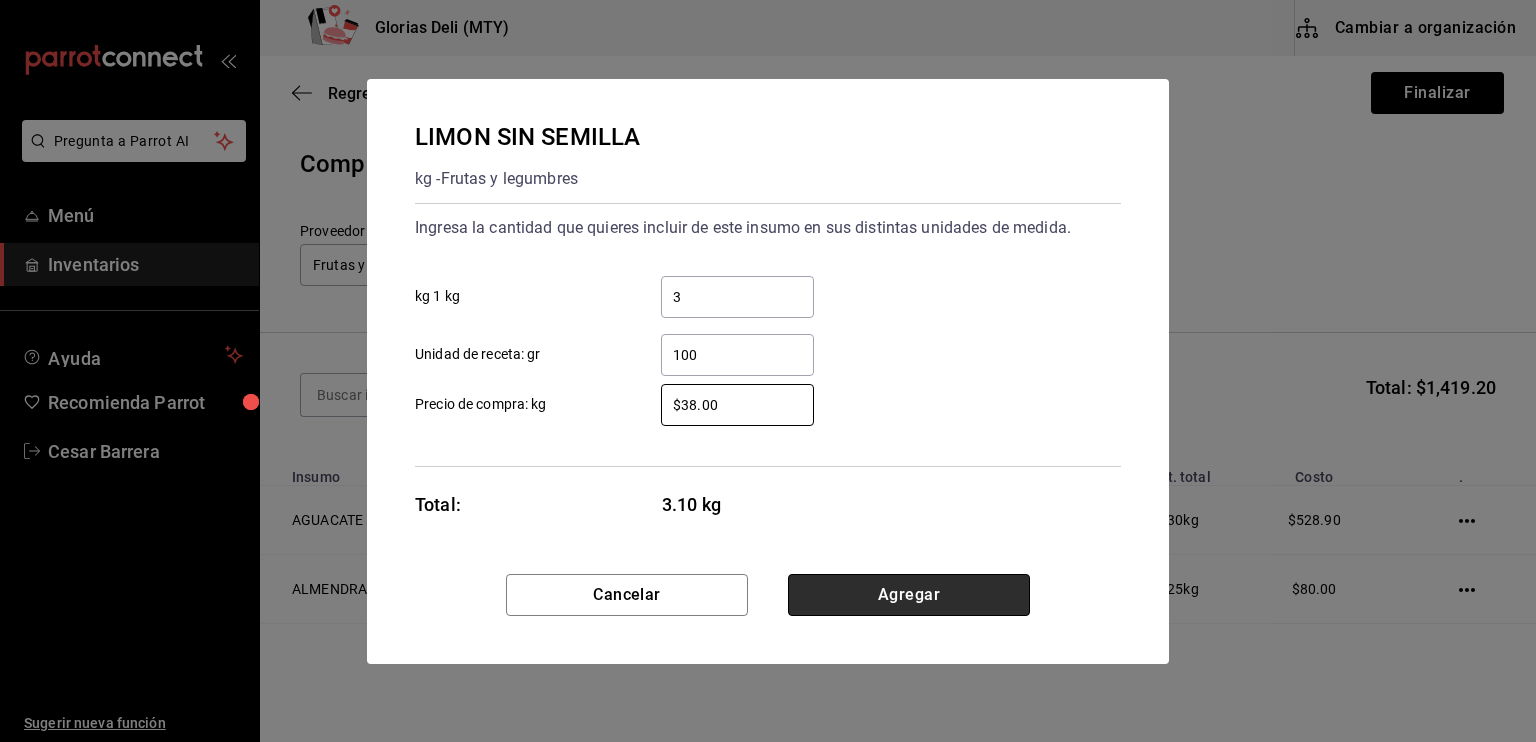 click on "Agregar" at bounding box center [909, 595] 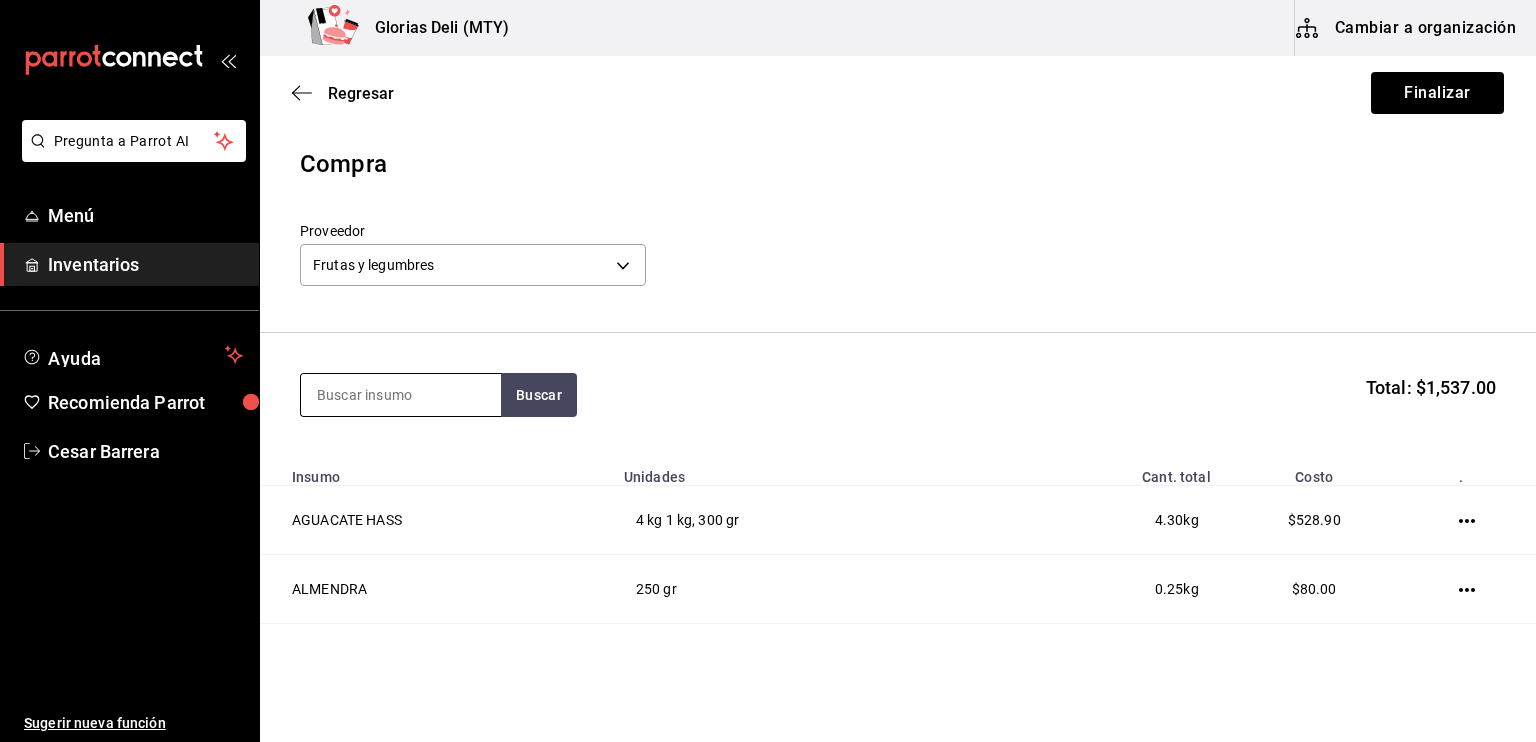 click at bounding box center [401, 395] 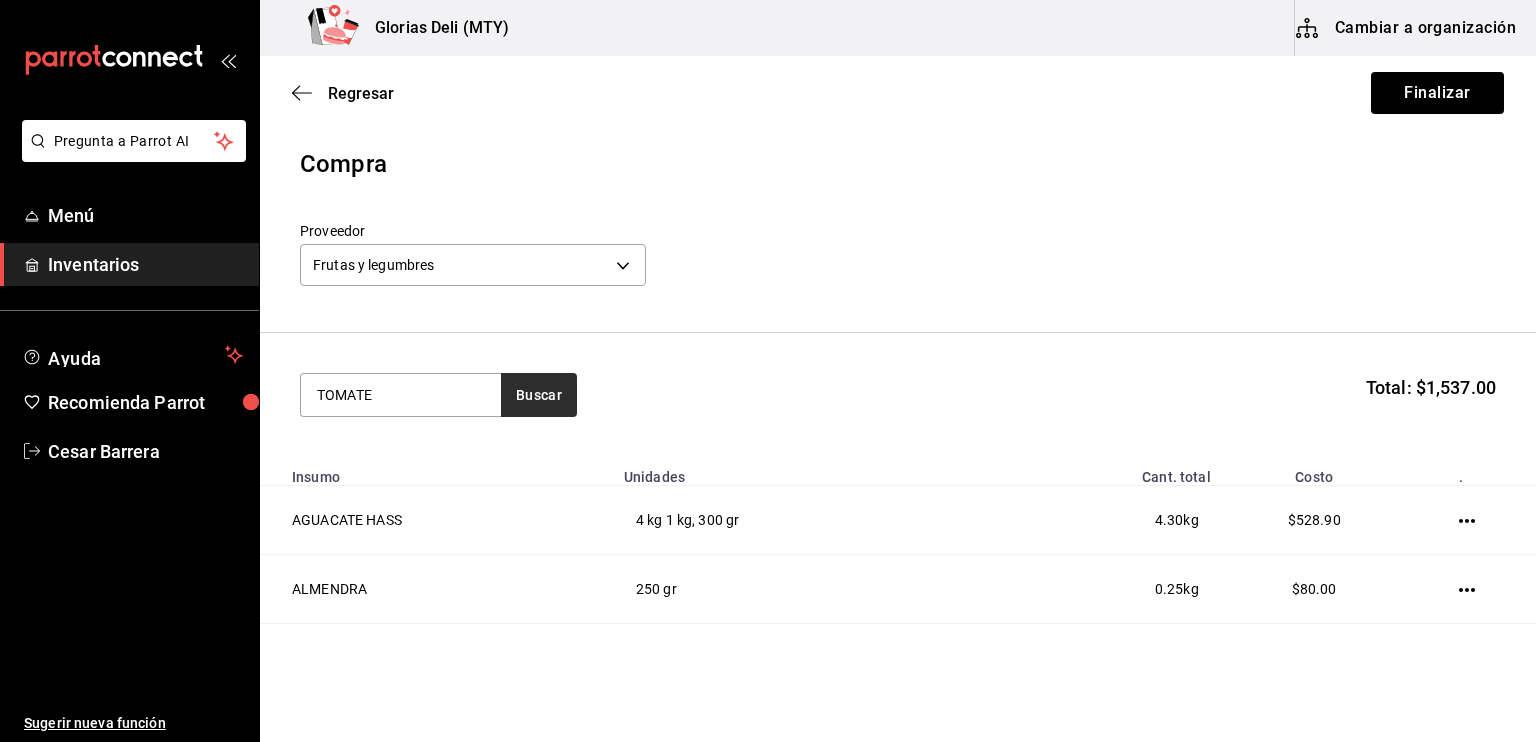 type on "TOMATE" 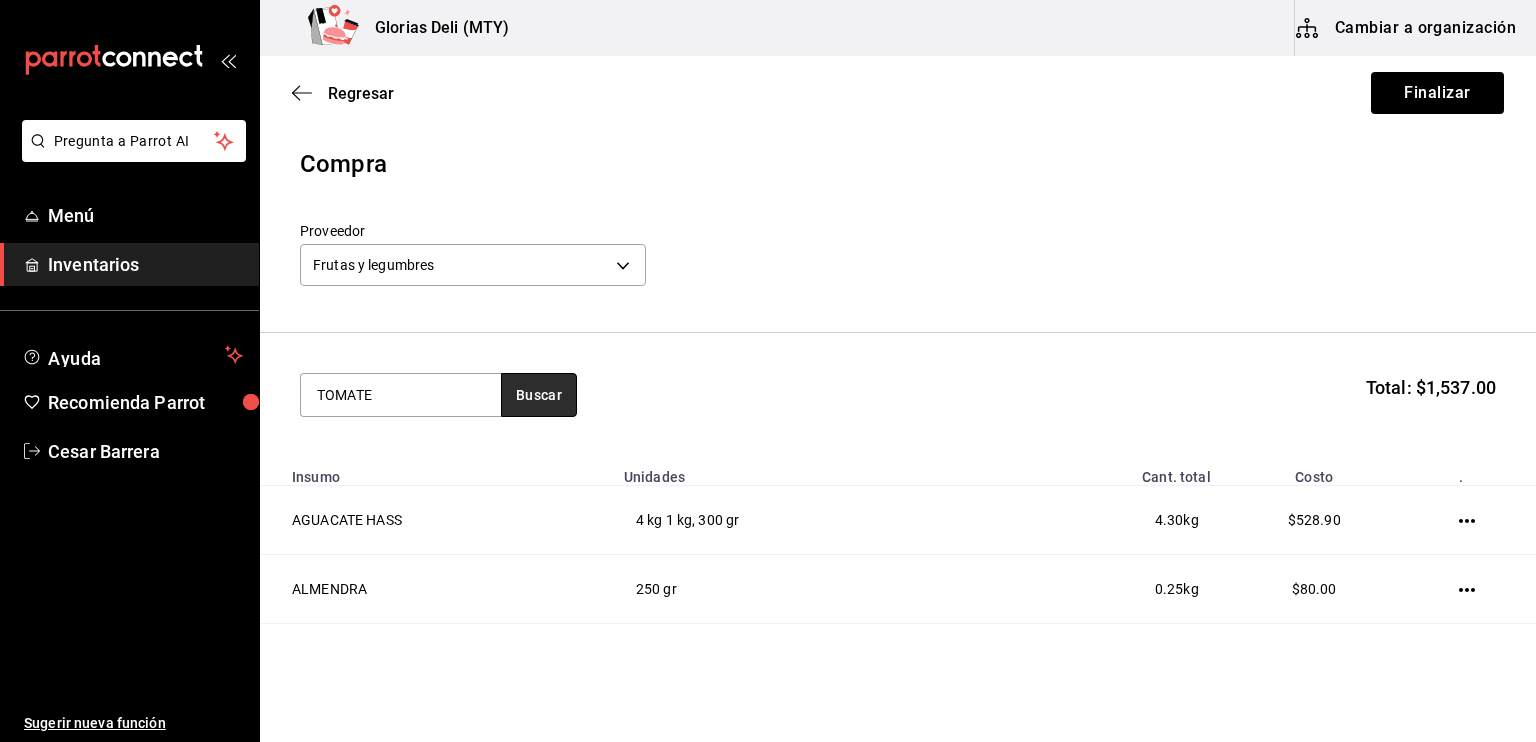 click on "Buscar" at bounding box center [539, 395] 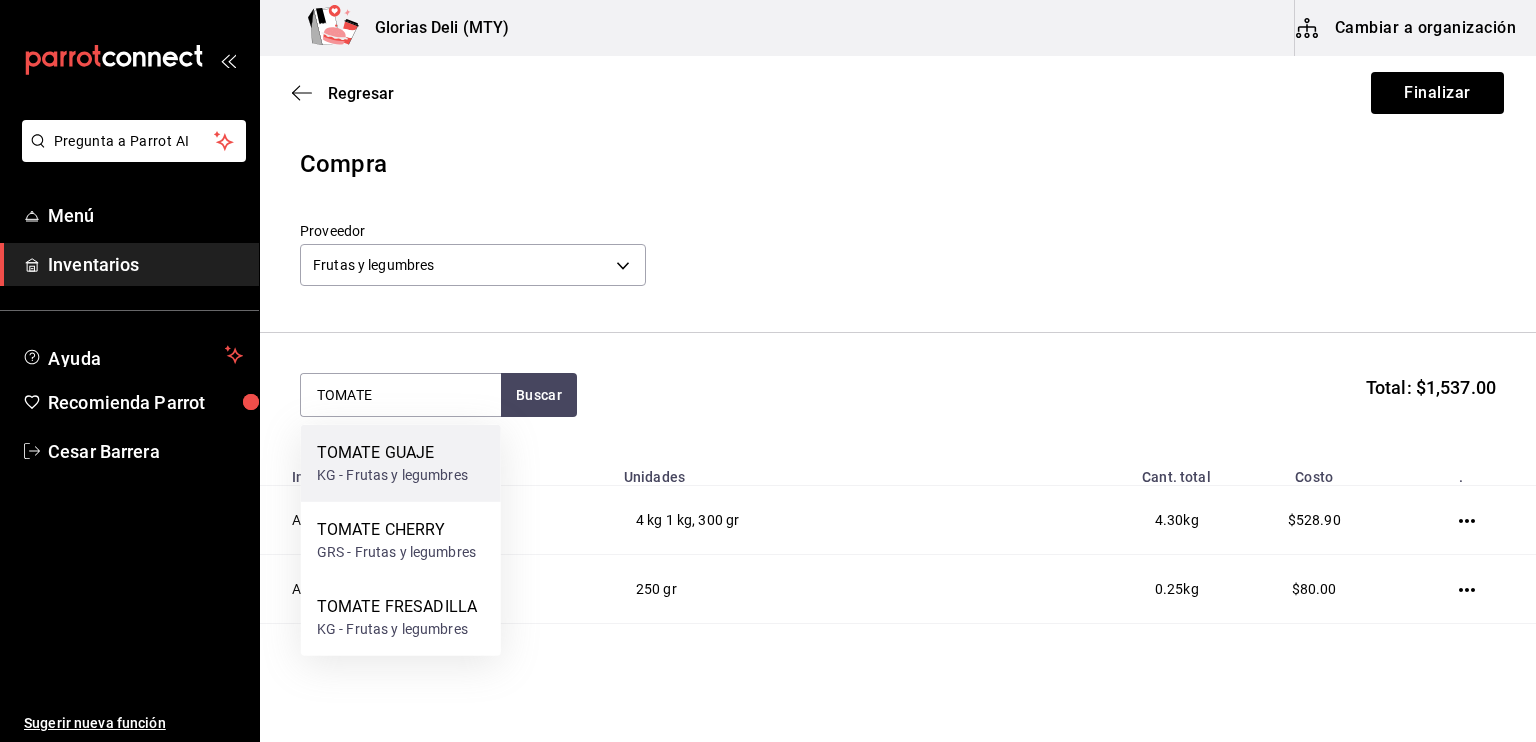 click on "KG - Frutas y legumbres" at bounding box center [392, 475] 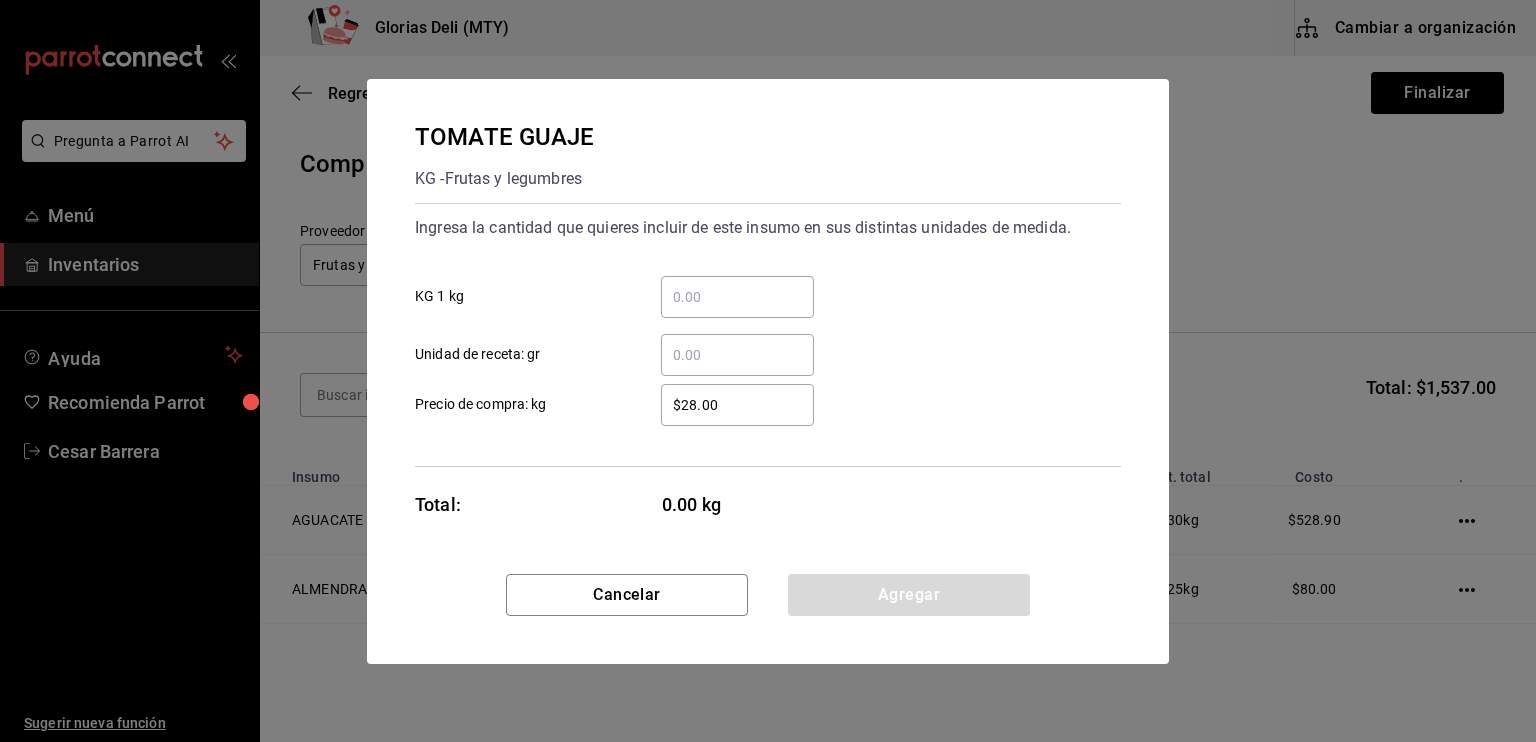 click on "​ KG 1 kg" at bounding box center [737, 297] 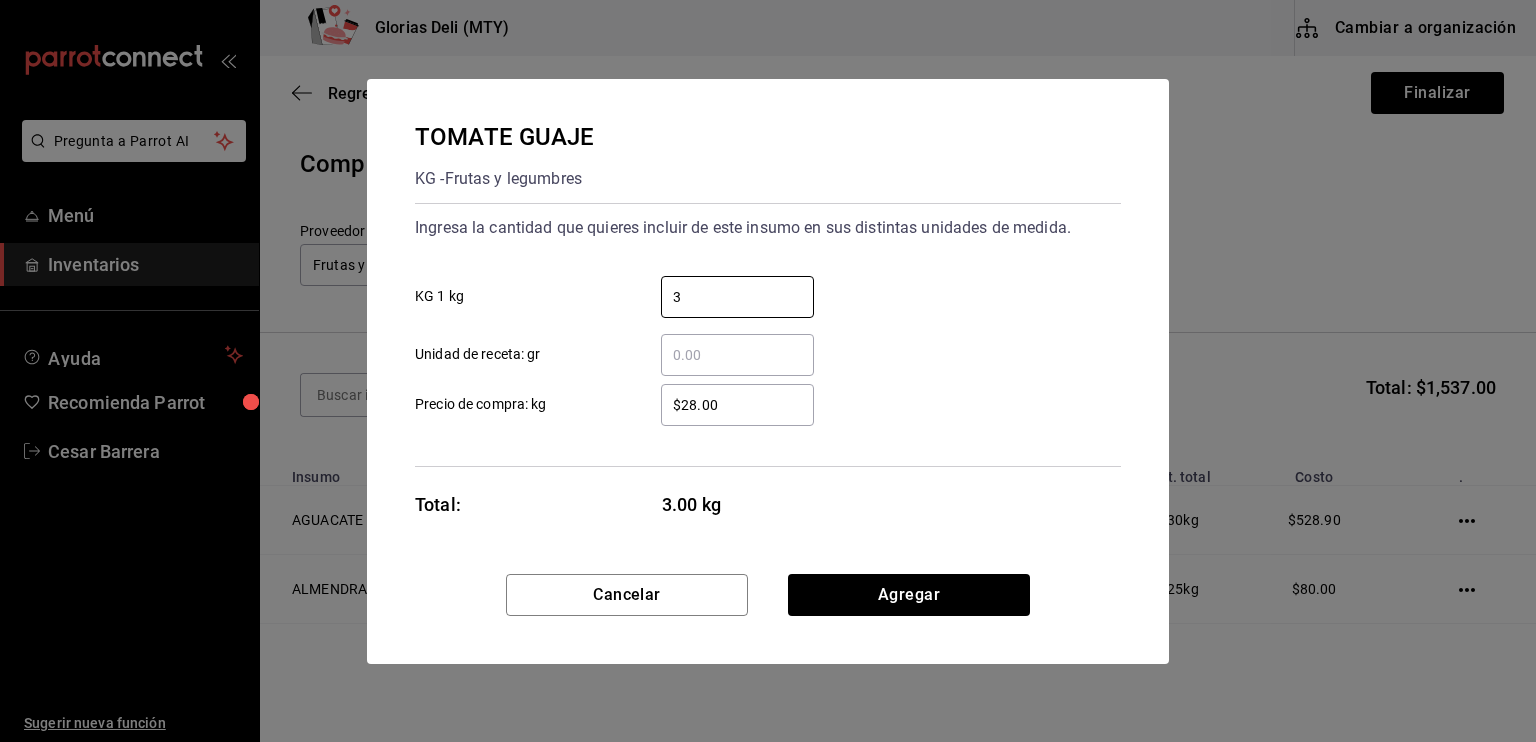 type on "3" 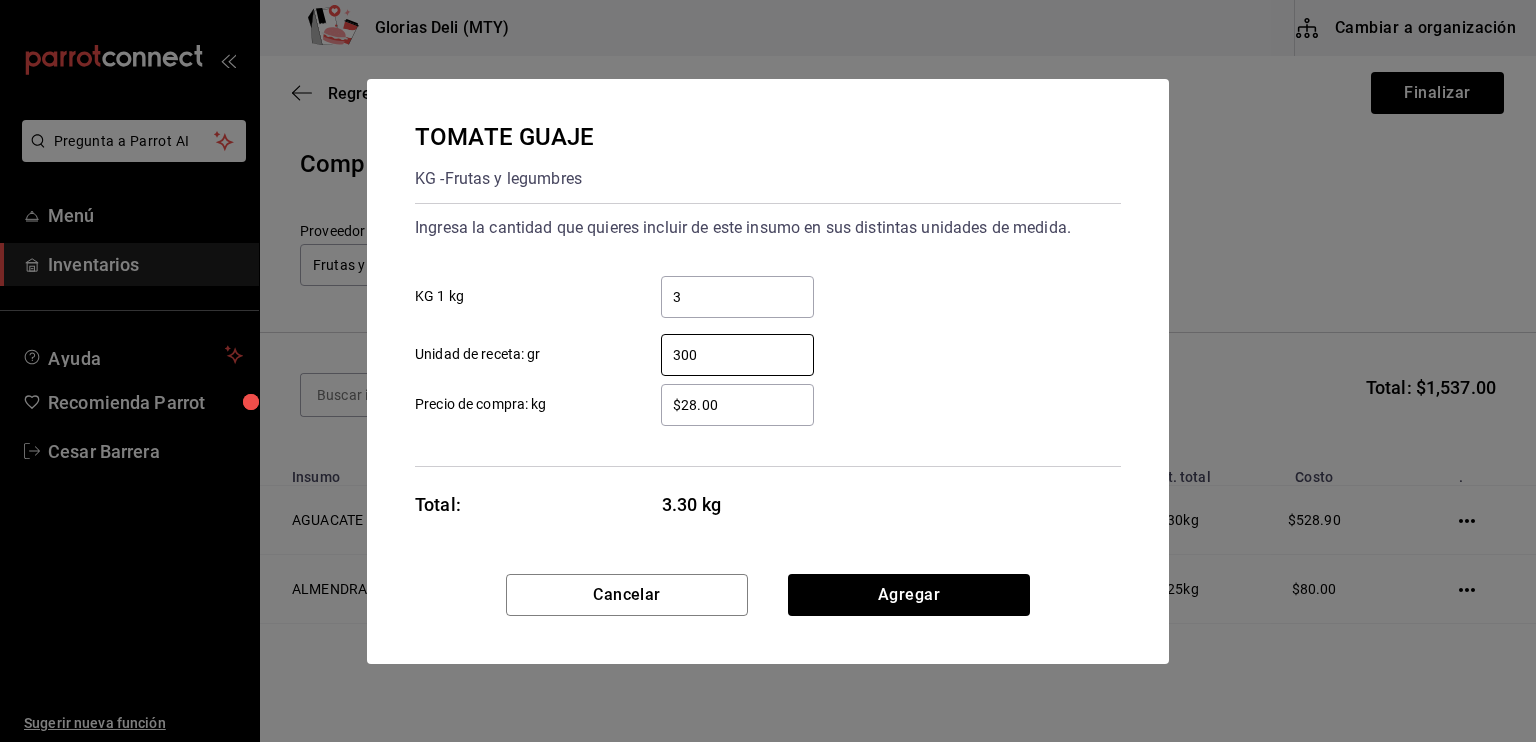 type on "300" 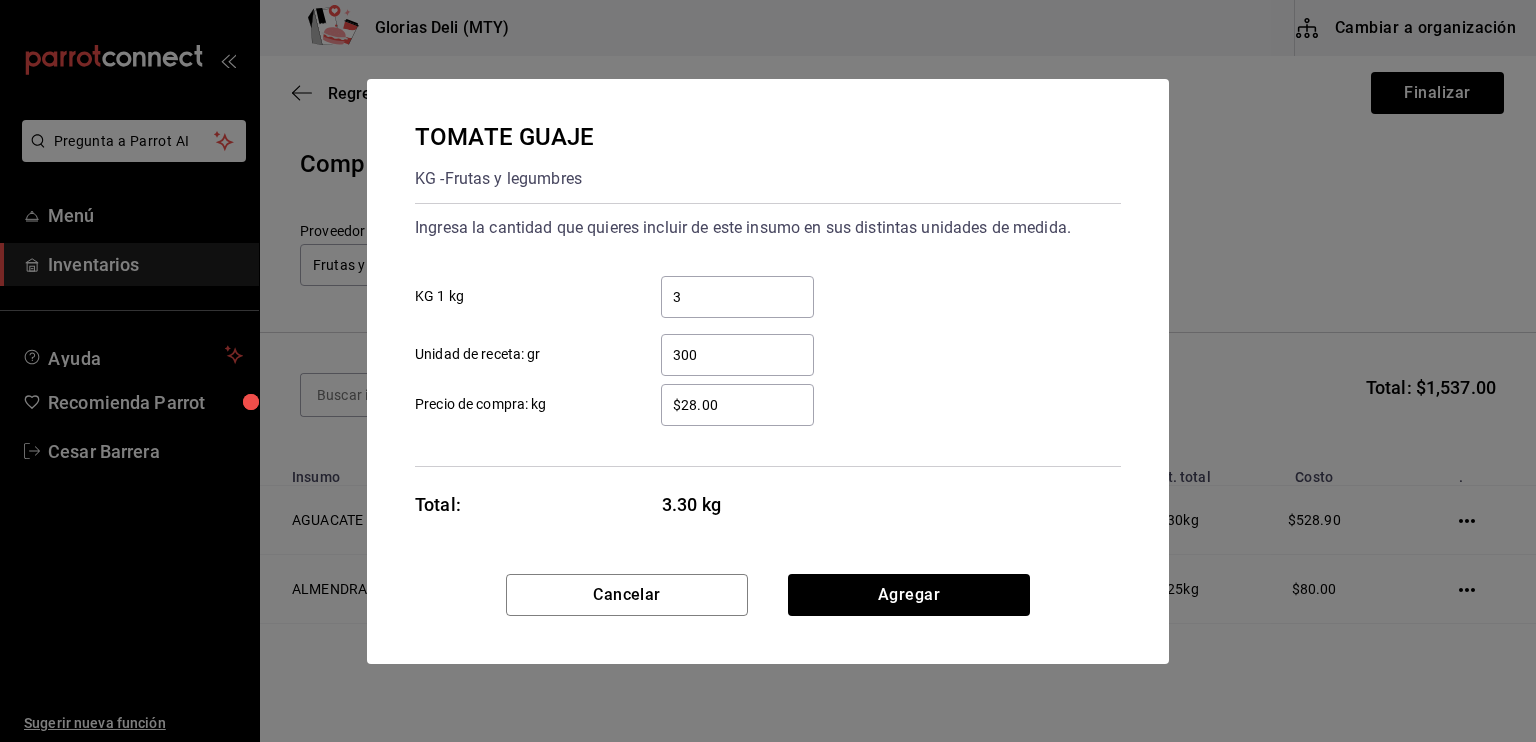type on "$2.00" 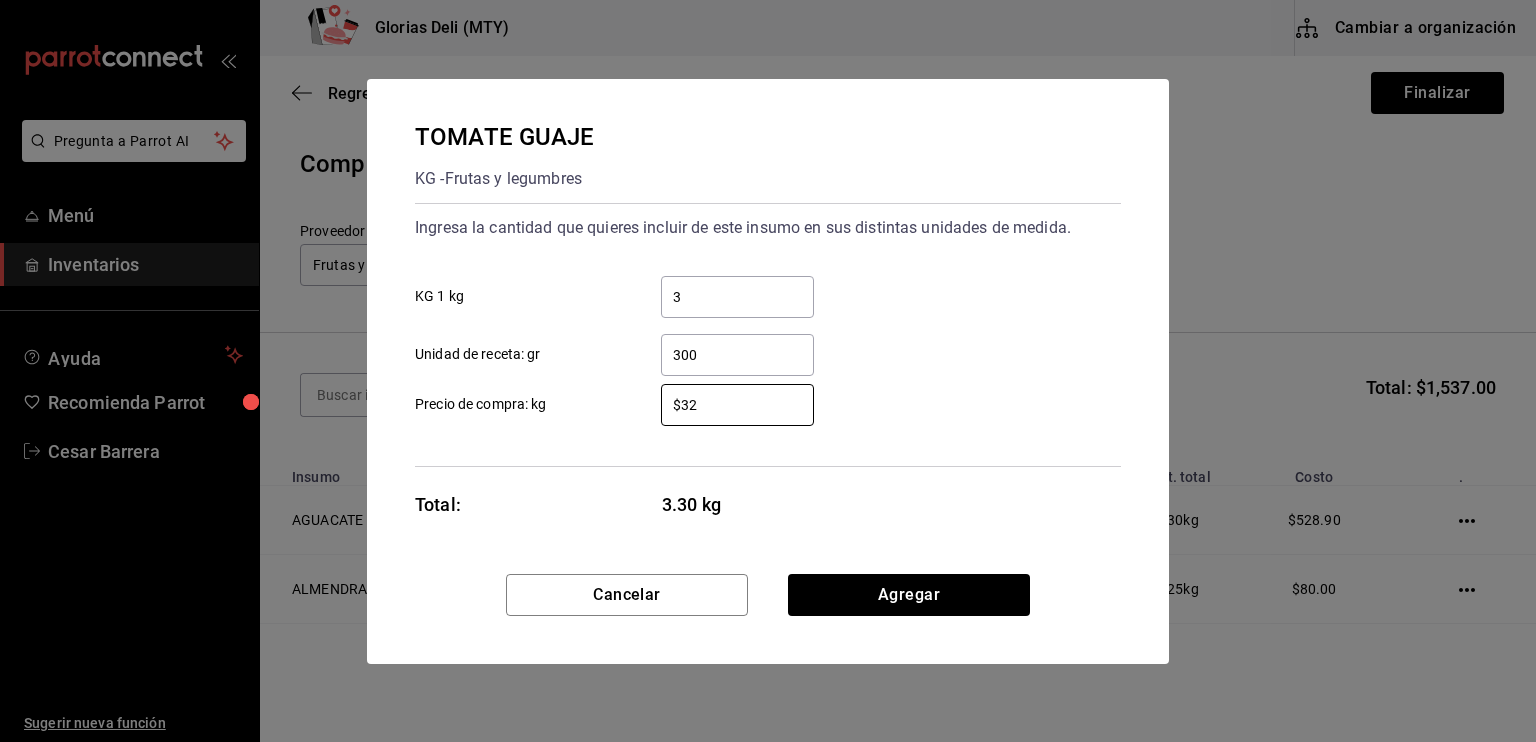 type on "$32" 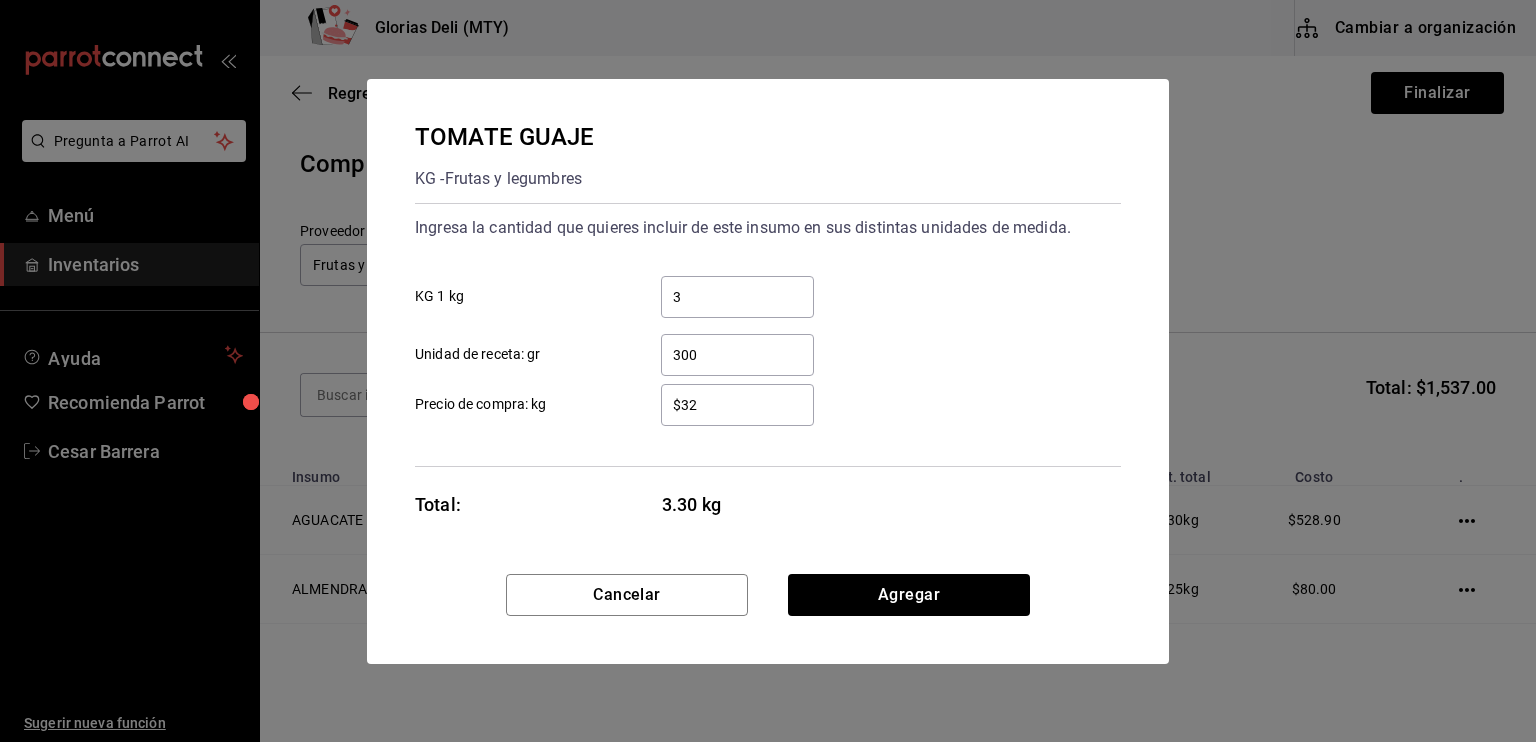 click on "Ingresa la cantidad que quieres incluir de este insumo en sus distintas unidades de medida. 3 ​ KG 1 kg 300 ​ Unidad de receta: gr $32 ​ Precio de compra: kg" at bounding box center [768, 335] 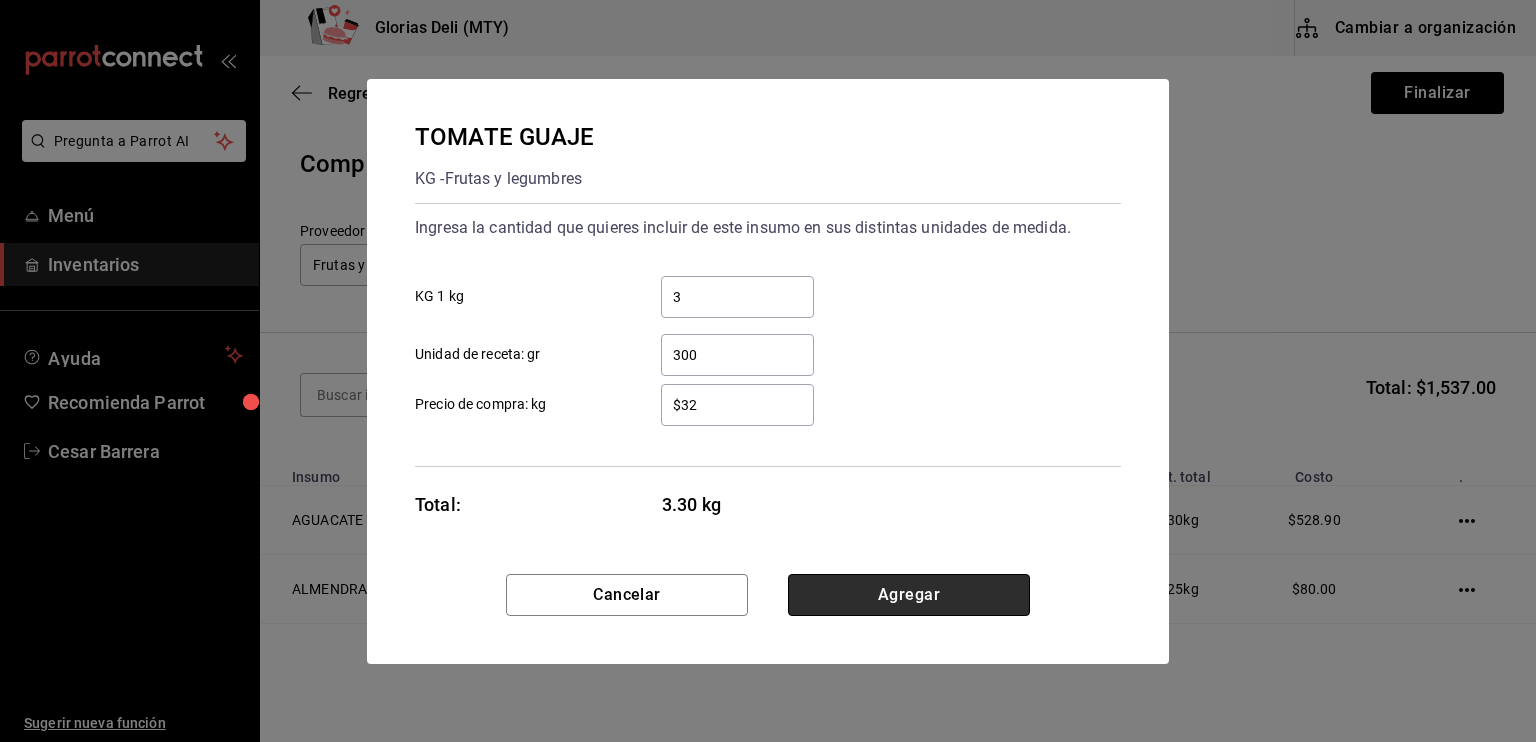 click on "Agregar" at bounding box center (909, 595) 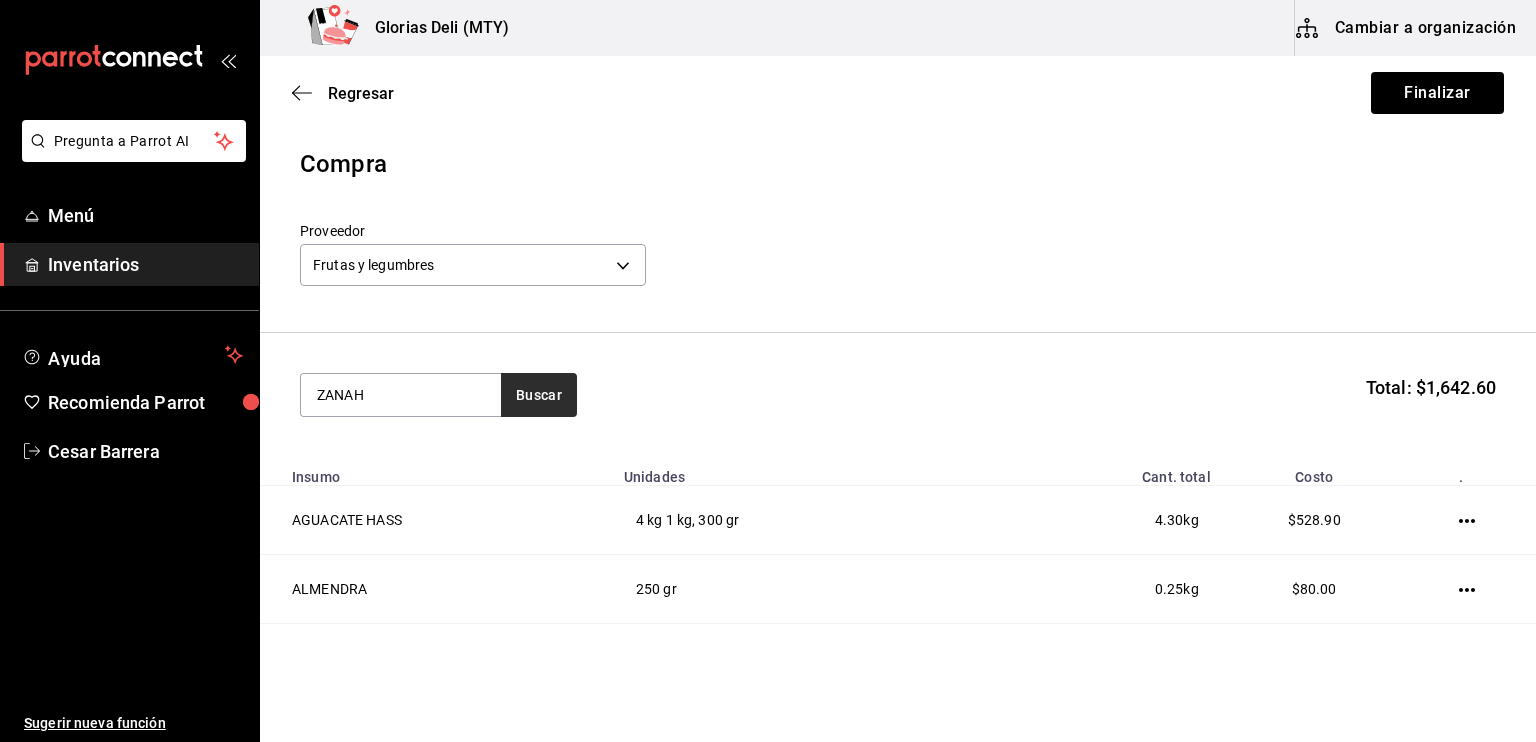 type on "ZANAH" 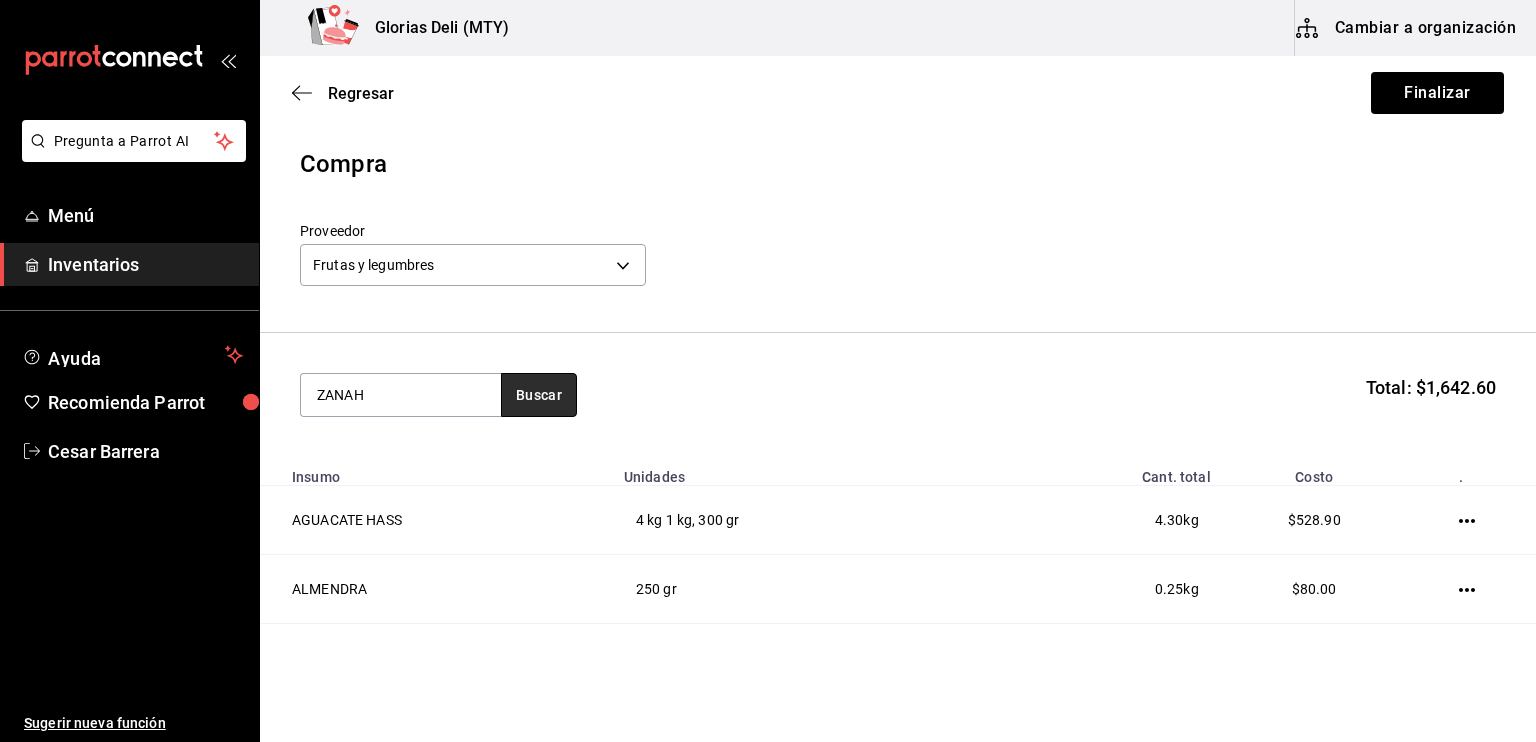 click on "Buscar" at bounding box center [539, 395] 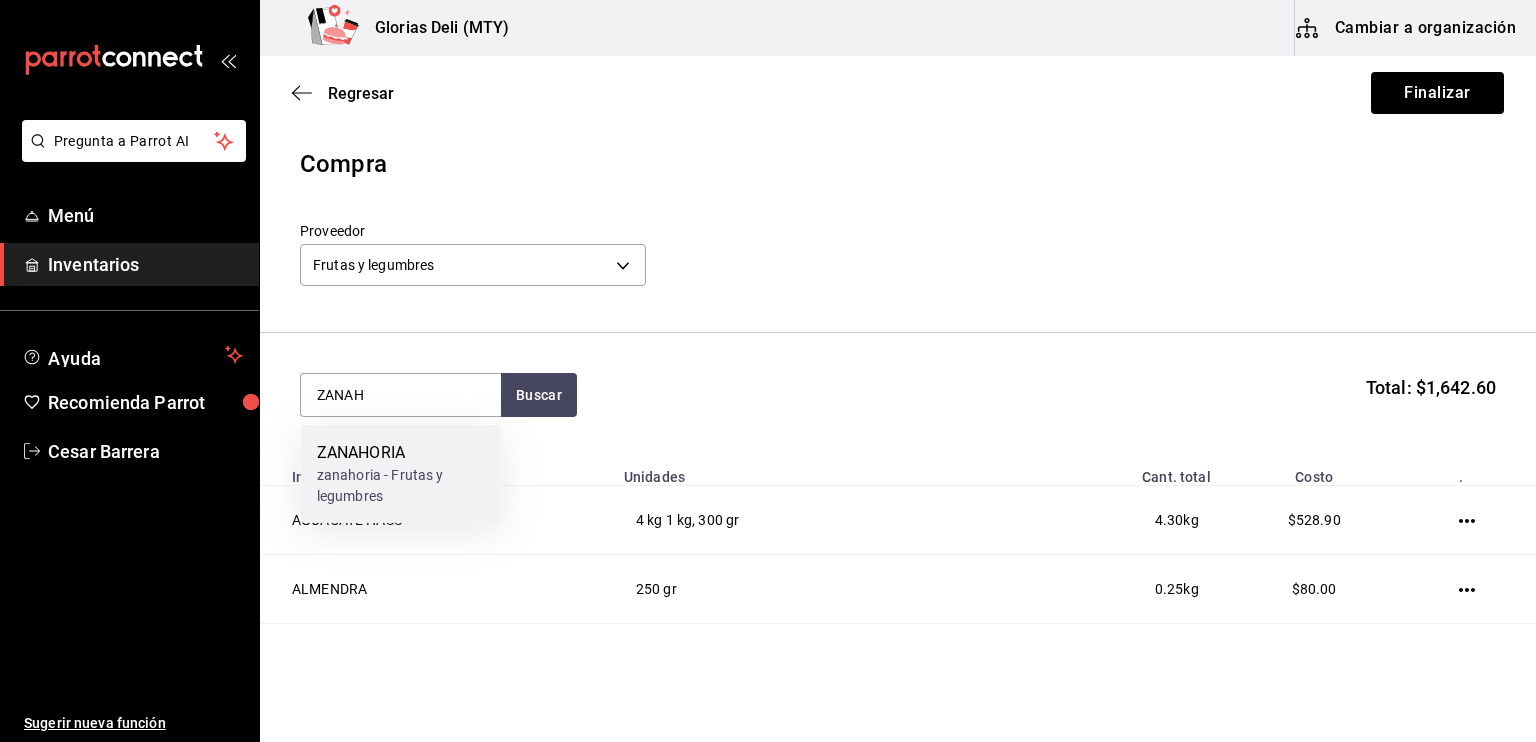 click on "ZANAHORIA" at bounding box center [401, 453] 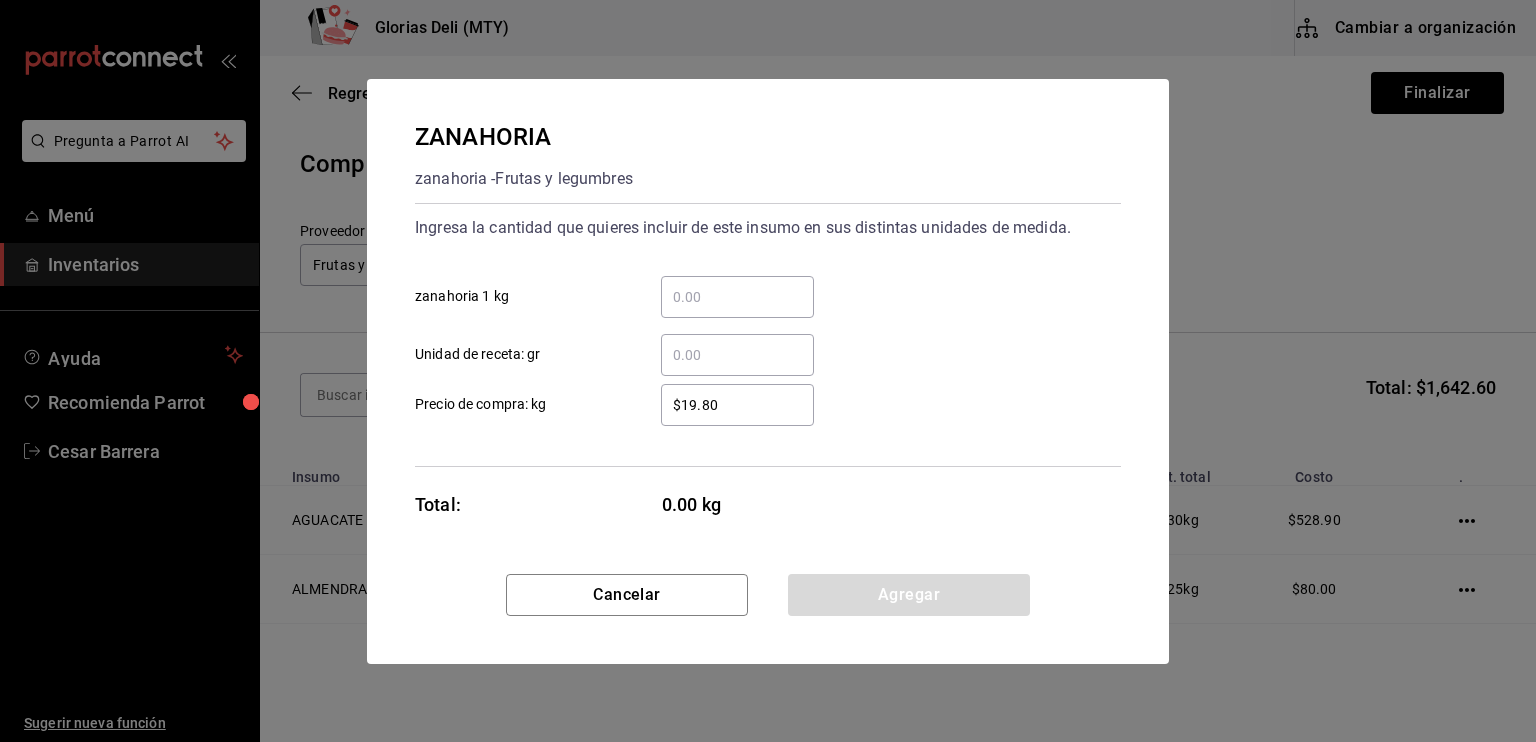 click on "Ingresa la cantidad que quieres incluir de este insumo en sus distintas unidades de medida. ​ [FIRST] [LAST] 1 [WEIGHT] ​ Unidad de receta: gr $19.80 ​ Precio de compra: kg" at bounding box center (768, 335) 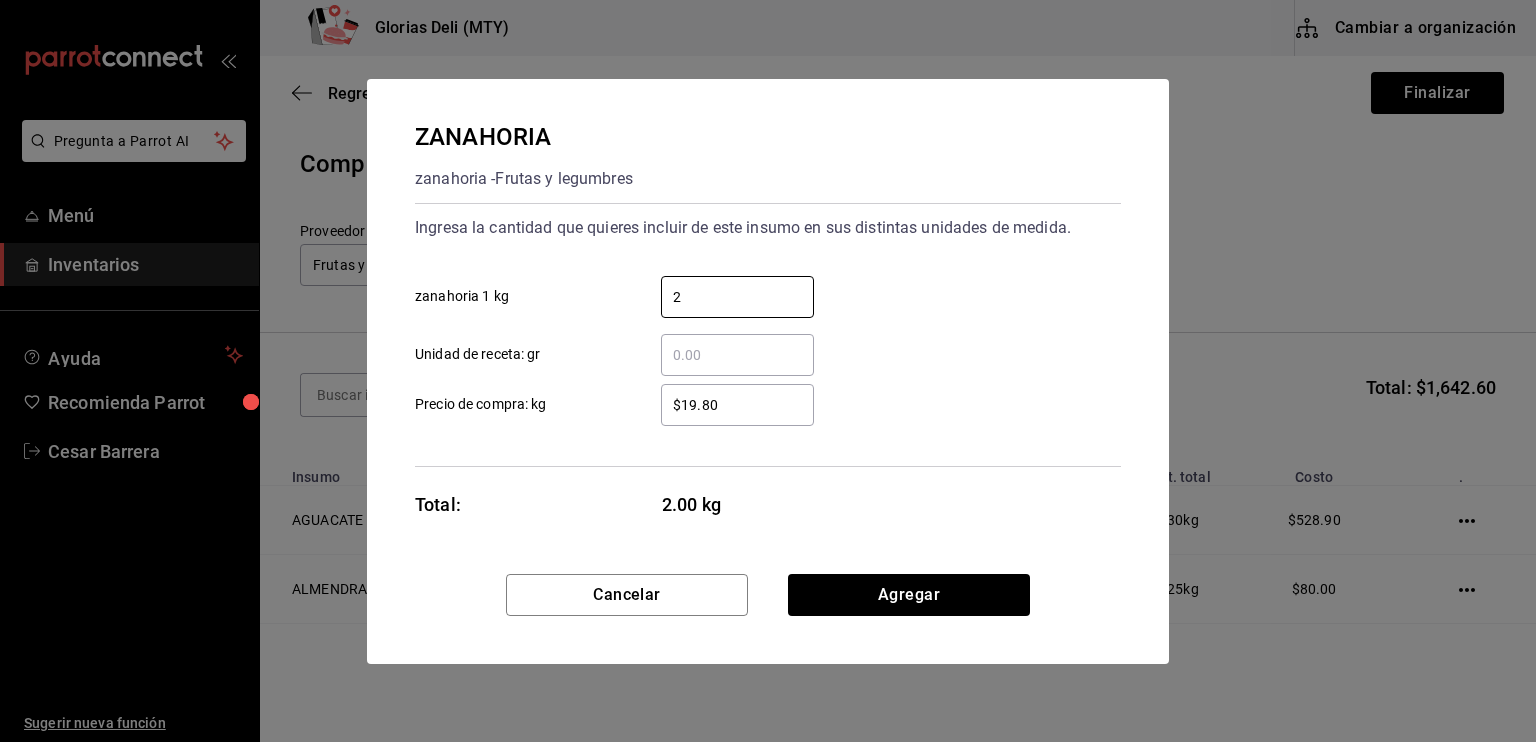 type on "2" 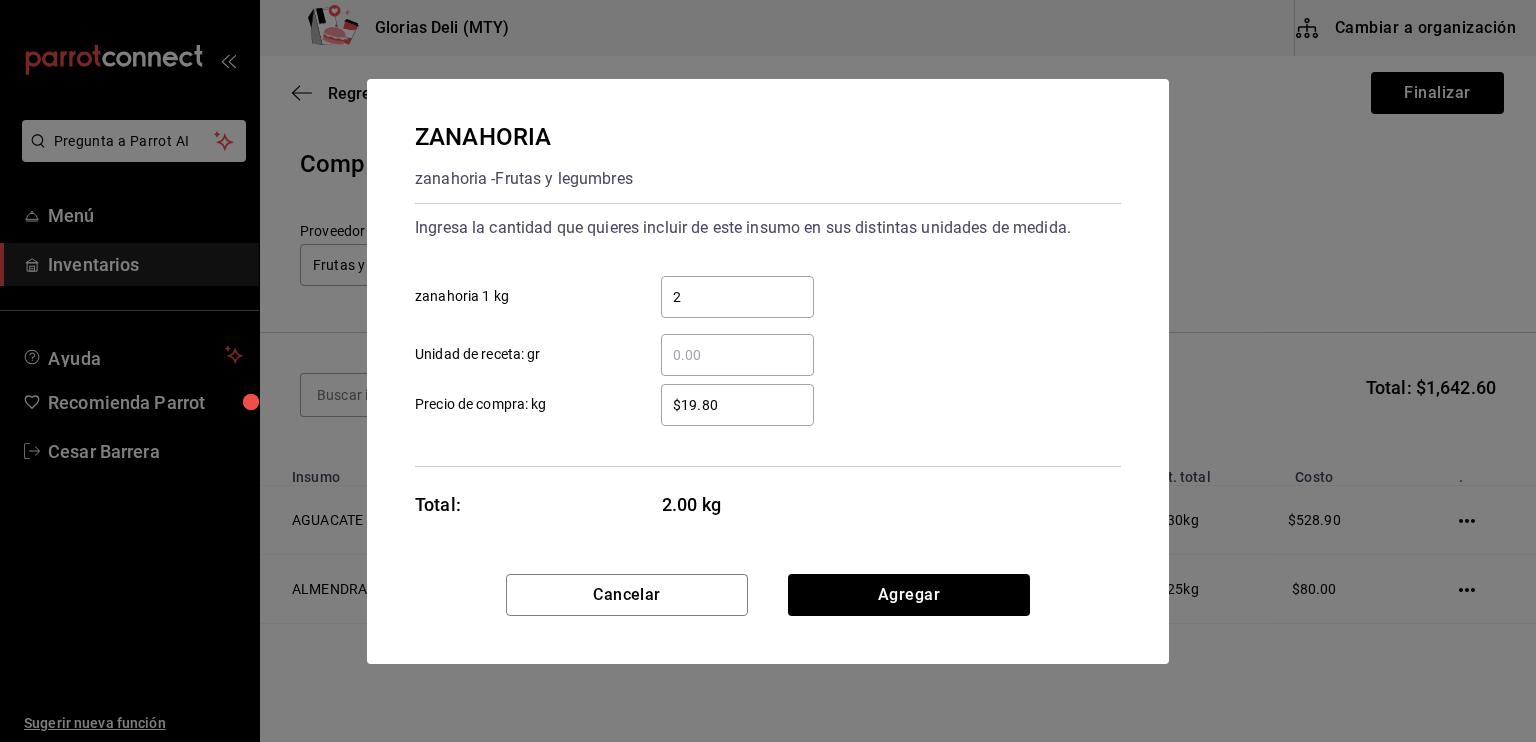click on "​ Unidad de receta: gr" at bounding box center (737, 355) 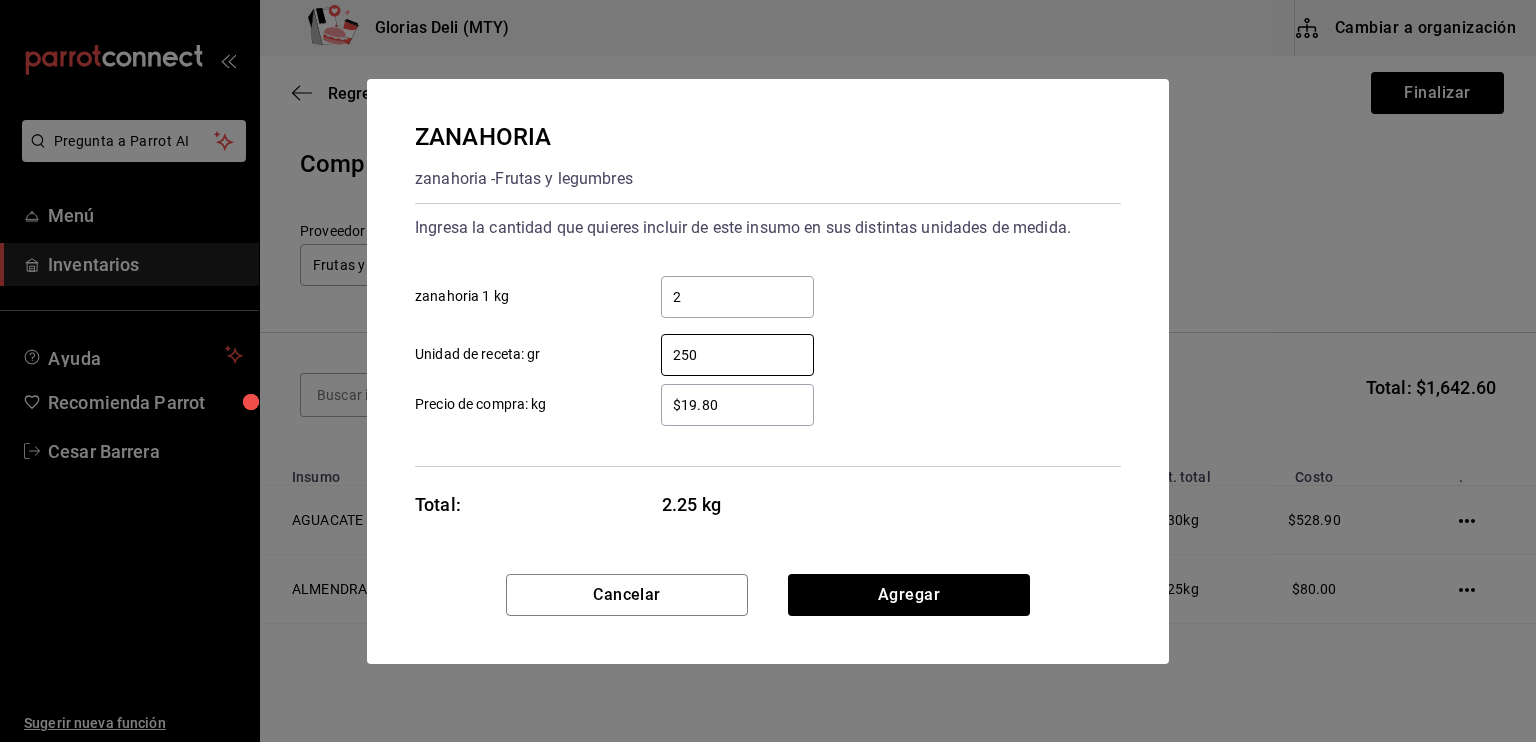 type on "250" 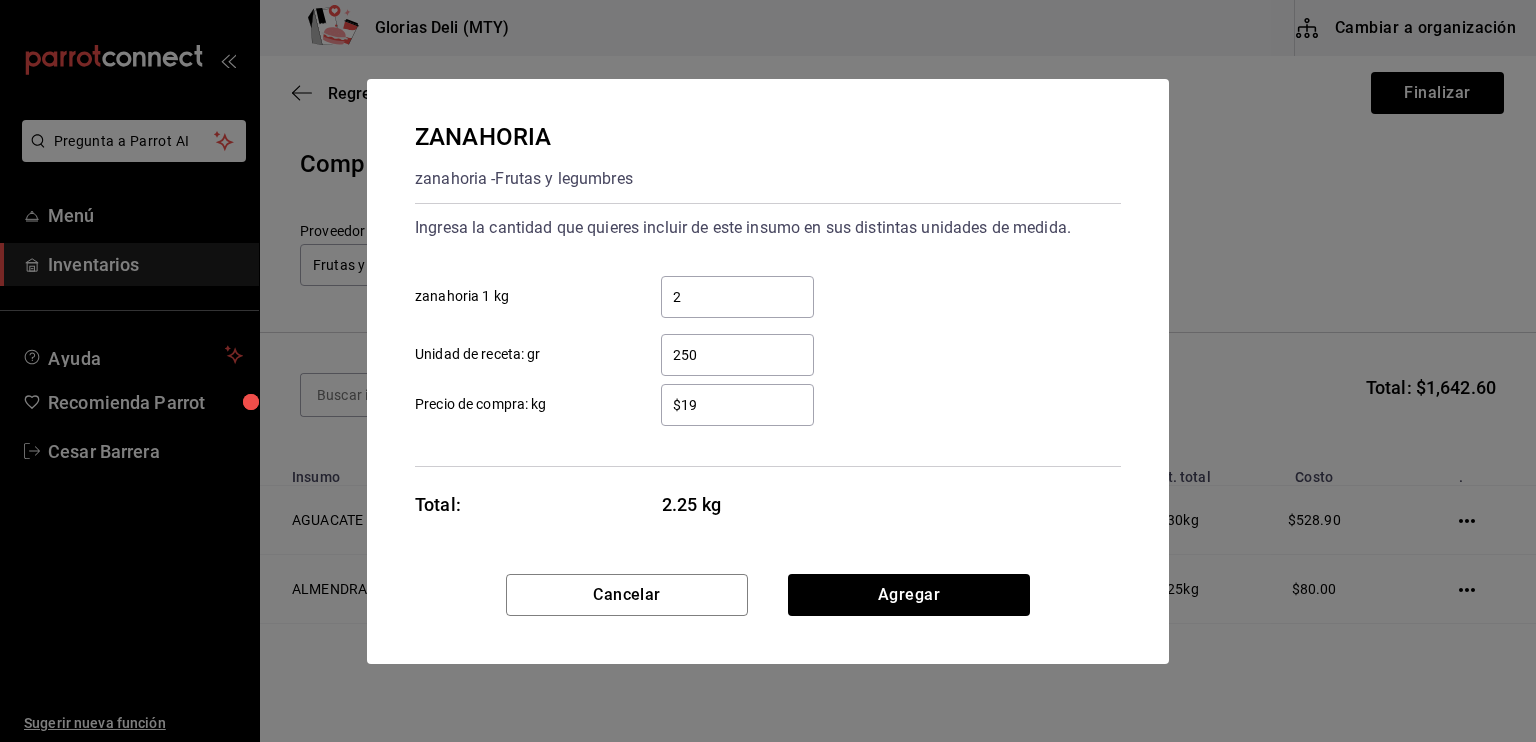 type on "$1" 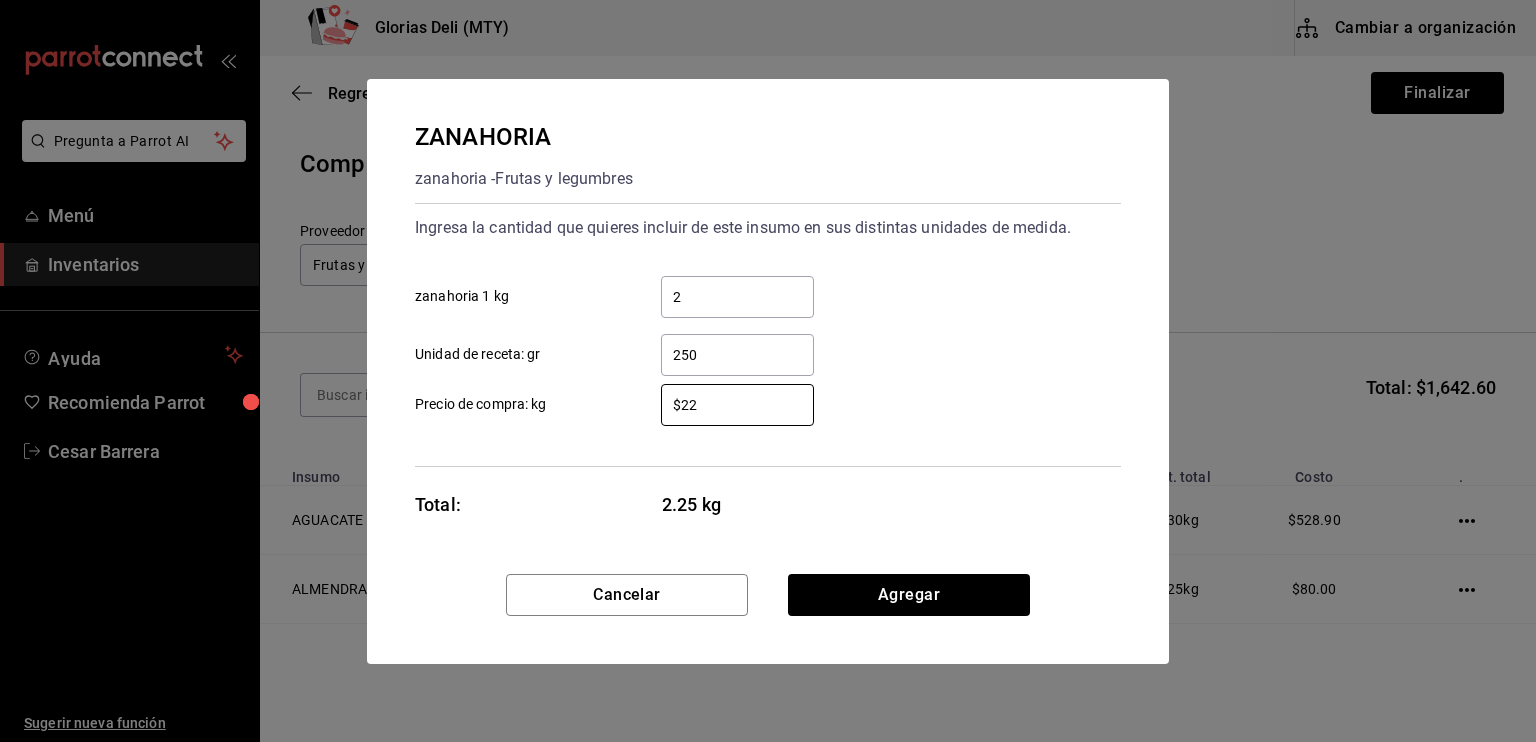 type on "$22" 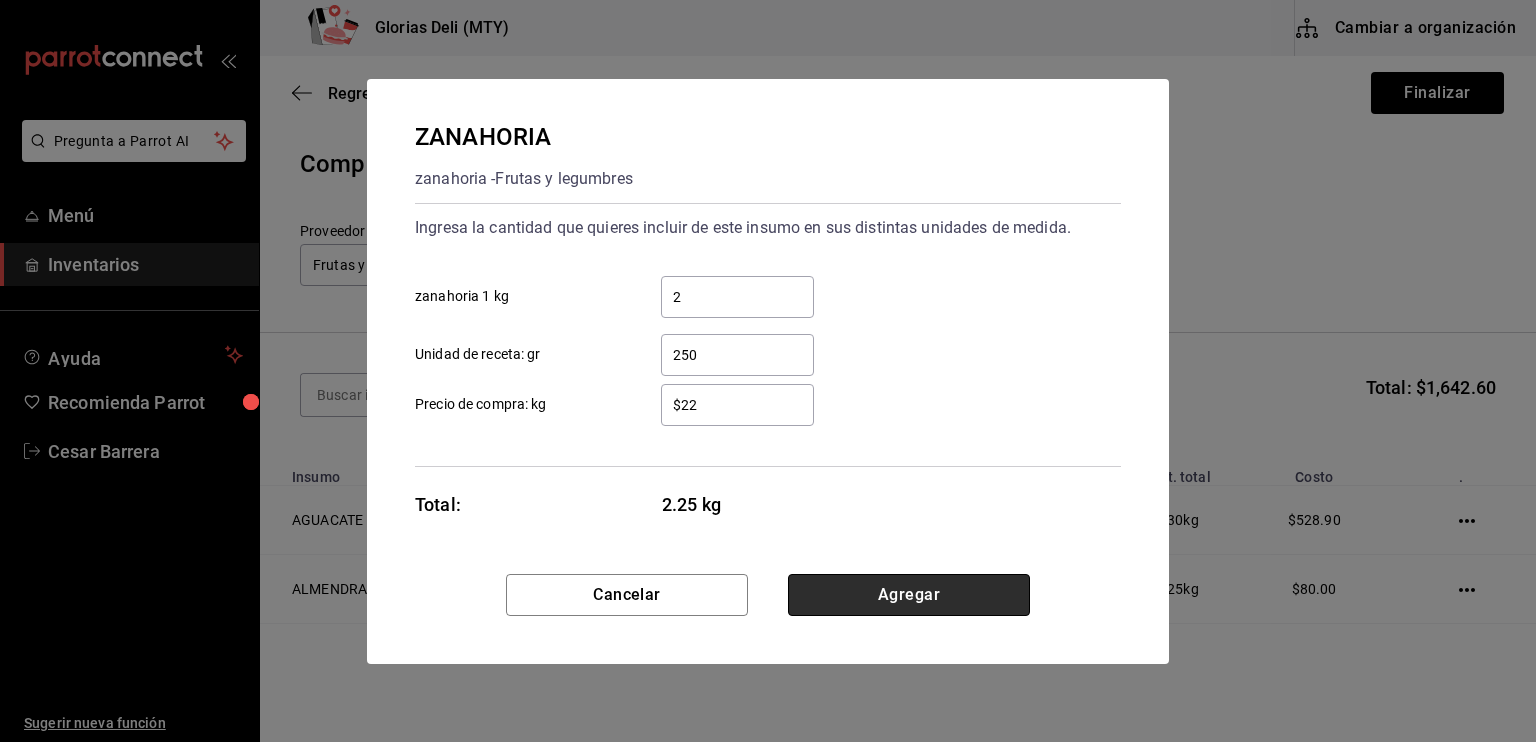 click on "Agregar" at bounding box center (909, 595) 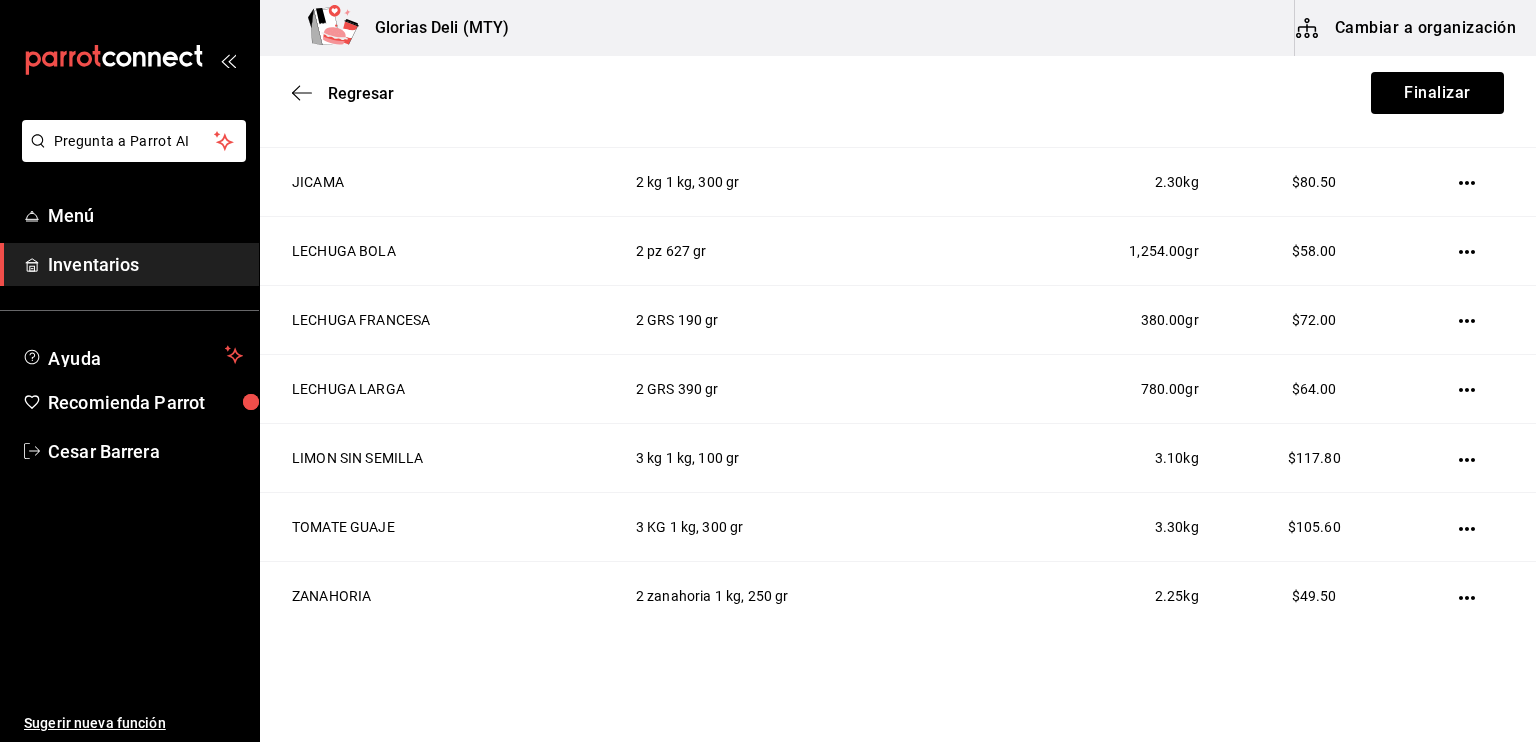 scroll, scrollTop: 1021, scrollLeft: 0, axis: vertical 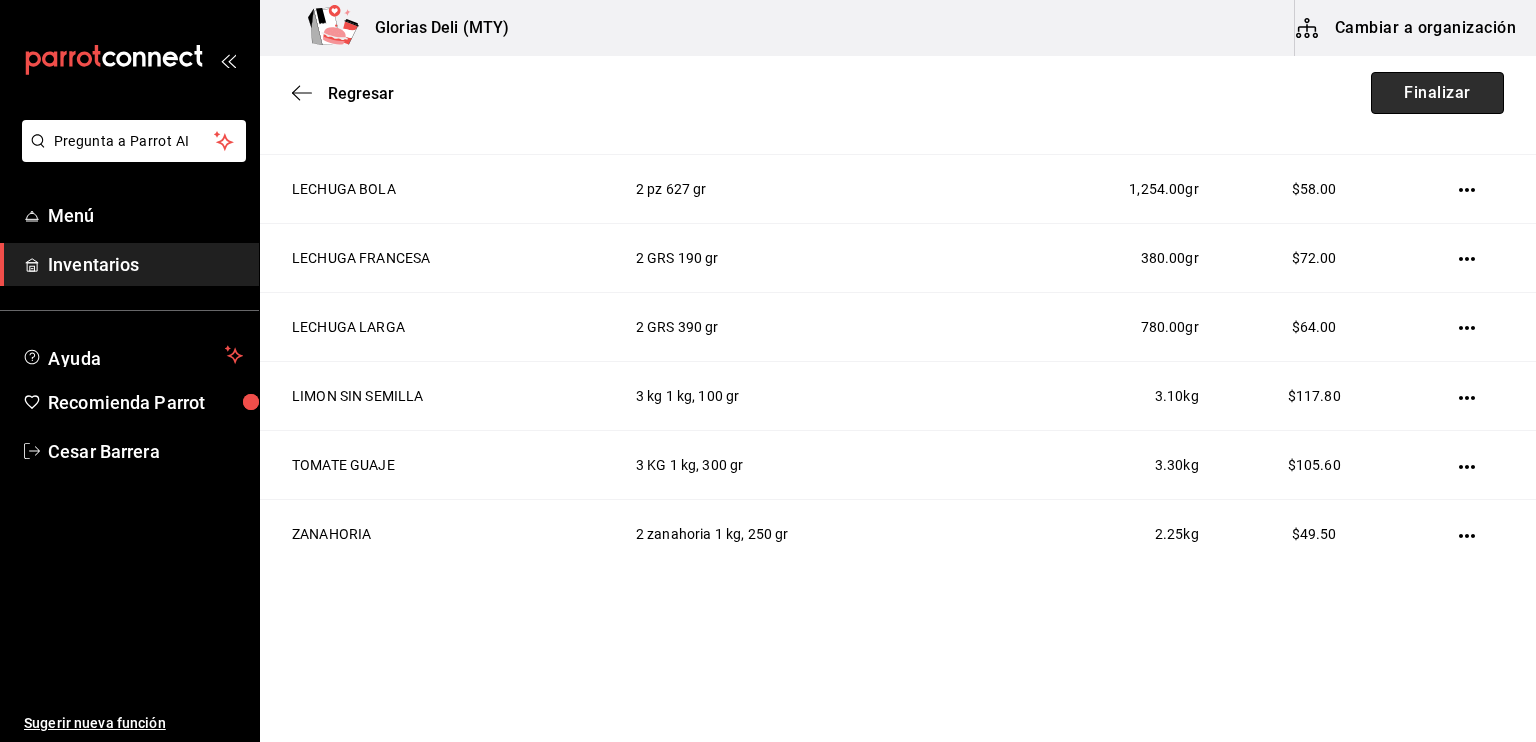click on "Finalizar" at bounding box center [1437, 93] 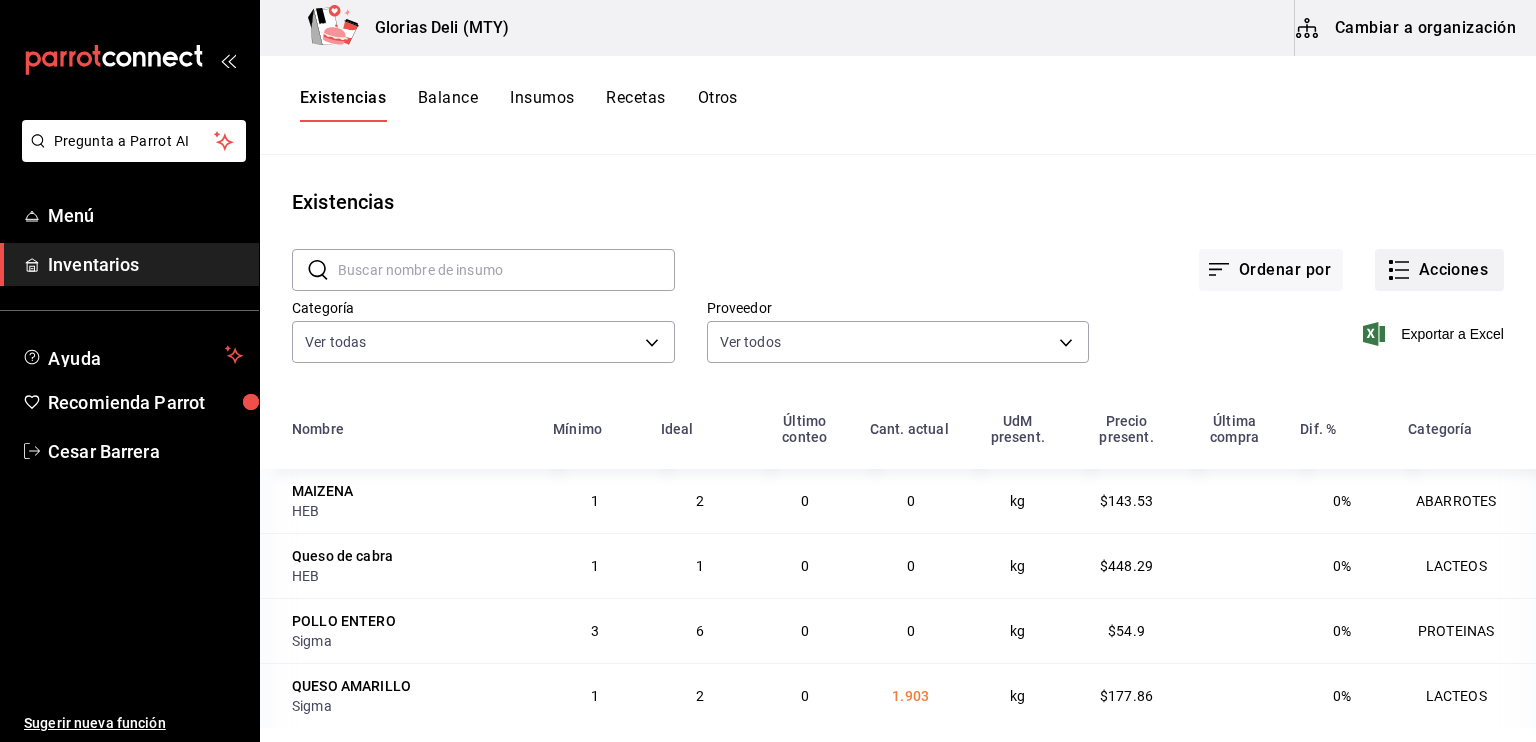 click 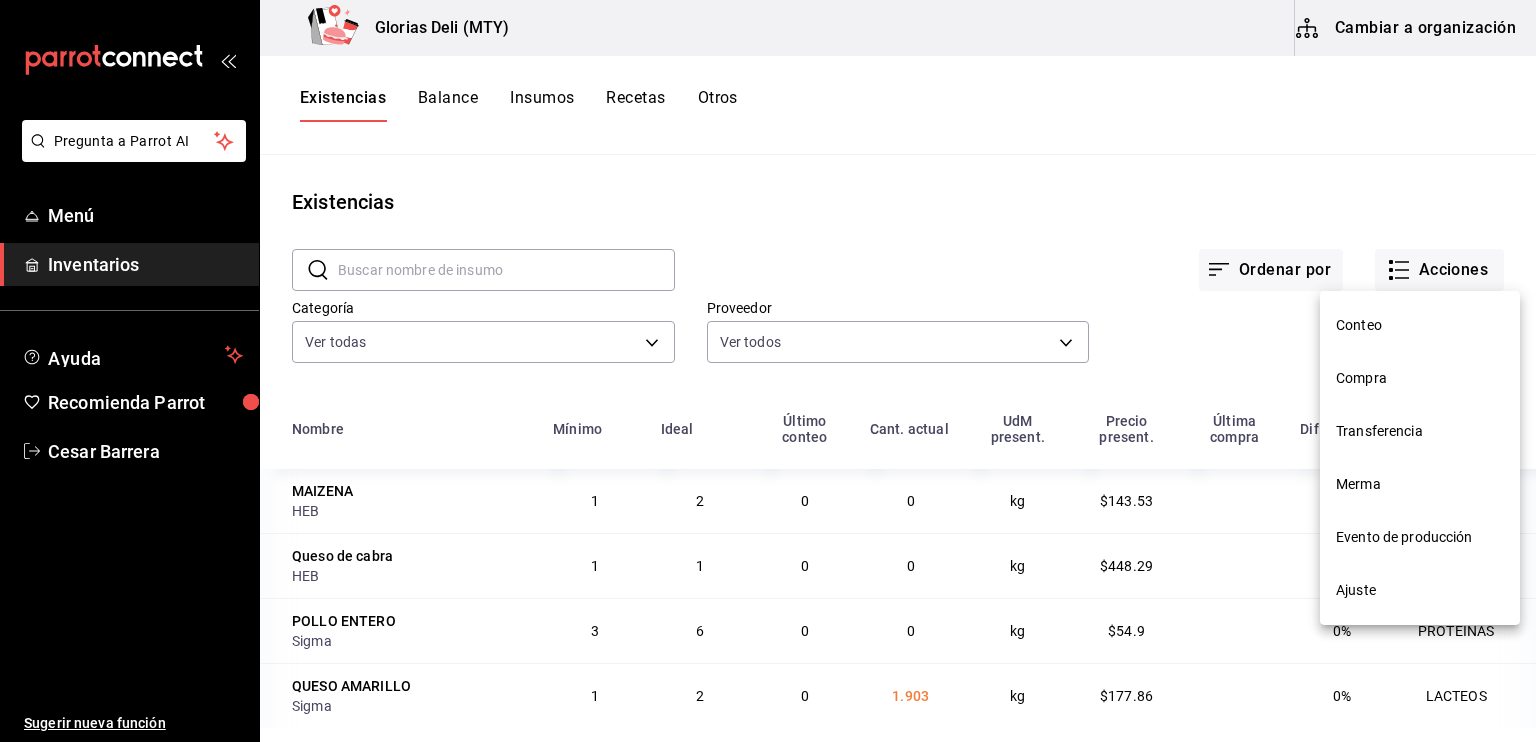 click on "Compra" at bounding box center (1420, 378) 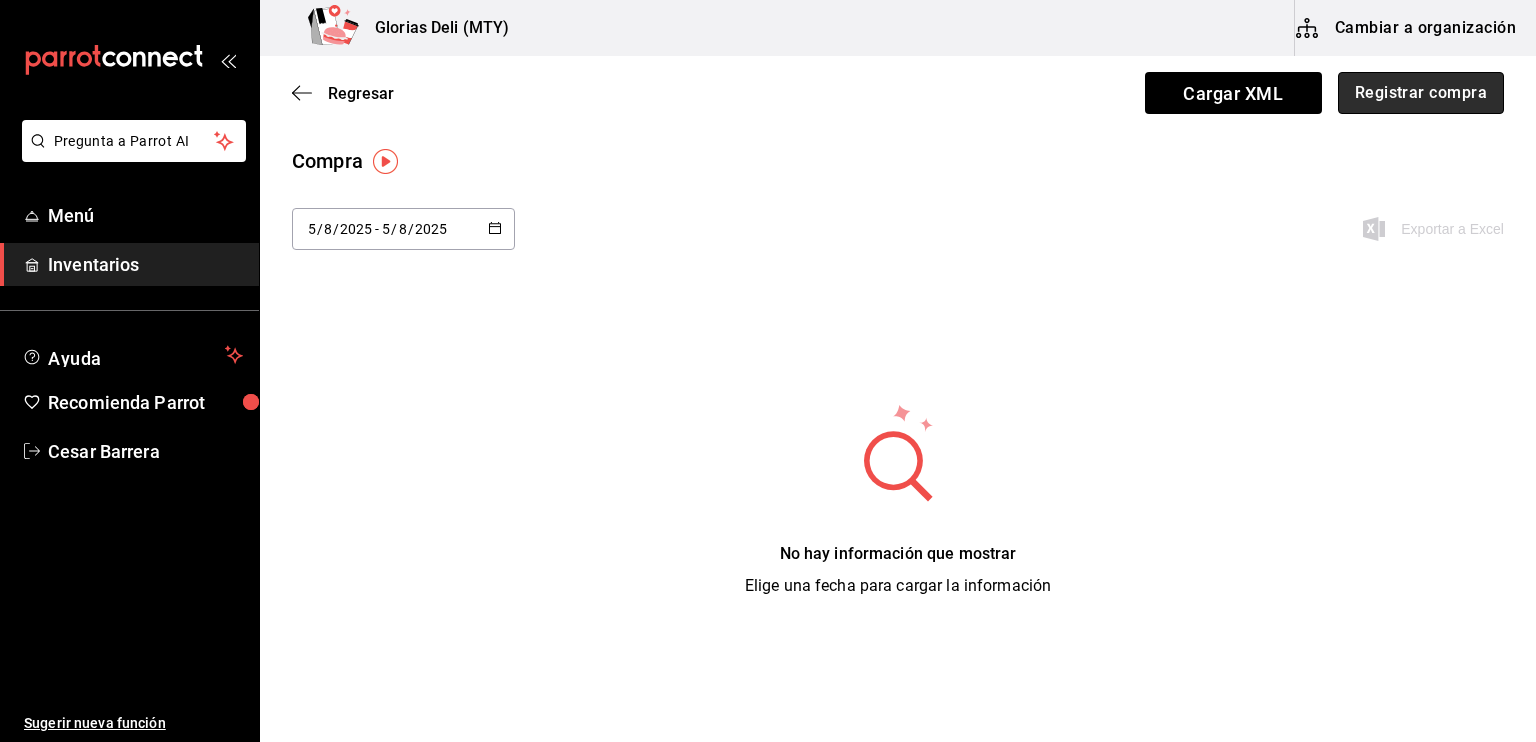 click on "Registrar compra" at bounding box center [1421, 93] 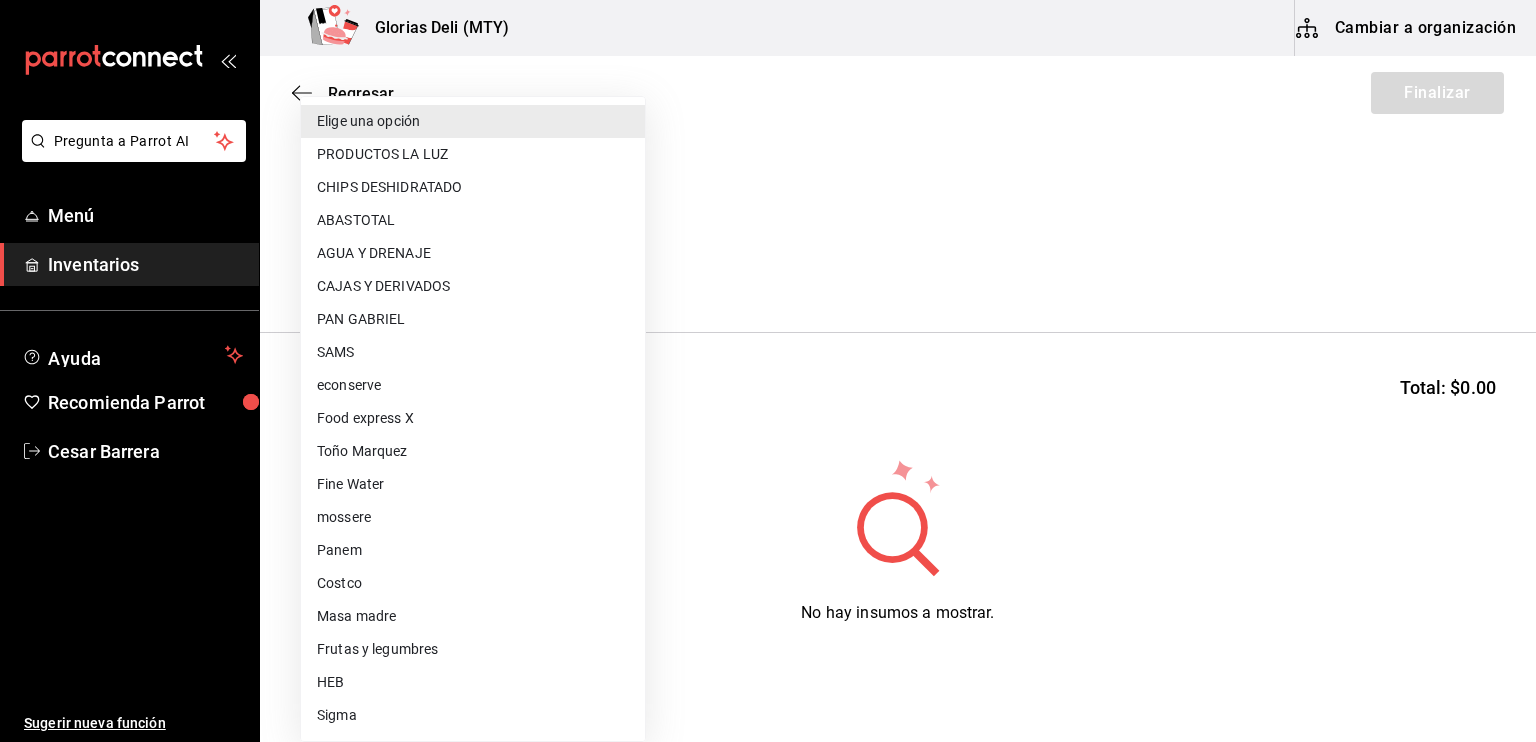 click on "Pregunta a Parrot AI Menú   Inventarios   Ayuda Recomienda Parrot   [PERSON]   Sugerir nueva función   [BRAND] ([LOCATION]) Cambiar a organización Regresar Finalizar Compra Proveedor Elige una opción default Buscar Total: $0.00 No hay insumos a mostrar. Busca un insumo para agregarlo a la lista GANA 1 MES GRATIS EN TU SUSCRIPCIÓN AQUÍ ¿Recuerdas cómo empezó tu restaurante?
Hoy puedes ayudar a un colega a tener el mismo cambio que tú viviste.
Recomienda Parrot directamente desde tu Portal Administrador.
Es fácil y rápido.
🎁 Por cada restaurante que se una, ganas 1 mes gratis. Ver video tutorial Ir a video Pregunta a Parrot AI Menú   Inventarios   Ayuda Recomienda Parrot   [PERSON]   Editar Eliminar Visitar centro de ayuda ([PHONE]) [EMAIL] Visitar centro de ayuda ([PHONE]) [EMAIL] Elige una opción PRODUCTOS LA LUZ CHIPS DESHIDRATADO ABASTOTAL AGUA Y DRENAJE CAJAS Y DERIVADOS PAN GABRIEL SAMS econserve Fine  Water" at bounding box center [768, 314] 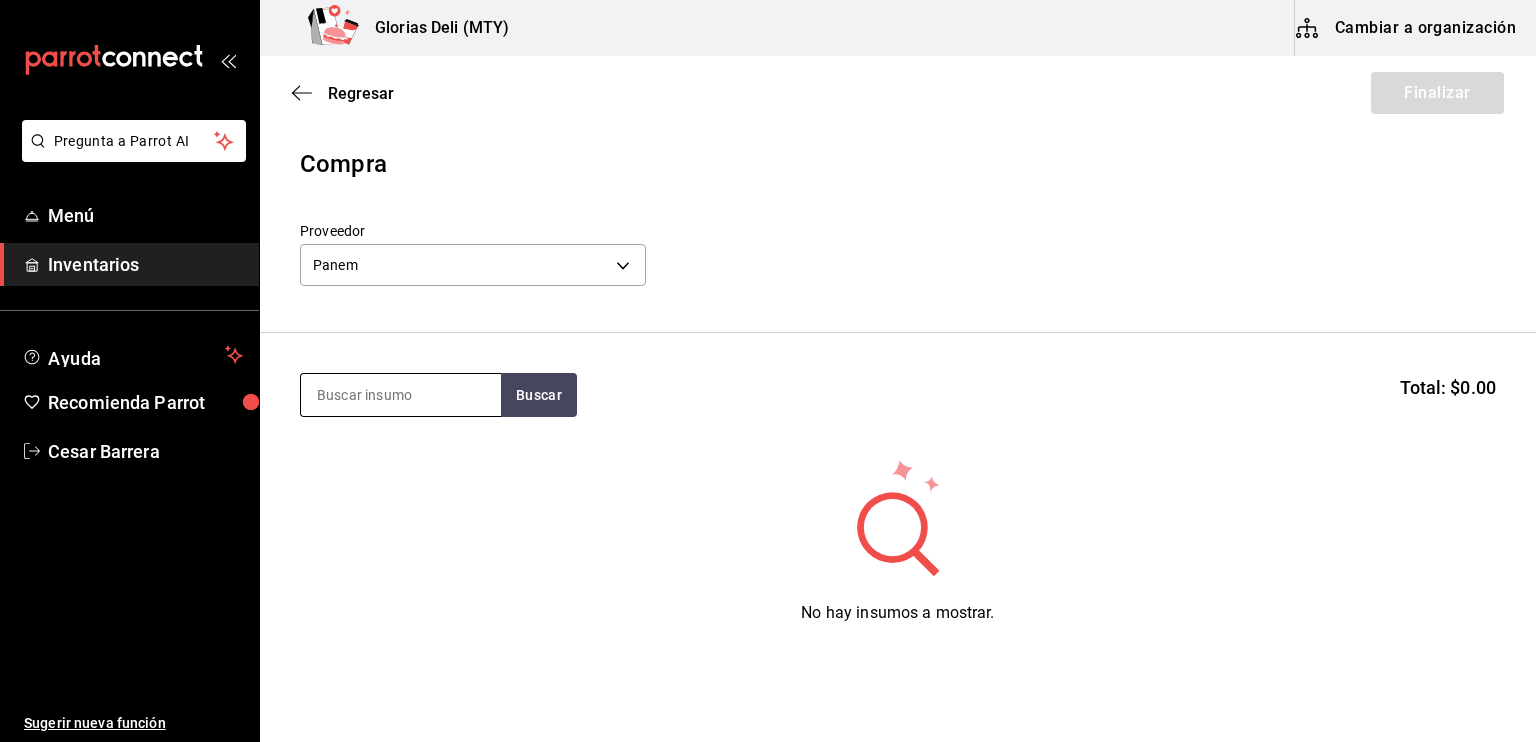 click at bounding box center [401, 395] 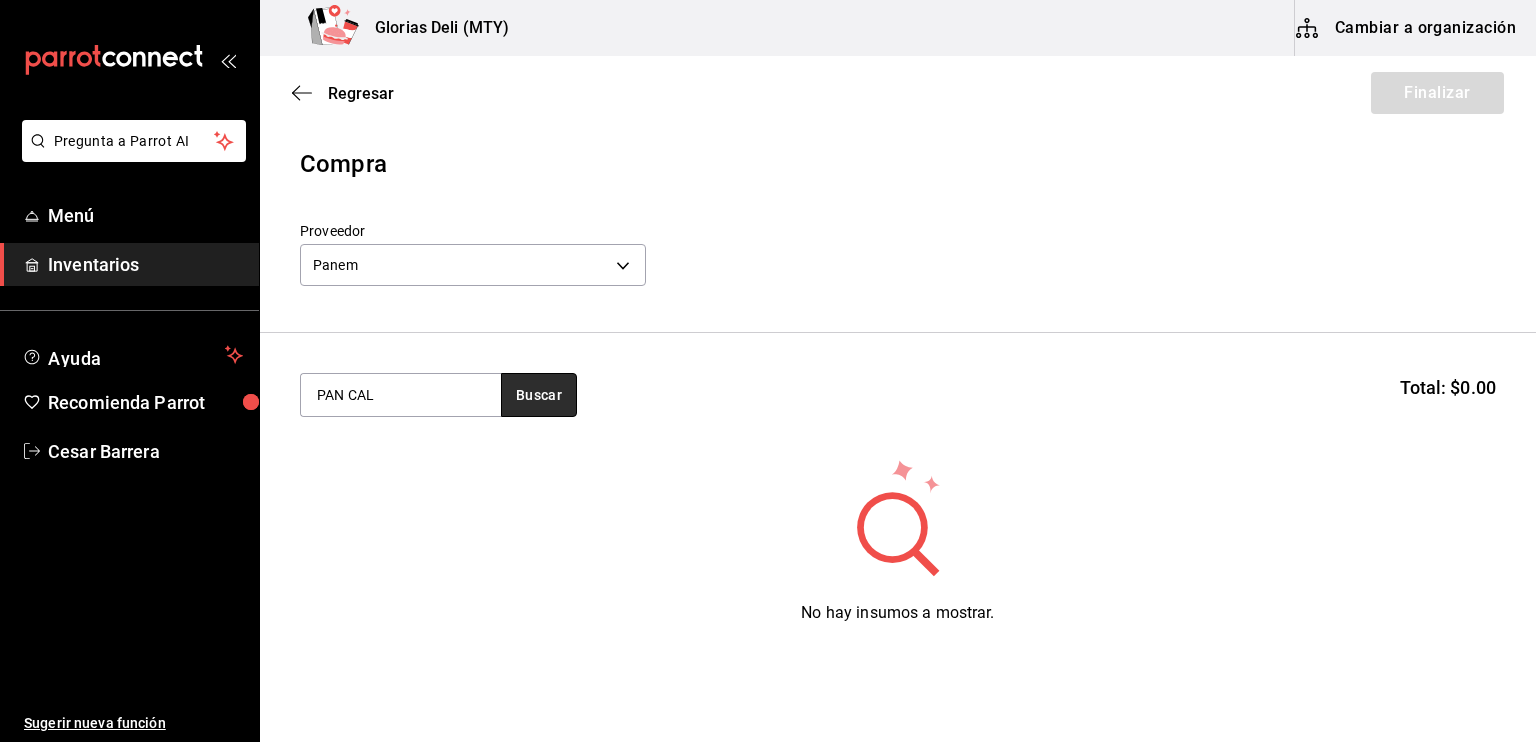 click on "Buscar" at bounding box center (539, 395) 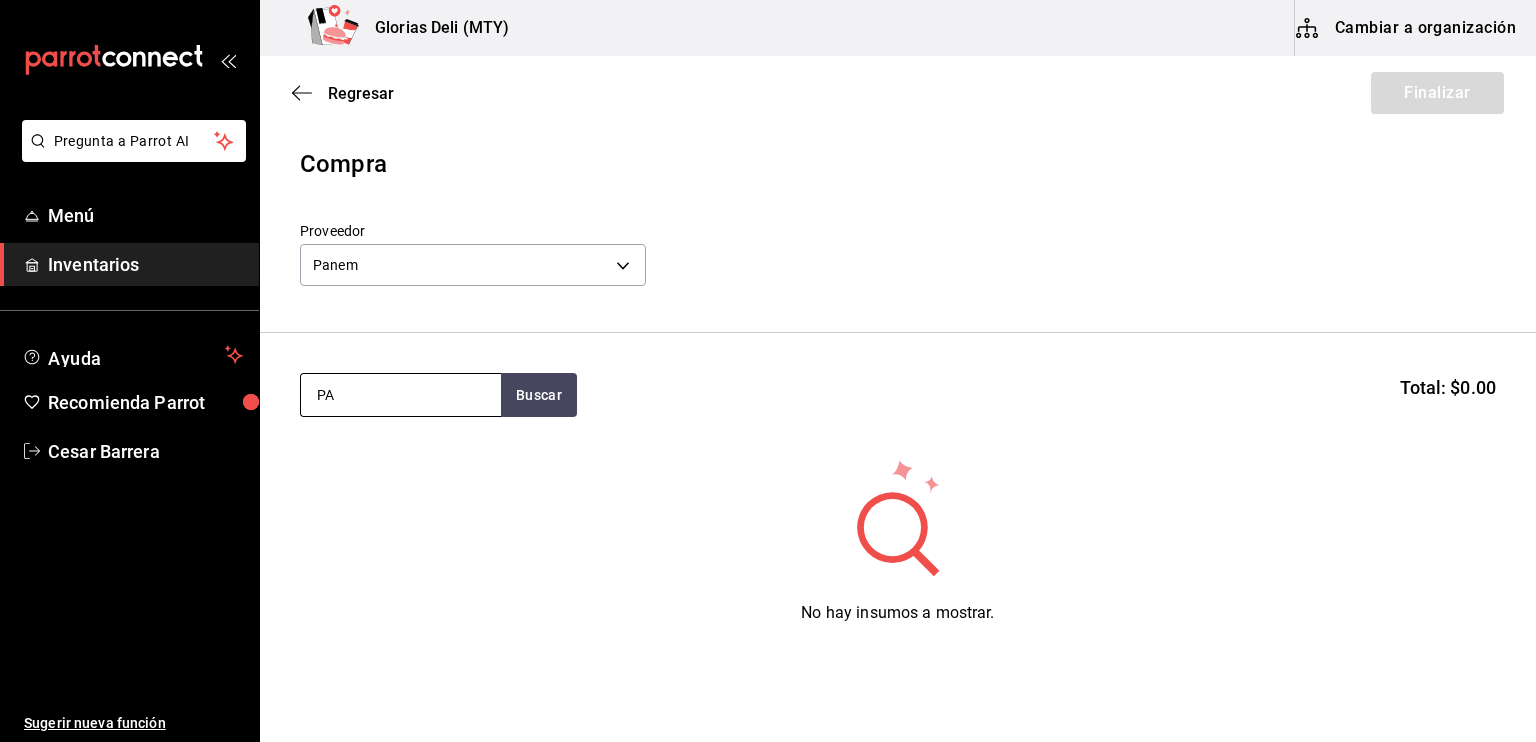type on "P" 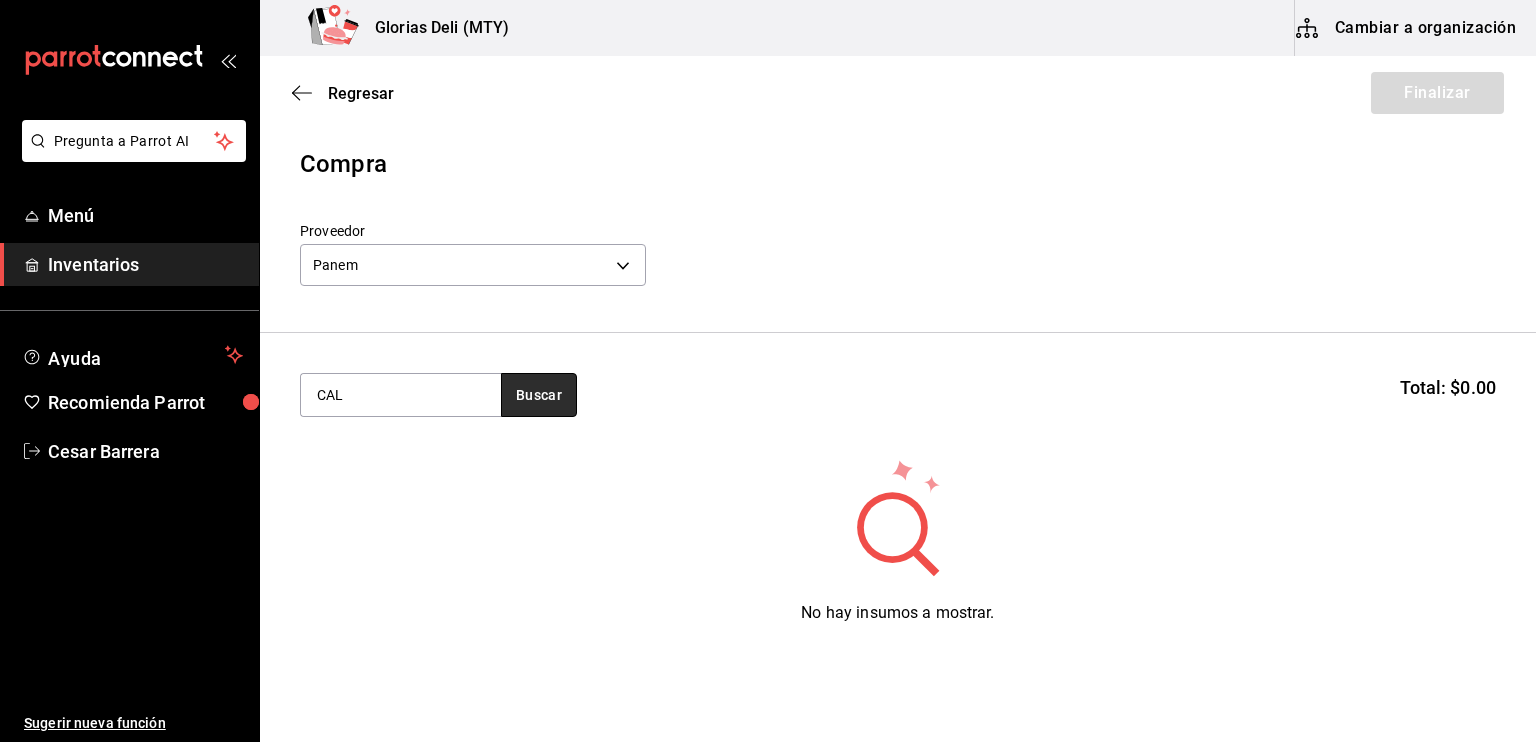 click on "Buscar" at bounding box center [539, 395] 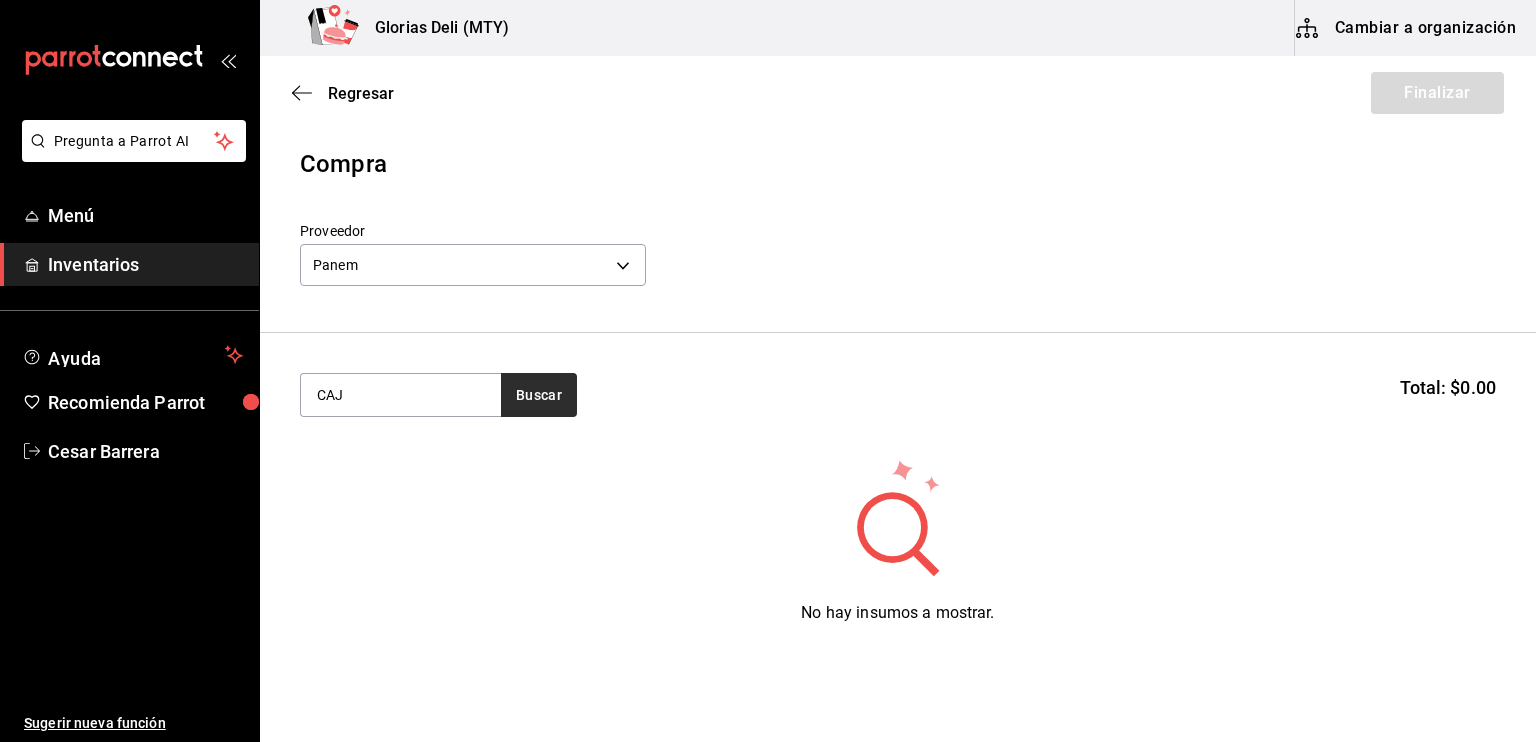 type on "CAJ" 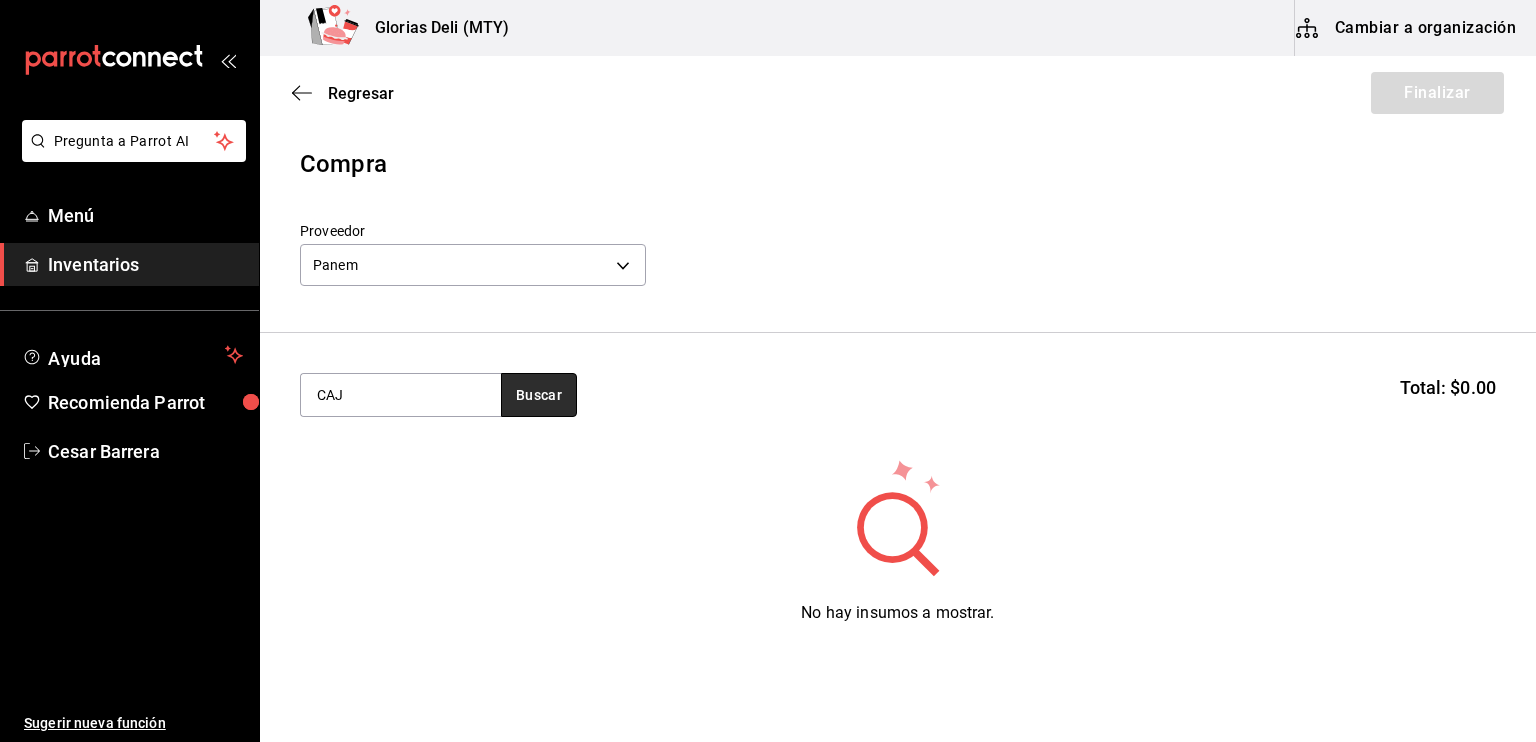click on "Buscar" at bounding box center (539, 395) 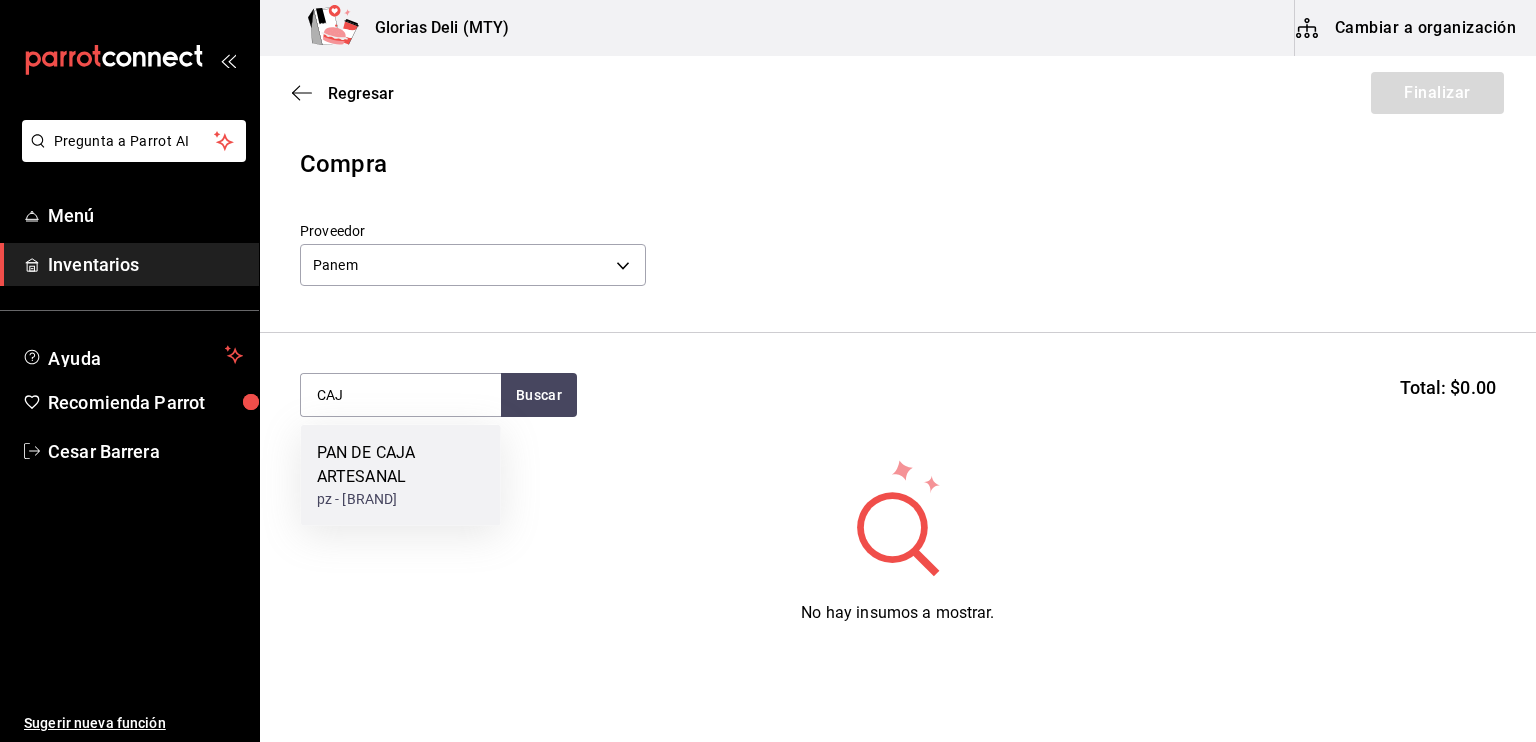 click on "PAN DE CAJA ARTESANAL" at bounding box center [401, 465] 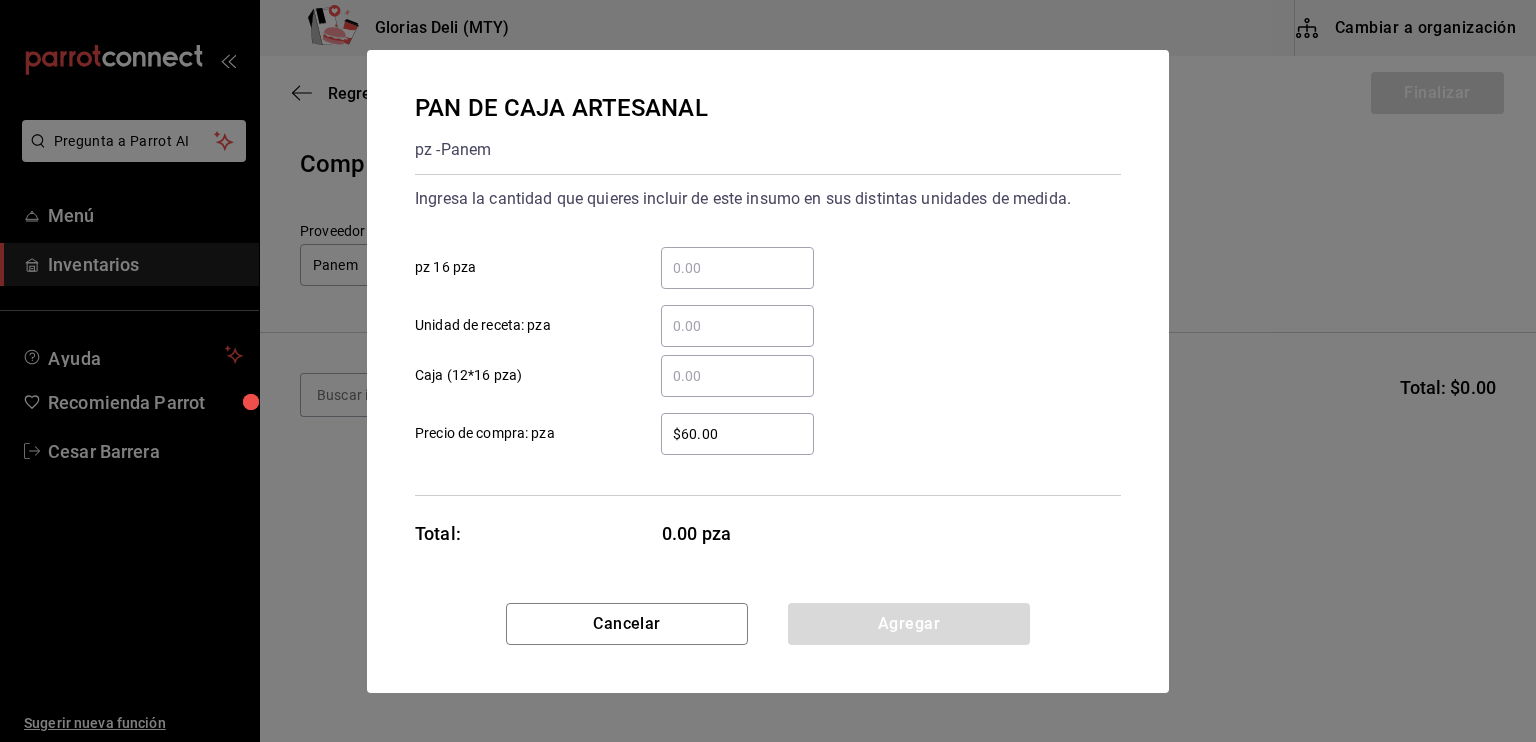 click on "​ pz 16 pza" at bounding box center [737, 268] 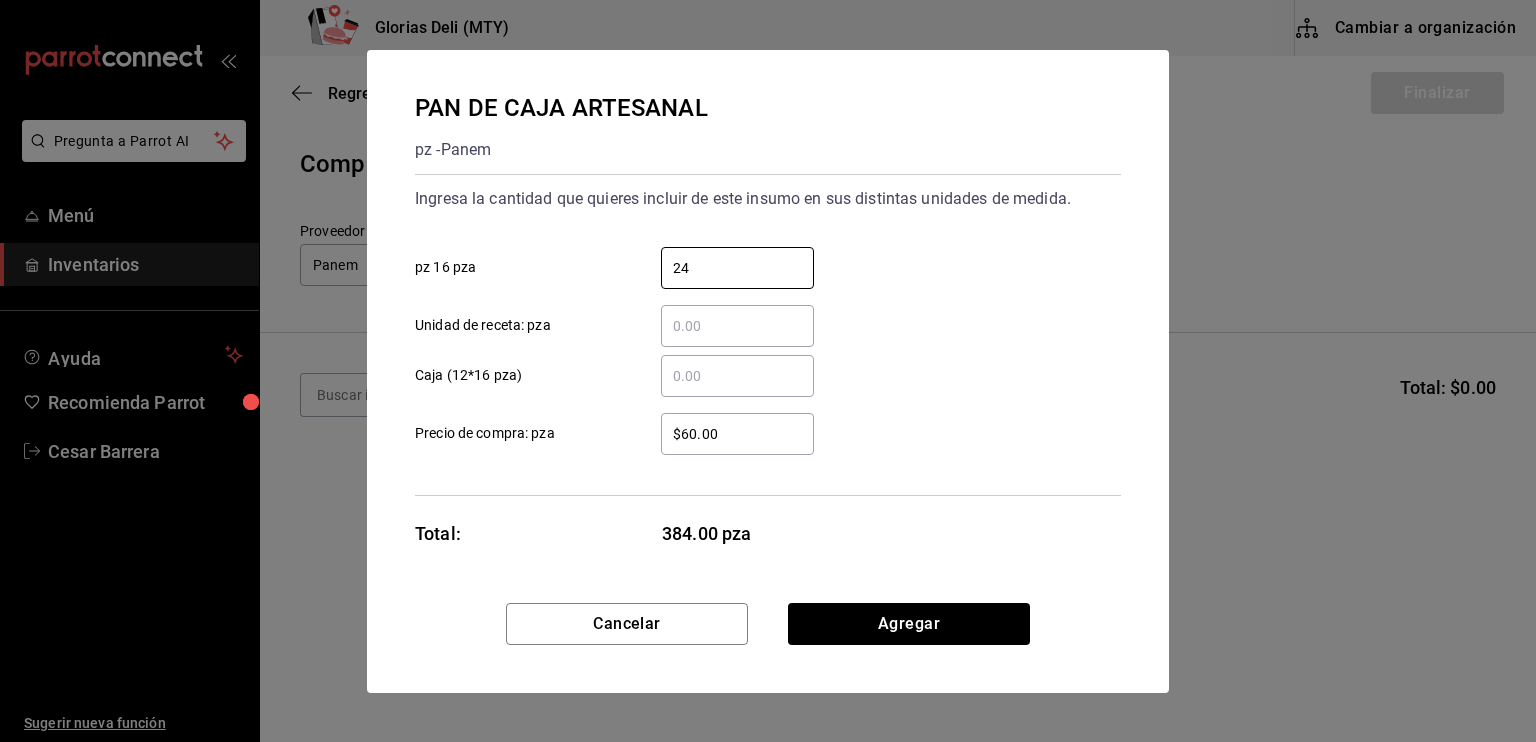 type on "2" 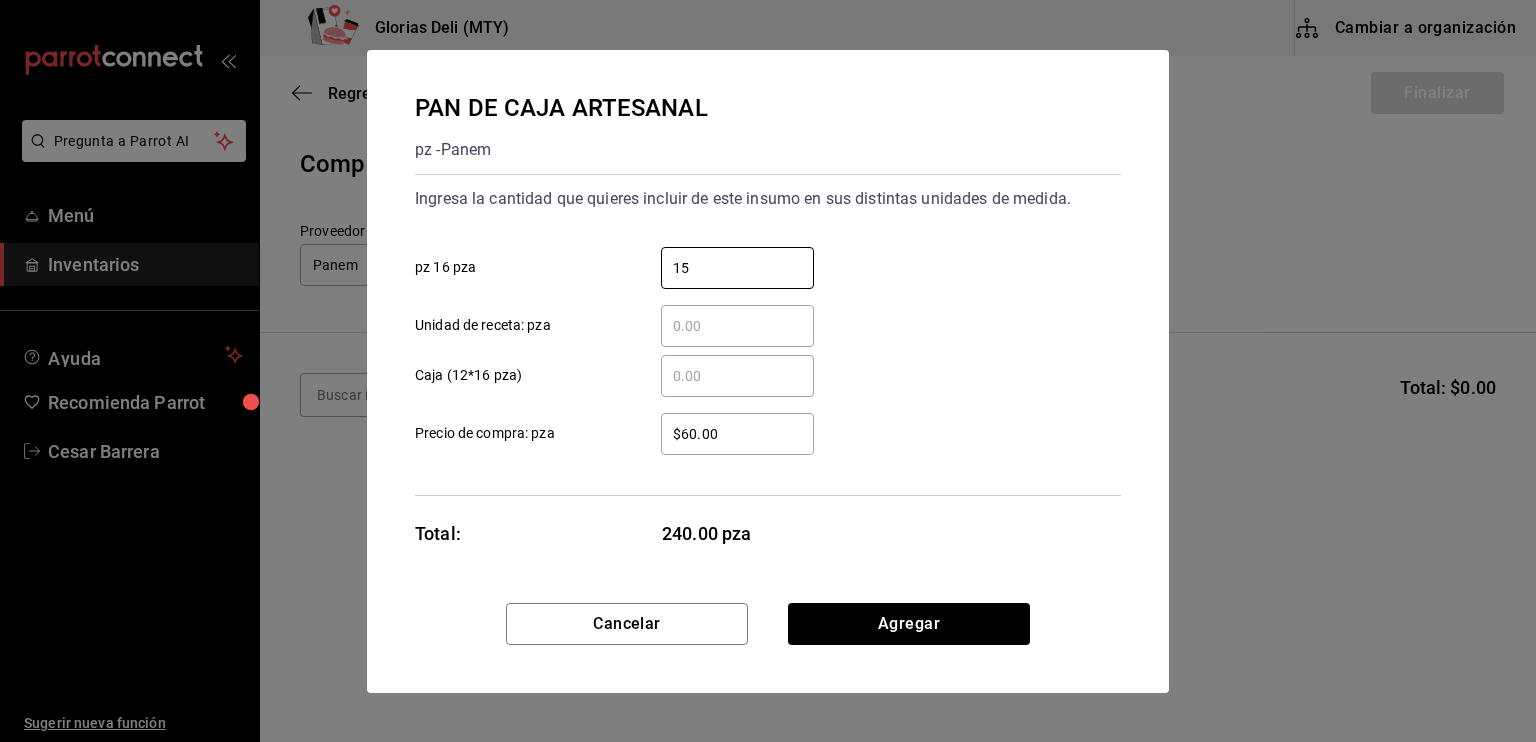 type on "1" 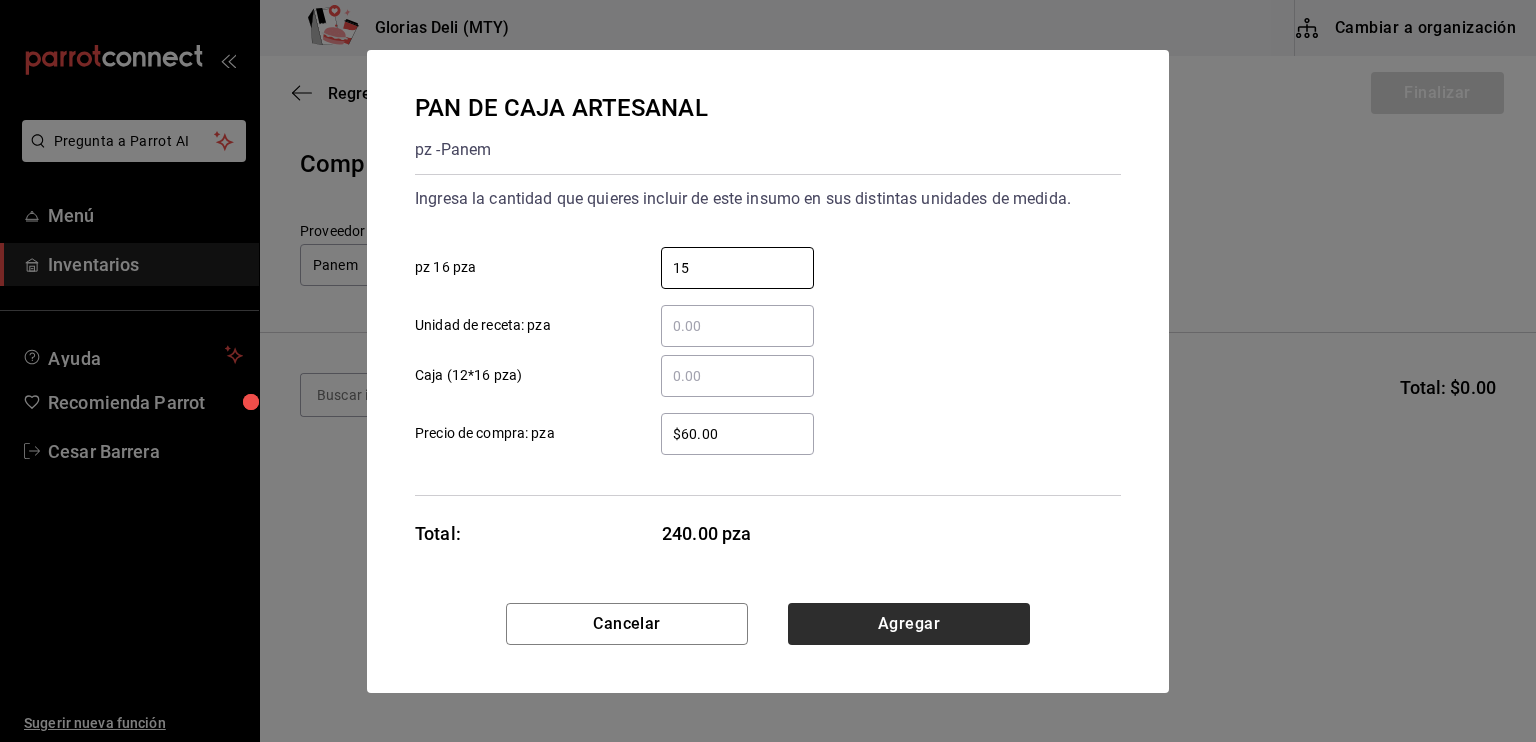 type on "15" 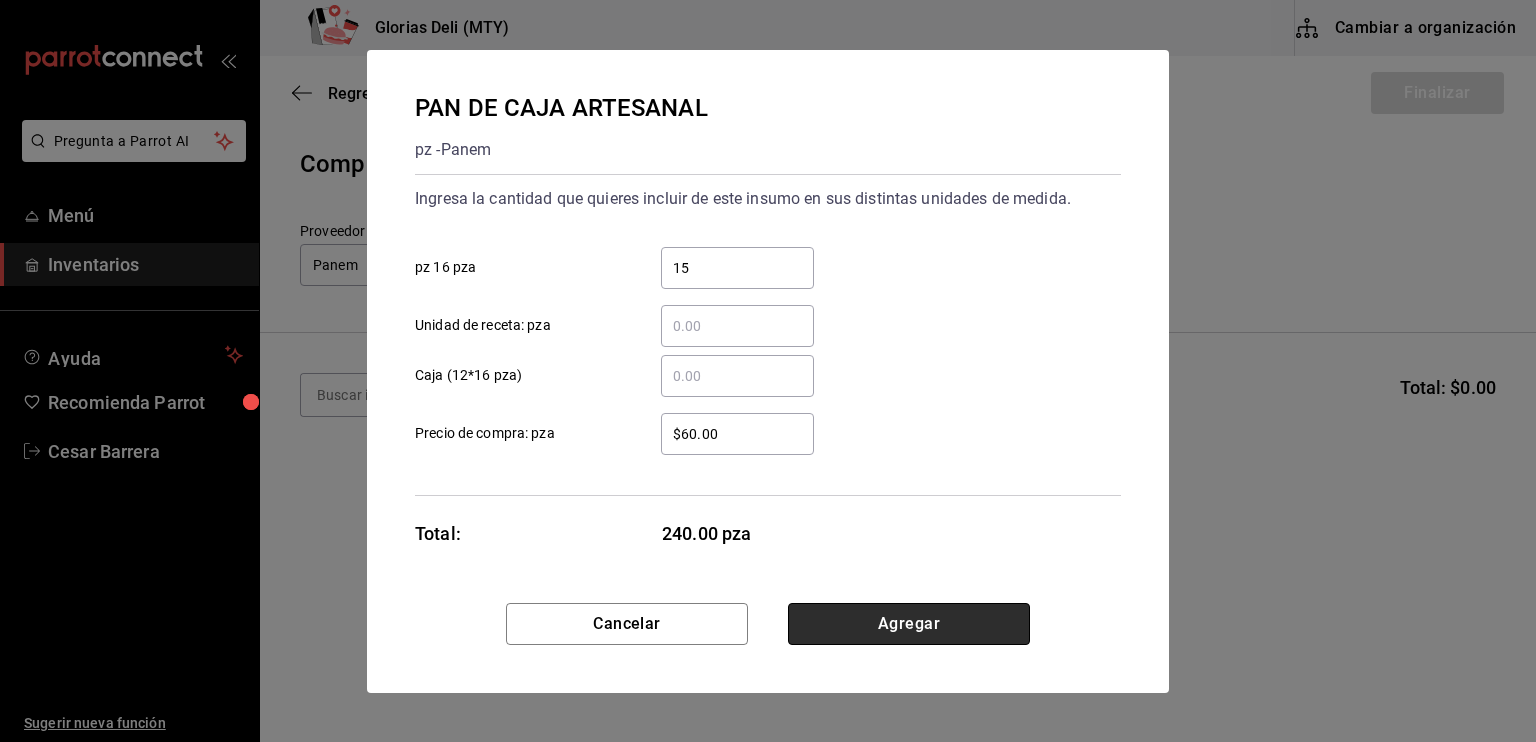 click on "Agregar" at bounding box center (909, 624) 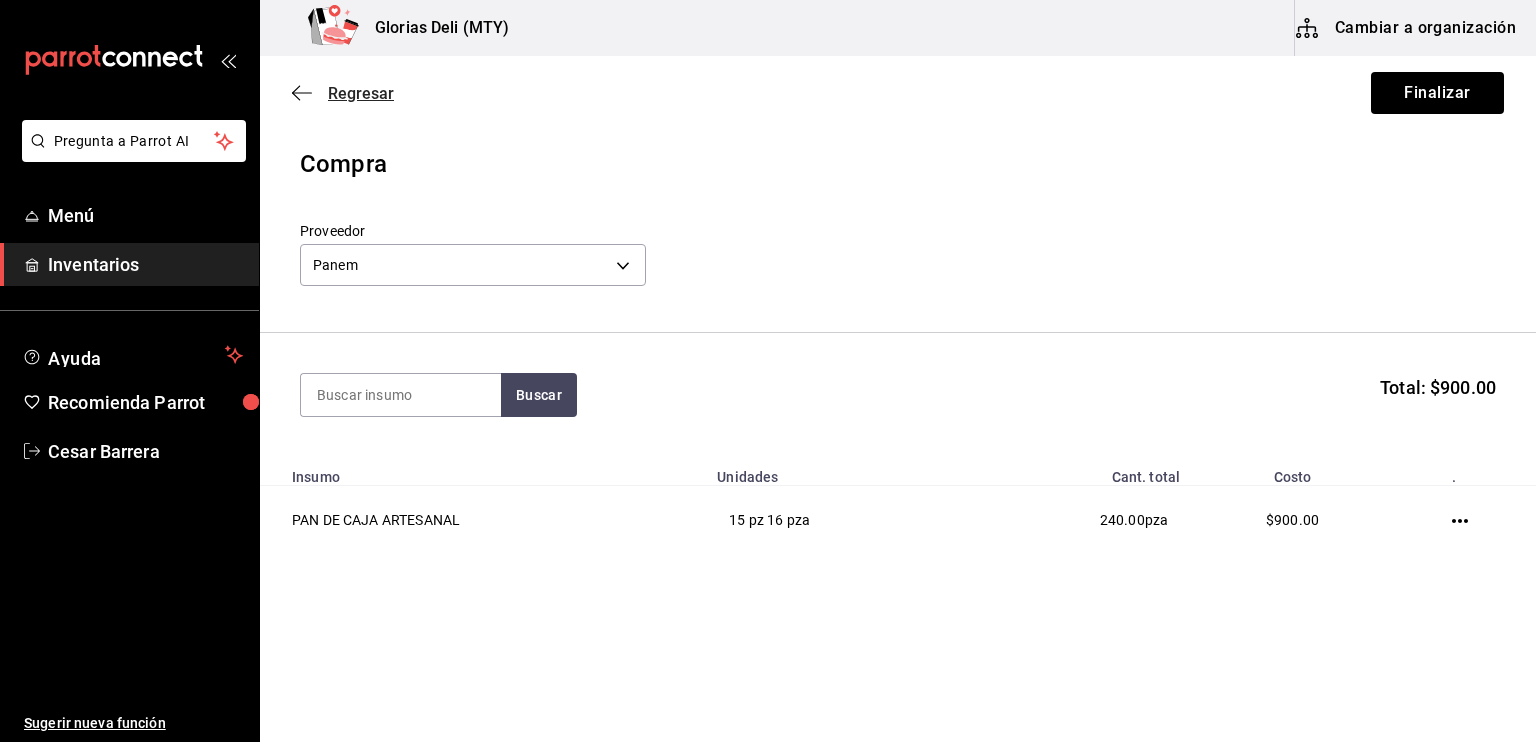 click 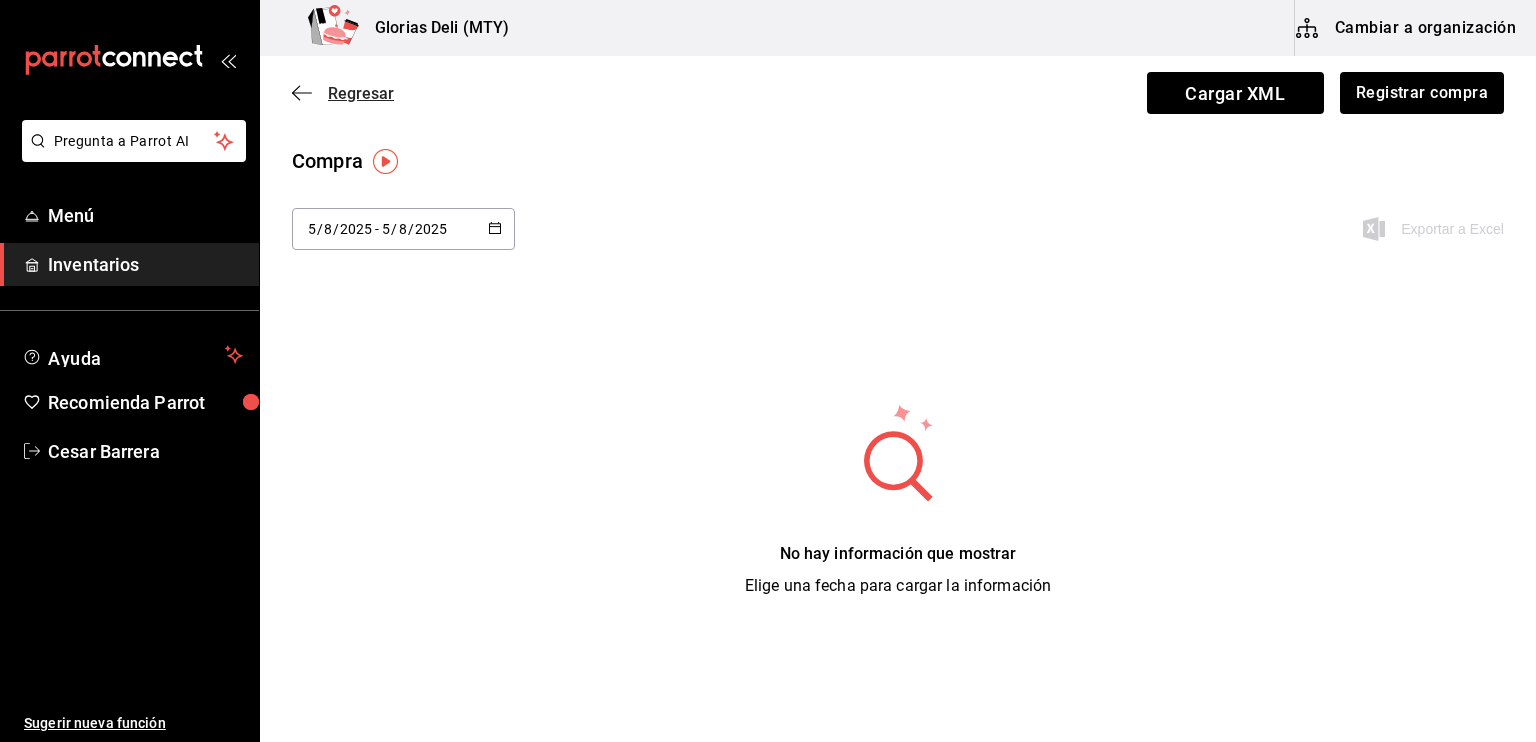 click 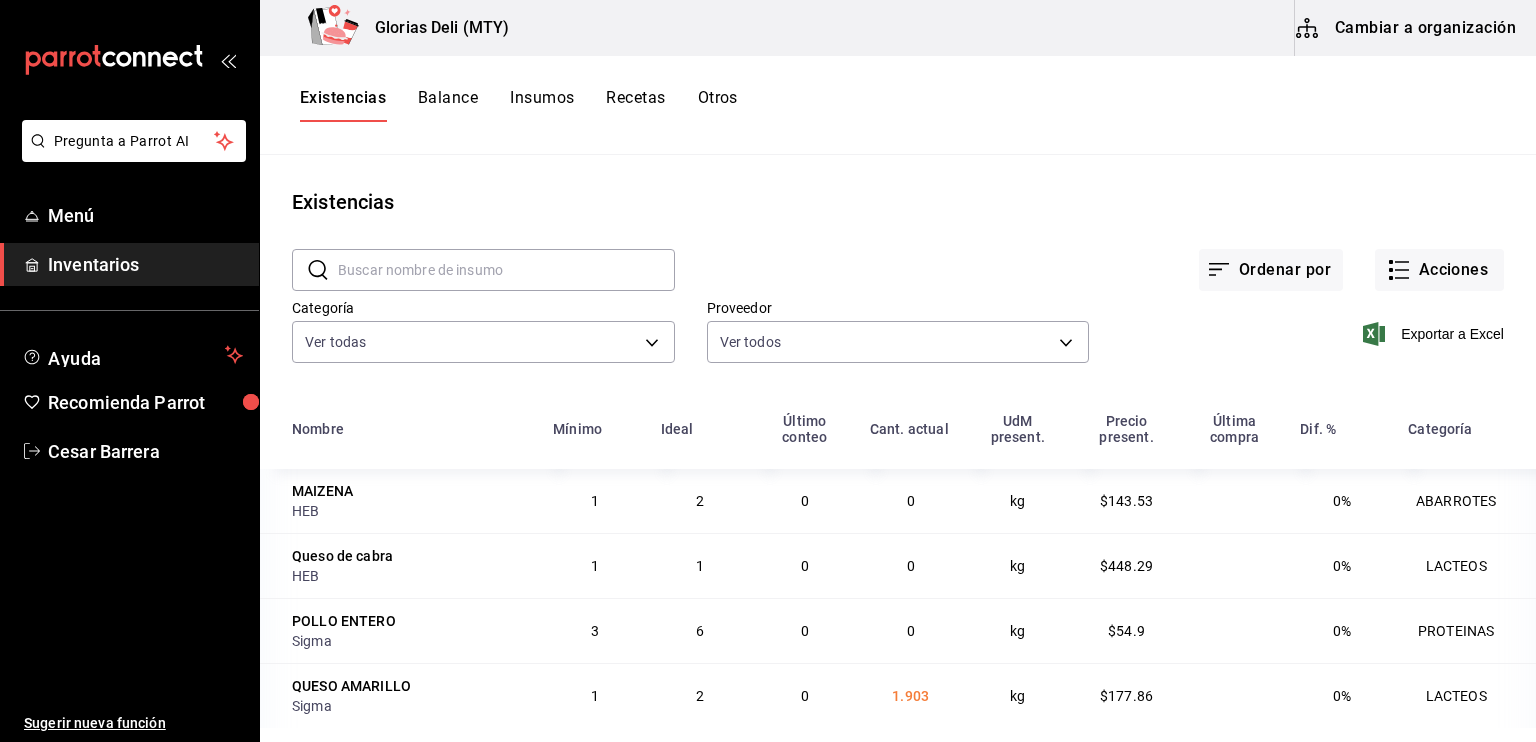 click on "Insumos" at bounding box center (542, 105) 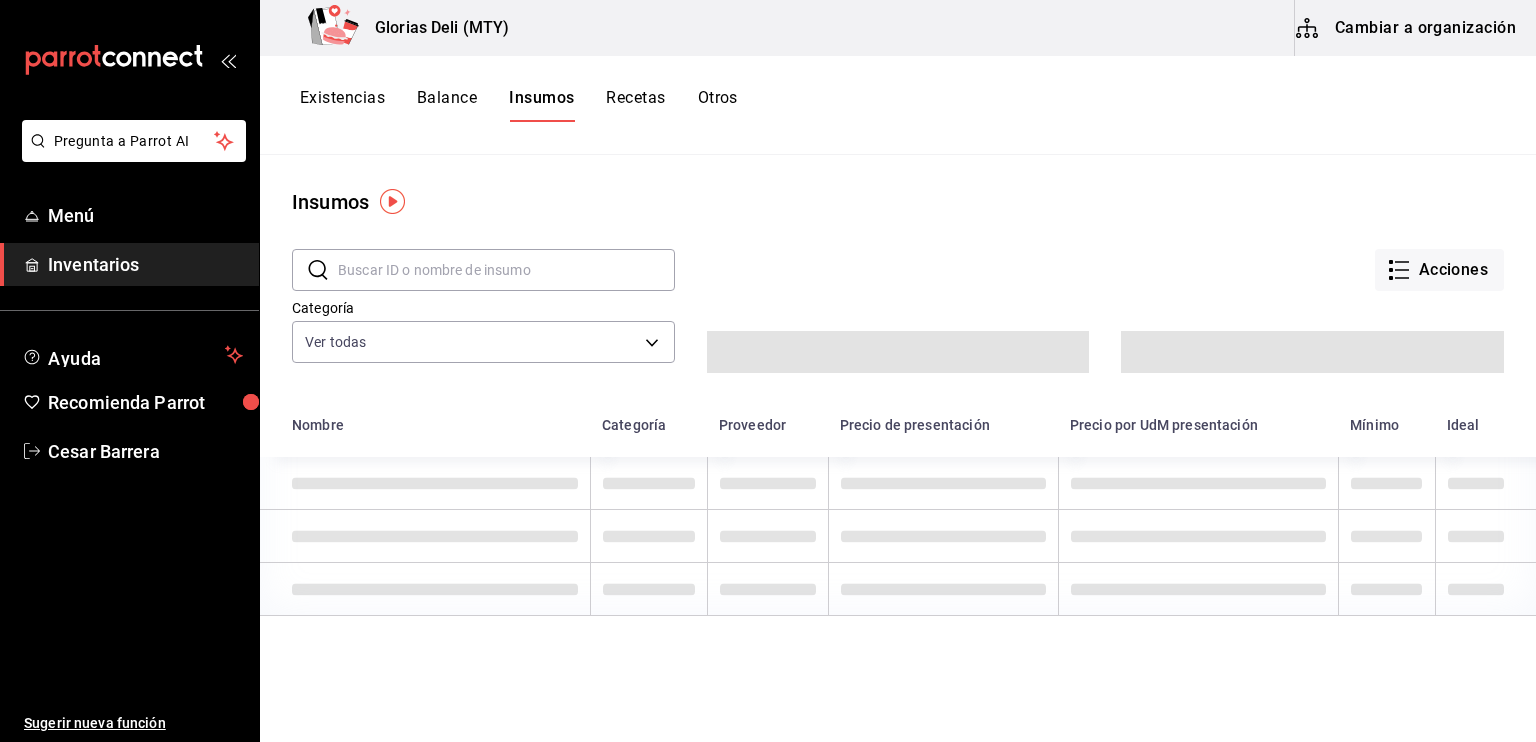 click at bounding box center [506, 270] 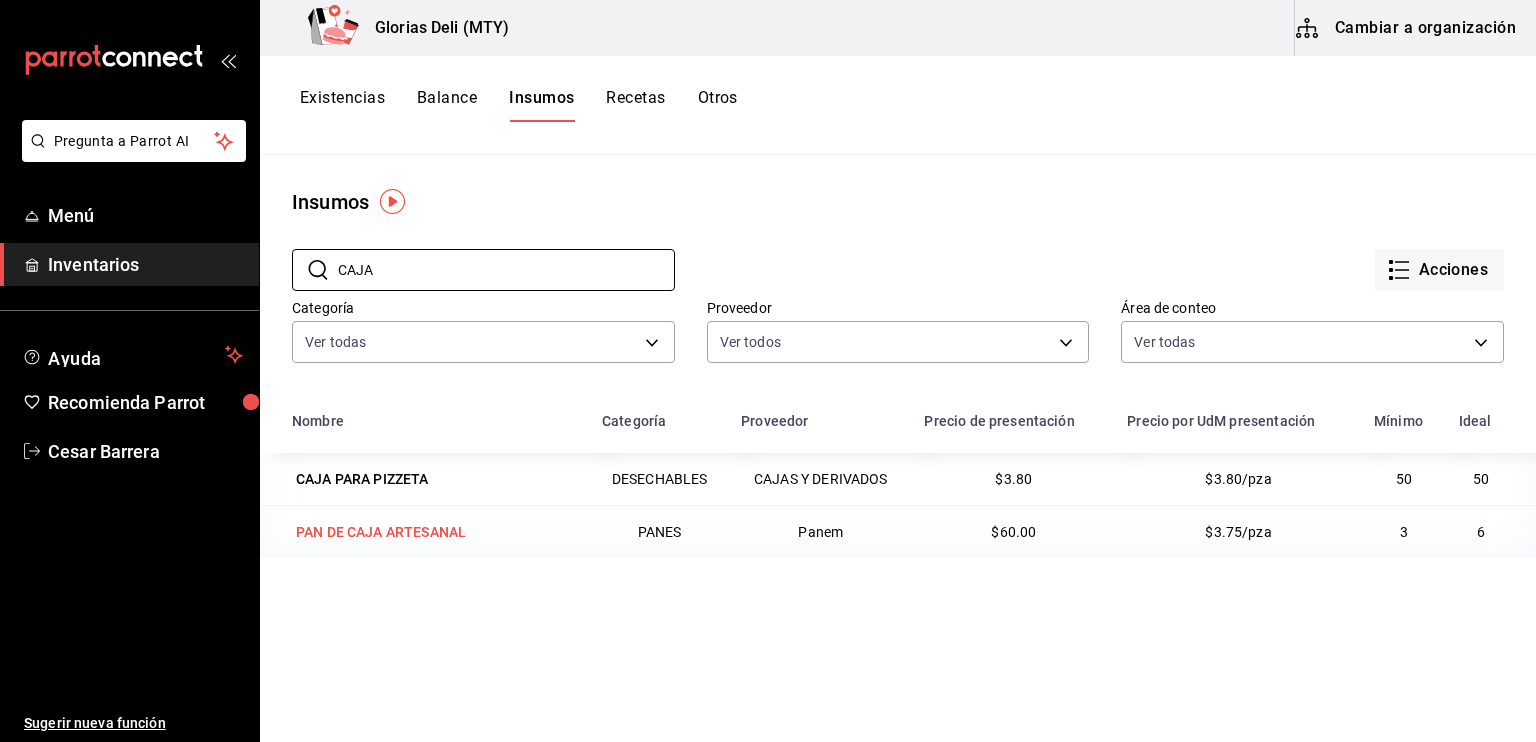 type on "CAJA" 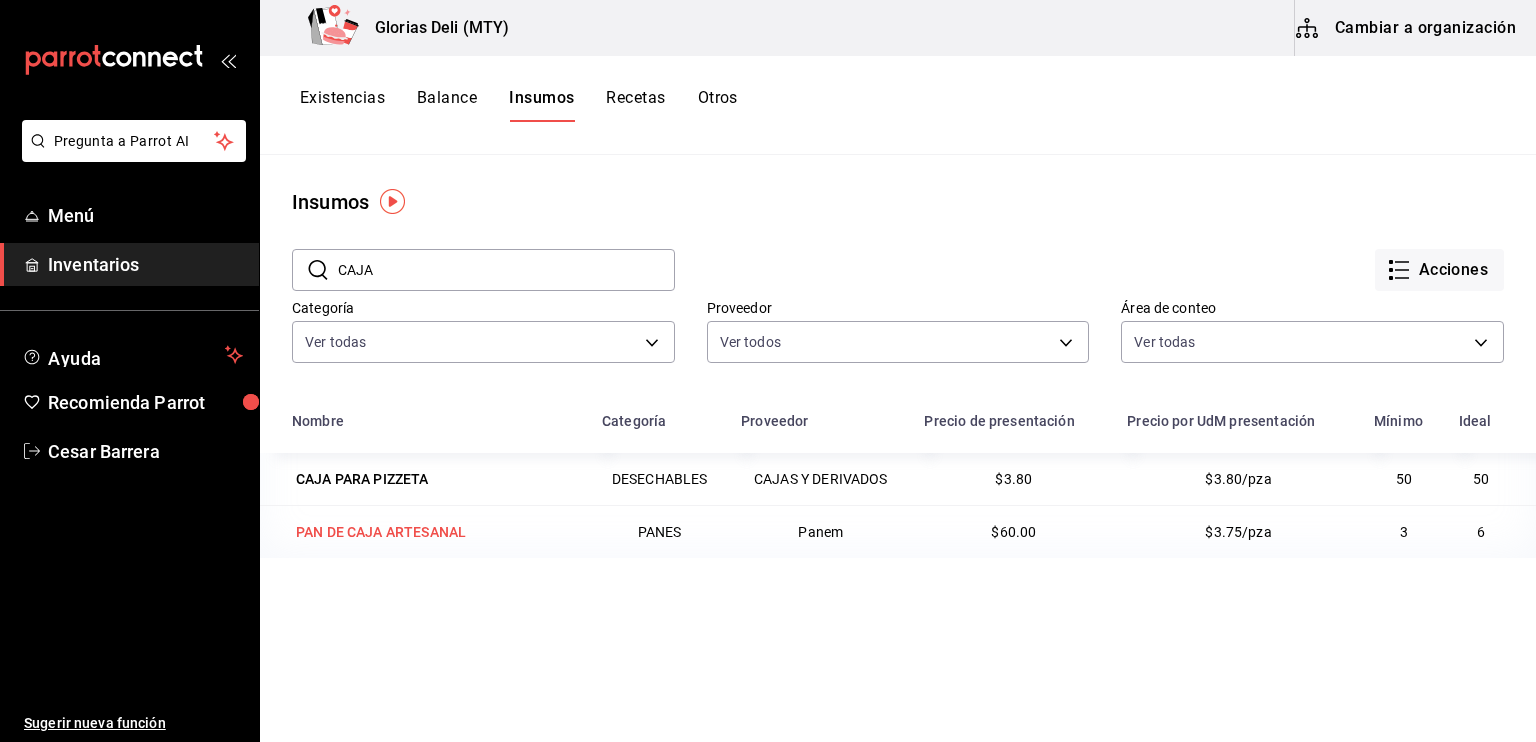 click on "PAN DE CAJA ARTESANAL" at bounding box center [381, 532] 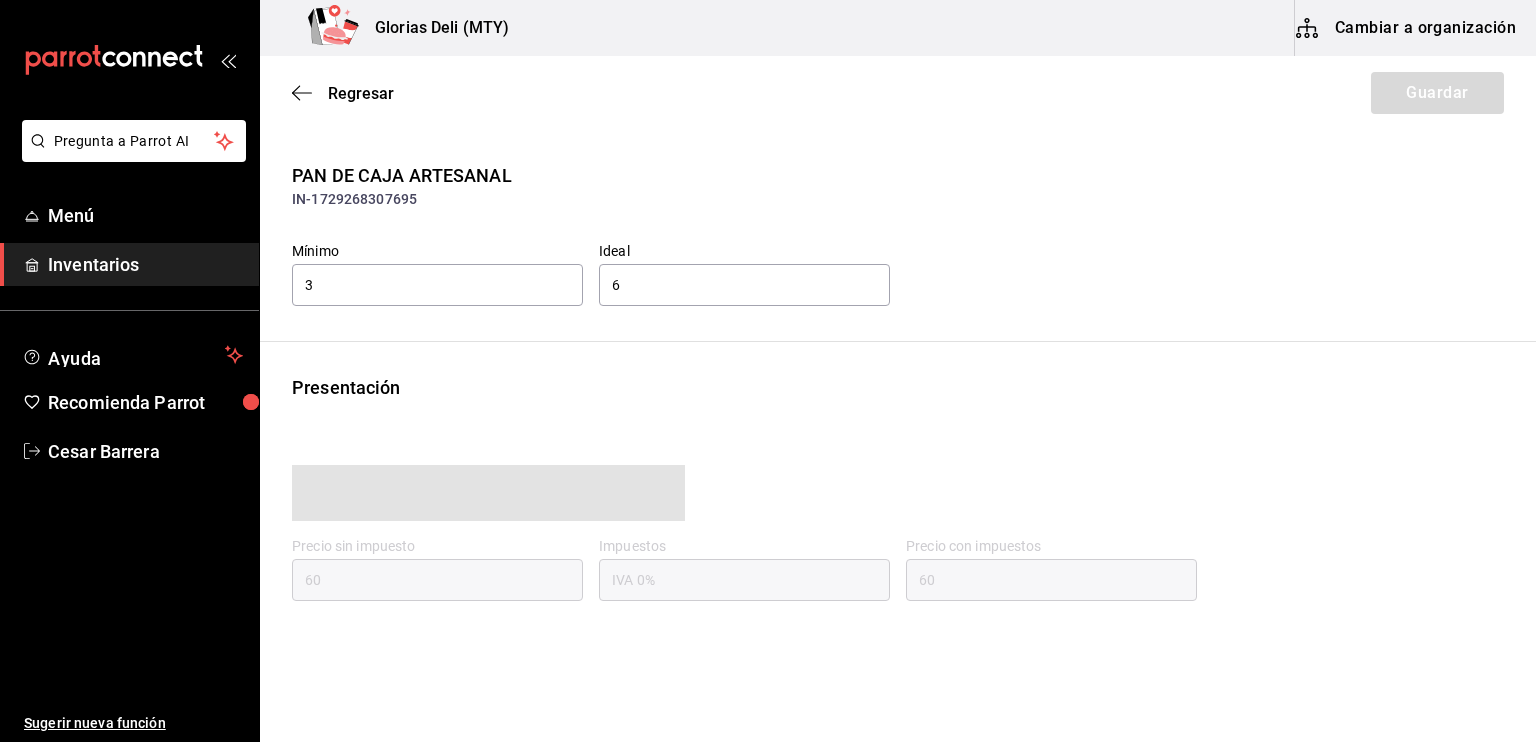 type on "60.00" 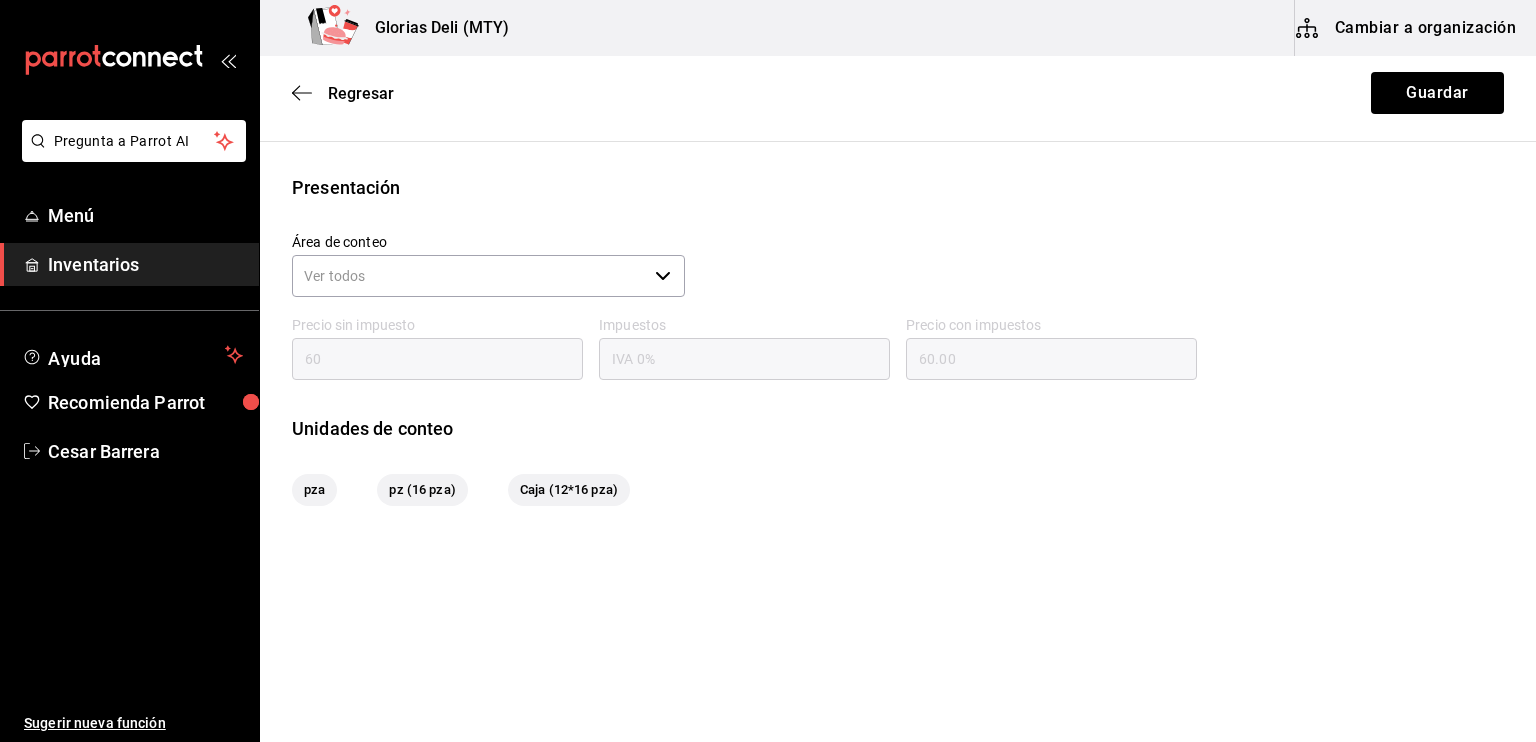 scroll, scrollTop: 204, scrollLeft: 0, axis: vertical 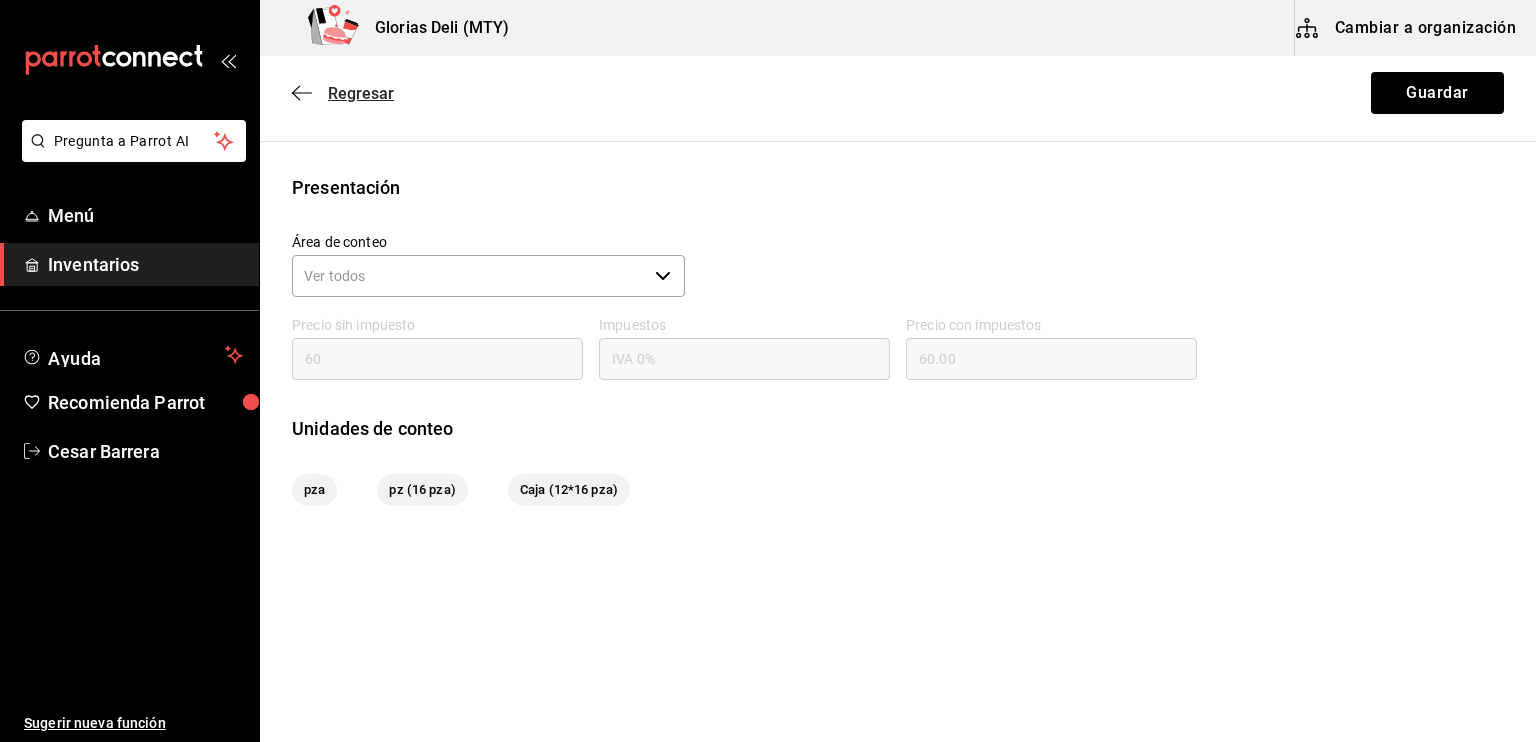click 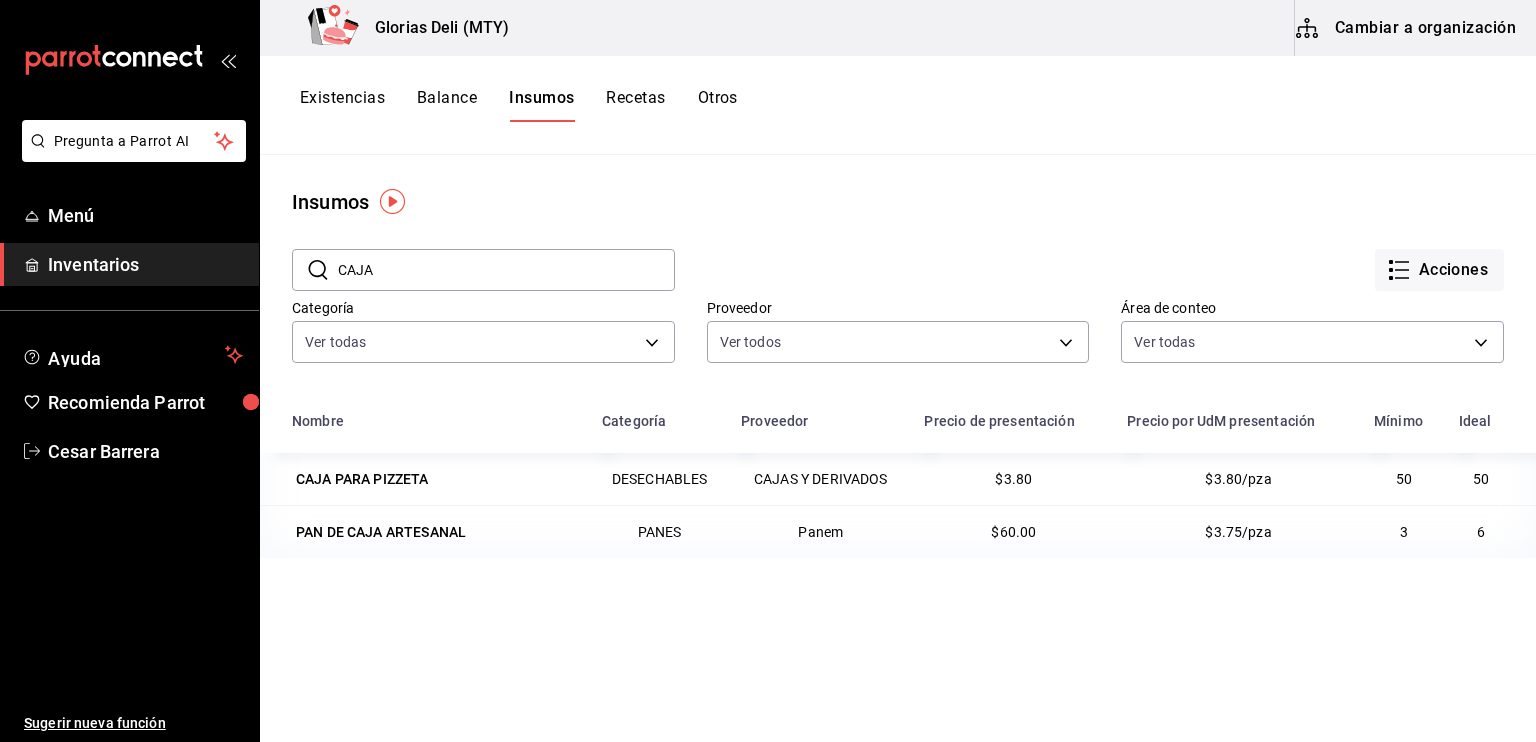 click on "Existencias" at bounding box center (342, 105) 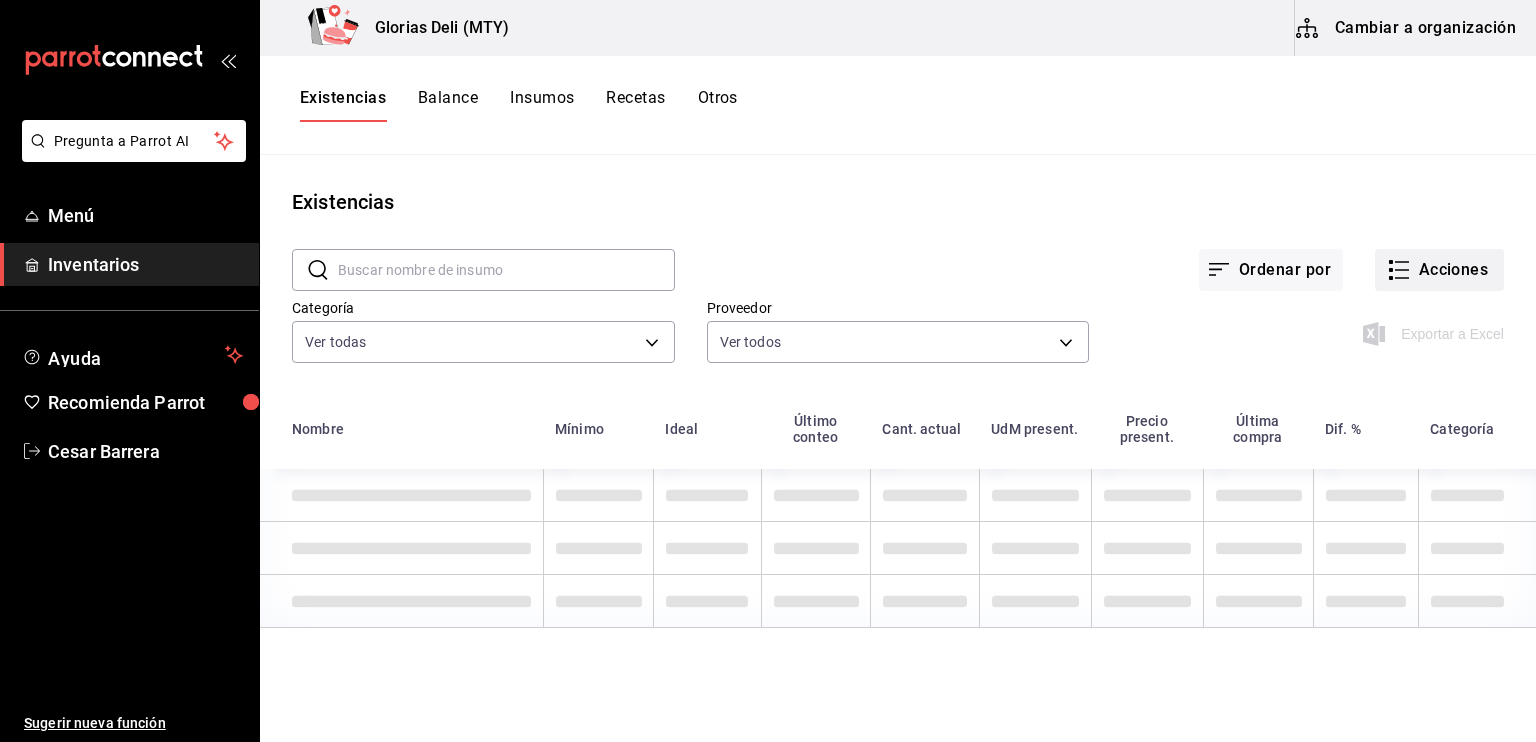 click on "Acciones" at bounding box center (1439, 270) 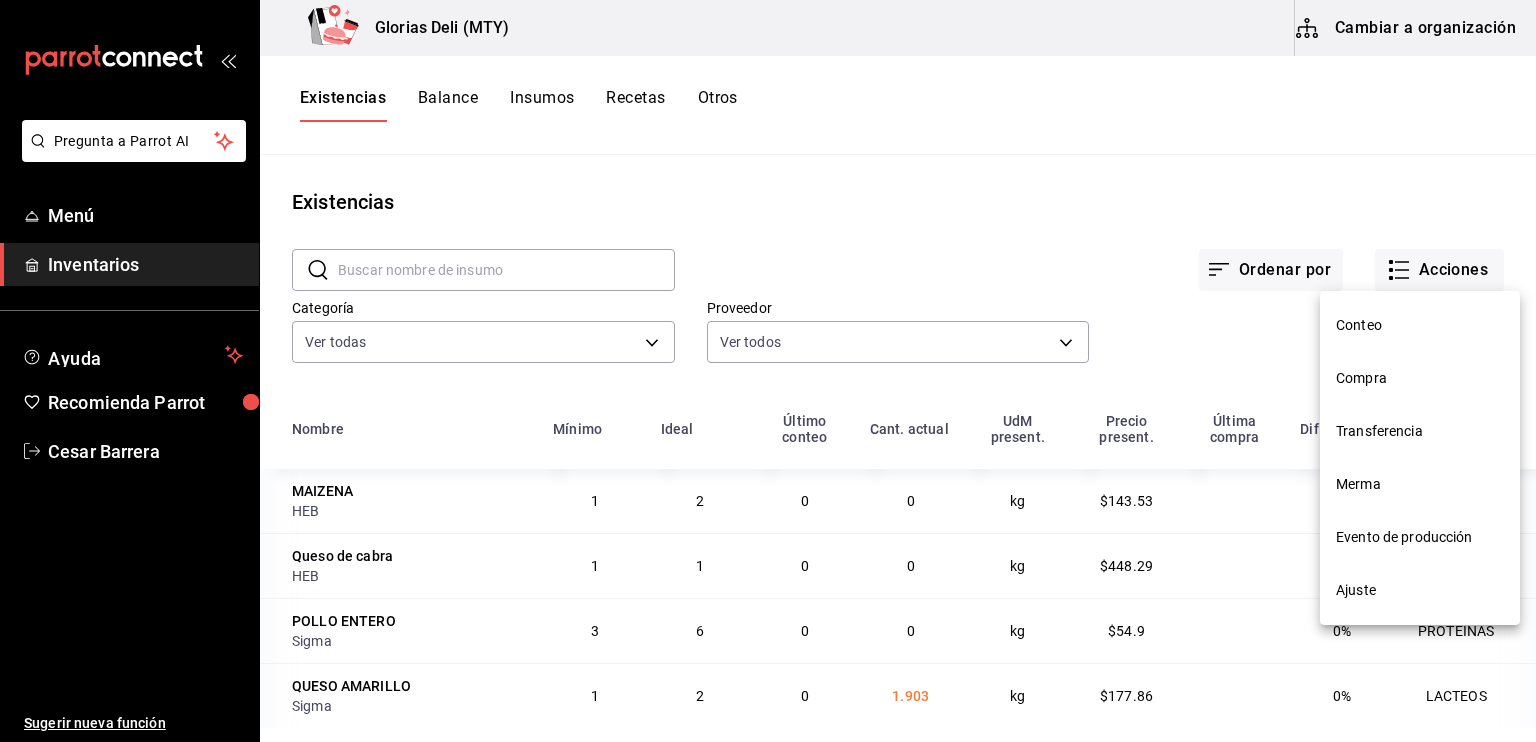 click on "Compra" at bounding box center [1420, 378] 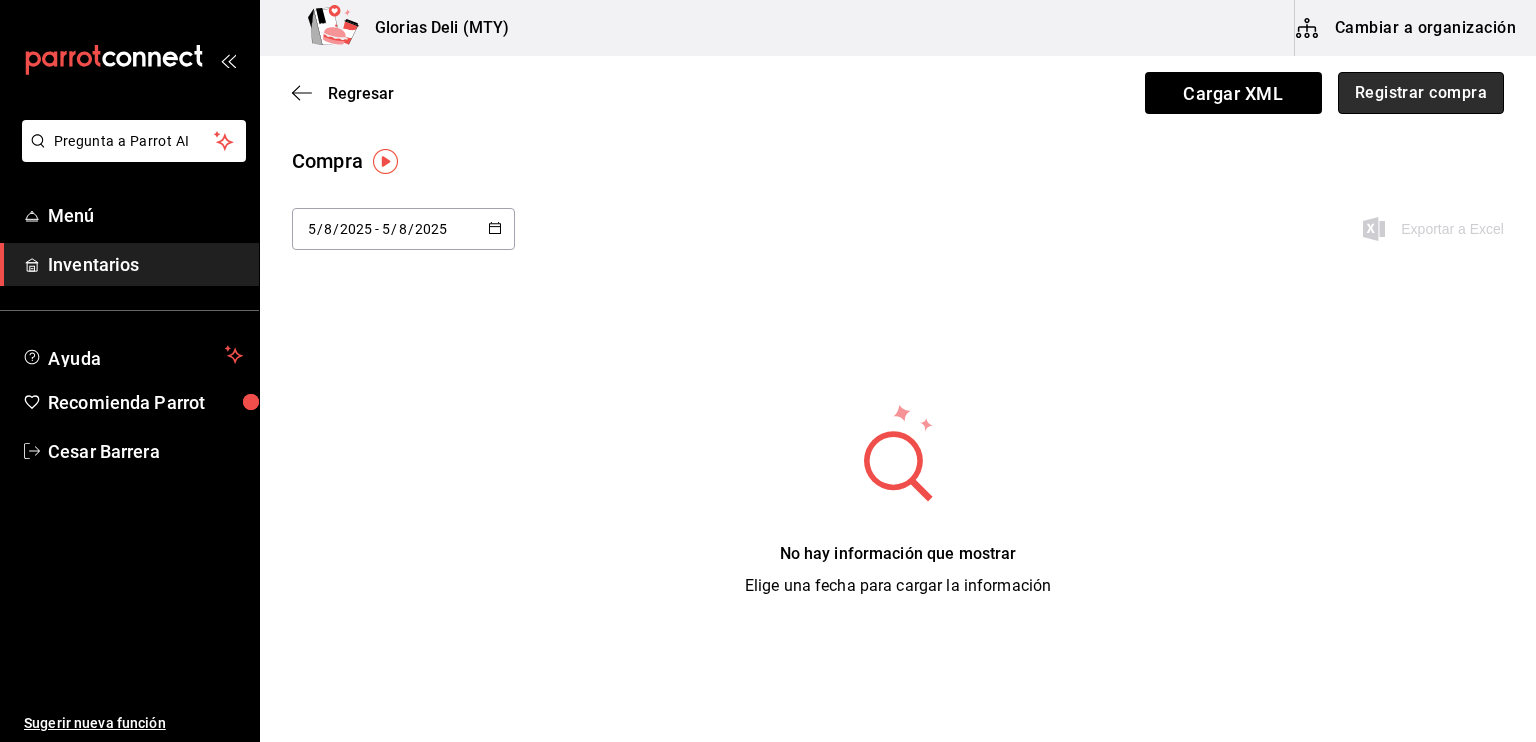 click on "Registrar compra" at bounding box center [1421, 93] 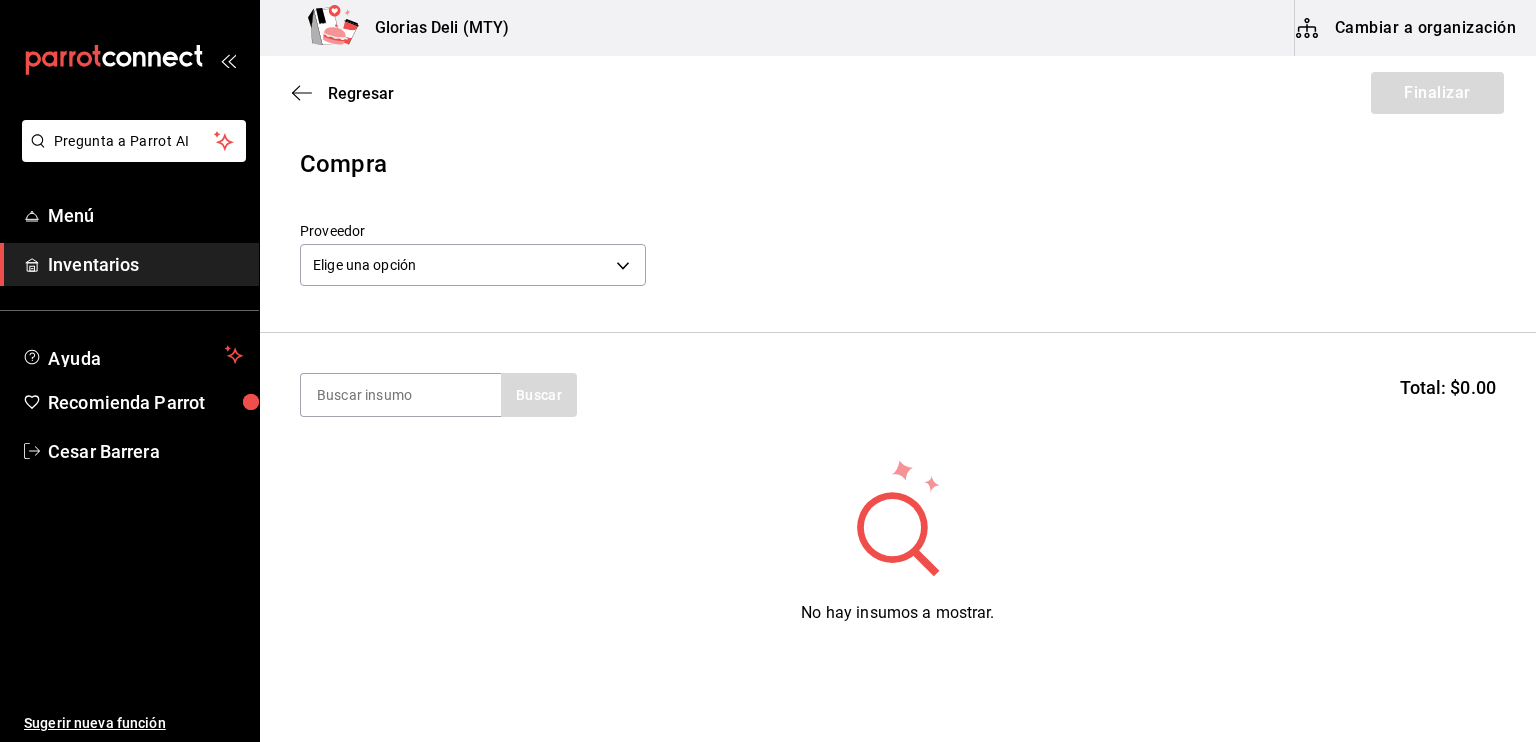 click on "Compra Proveedor Elige una opción default" at bounding box center (898, 239) 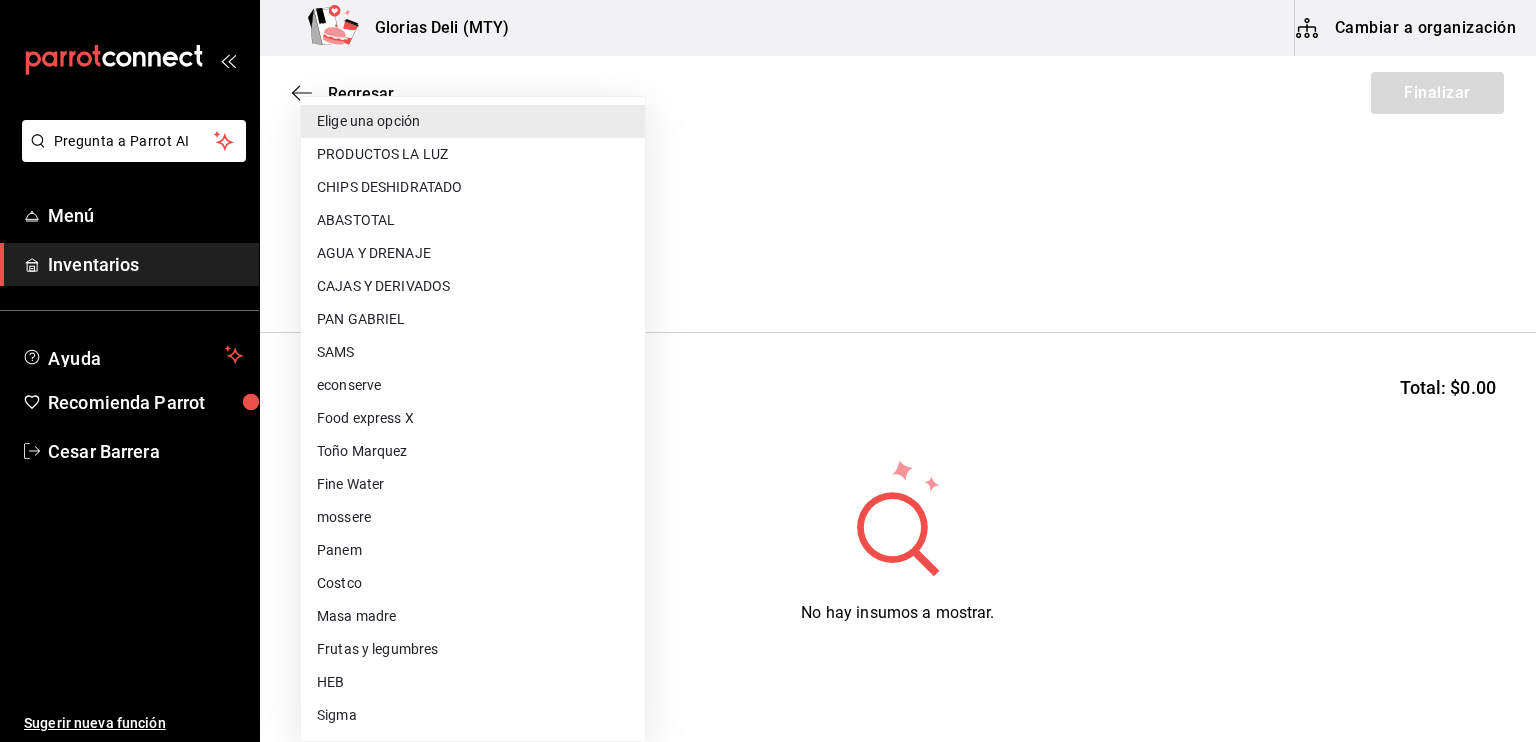 click on "Pregunta a Parrot AI Menú   Inventarios   Ayuda Recomienda Parrot   [PERSON]   Sugerir nueva función   [BRAND] ([LOCATION]) Cambiar a organización Regresar Finalizar Compra Proveedor Elige una opción default Buscar Total: $0.00 No hay insumos a mostrar. Busca un insumo para agregarlo a la lista GANA 1 MES GRATIS EN TU SUSCRIPCIÓN AQUÍ ¿Recuerdas cómo empezó tu restaurante?
Hoy puedes ayudar a un colega a tener el mismo cambio que tú viviste.
Recomienda Parrot directamente desde tu Portal Administrador.
Es fácil y rápido.
🎁 Por cada restaurante que se una, ganas 1 mes gratis. Ver video tutorial Ir a video Pregunta a Parrot AI Menú   Inventarios   Ayuda Recomienda Parrot   [PERSON]   Editar Eliminar Visitar centro de ayuda ([PHONE]) [EMAIL] Visitar centro de ayuda ([PHONE]) [EMAIL] Elige una opción PRODUCTOS LA LUZ CHIPS DESHIDRATADO ABASTOTAL AGUA Y DRENAJE CAJAS Y DERIVADOS PAN GABRIEL SAMS econserve Fine  Water" at bounding box center (768, 314) 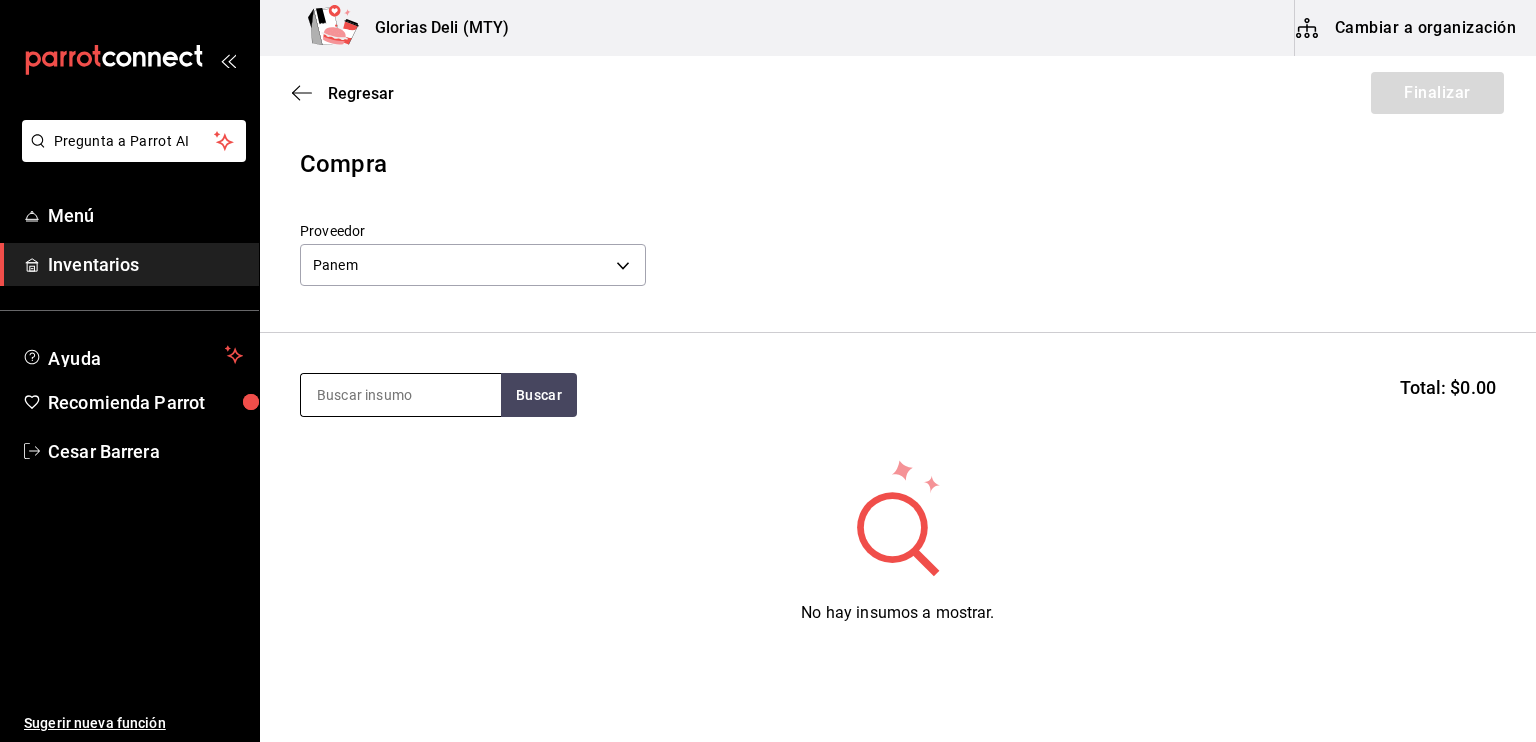 click at bounding box center [401, 395] 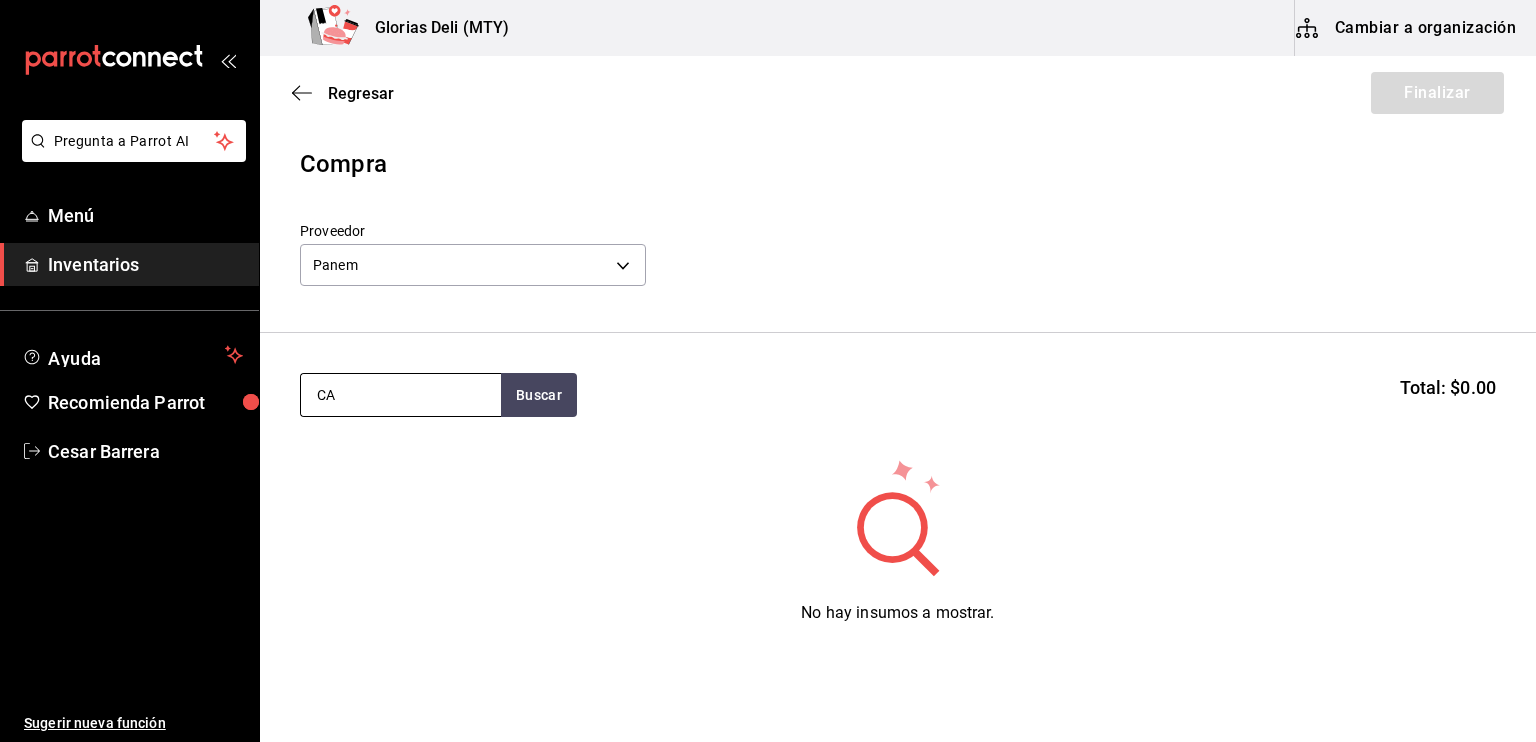 type on "CAJ" 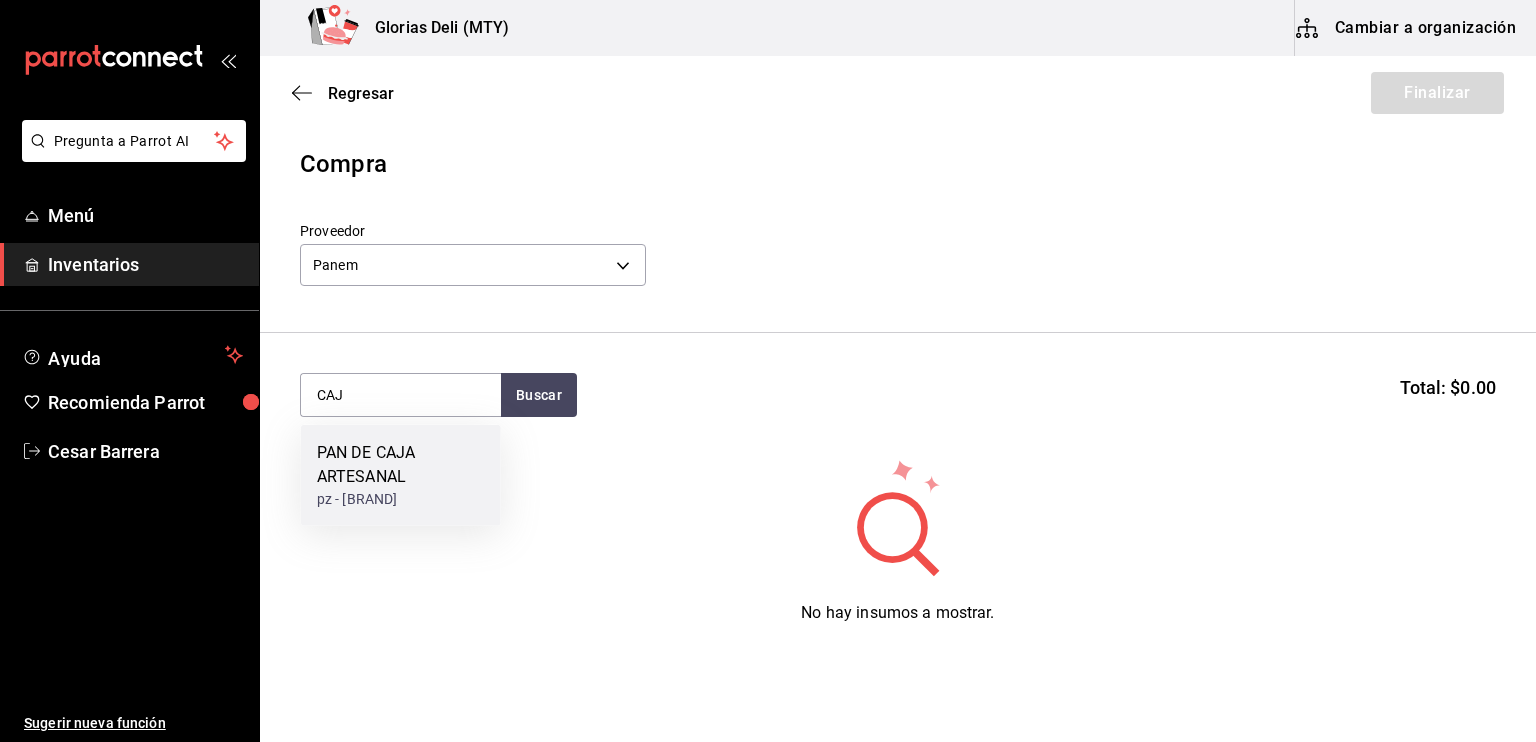 click on "PAN DE CAJA ARTESANAL" at bounding box center [401, 465] 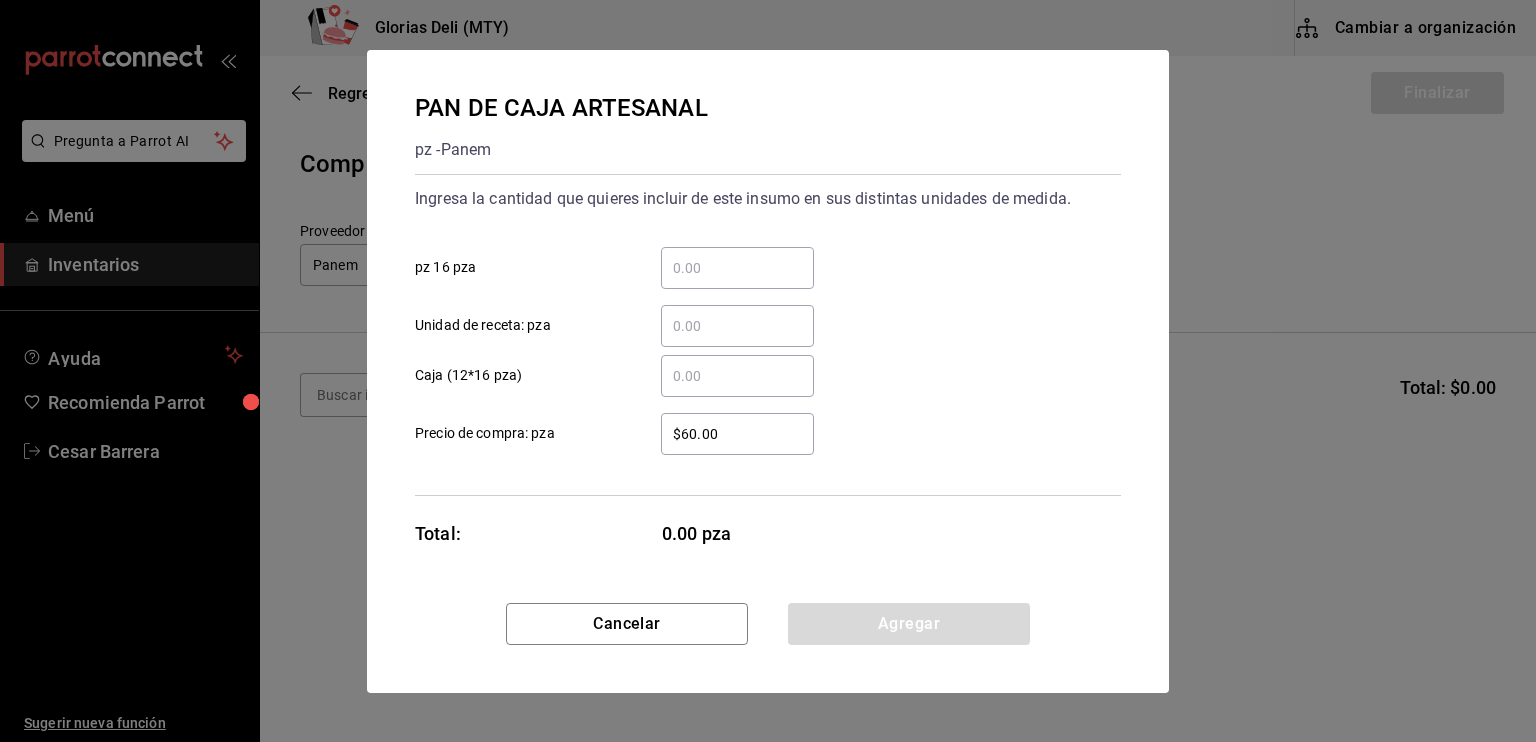 click on "​ pz 16 pza" at bounding box center (737, 268) 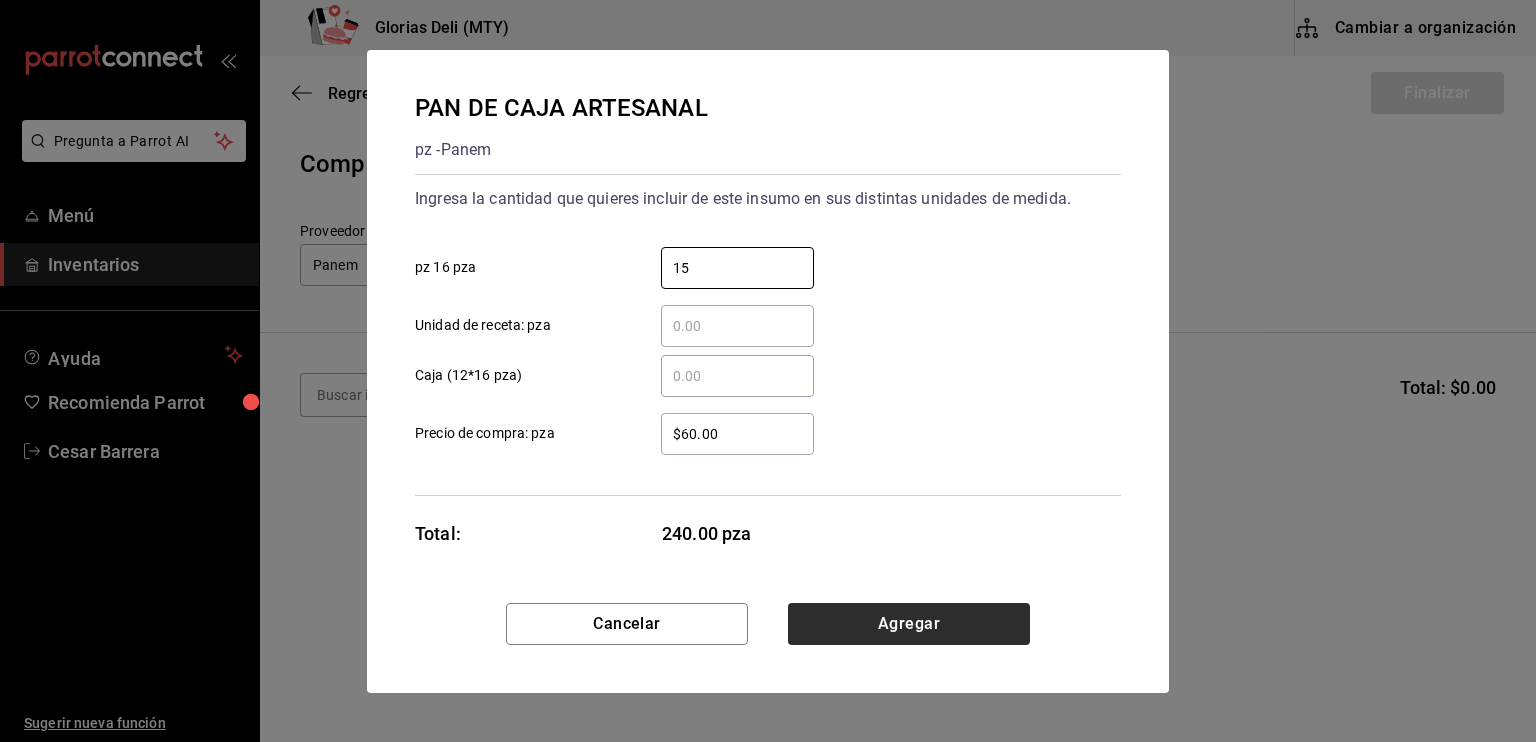 type on "15" 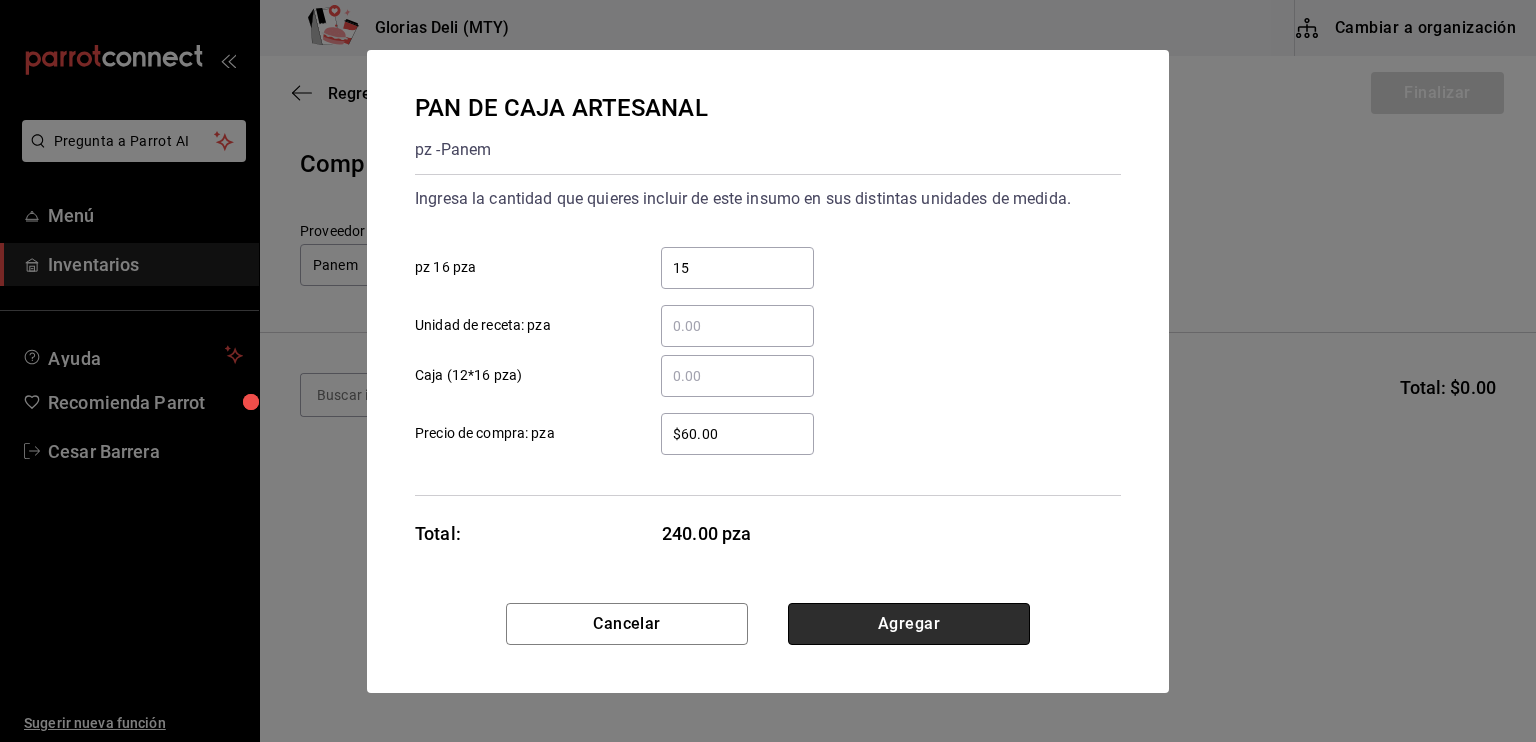 click on "Agregar" at bounding box center [909, 624] 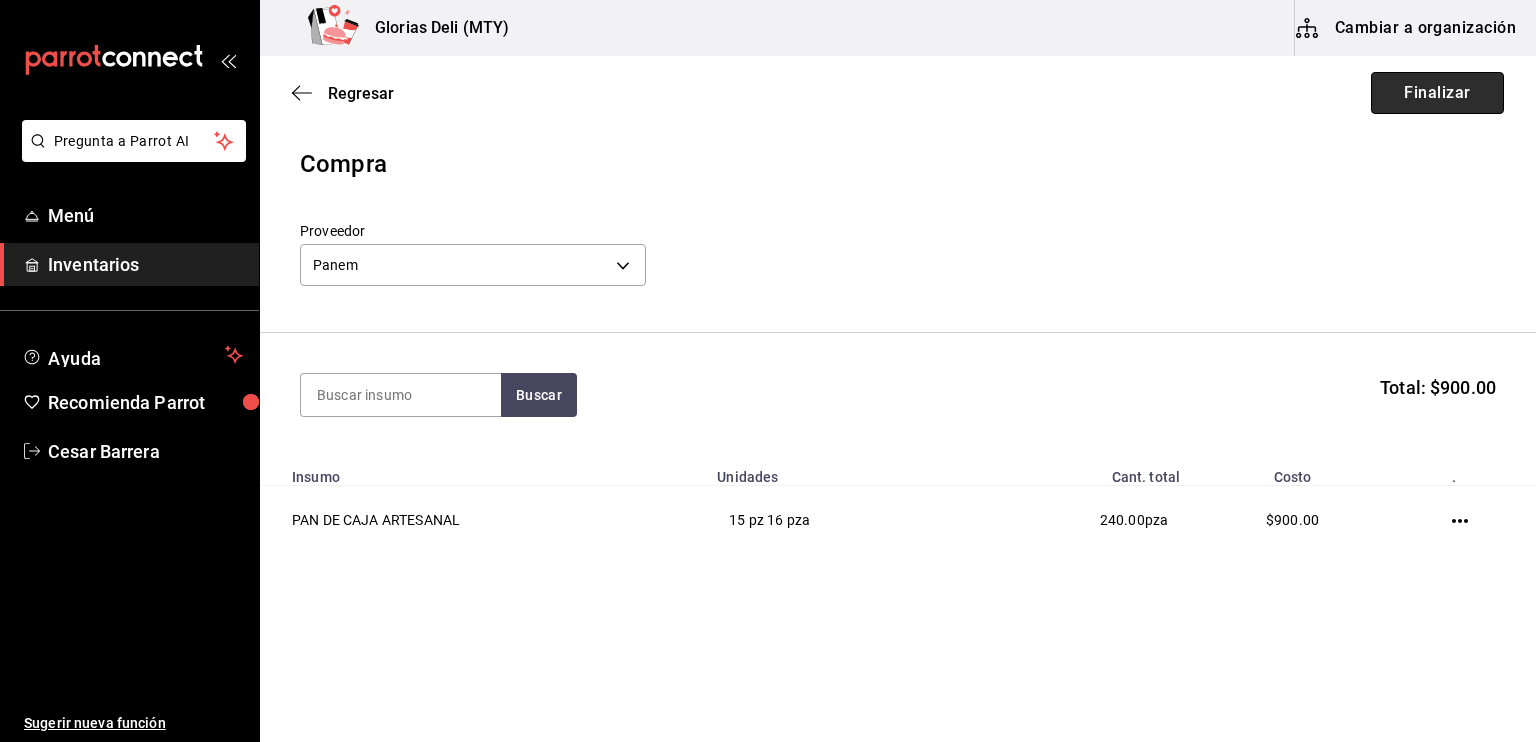 click on "Finalizar" at bounding box center (1437, 93) 